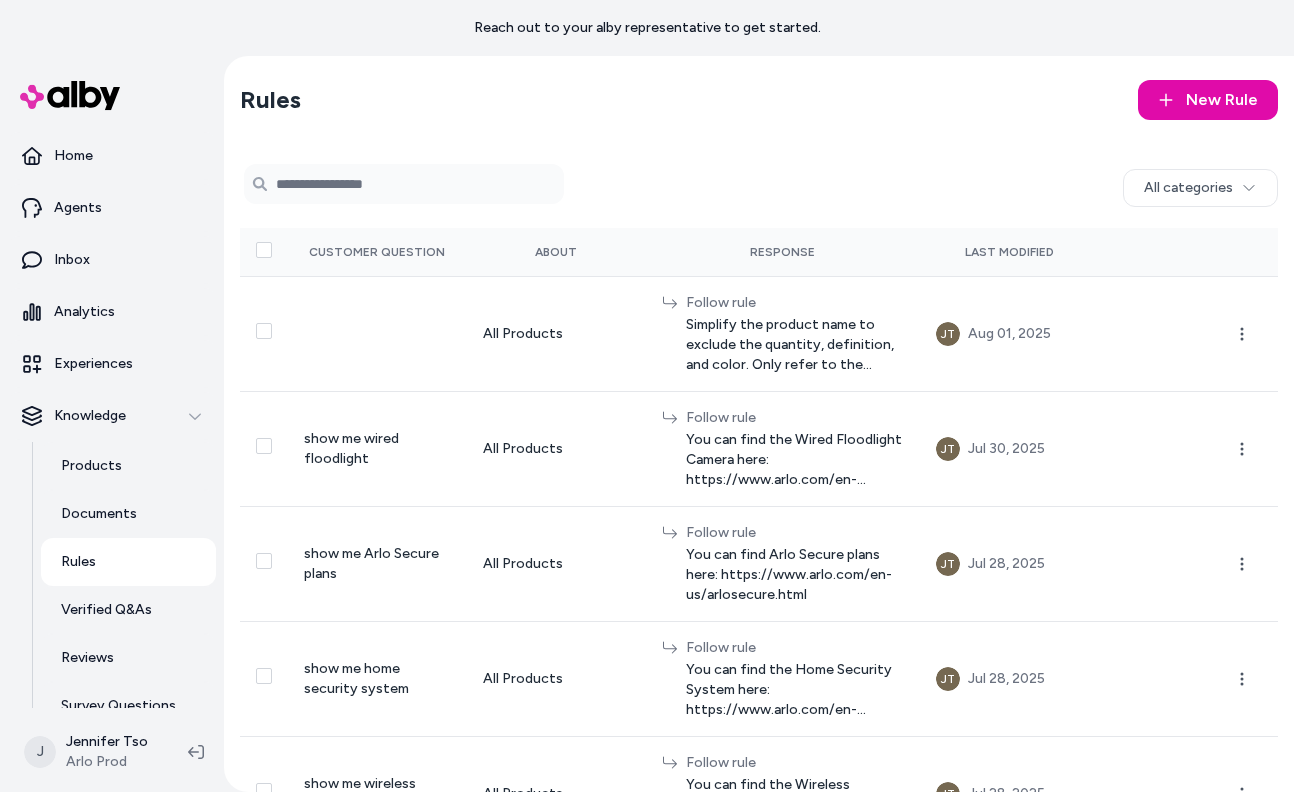 scroll, scrollTop: 0, scrollLeft: 0, axis: both 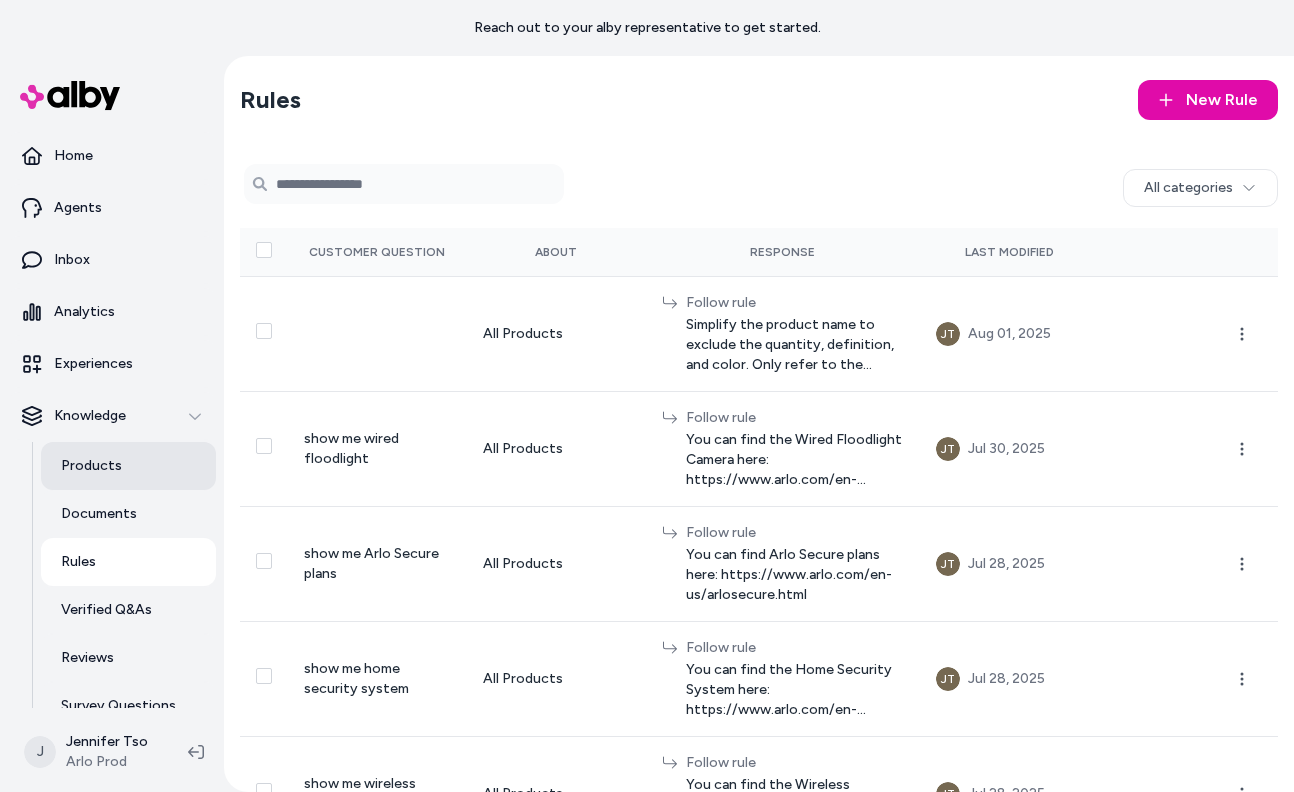 click on "Products" at bounding box center [91, 466] 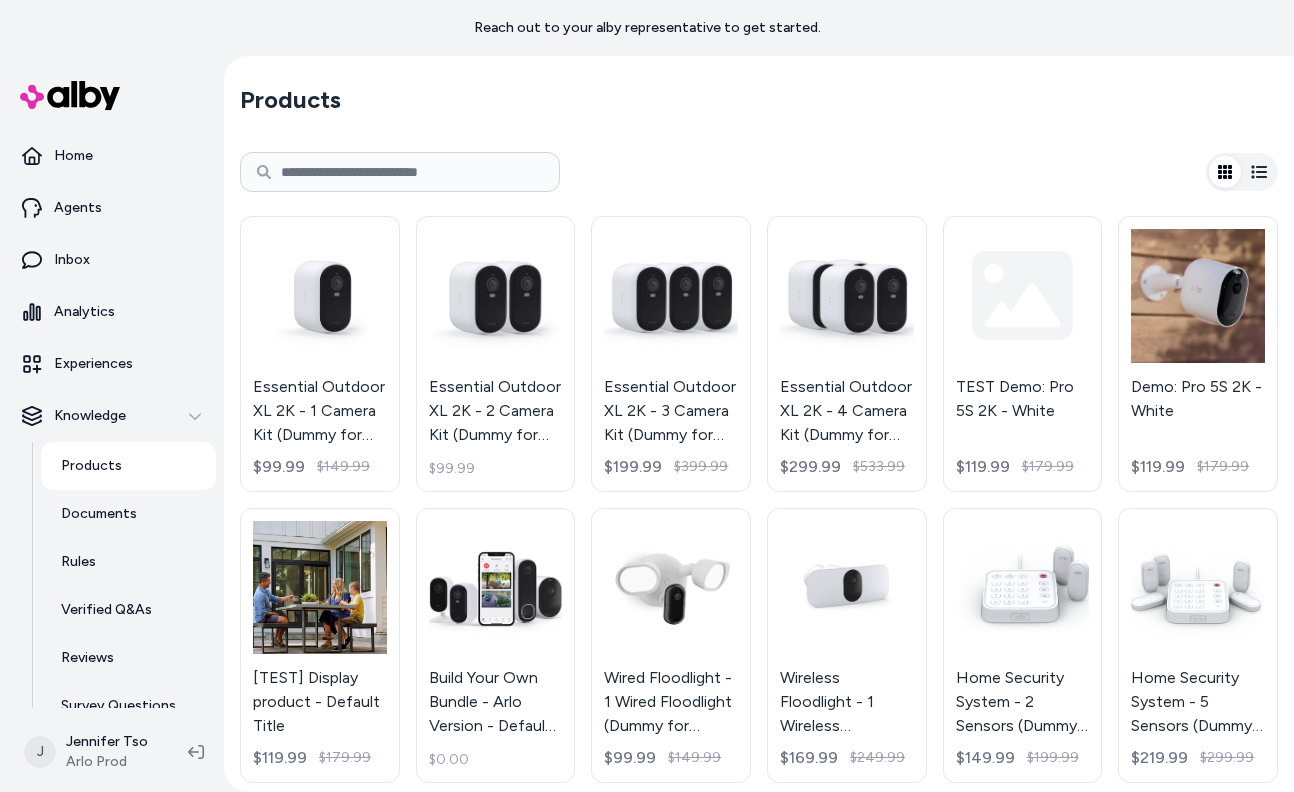 click at bounding box center (759, 172) 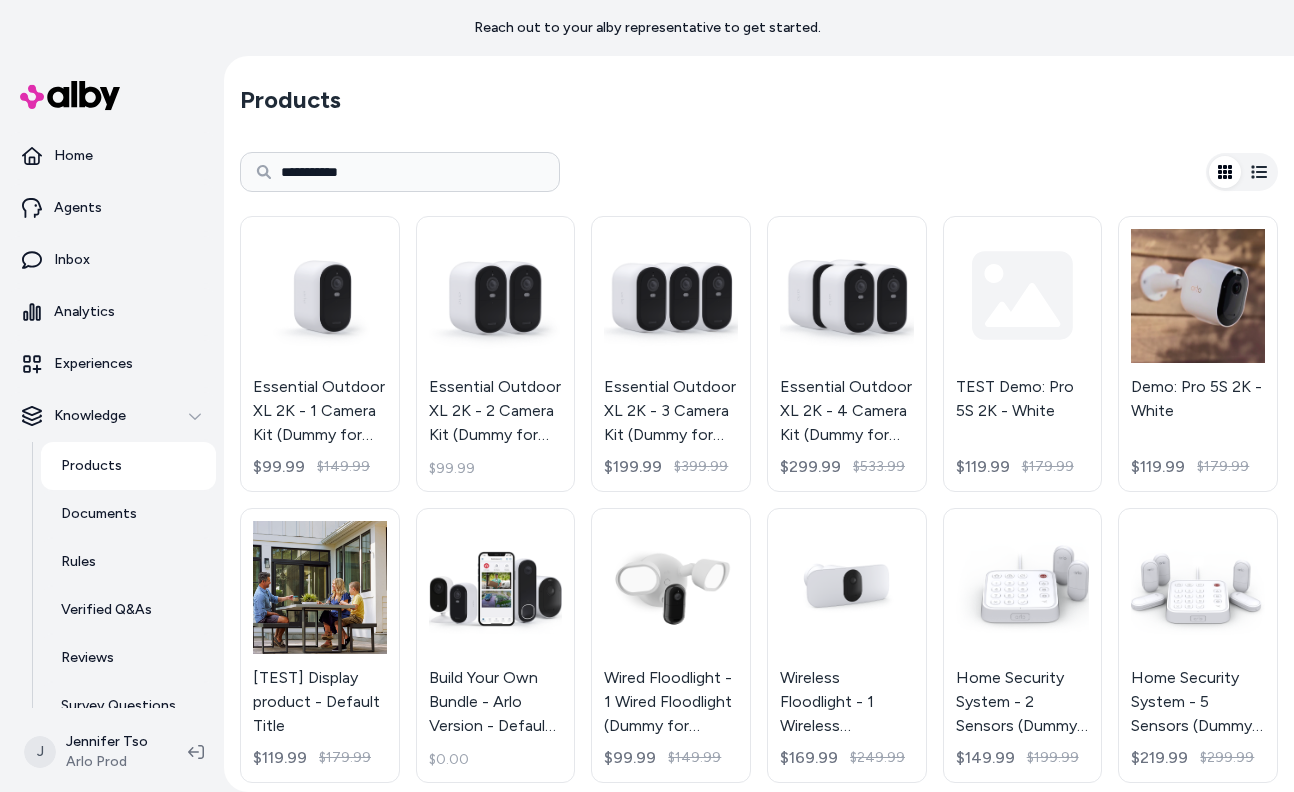 type on "**********" 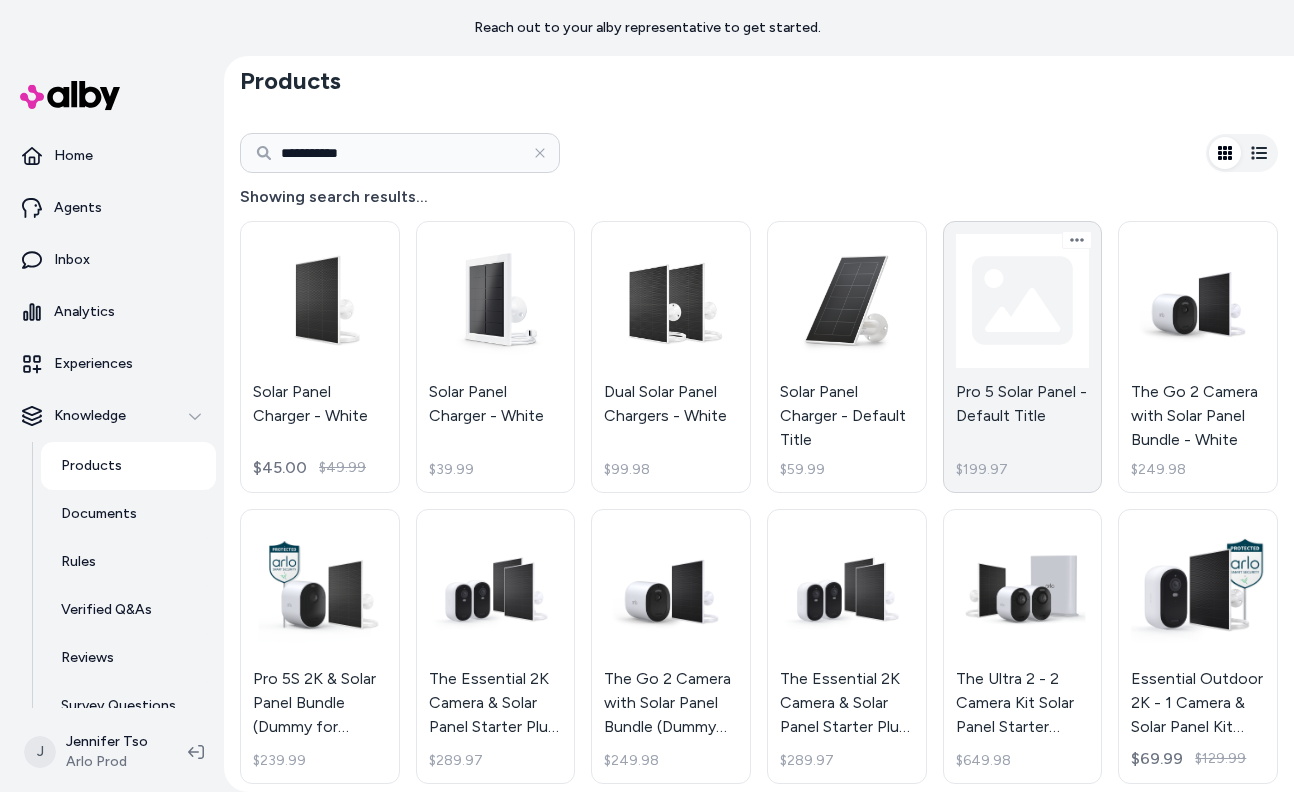 scroll, scrollTop: 0, scrollLeft: 0, axis: both 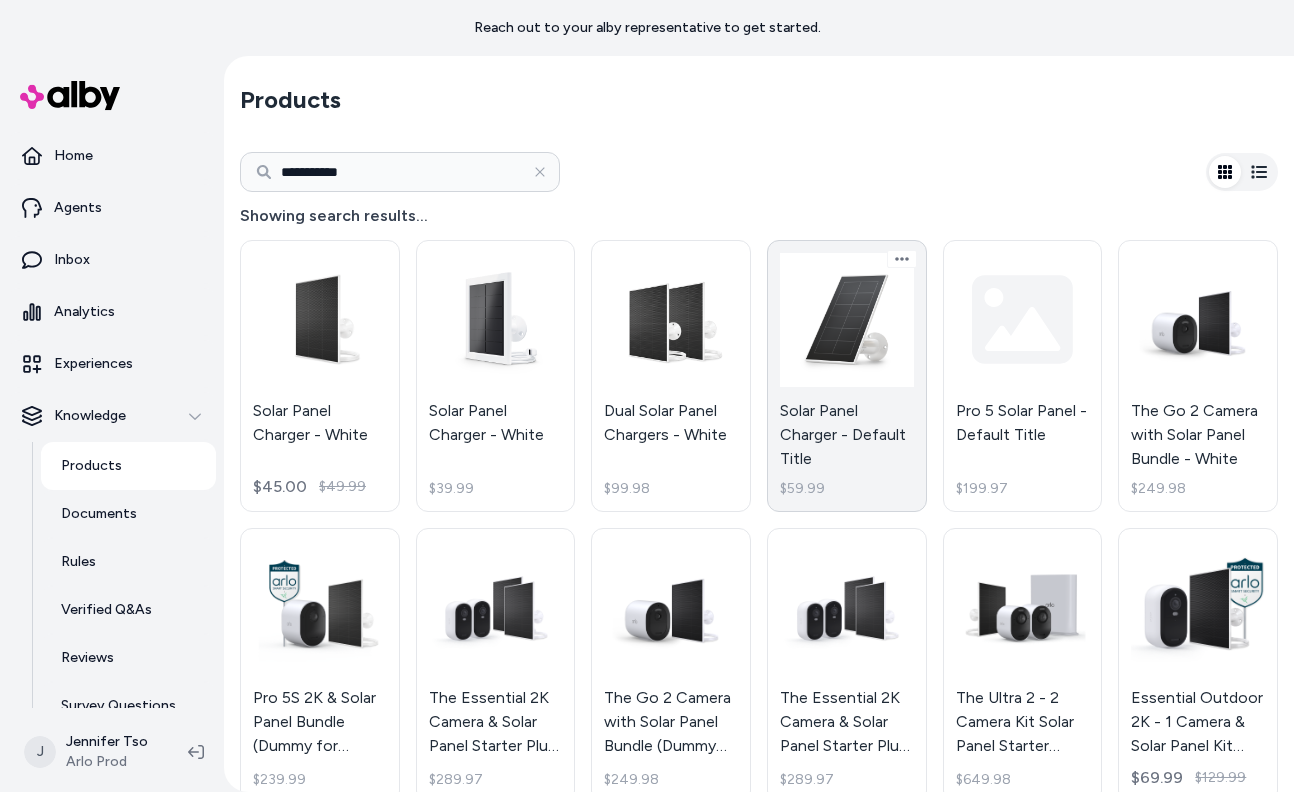 click on "Solar Panel Charger - Default Title $59.99" at bounding box center (847, 376) 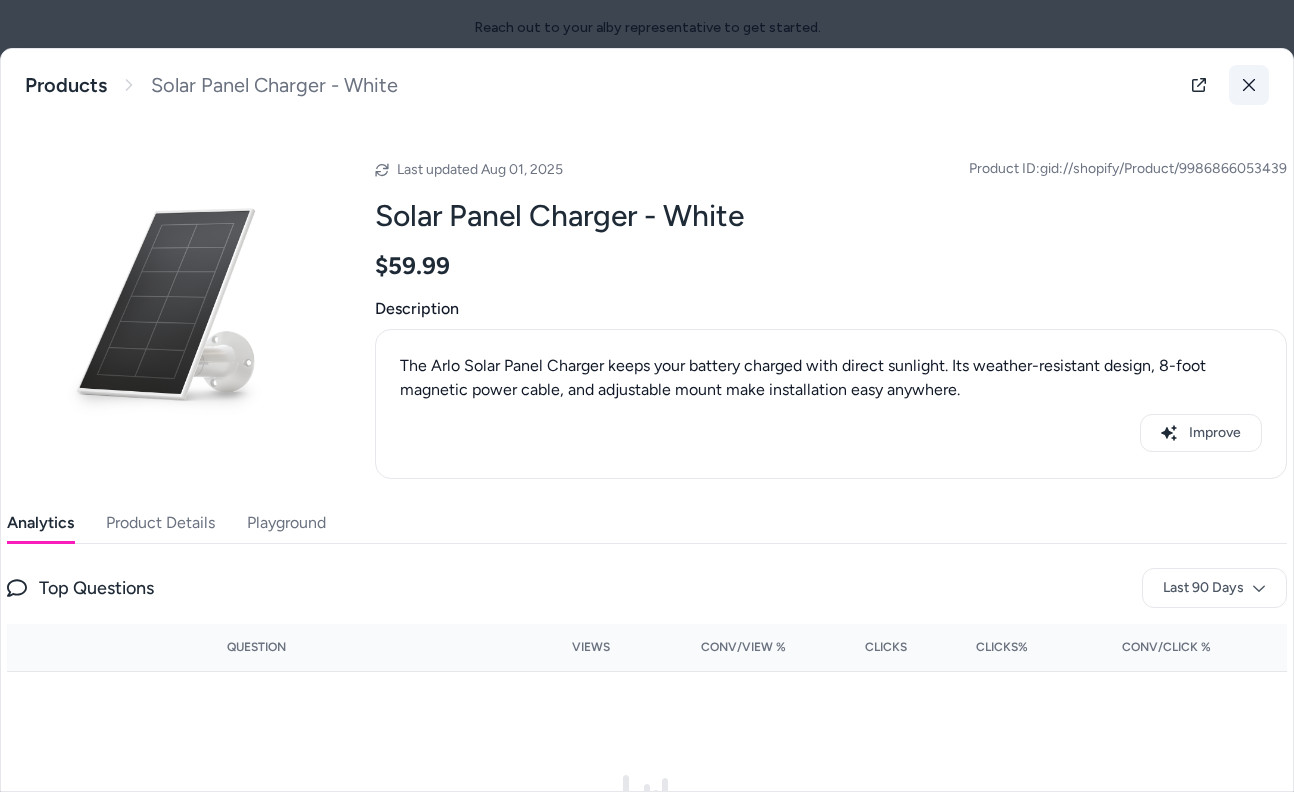 click 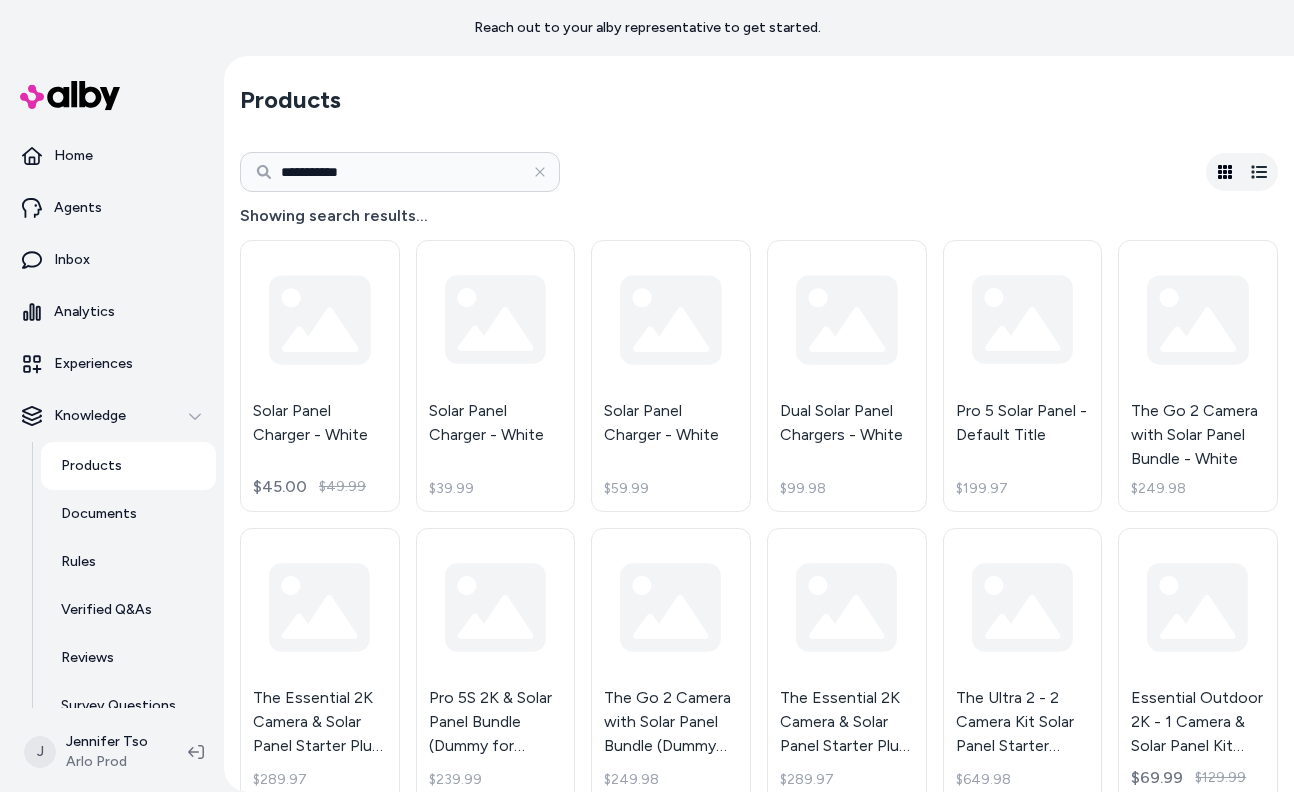 scroll, scrollTop: 0, scrollLeft: 0, axis: both 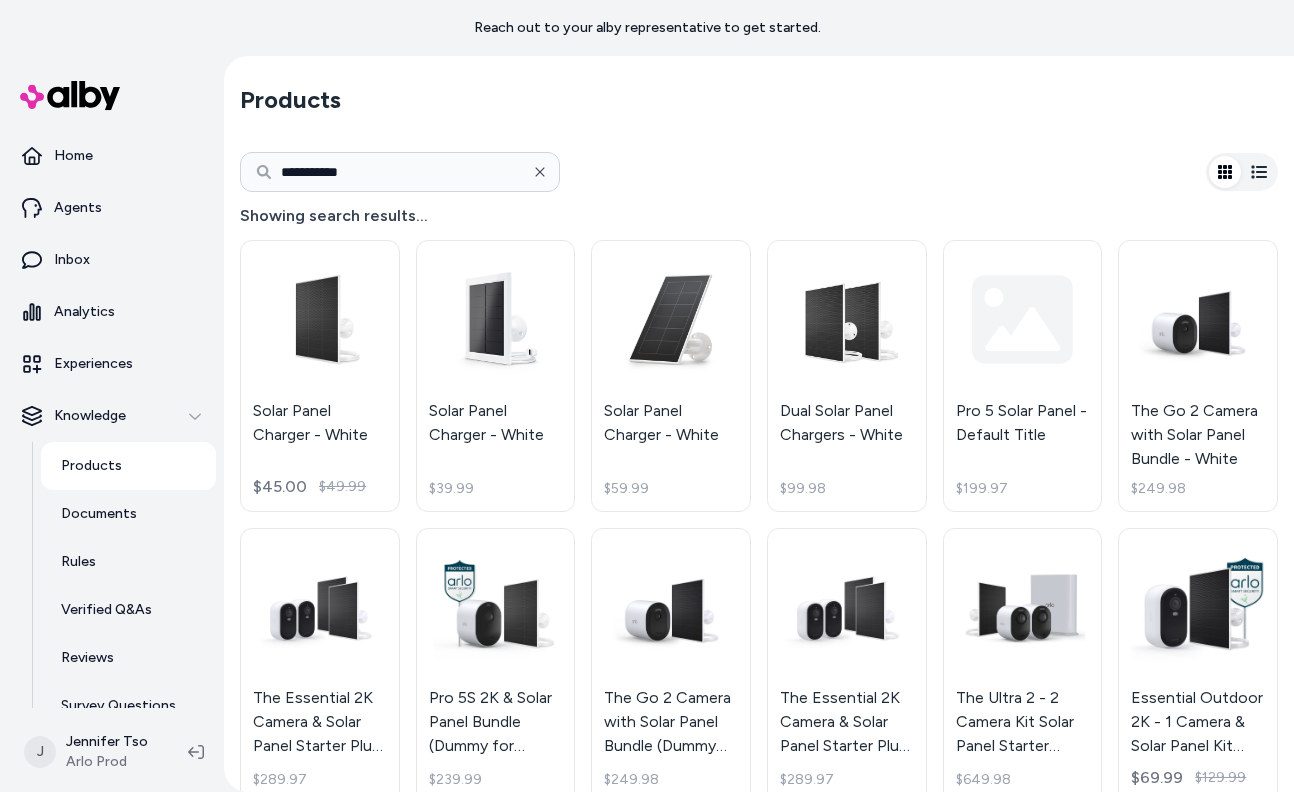 click 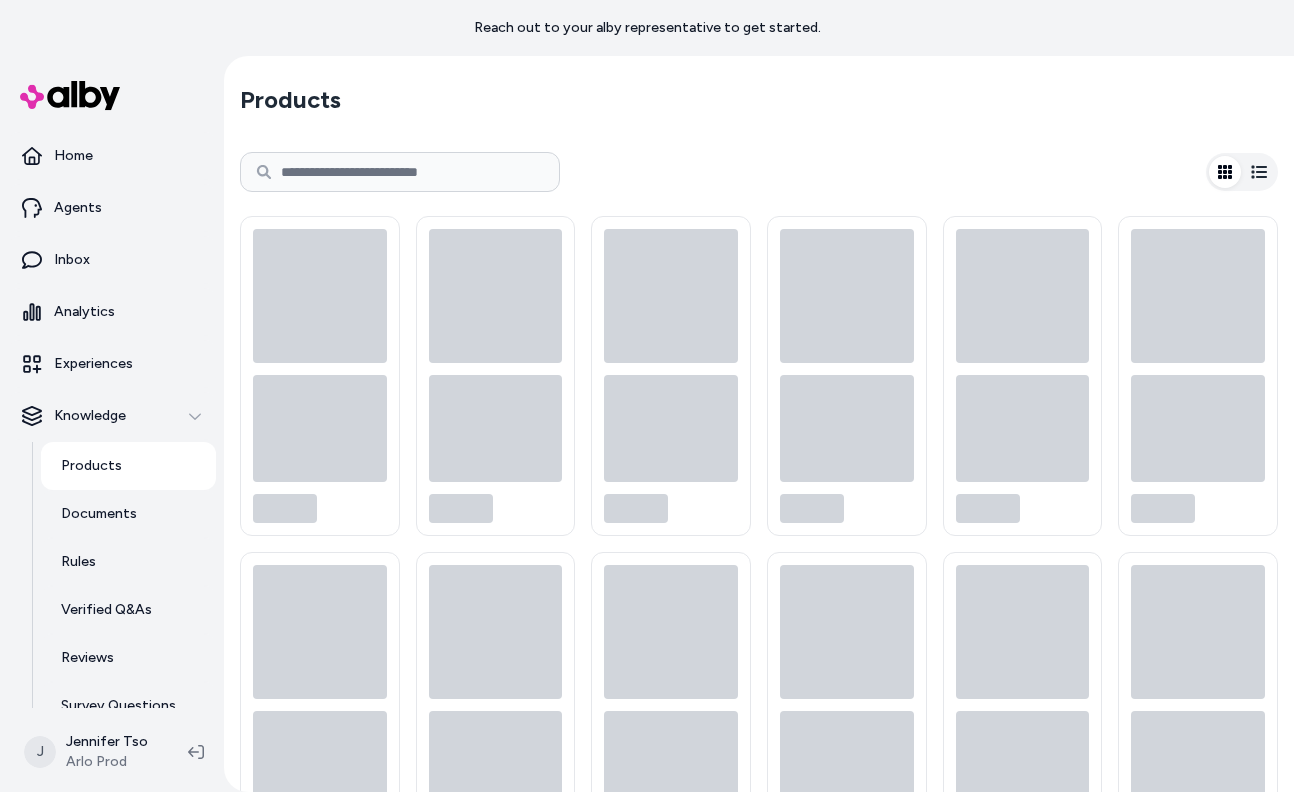click at bounding box center (400, 172) 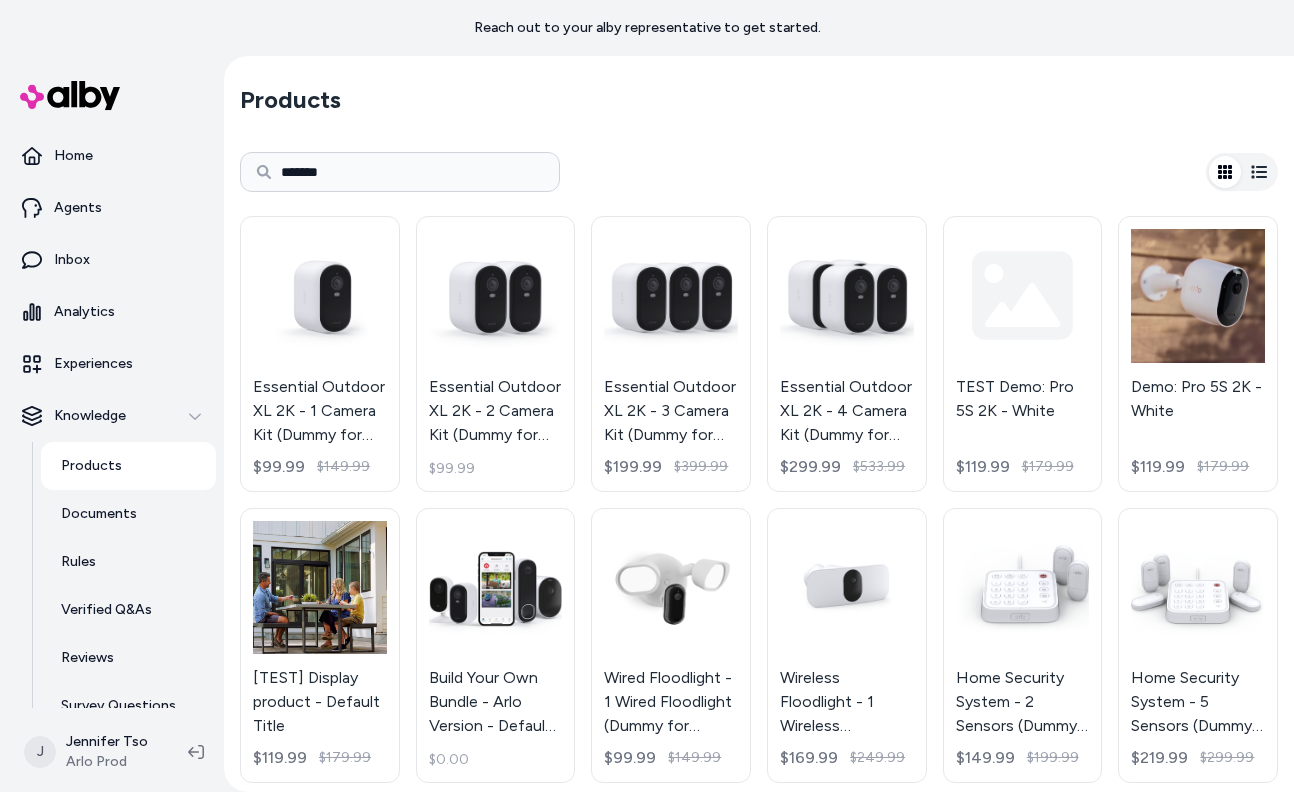 type on "*******" 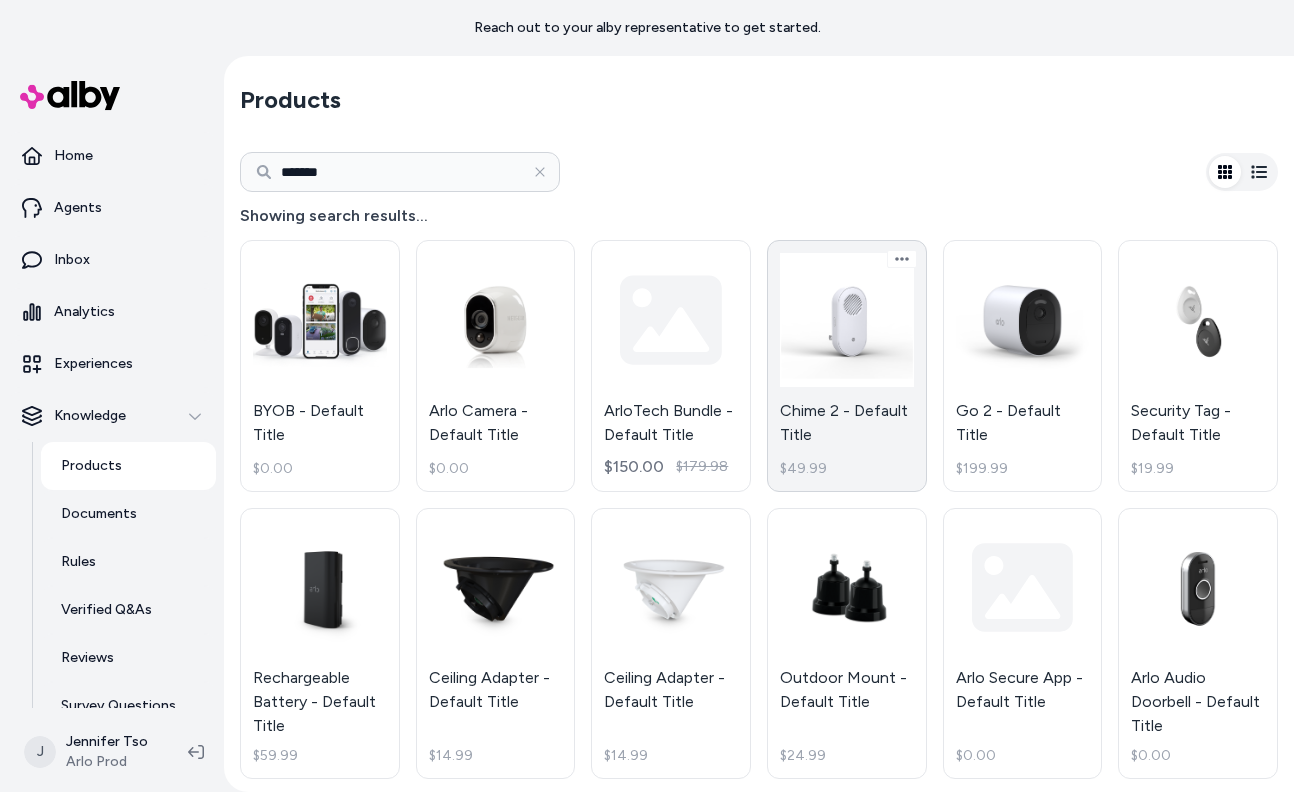click on "Chime 2 - Default Title $49.99" at bounding box center [847, 366] 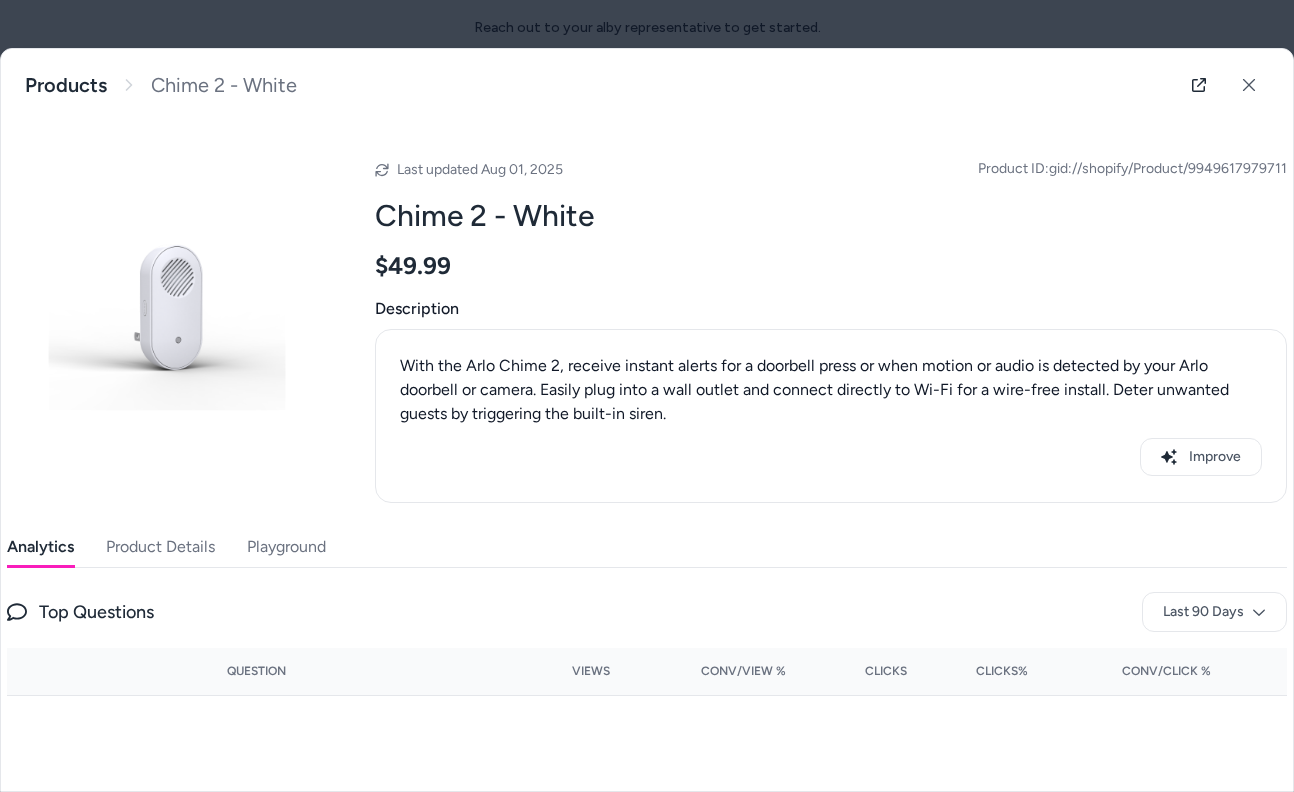 click on "Product Details" at bounding box center (160, 547) 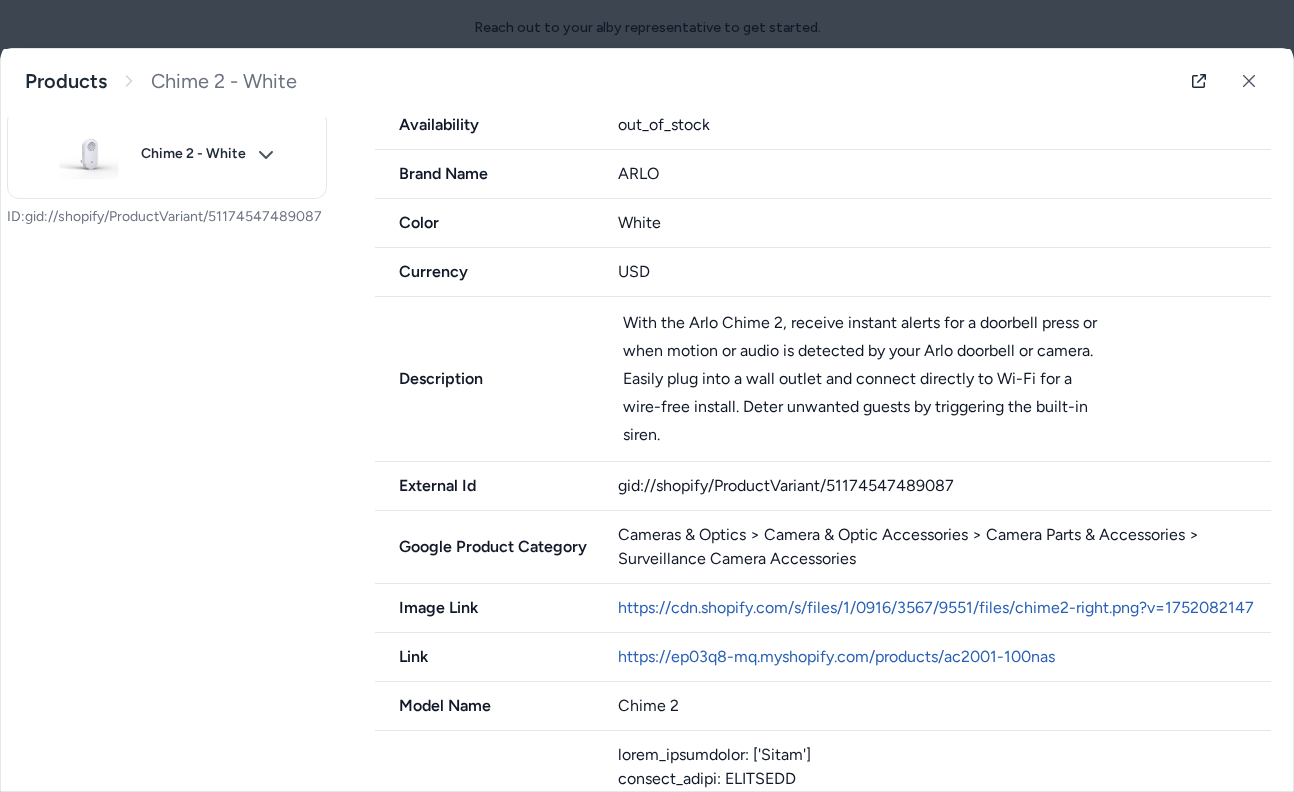 scroll, scrollTop: 525, scrollLeft: 0, axis: vertical 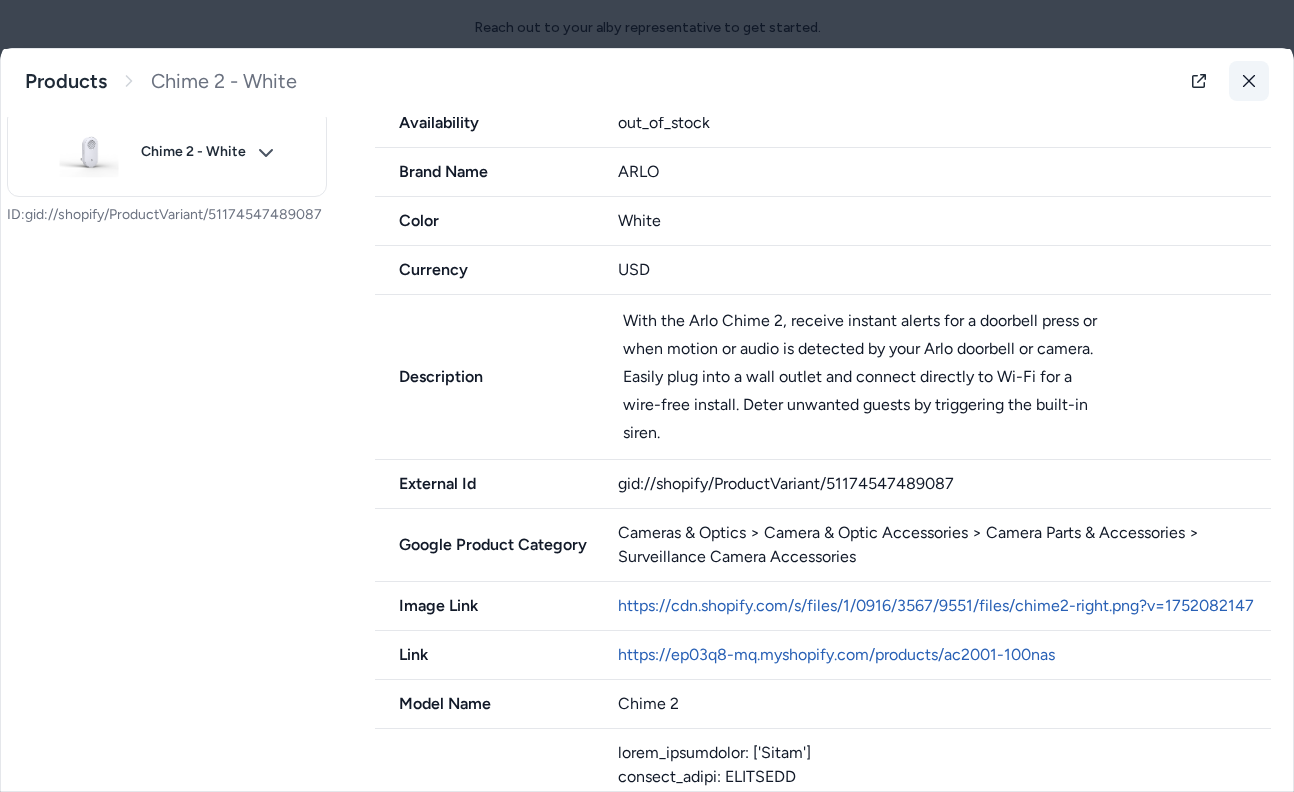 click at bounding box center (1249, 81) 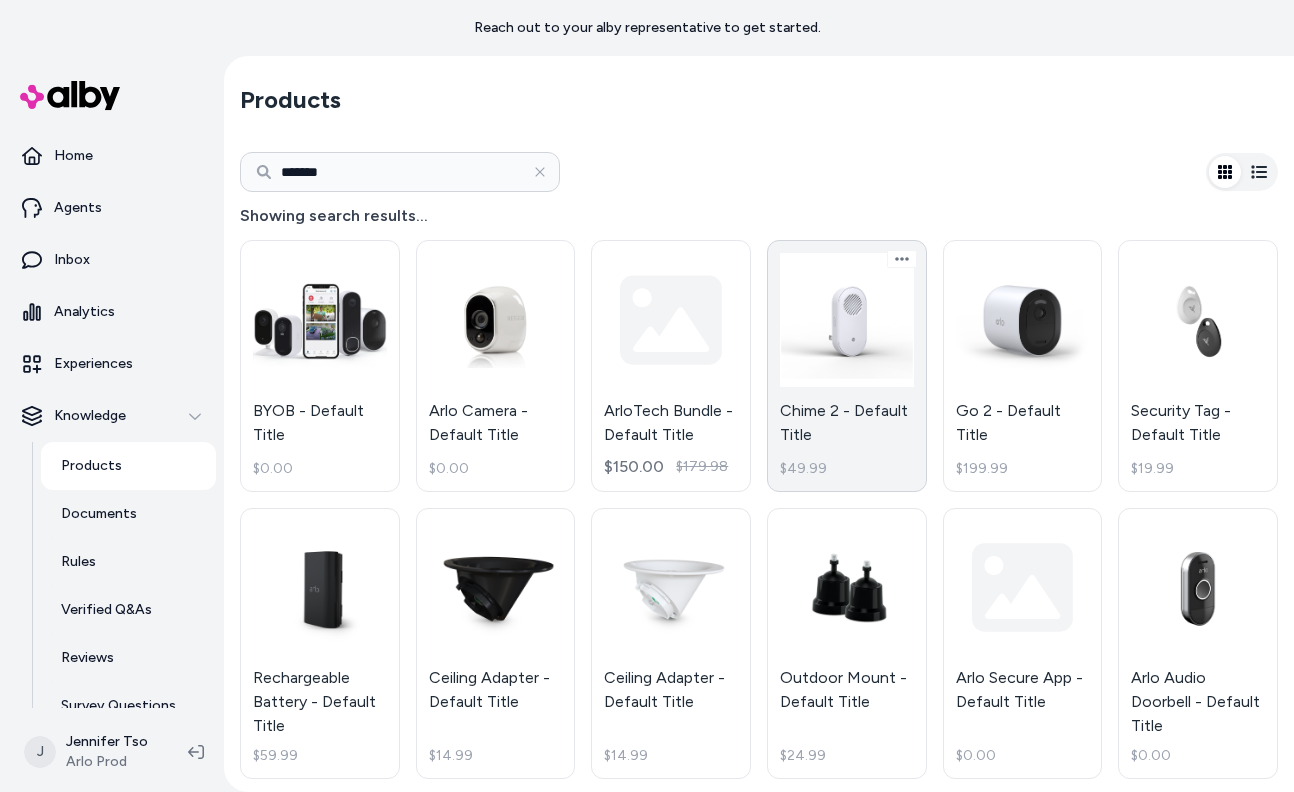 click on "Chime 2 - Default Title $49.99" at bounding box center [847, 366] 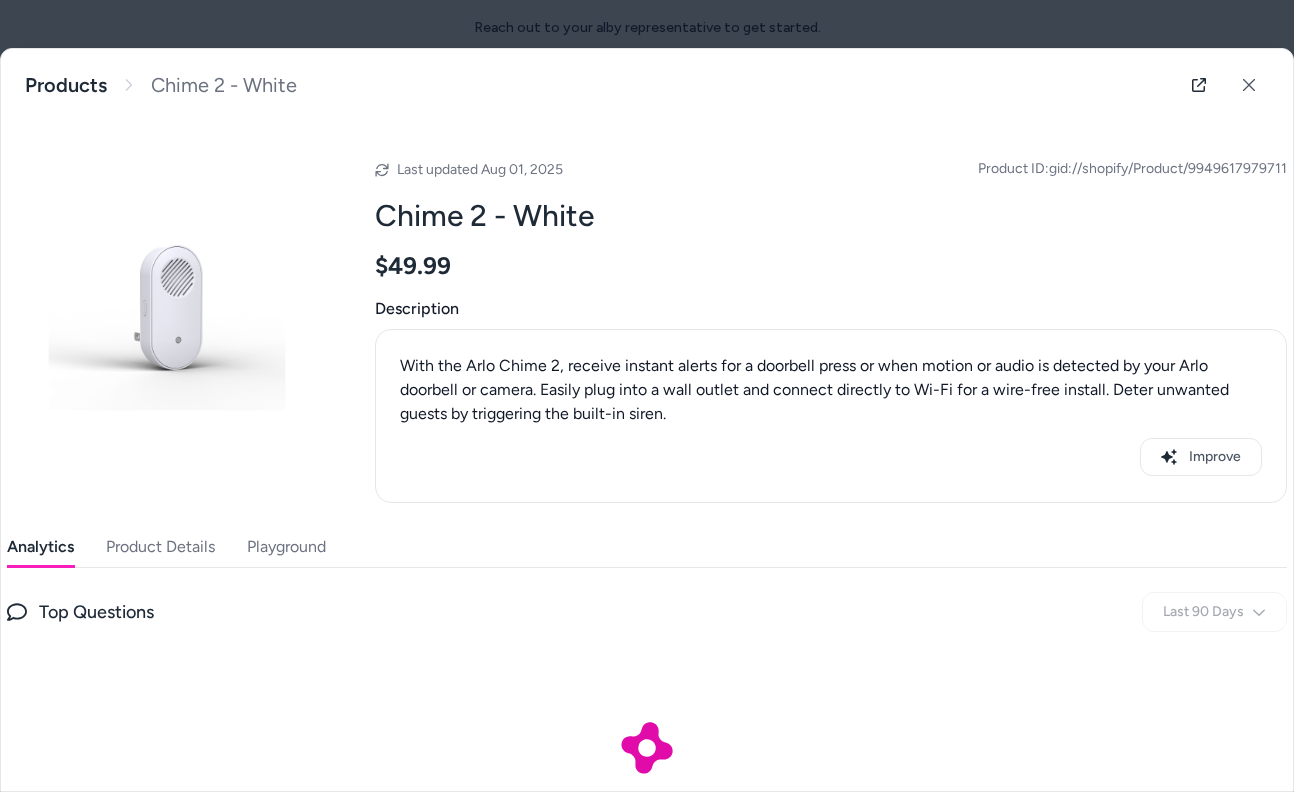 click on "Product Details" at bounding box center (160, 547) 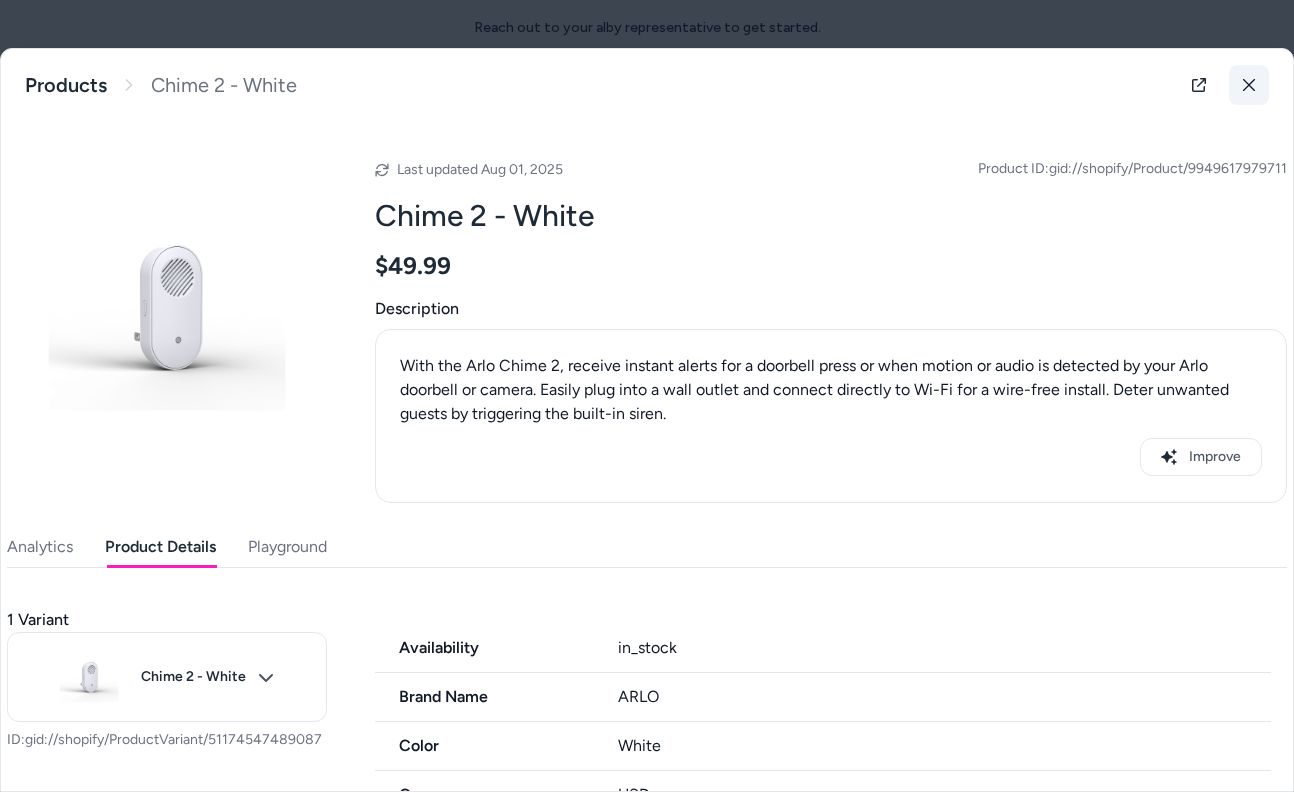 click at bounding box center (1249, 85) 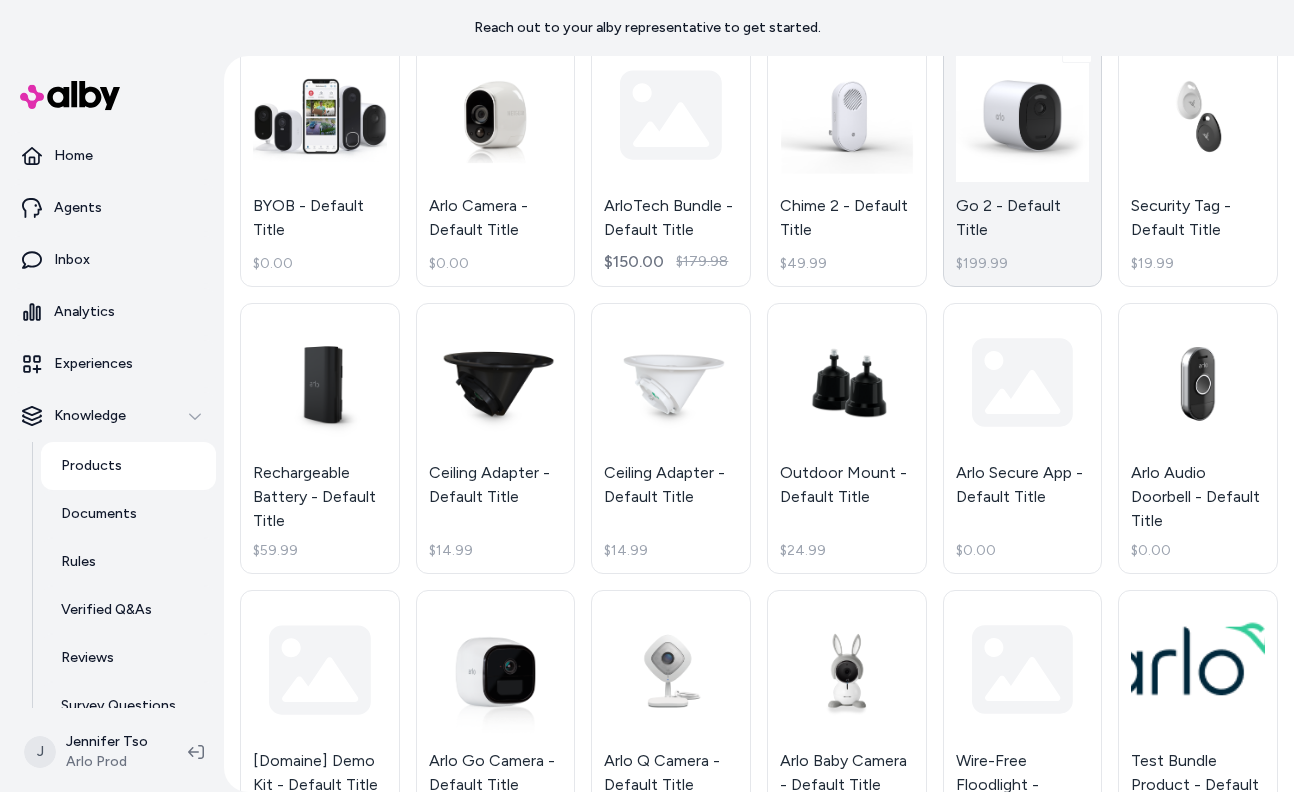 scroll, scrollTop: 206, scrollLeft: 0, axis: vertical 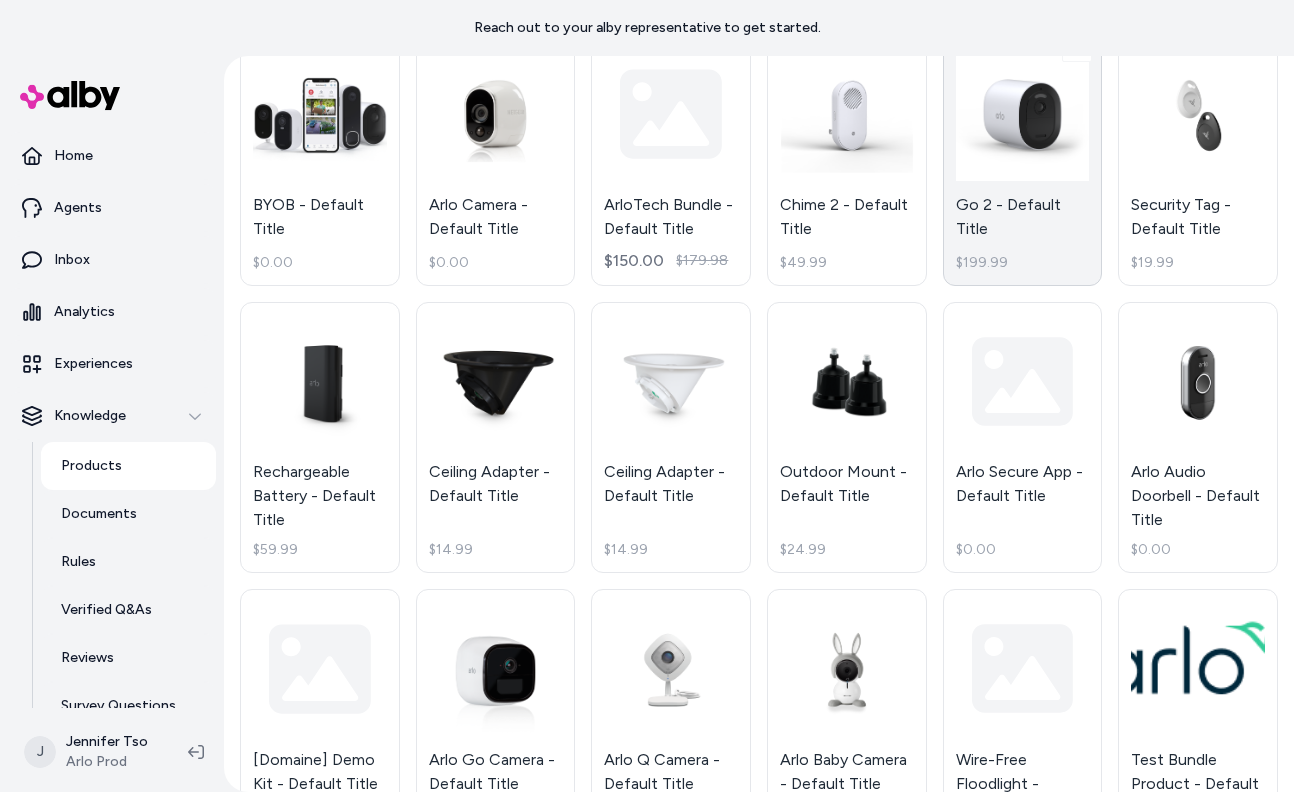click on "Go 2 - Default Title $199.99" at bounding box center [1023, 160] 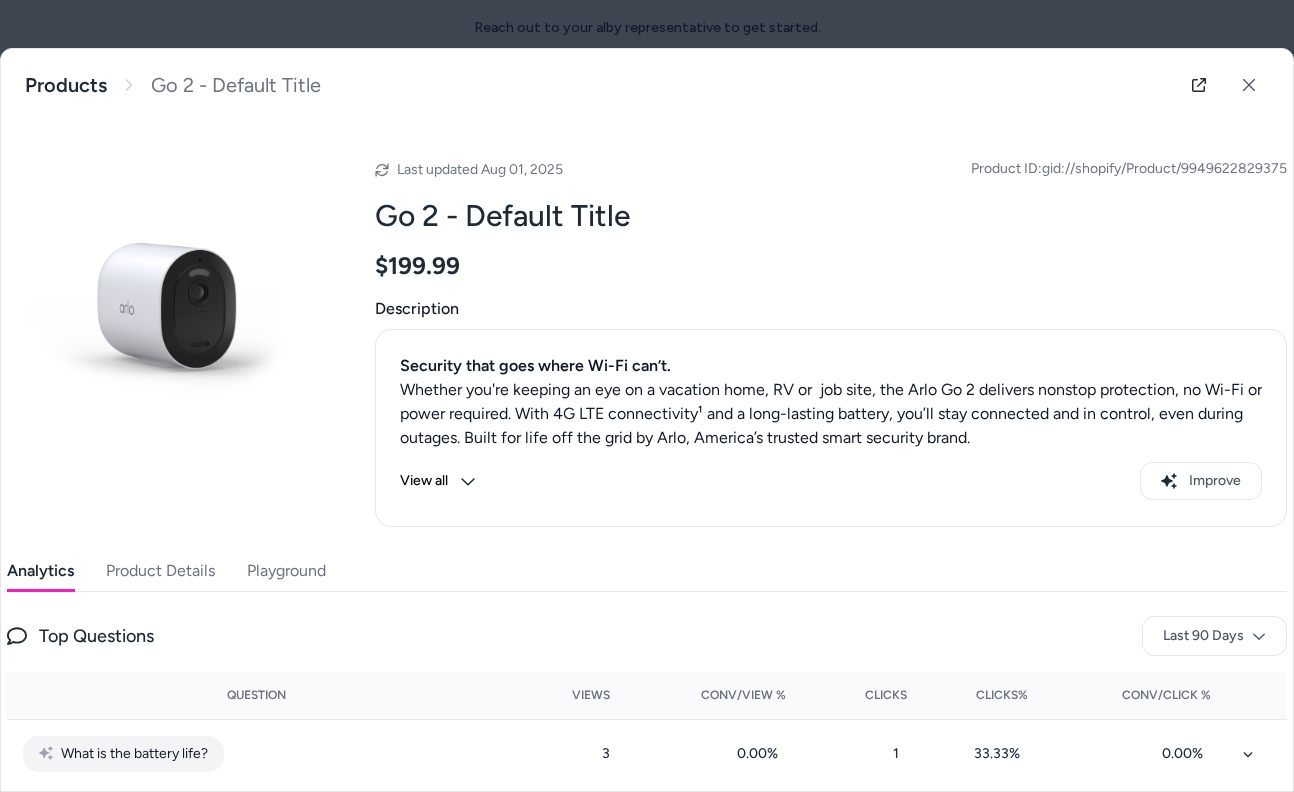 click on "Product Details" at bounding box center (160, 571) 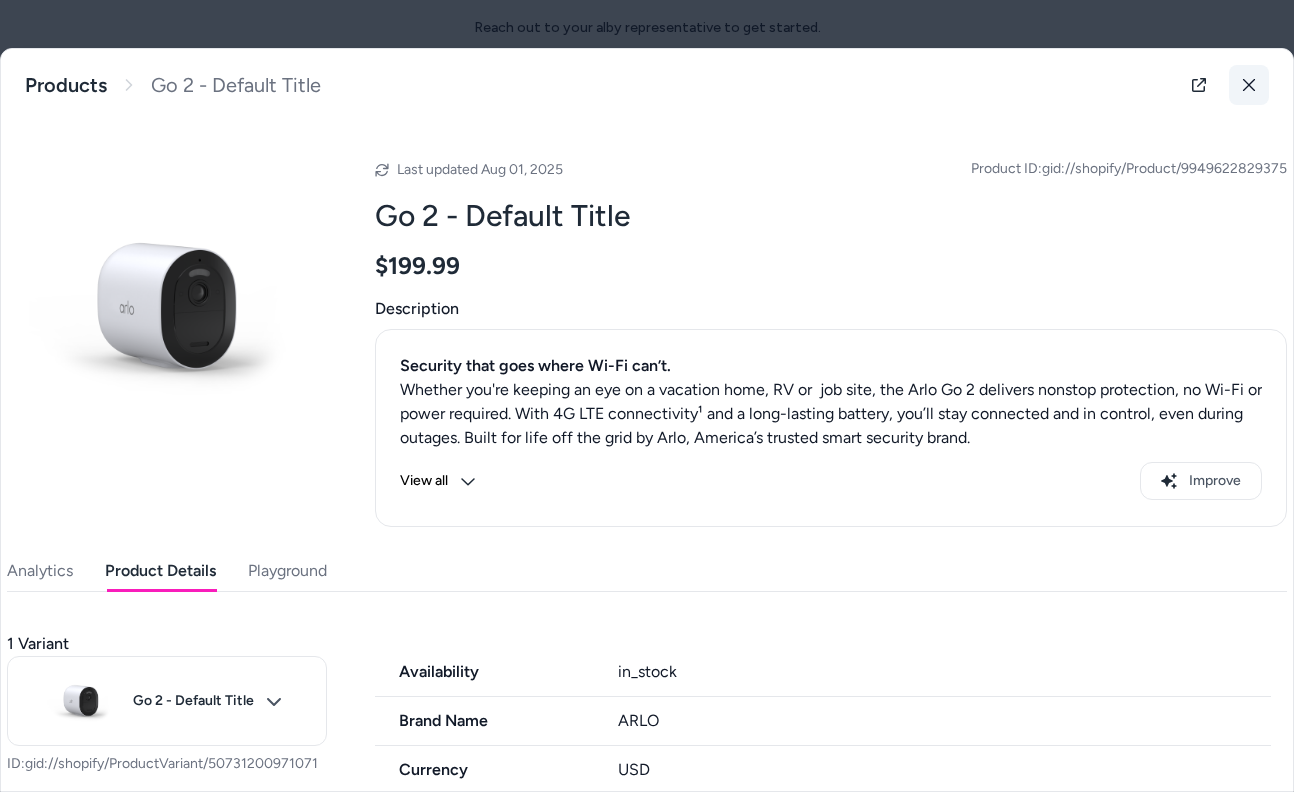 click 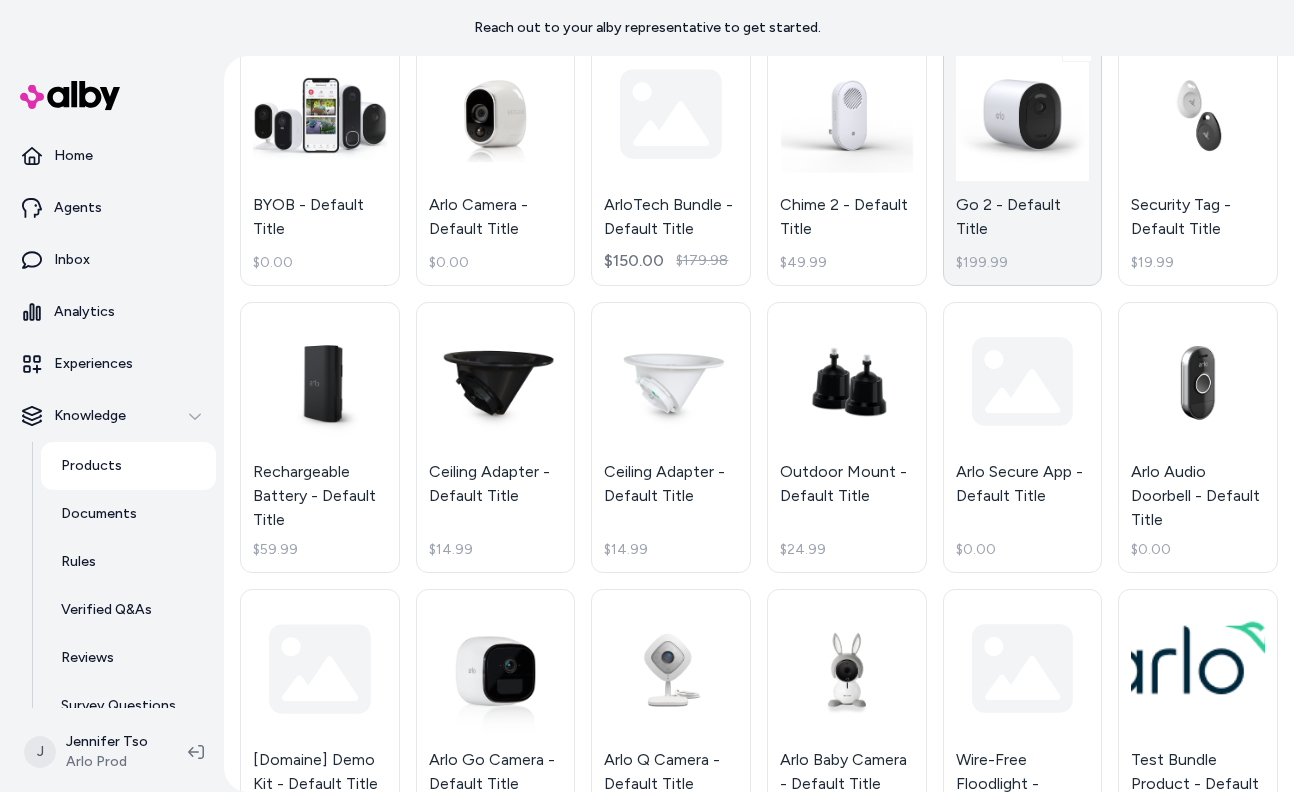 click on "Go 2 - Default Title $199.99" at bounding box center (1023, 160) 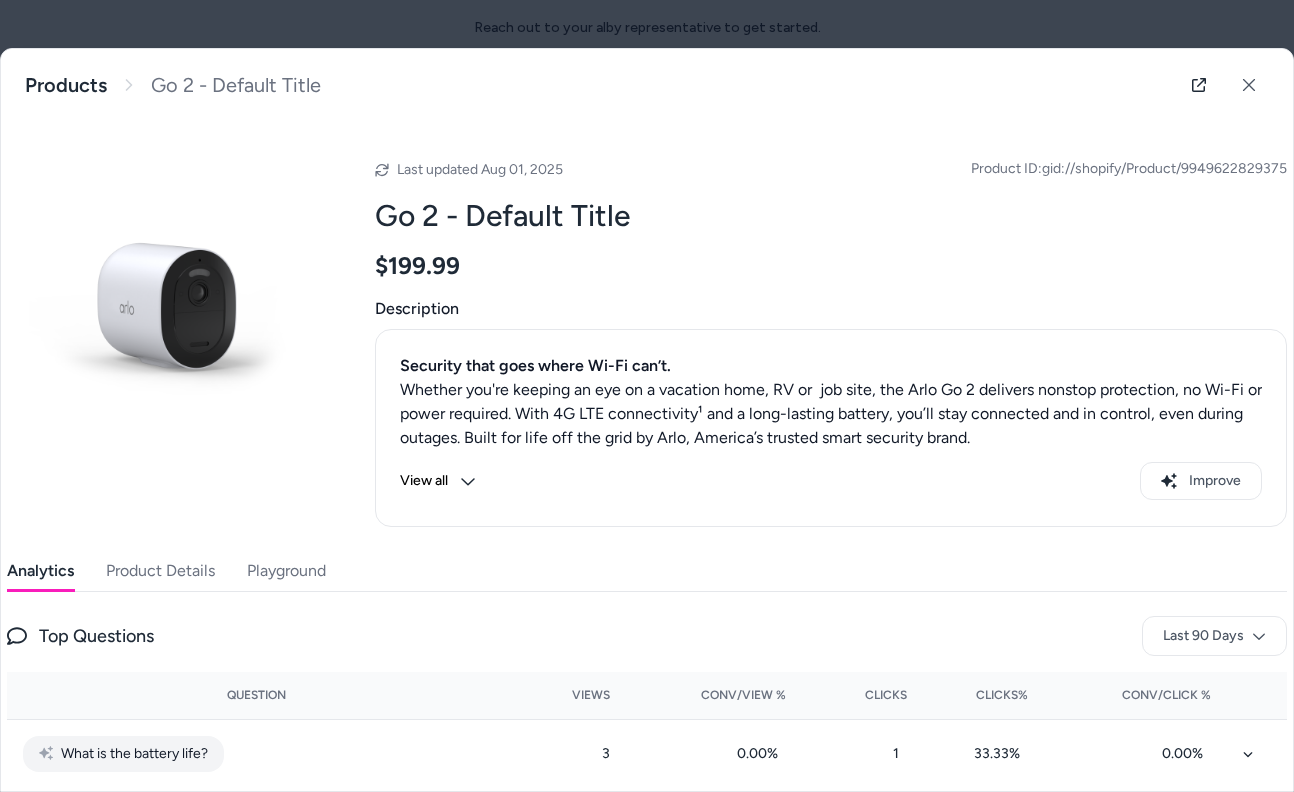 click on "Product Details" at bounding box center (160, 571) 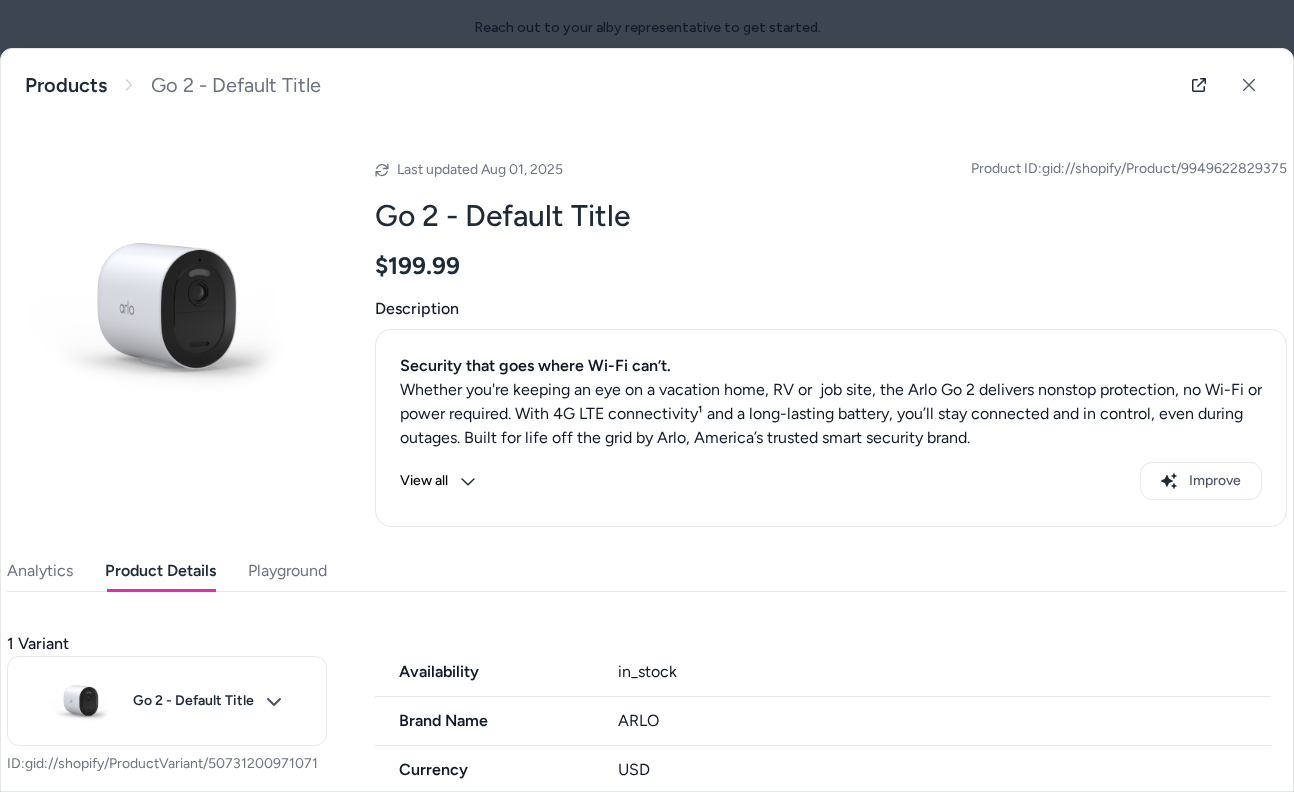 type 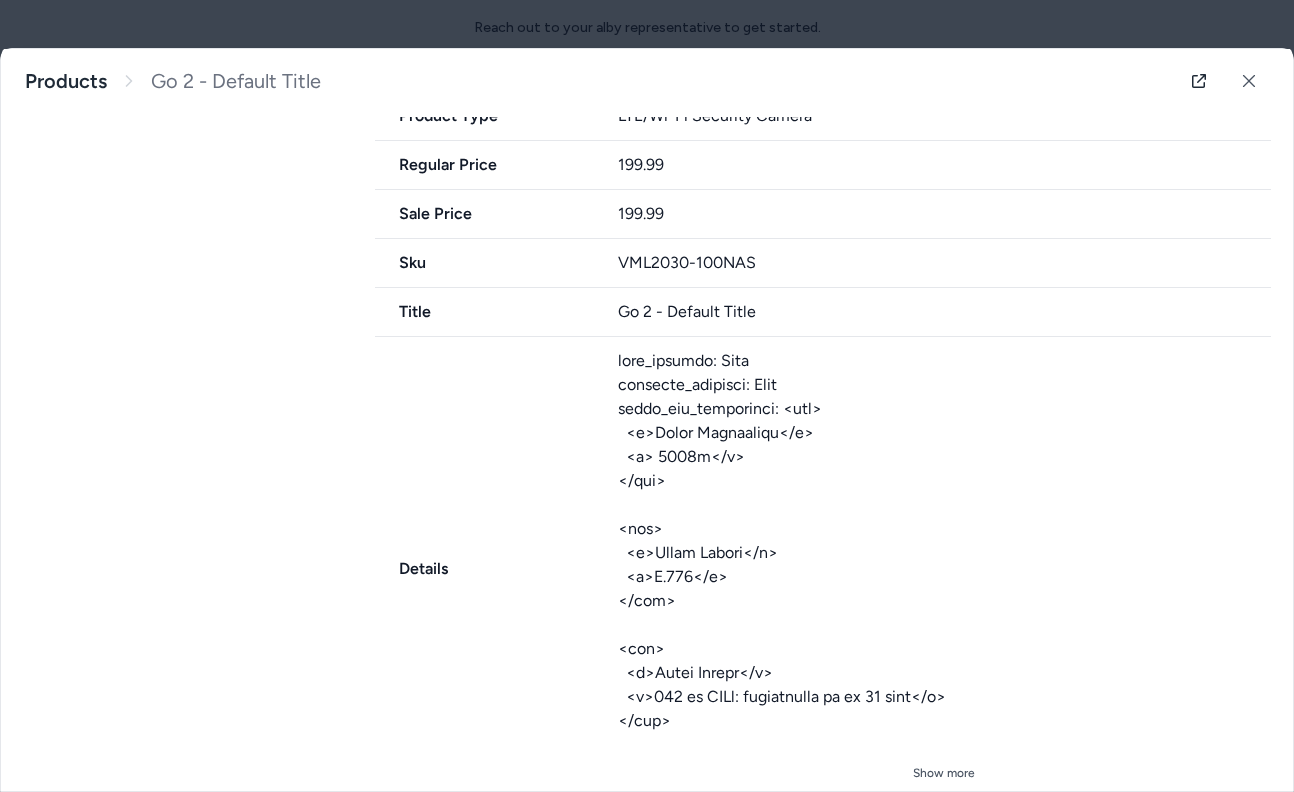 scroll, scrollTop: 1809, scrollLeft: 0, axis: vertical 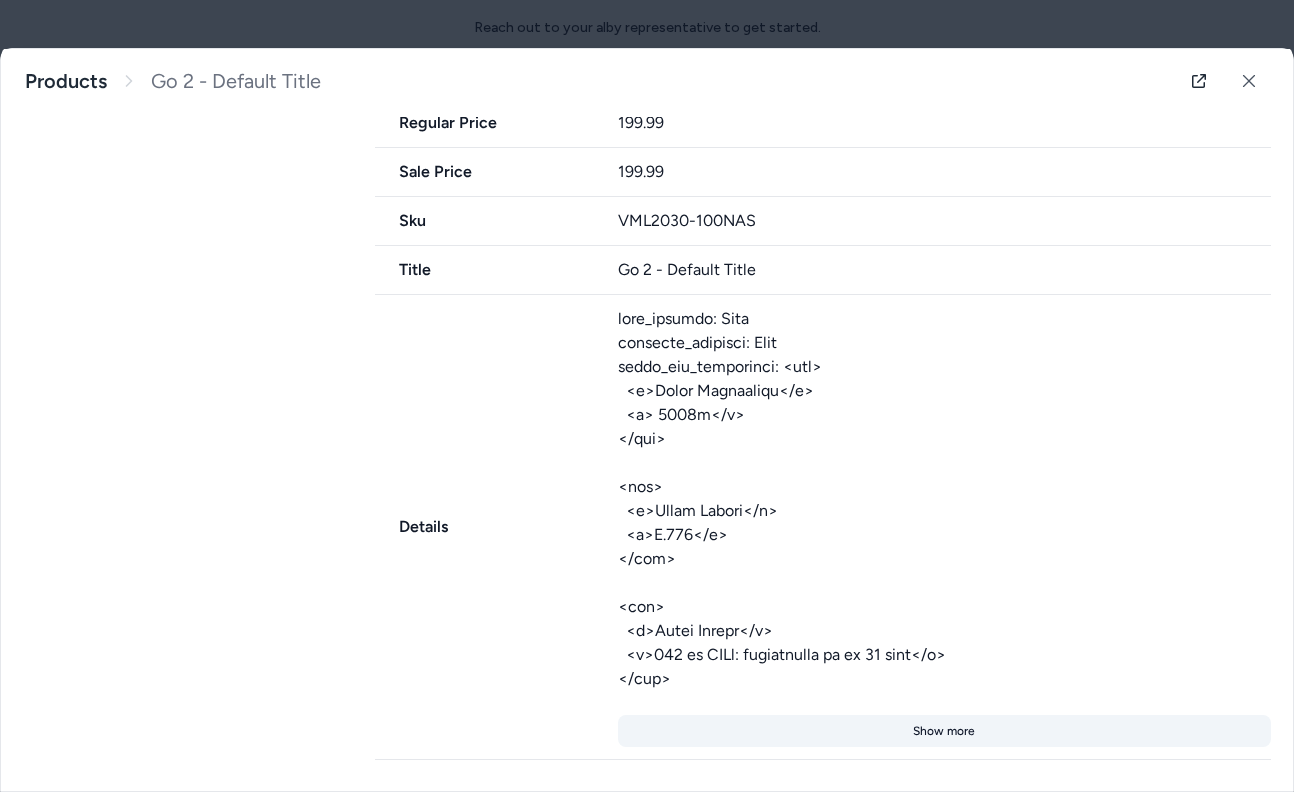 click on "Show more" at bounding box center [945, 731] 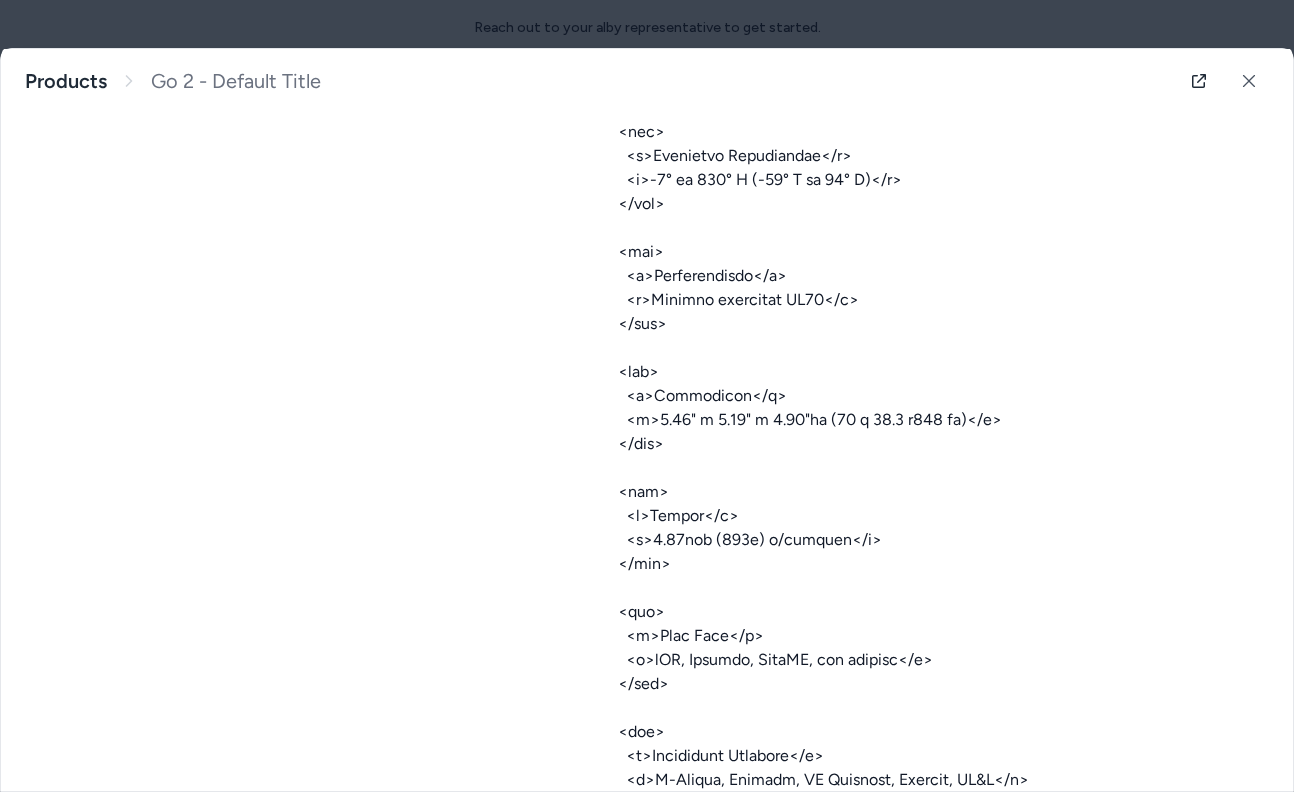 scroll, scrollTop: 3257, scrollLeft: 0, axis: vertical 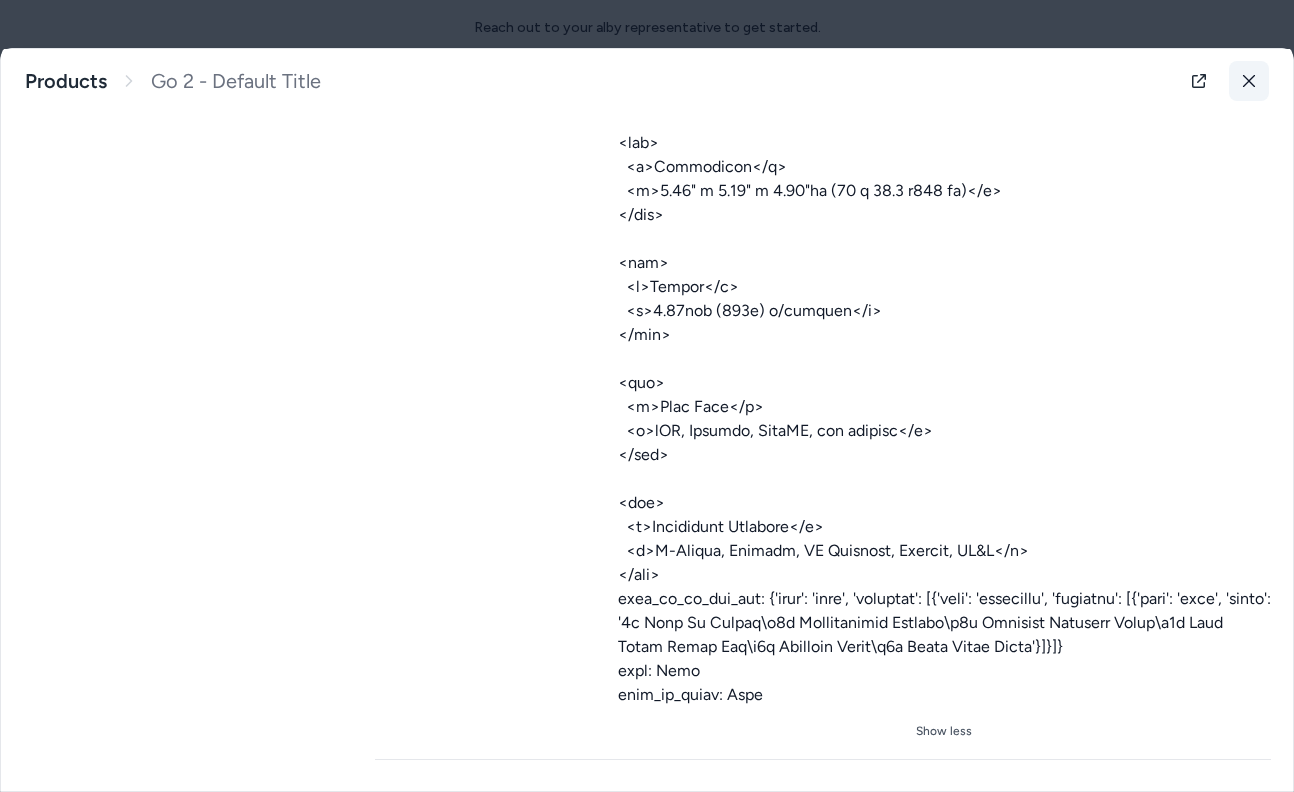 click at bounding box center [1249, 81] 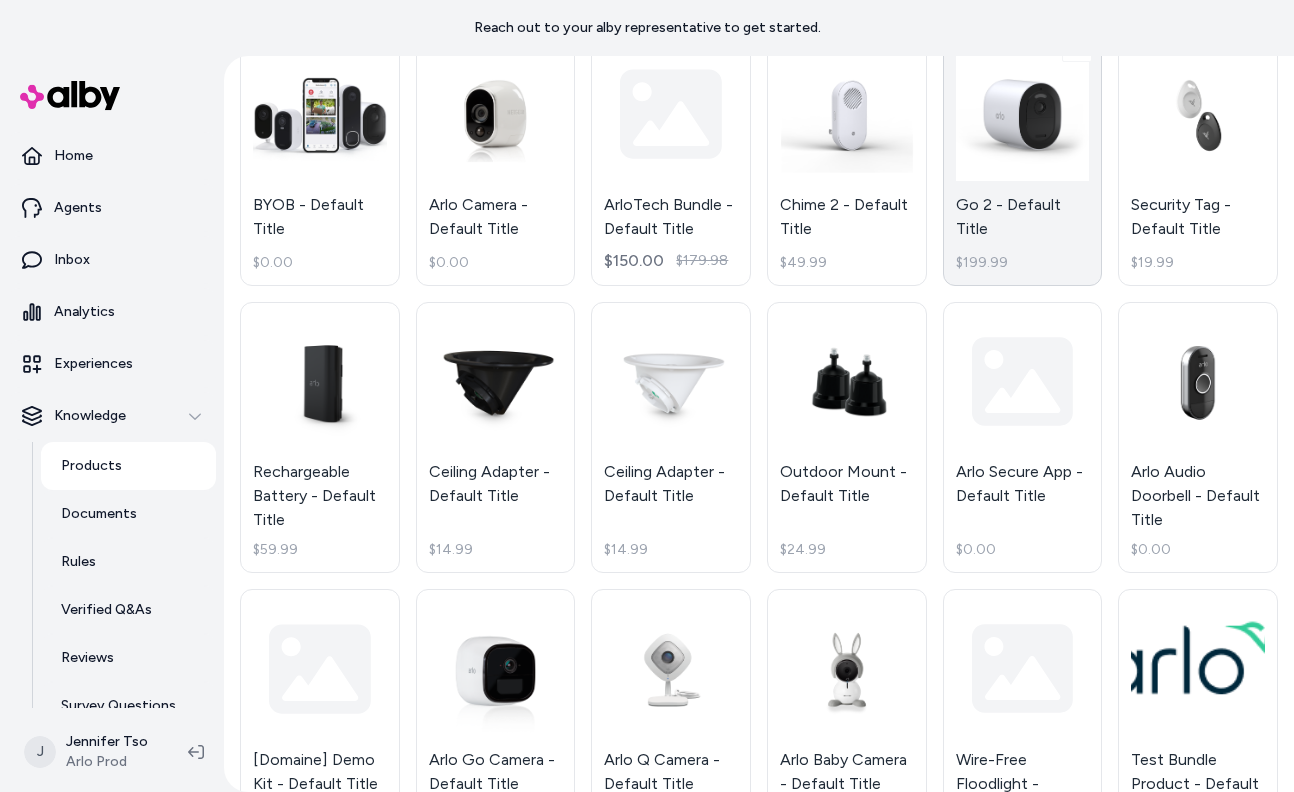 click on "Go 2 - Default Title $199.99" at bounding box center [1023, 160] 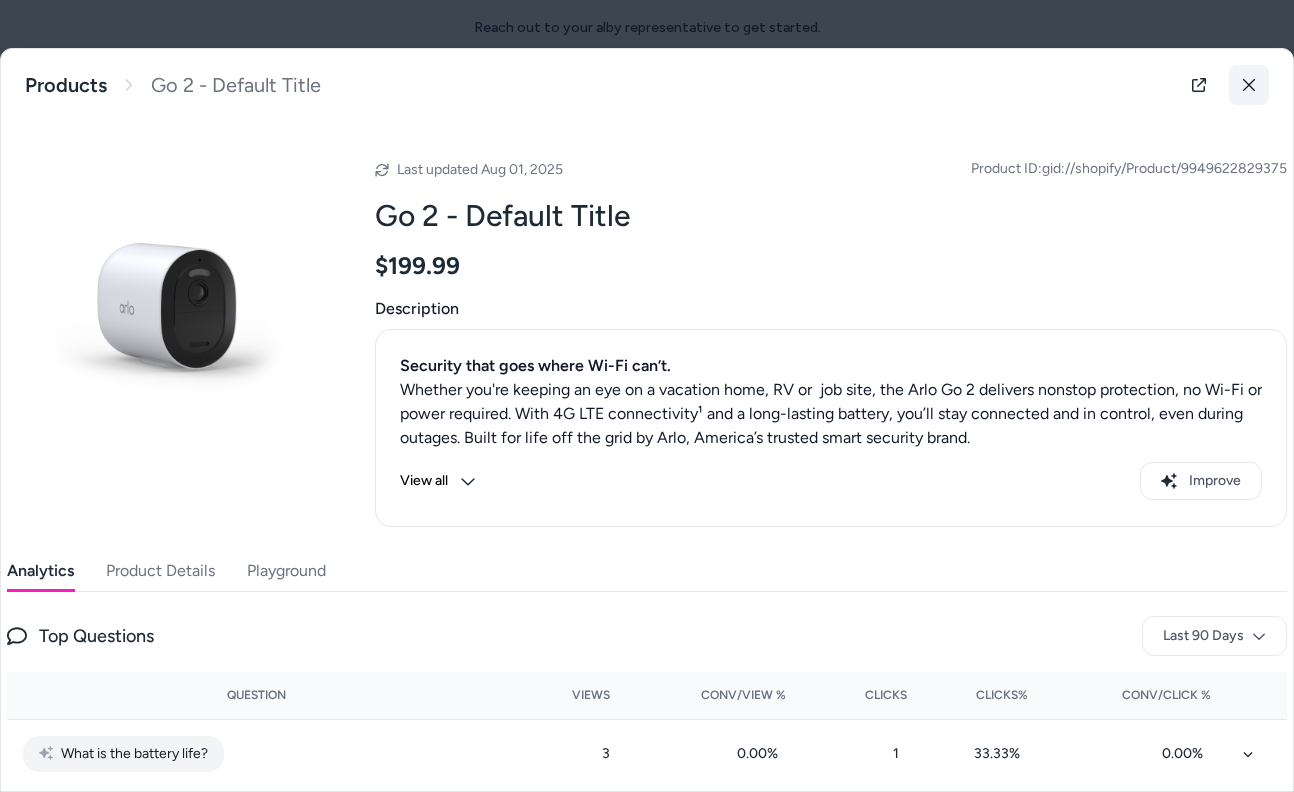 click at bounding box center (1249, 85) 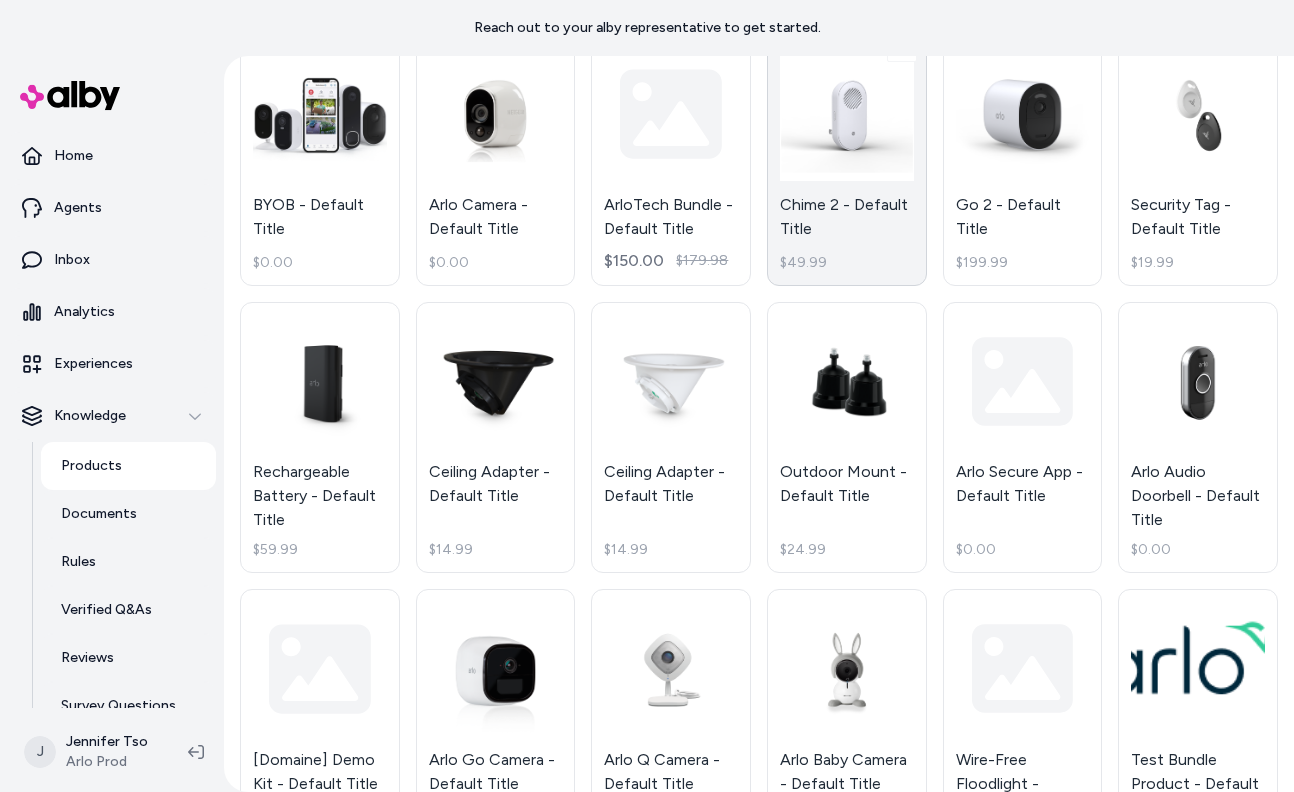 click on "Chime 2 - Default Title $49.99" at bounding box center (847, 160) 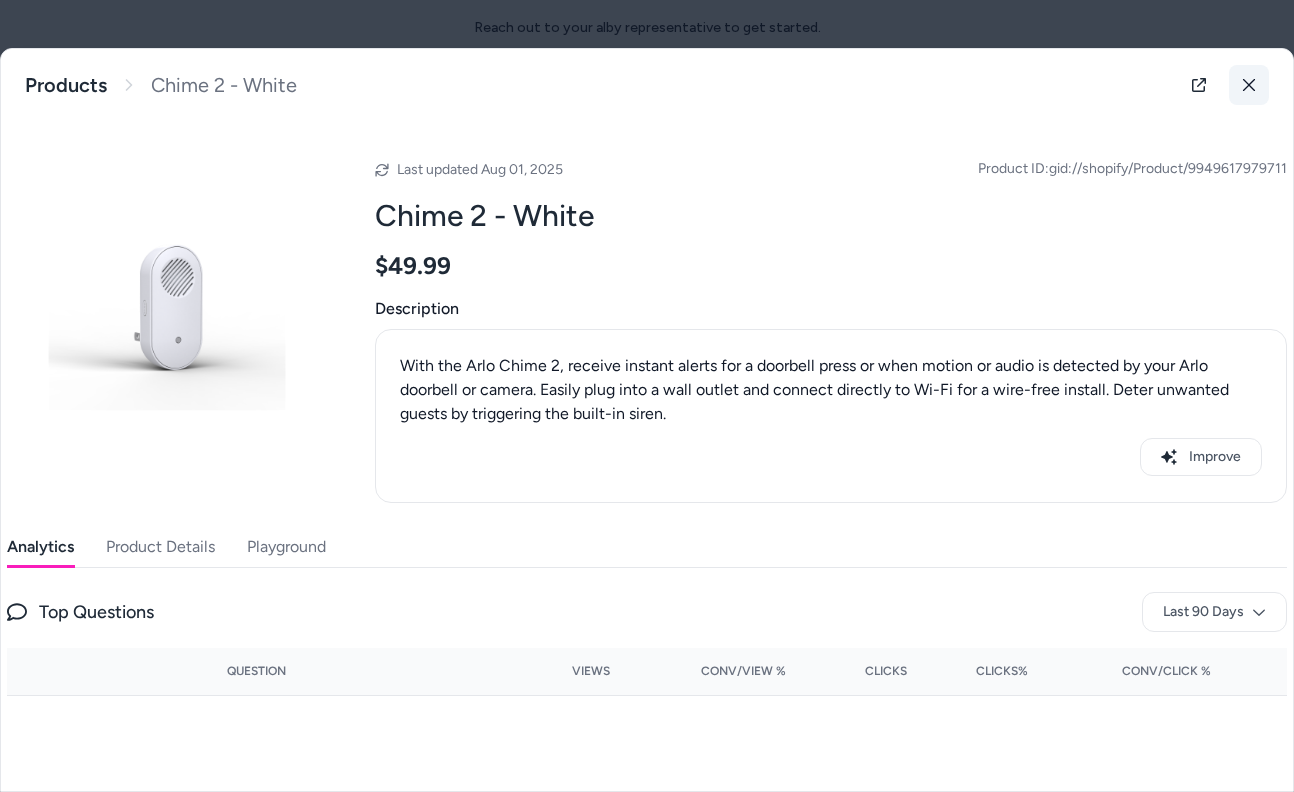 click 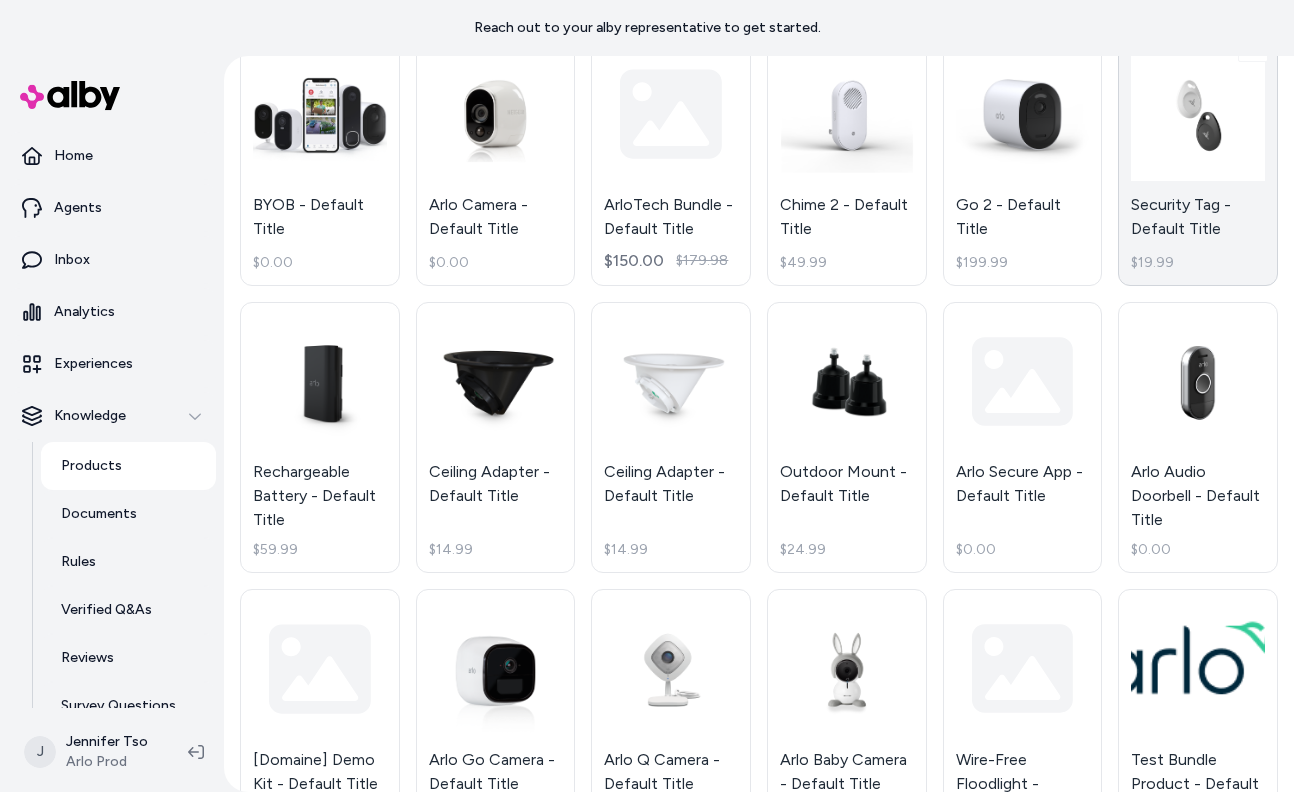click on "Security Tag - Default Title $19.99" at bounding box center (1198, 160) 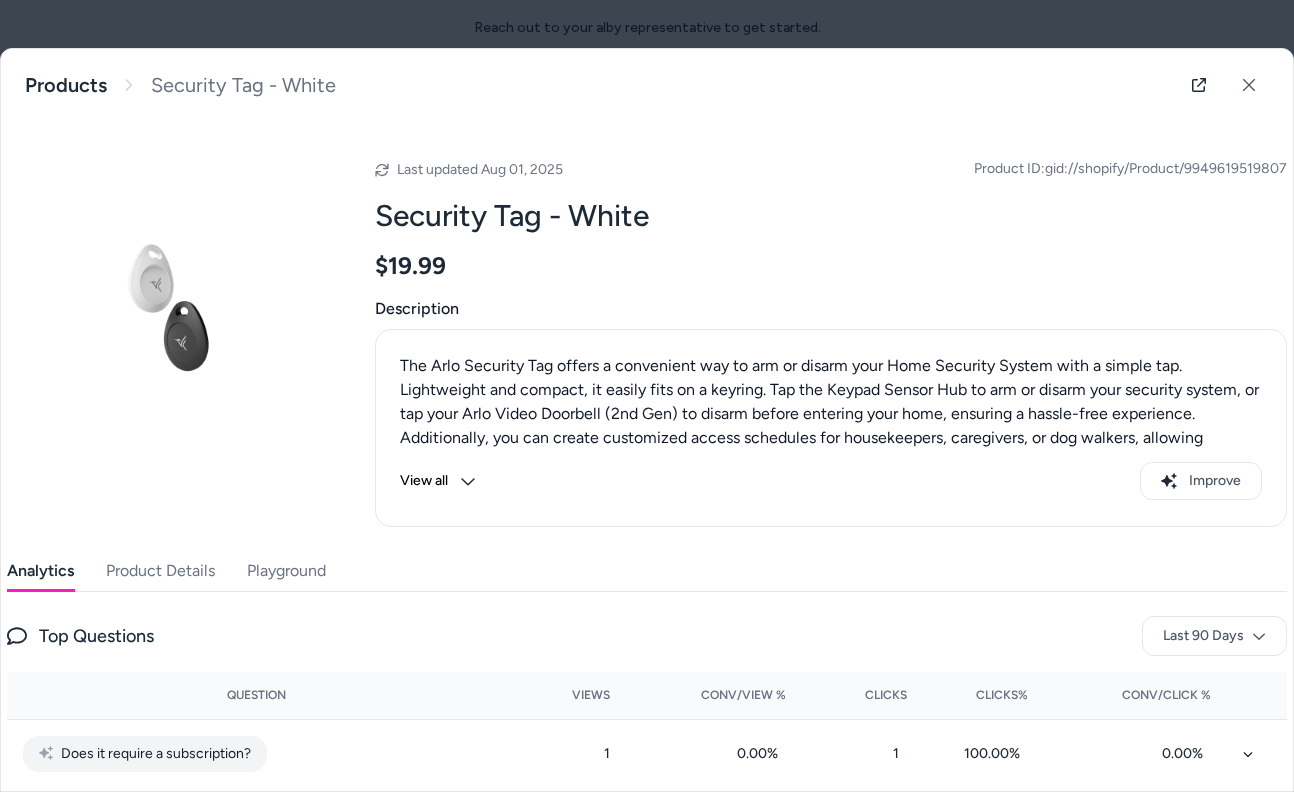 click on "Product Details" at bounding box center [160, 571] 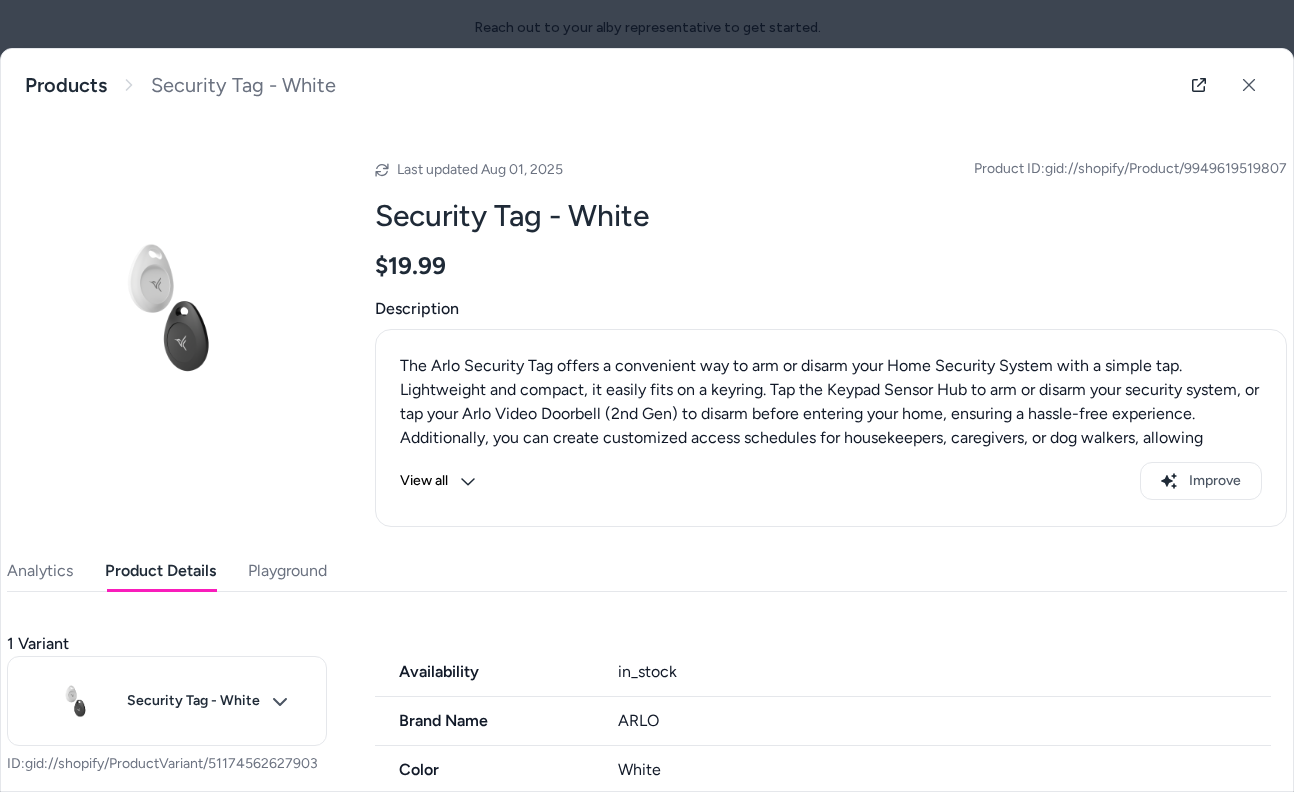 scroll, scrollTop: 305, scrollLeft: 0, axis: vertical 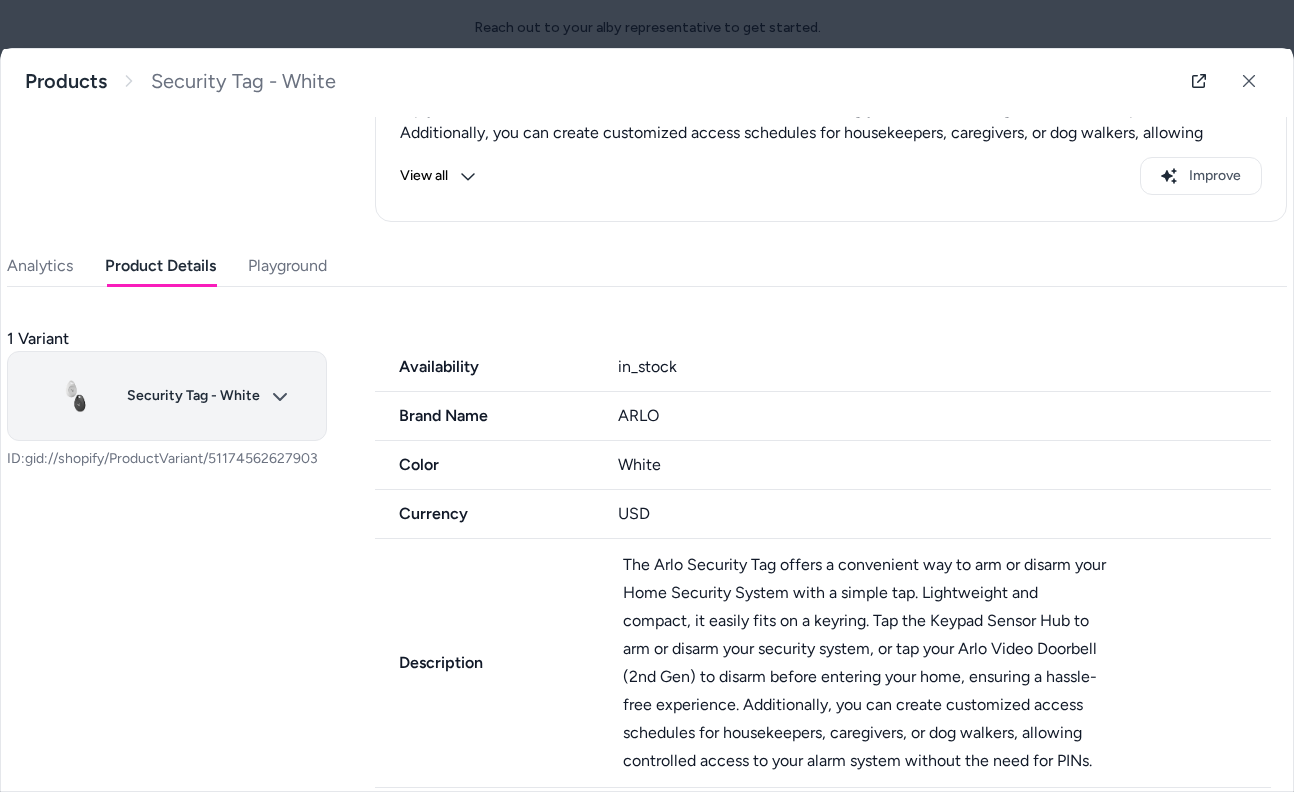 click on "Reach out to your alby representative to get started. Home Agents Inbox Analytics Experiences Knowledge Products Documents Rules Verified Q&As Reviews Survey Questions Integrations J Jennifer Tso Arlo Prod Products ******* Showing search results... BYOB - Default Title $0.00 Arlo Camera - Default Title $0.00 ArloTech Bundle - Default Title $150.00 $179.98 Chime 2 - Default Title $49.99 Go 2 - Default Title $199.99 Security Tag - Default Title $19.99 Rechargeable Battery - Default Title $59.99 Ceiling Adapter - Default Title $14.99 Ceiling Adapter - Default Title $14.99 Outdoor Mount - Default Title $24.99 Arlo Secure App - Default Title $0.00 Arlo Audio Doorbell - Default Title $0.00 [Domaine] Demo Kit - Default Title $0.00 Arlo Go Camera - Default Title $0.00 Arlo Q Camera - Default Title $0.00 Arlo Baby Camera - Default Title $0.00 Wire-Free Floodlight - Default Title $0.00 Test Bundle Product - Default Title $500.00 $555.00 Ashley Test Product - Default Title $0.00 [TEST] Display product - Default Title" at bounding box center (647, 396) 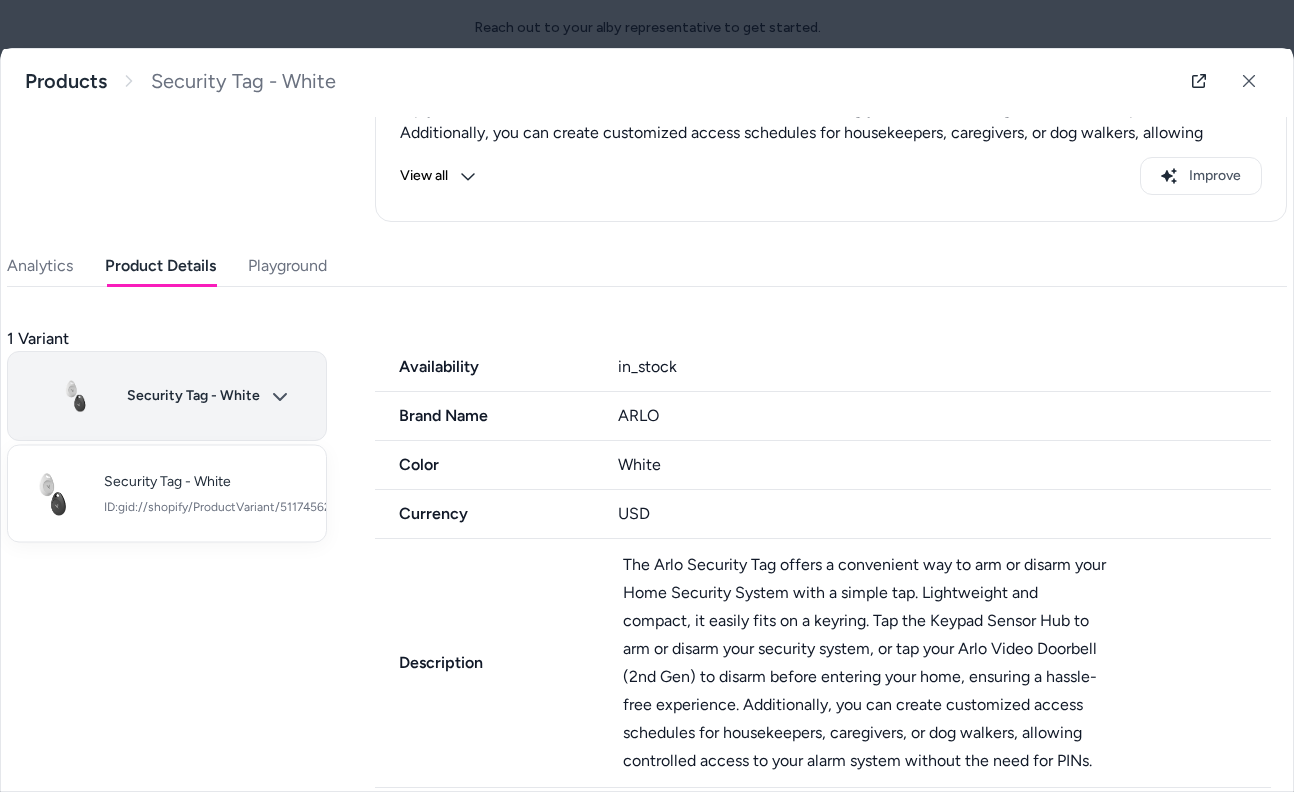 click at bounding box center (647, 396) 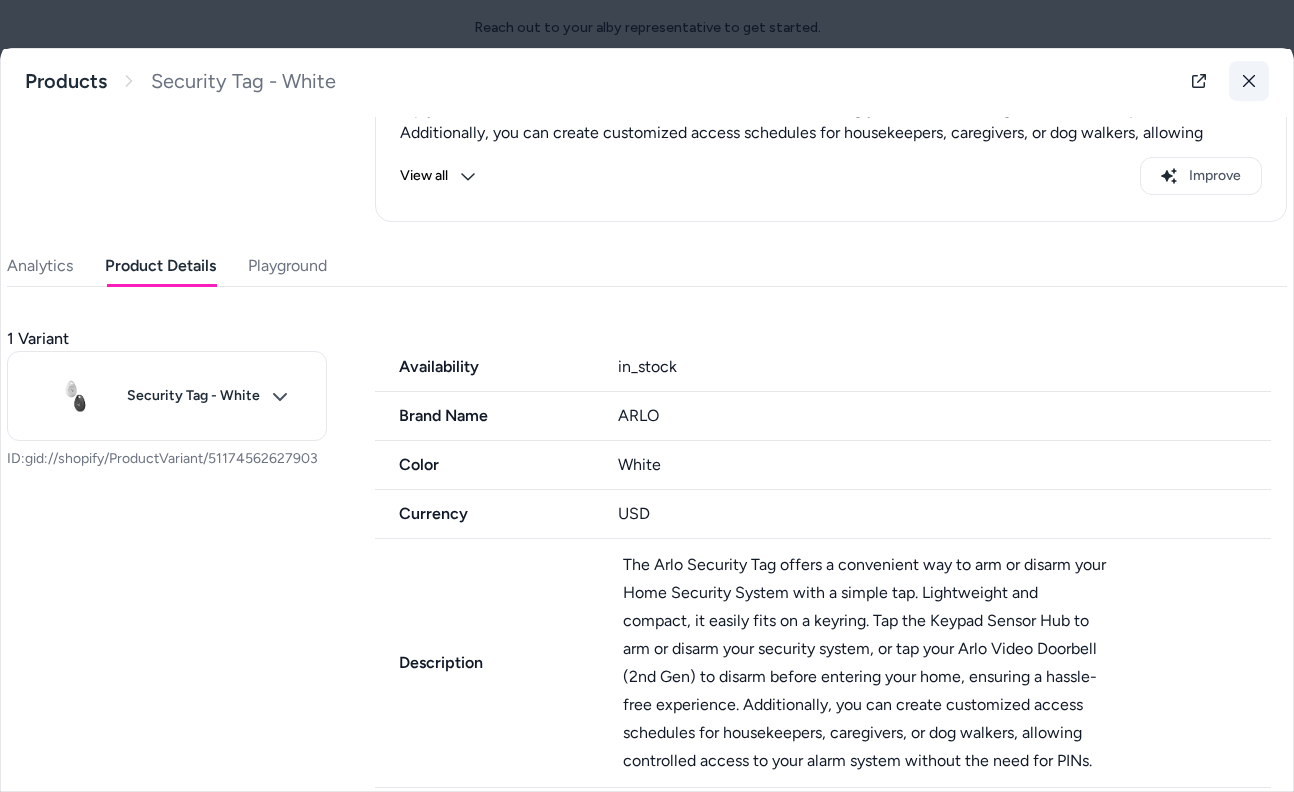 click at bounding box center [1249, 81] 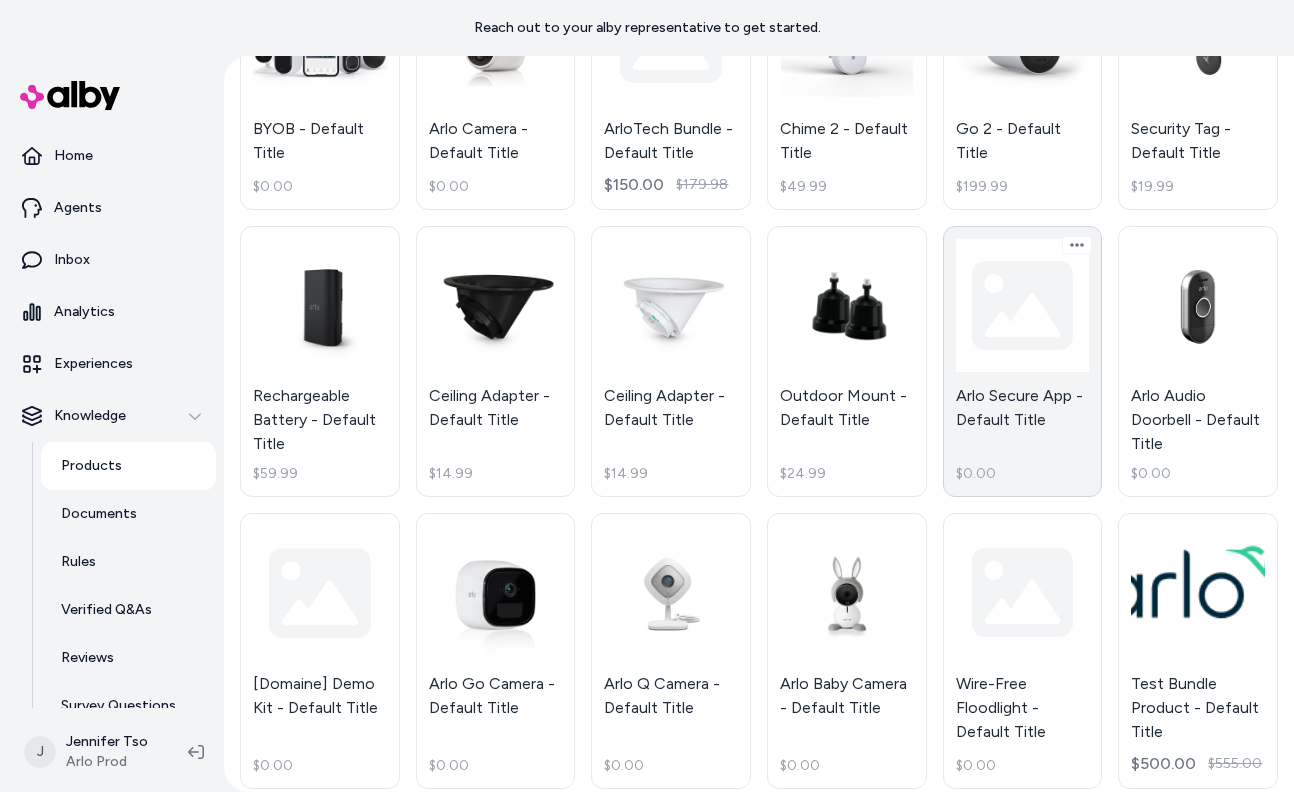 scroll, scrollTop: 343, scrollLeft: 0, axis: vertical 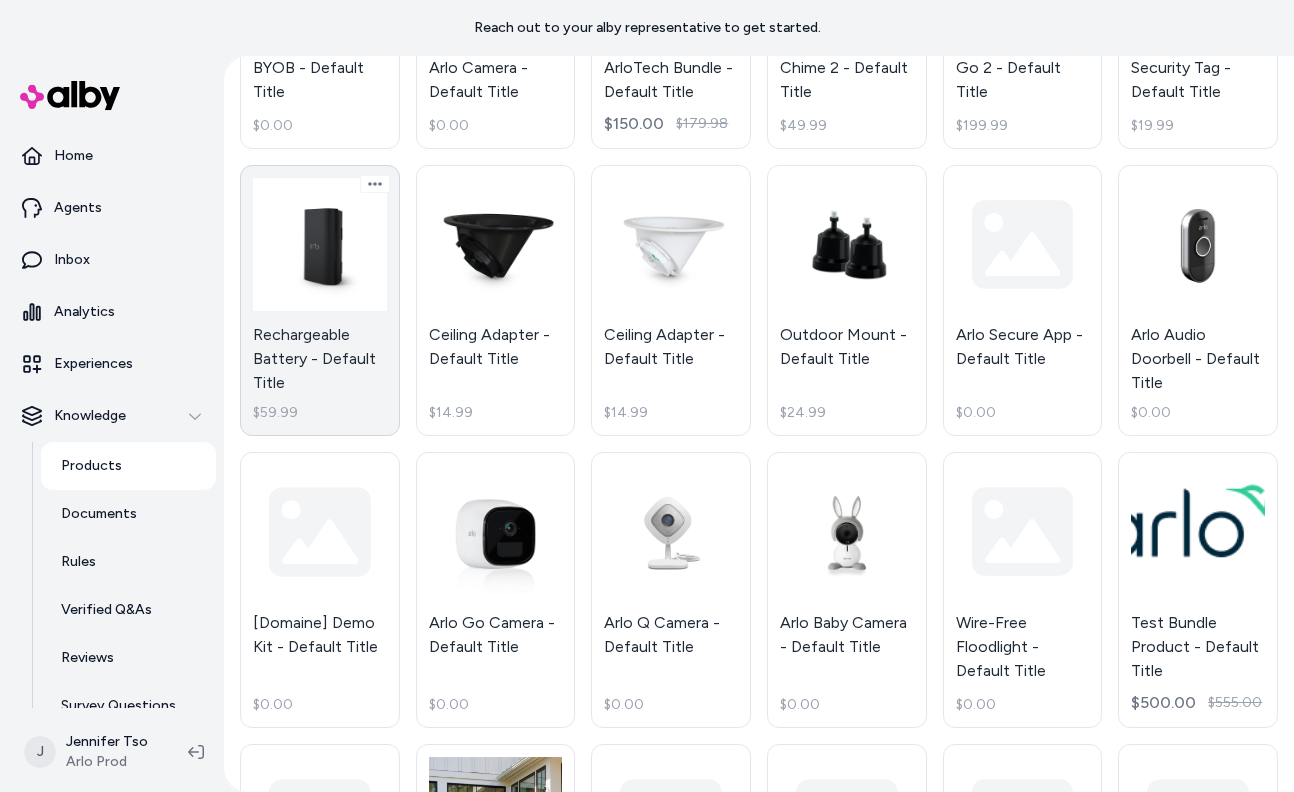 click on "Rechargeable Battery - Default Title $59.99" at bounding box center [320, 301] 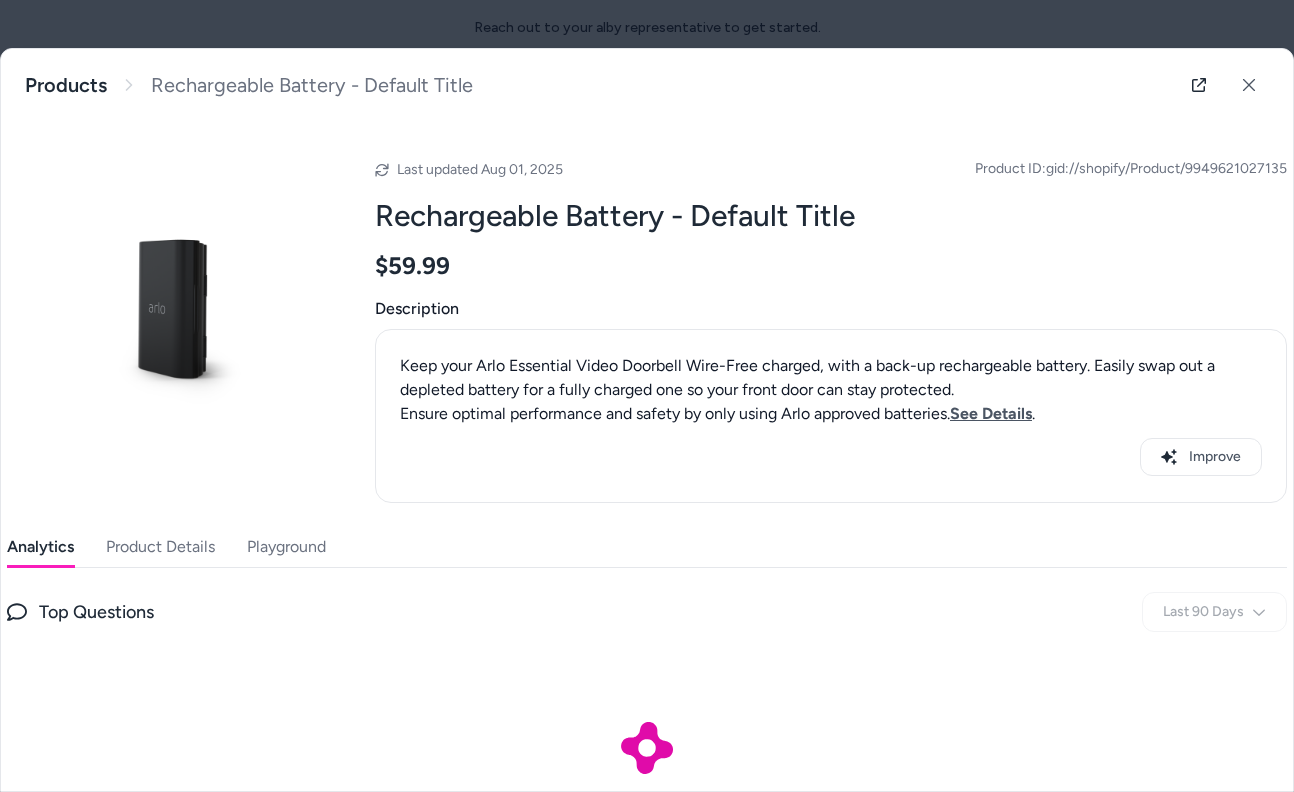 click on "Product Details" at bounding box center (160, 547) 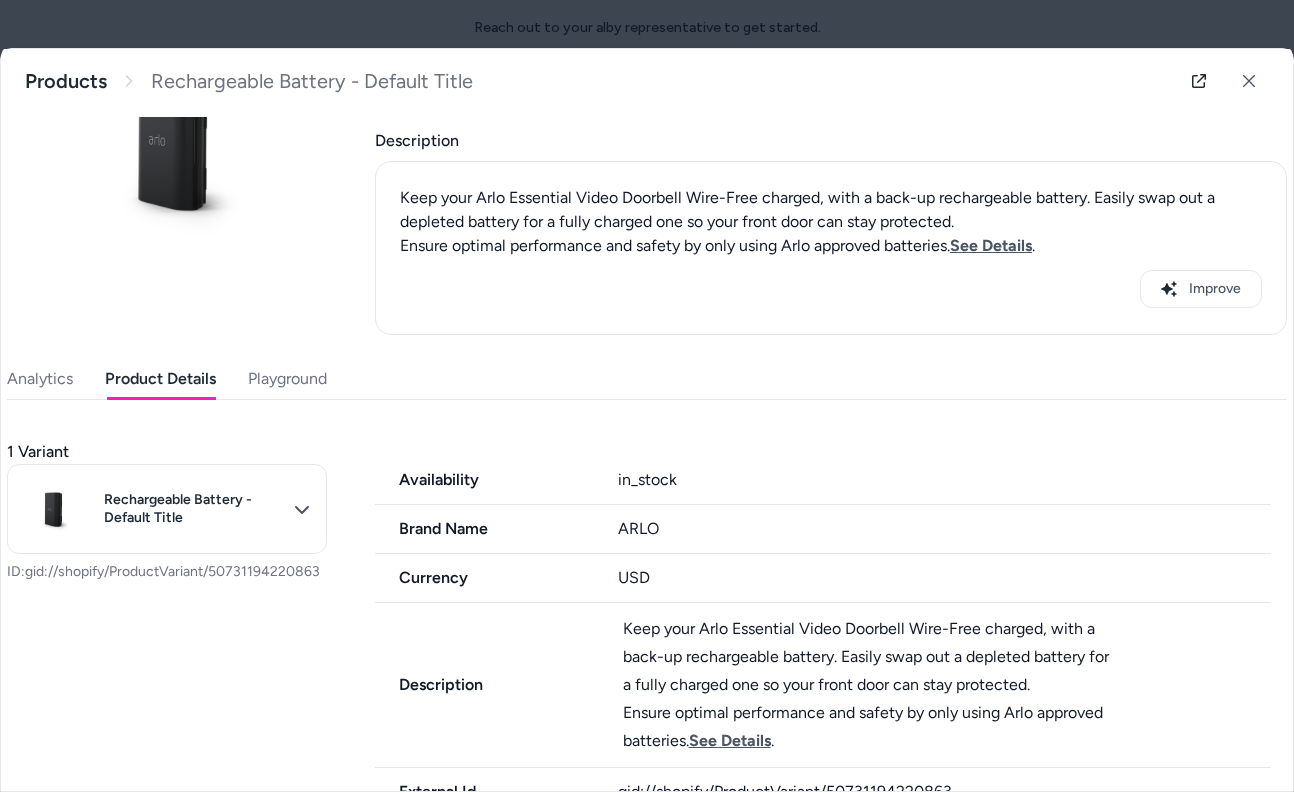 scroll, scrollTop: 210, scrollLeft: 0, axis: vertical 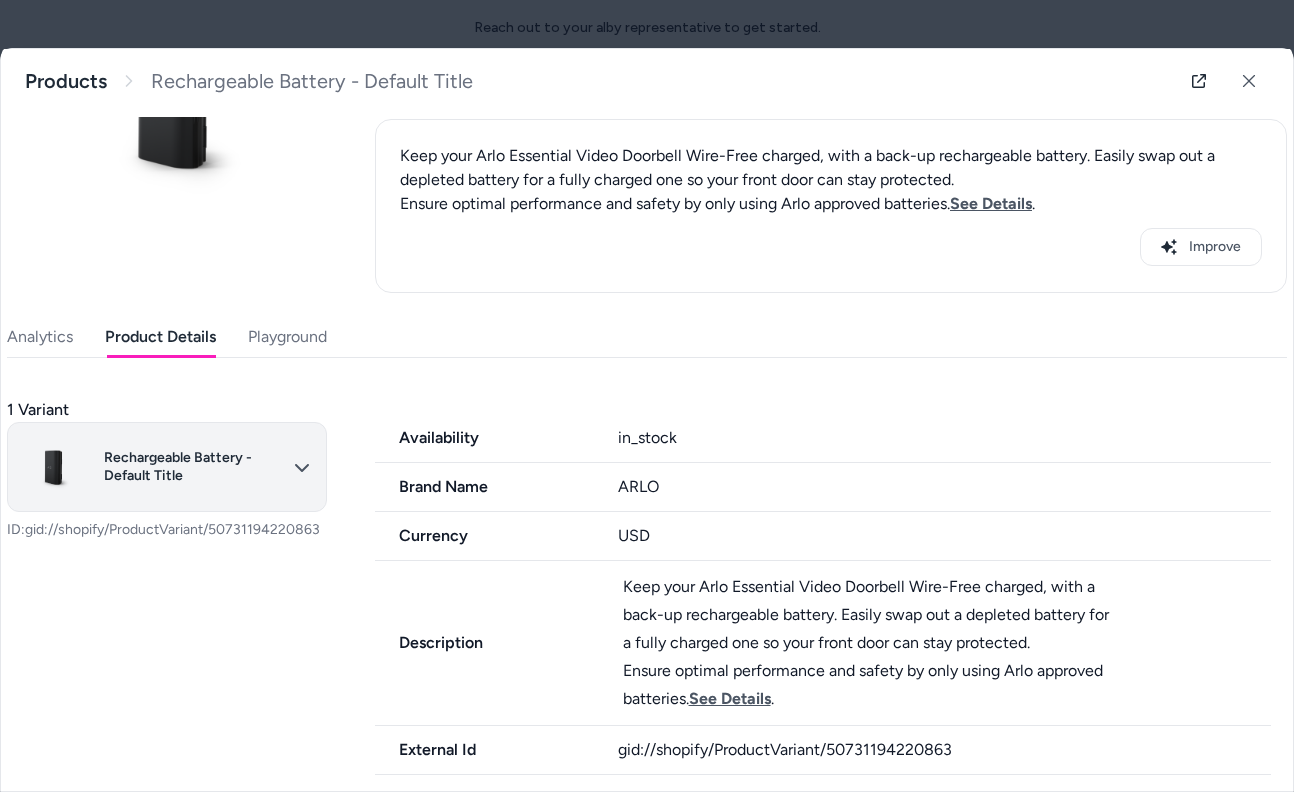 click on "Reach out to your alby representative to get started. Home Agents Inbox Analytics Experiences Knowledge Products Documents Rules Verified Q&As Reviews Survey Questions Integrations J Jennifer Tso Arlo Prod Products ******* Showing search results... BYOB - Default Title $0.00 Arlo Camera - Default Title $0.00 ArloTech Bundle - Default Title $150.00 $179.98 Chime 2 - Default Title $49.99 Go 2 - Default Title $199.99 Security Tag - Default Title $19.99 Rechargeable Battery - Default Title $59.99 Ceiling Adapter - Default Title $14.99 Ceiling Adapter - Default Title $14.99 Outdoor Mount - Default Title $24.99 Arlo Secure App - Default Title $0.00 Arlo Audio Doorbell - Default Title $0.00 [Domaine] Demo Kit - Default Title $0.00 Arlo Go Camera - Default Title $0.00 Arlo Q Camera - Default Title $0.00 Arlo Baby Camera - Default Title $0.00 Wire-Free Floodlight - Default Title $0.00 Test Bundle Product - Default Title $500.00 $555.00 Ashley Test Product - Default Title $0.00 [TEST] Display product - Default Title" at bounding box center [647, 396] 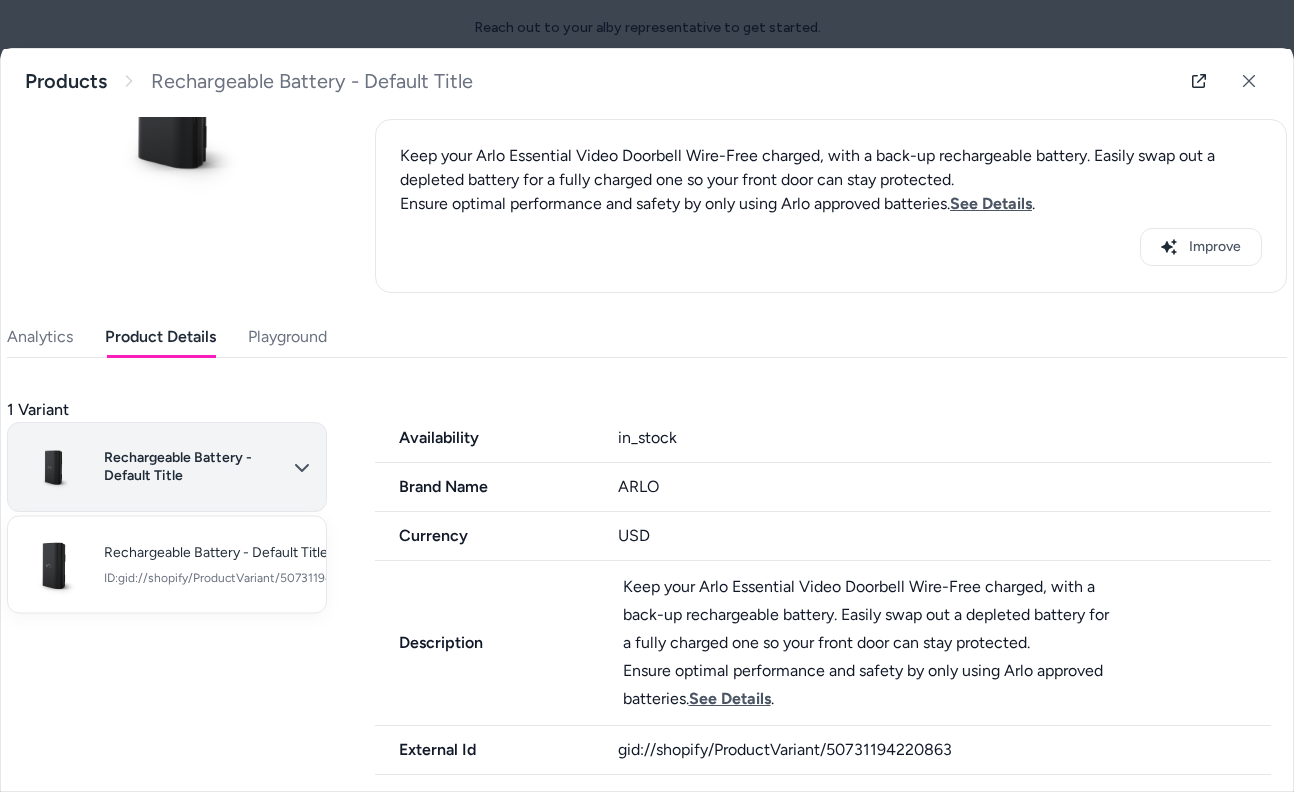 click at bounding box center (647, 396) 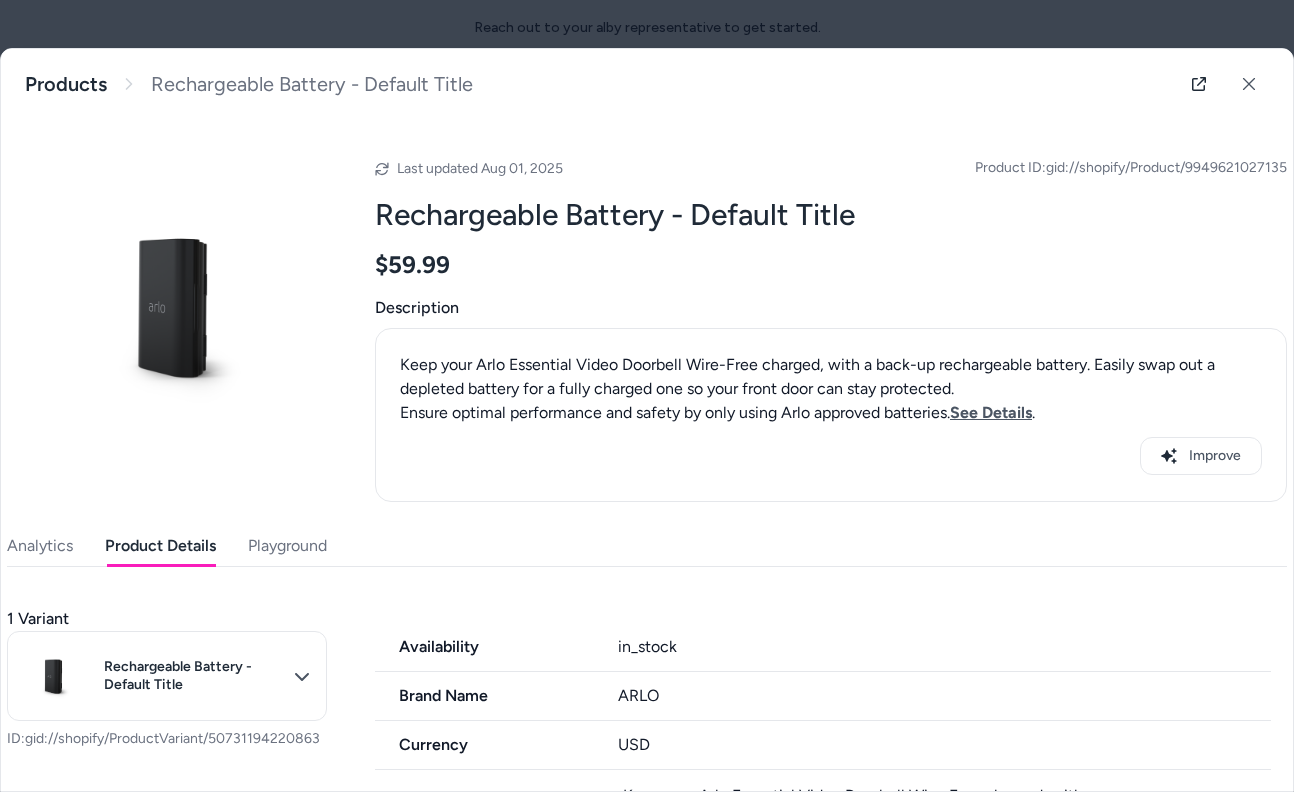 scroll, scrollTop: 0, scrollLeft: 0, axis: both 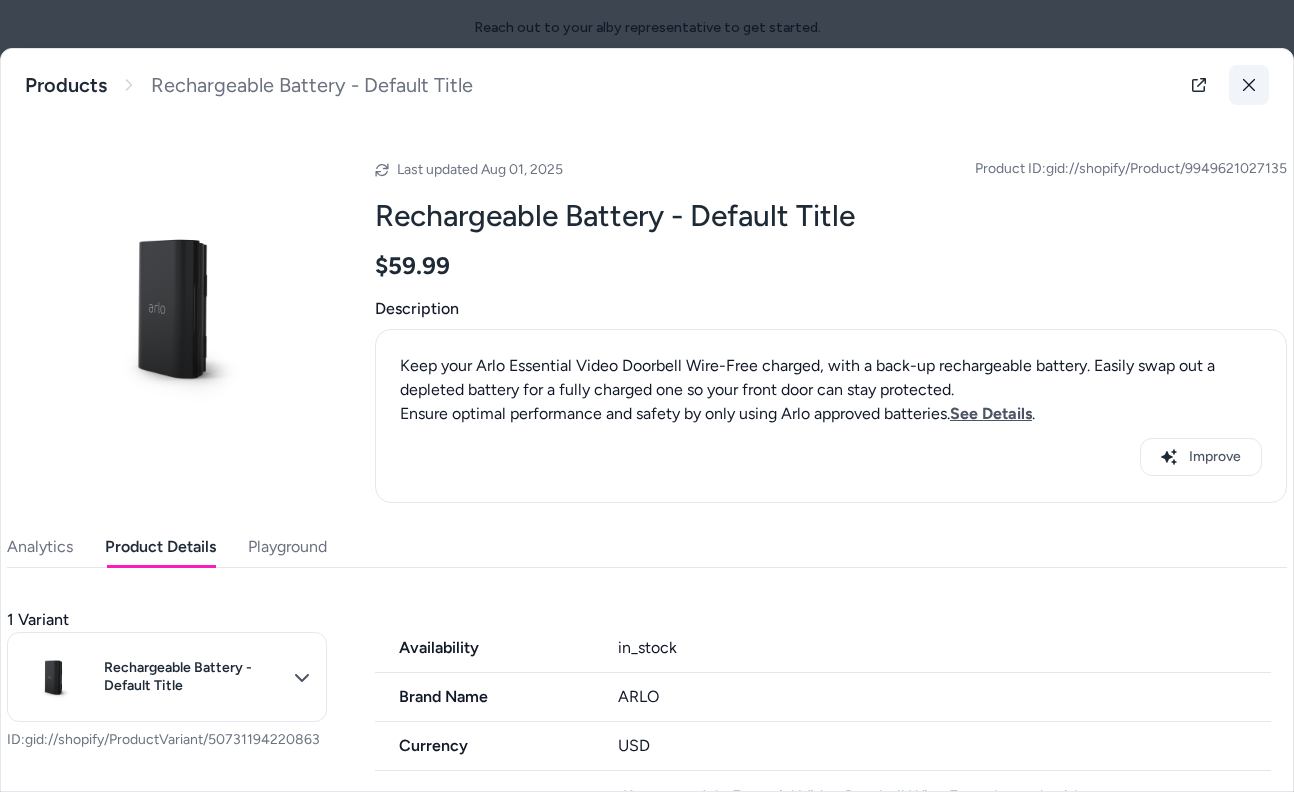 click at bounding box center [1249, 85] 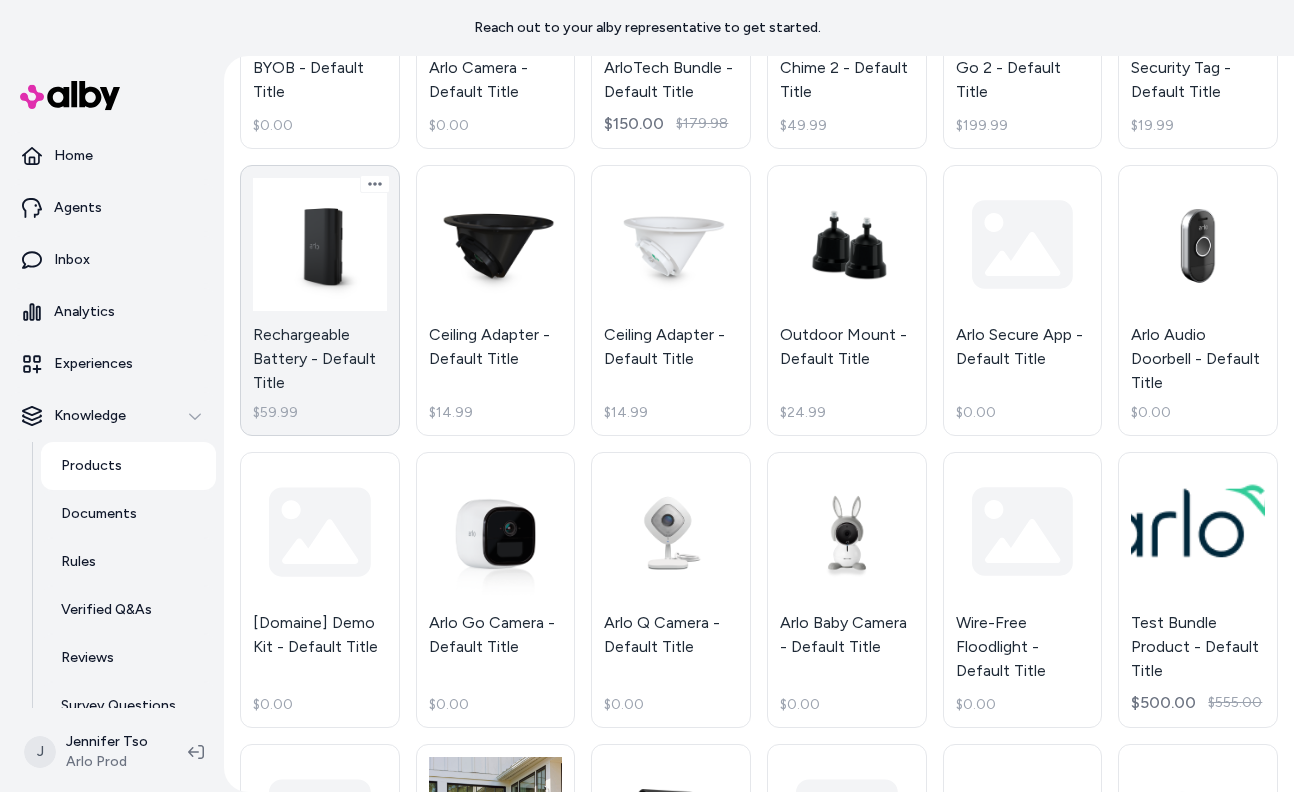 click on "Rechargeable Battery - Default Title $59.99" at bounding box center (320, 301) 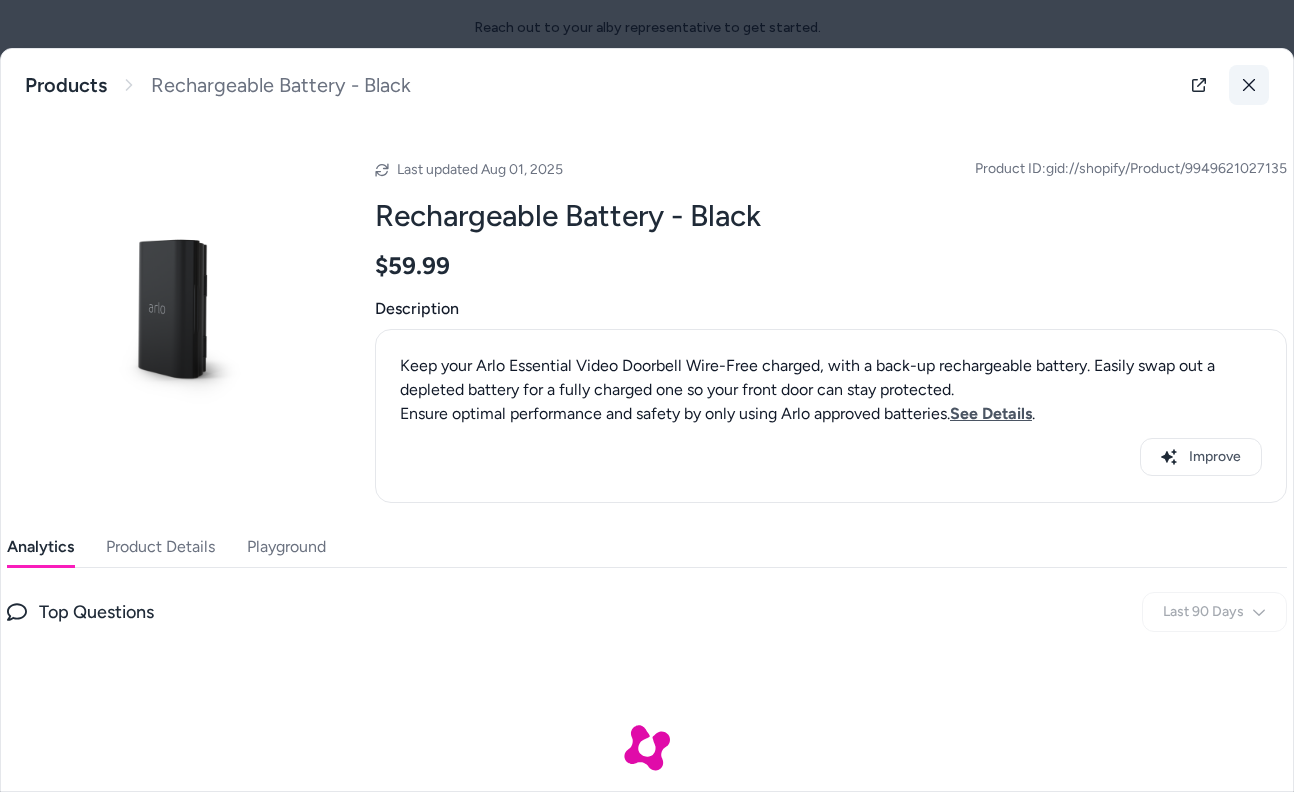 click at bounding box center (1249, 85) 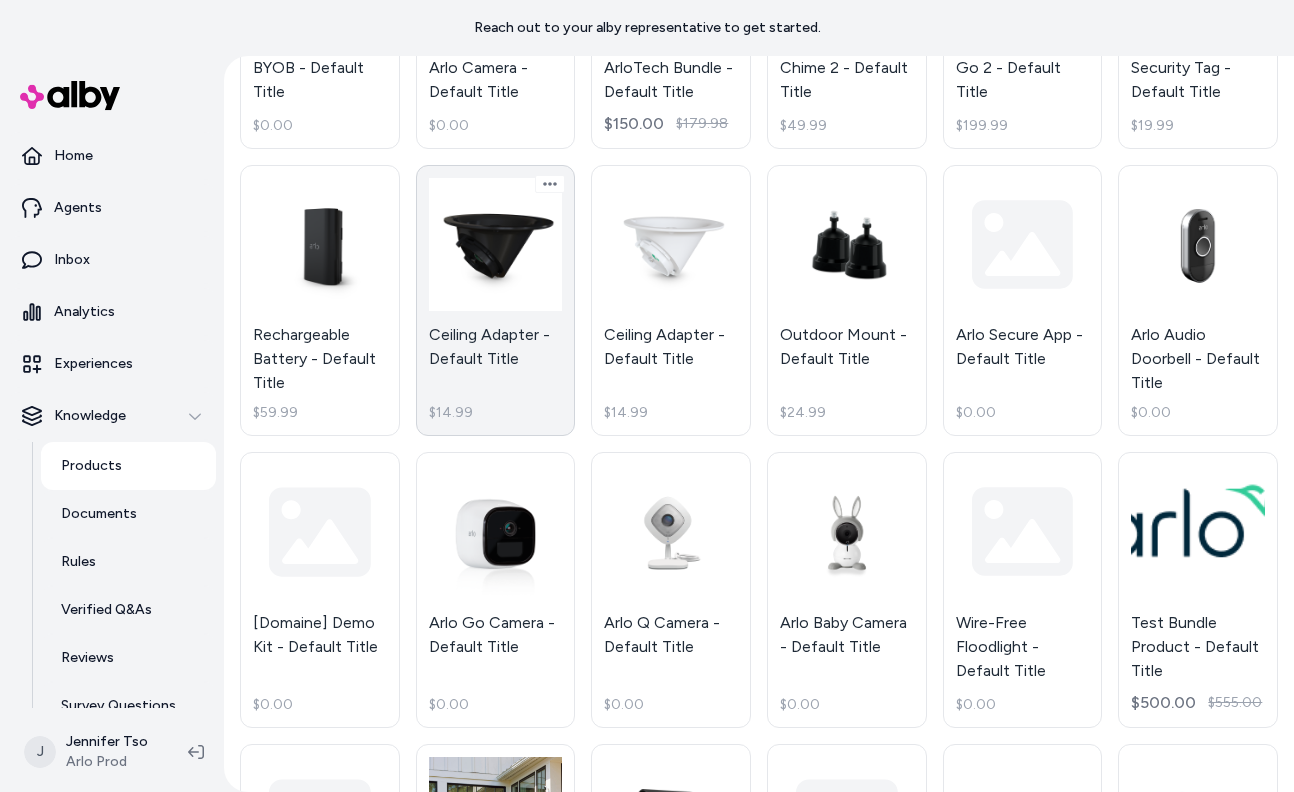 click on "Ceiling Adapter - Default Title $14.99" at bounding box center [496, 301] 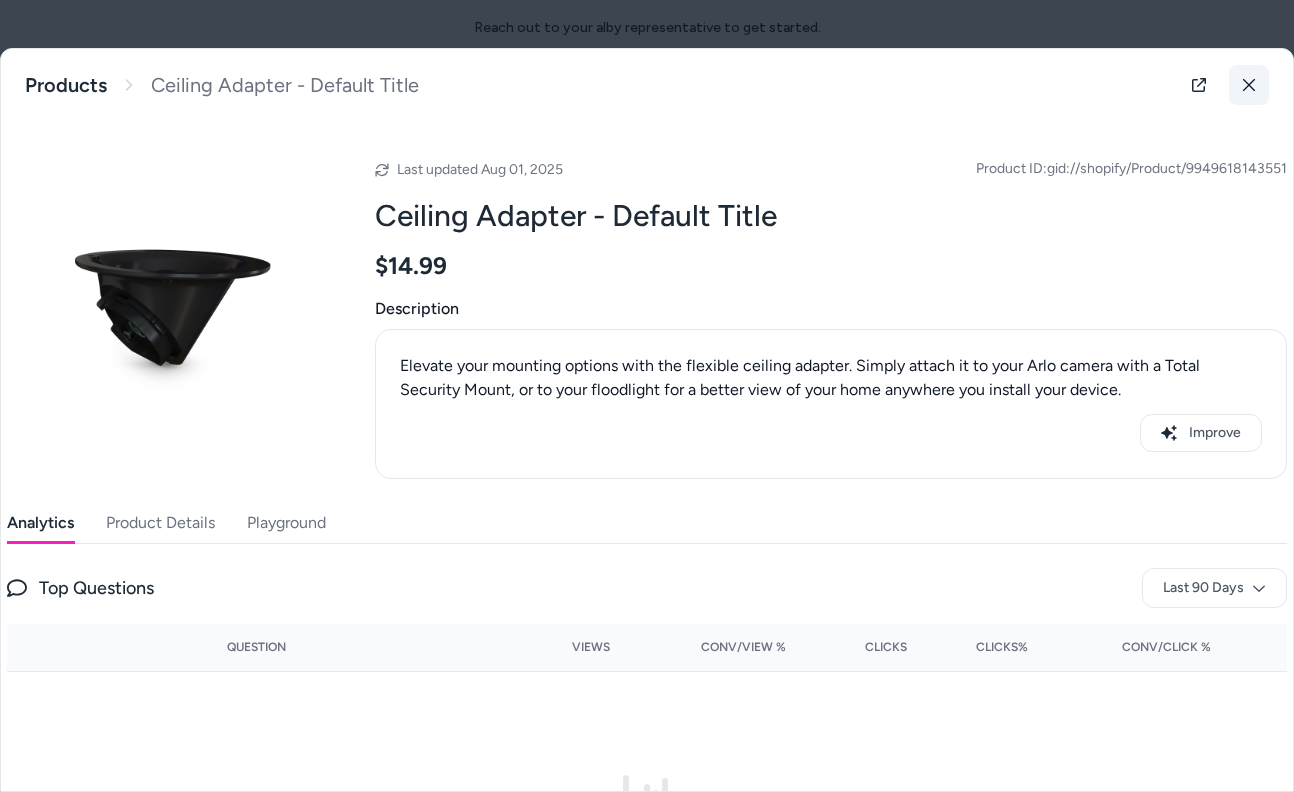 click at bounding box center (1249, 85) 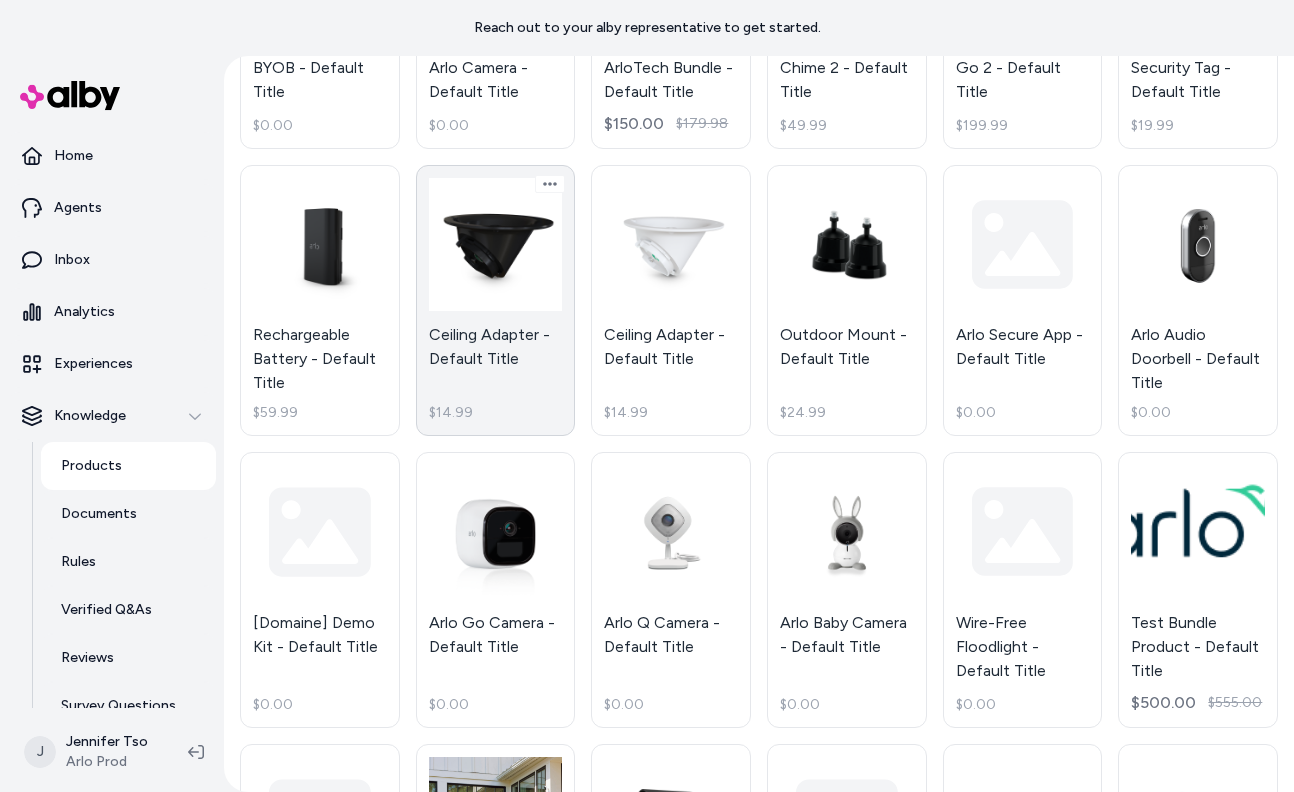 click on "Ceiling Adapter - Default Title $14.99" at bounding box center (496, 301) 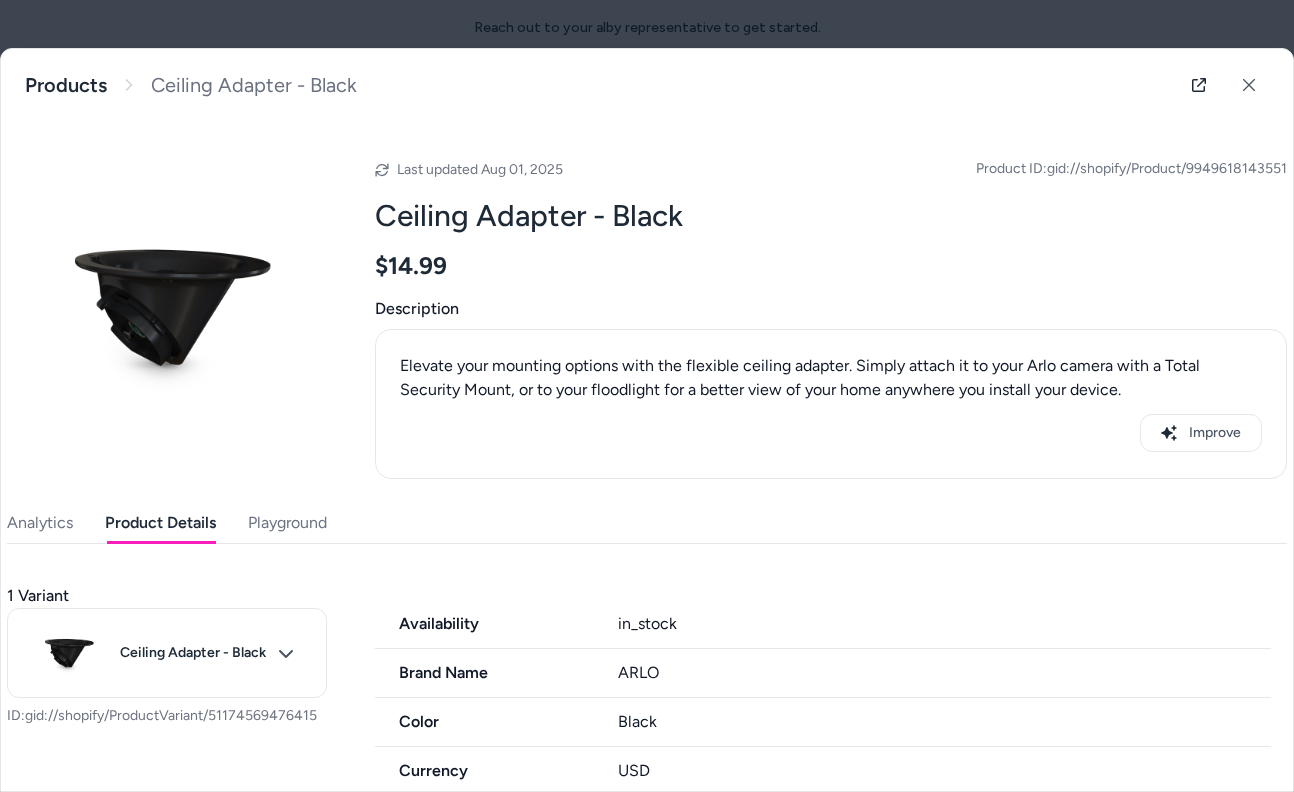 click on "Product Details" at bounding box center [160, 523] 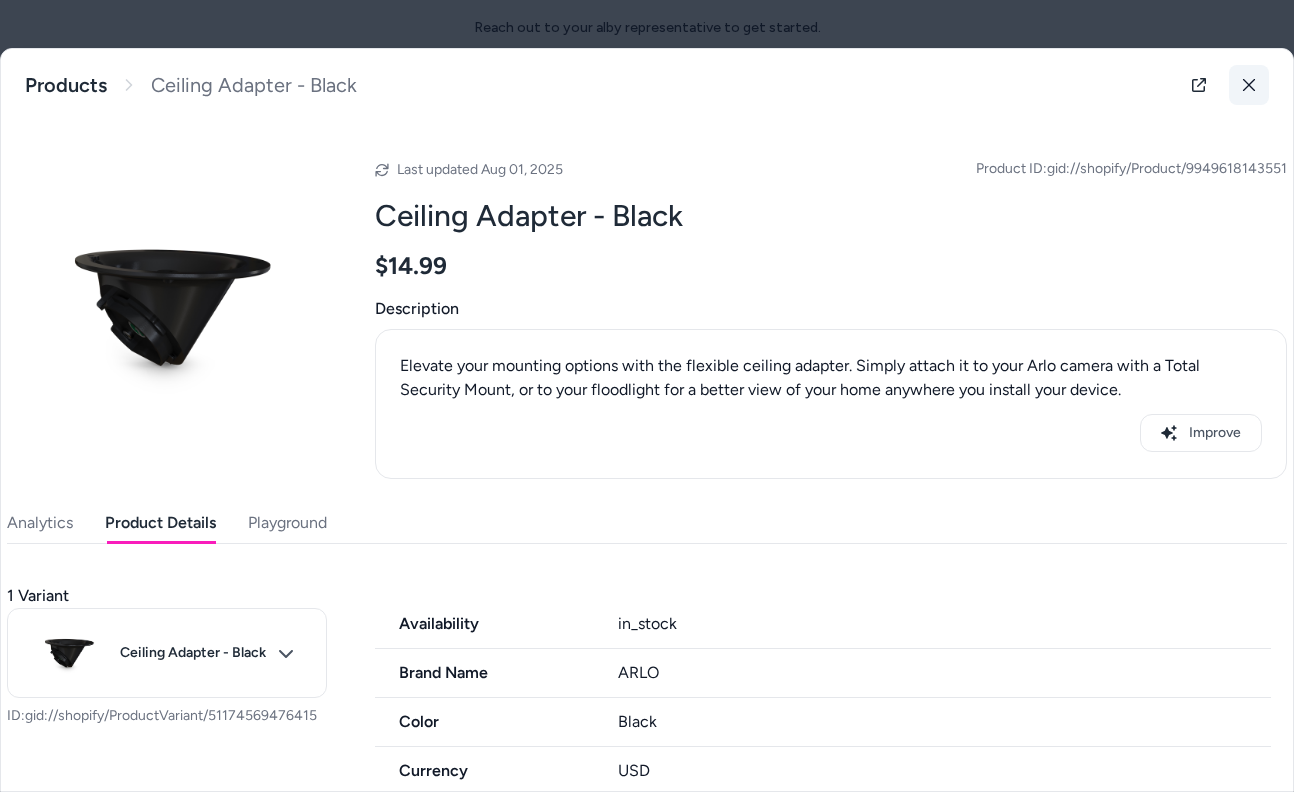 click 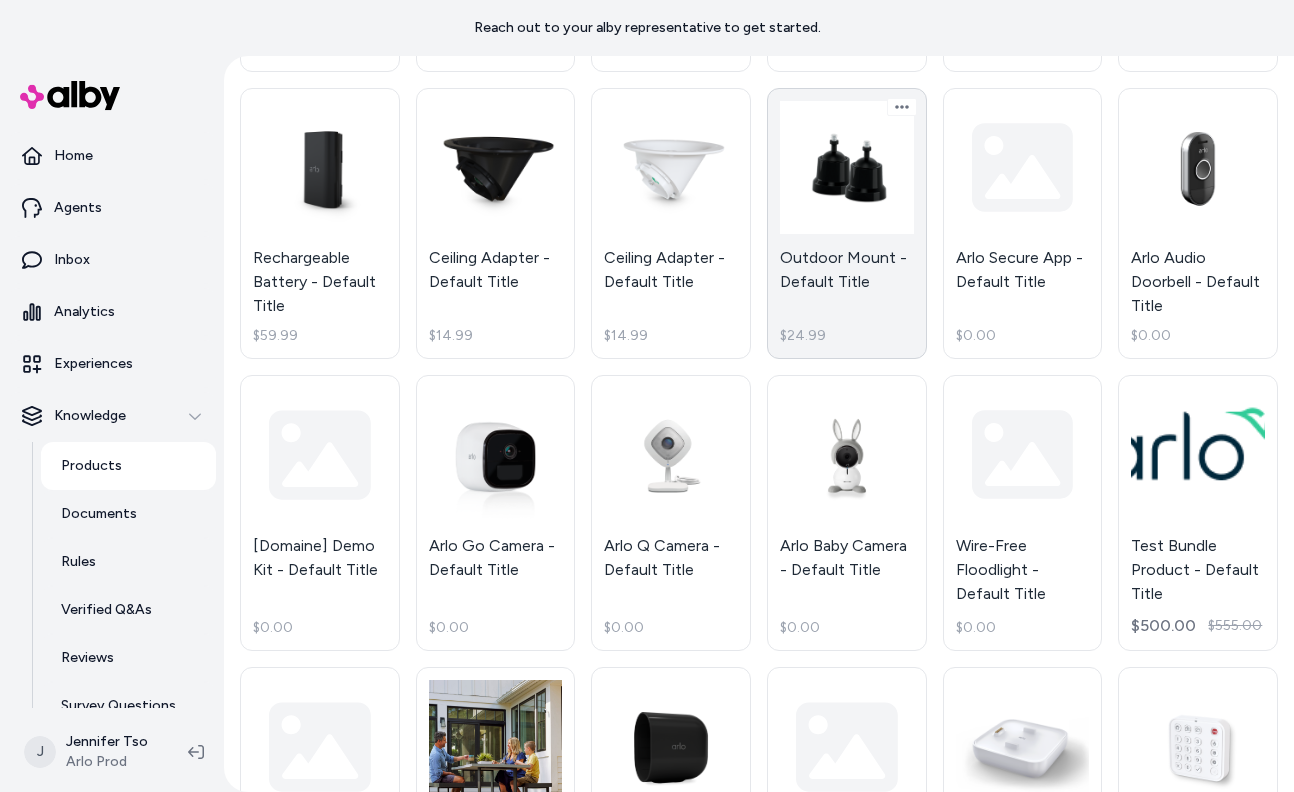 scroll, scrollTop: 452, scrollLeft: 0, axis: vertical 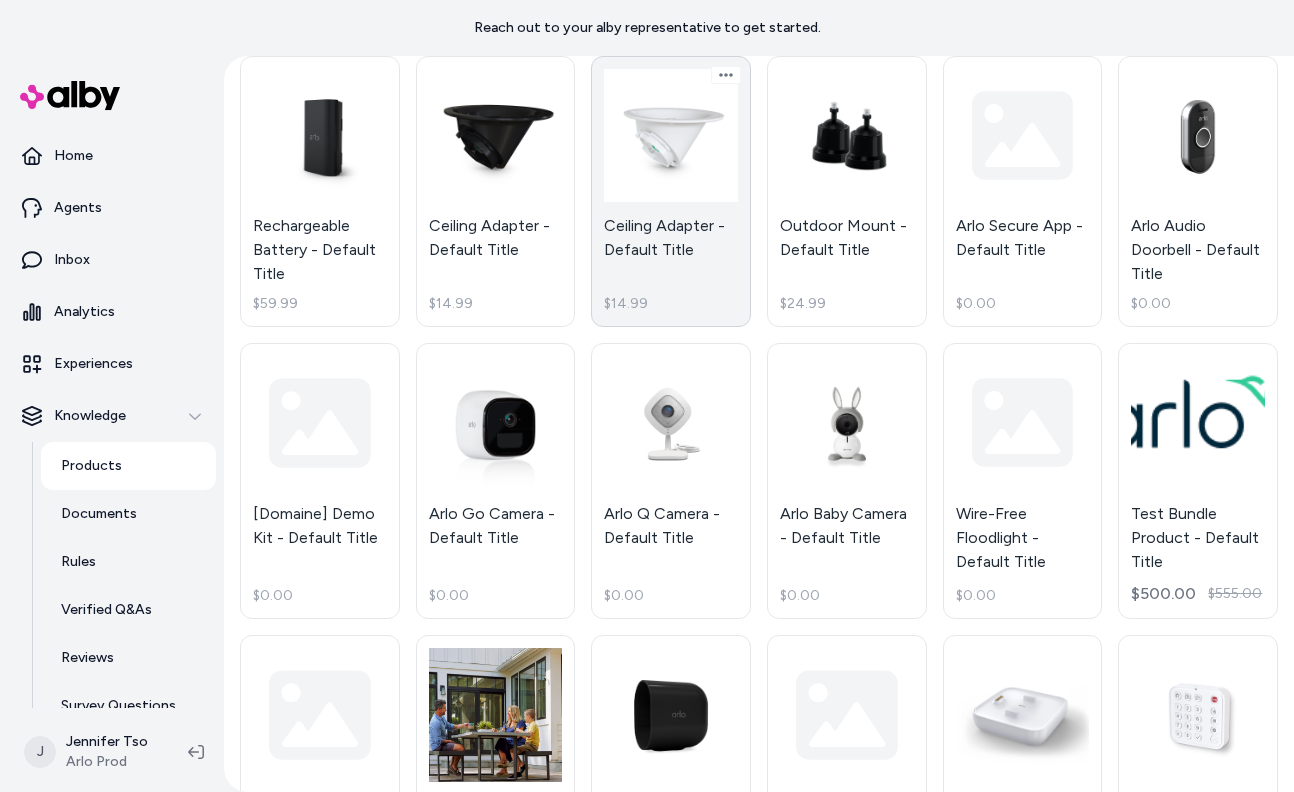 click on "Ceiling Adapter - Default Title $14.99" at bounding box center (671, 192) 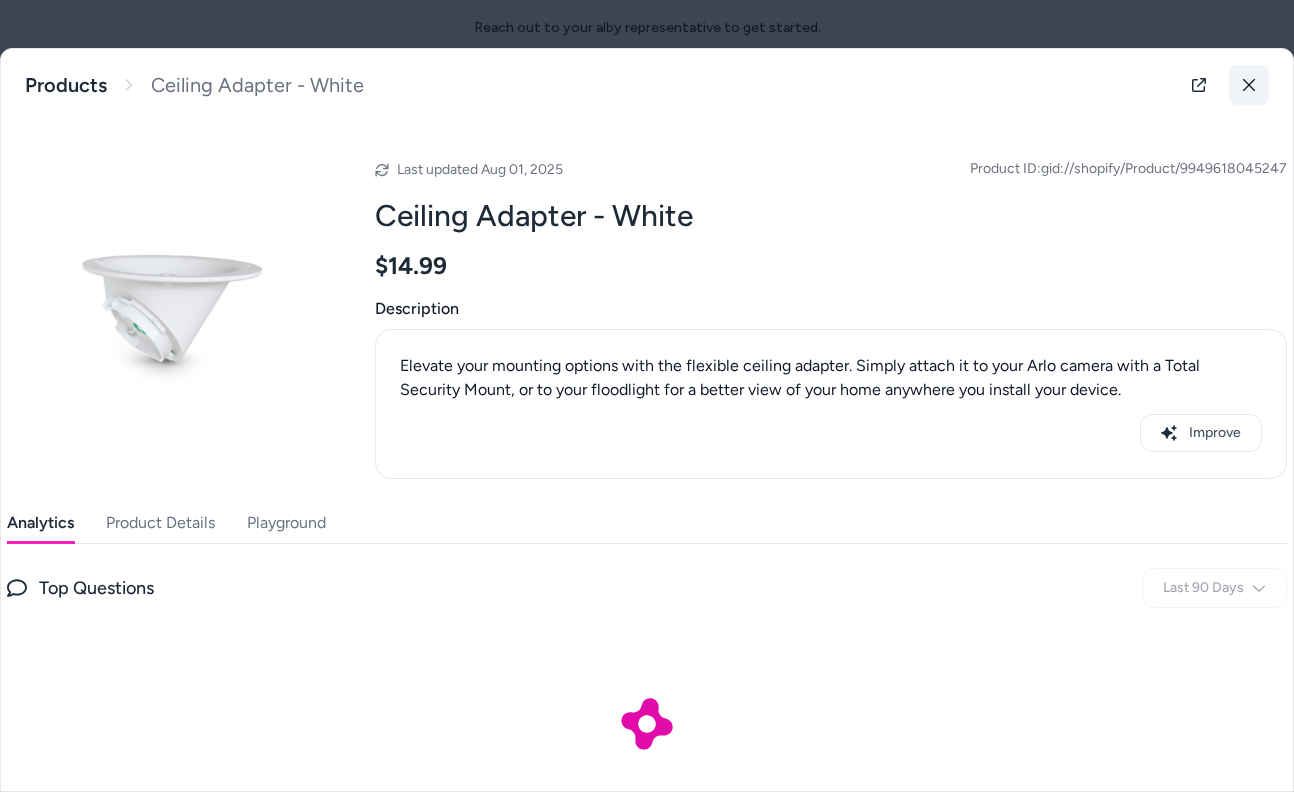 click at bounding box center [1249, 85] 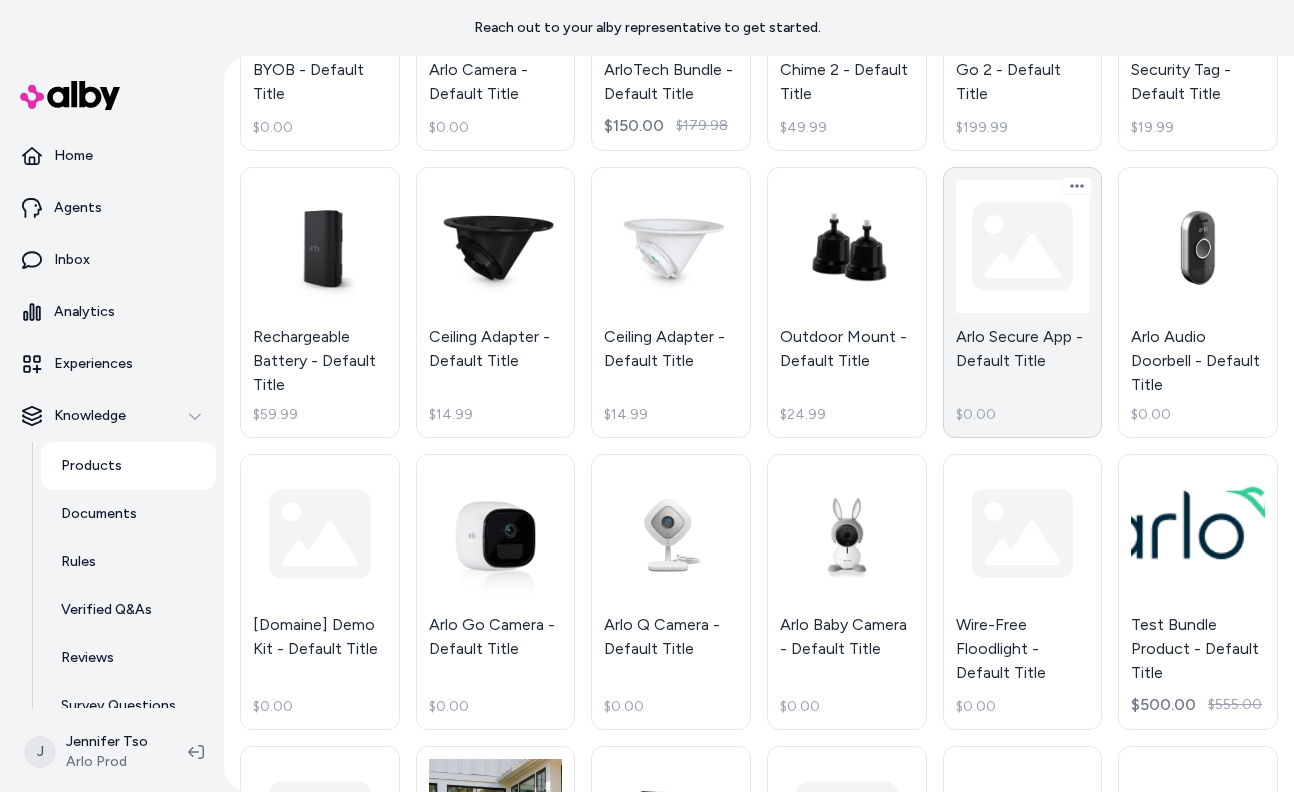 scroll, scrollTop: 413, scrollLeft: 0, axis: vertical 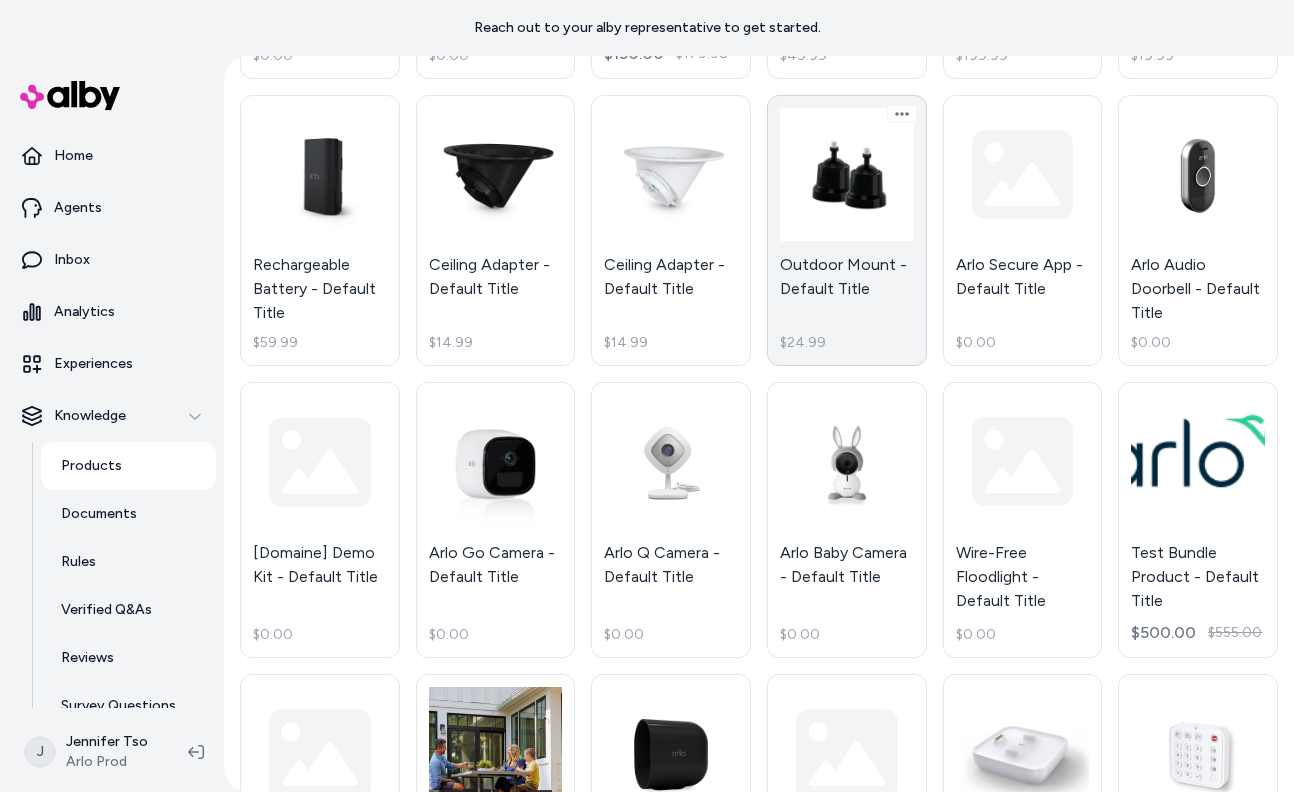 click on "Outdoor Mount - Default Title $24.99" at bounding box center (847, 231) 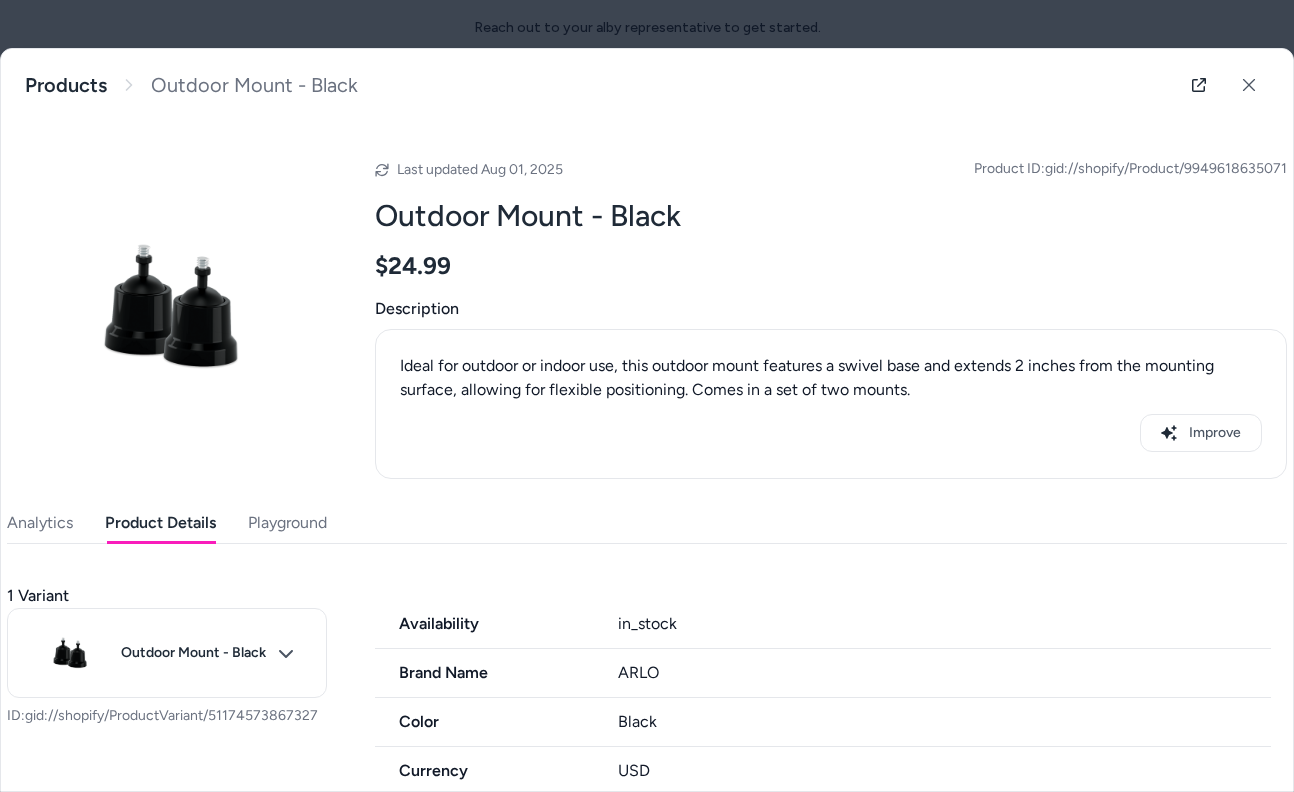 click on "Product Details" at bounding box center [160, 523] 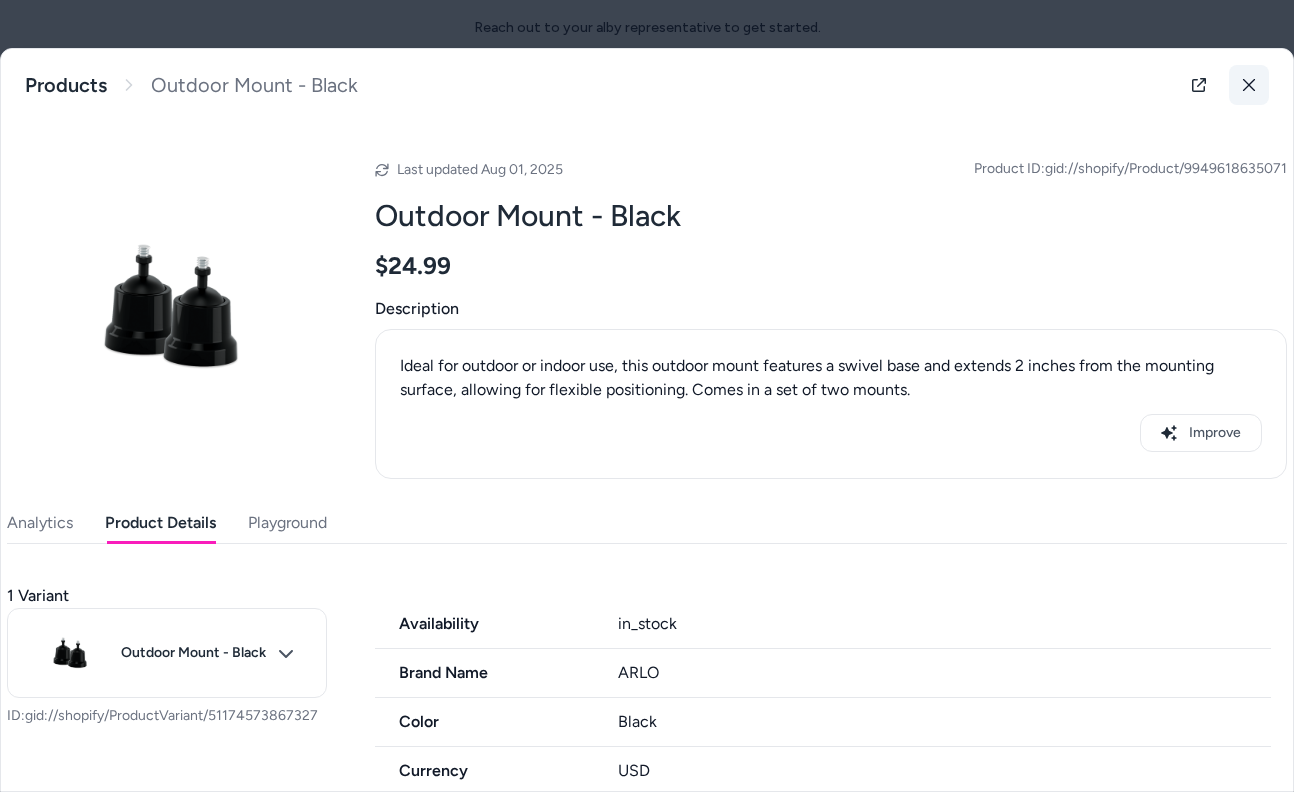 click 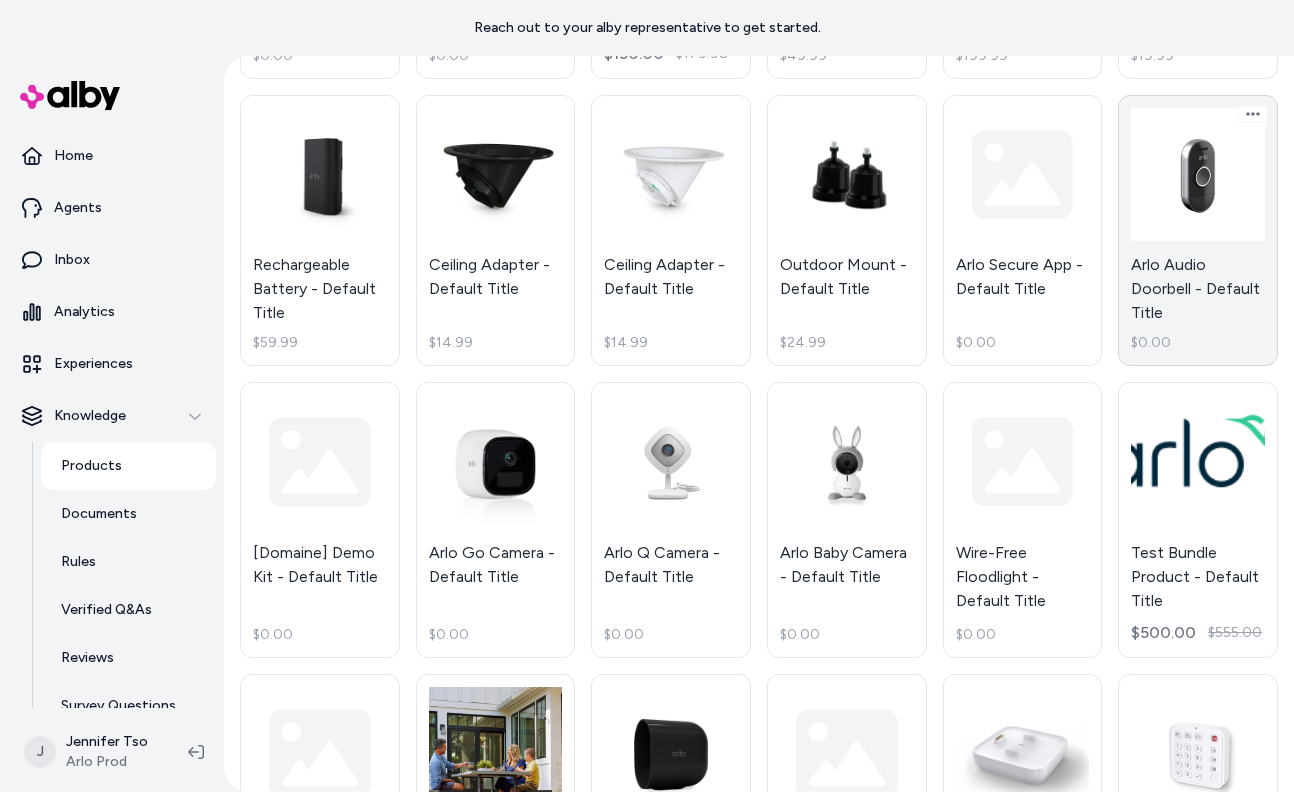 click on "Arlo Audio Doorbell - Default Title $0.00" at bounding box center (1198, 231) 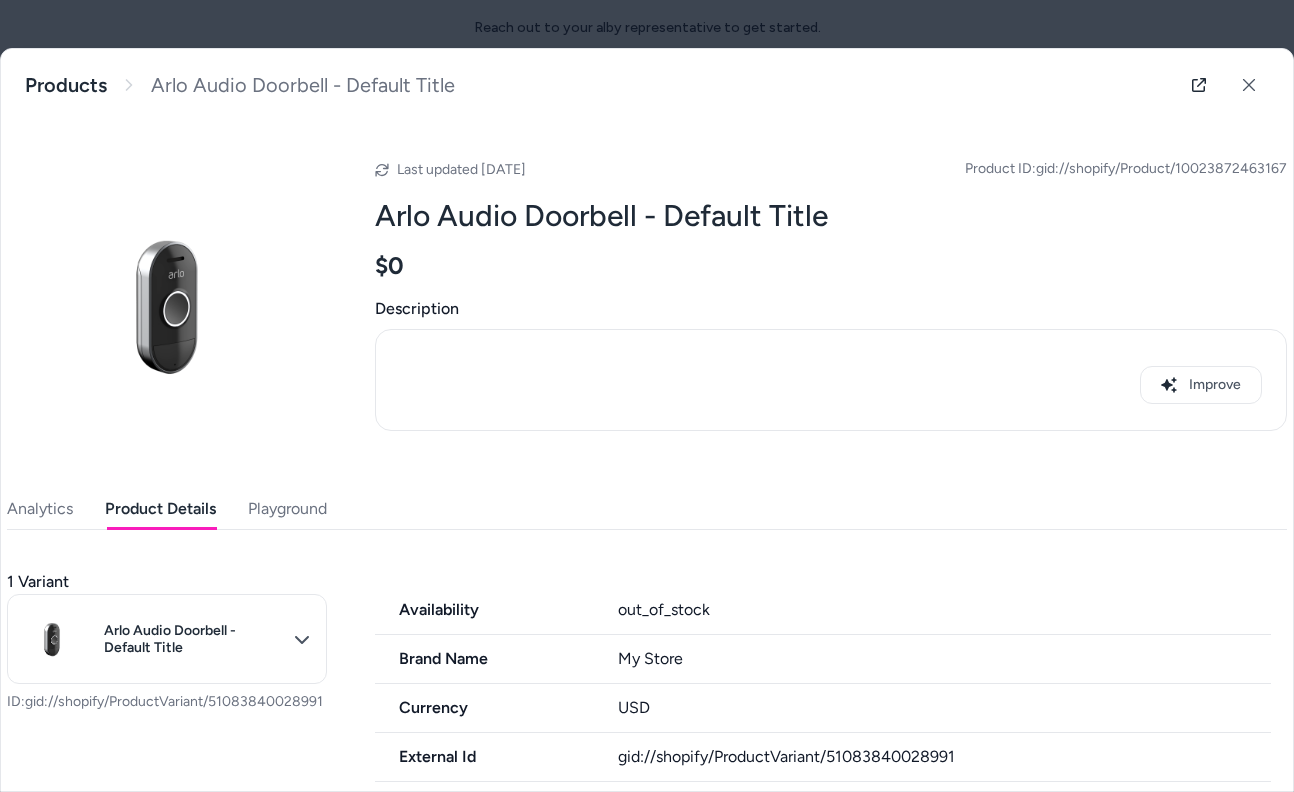 click on "Product Details" at bounding box center (160, 509) 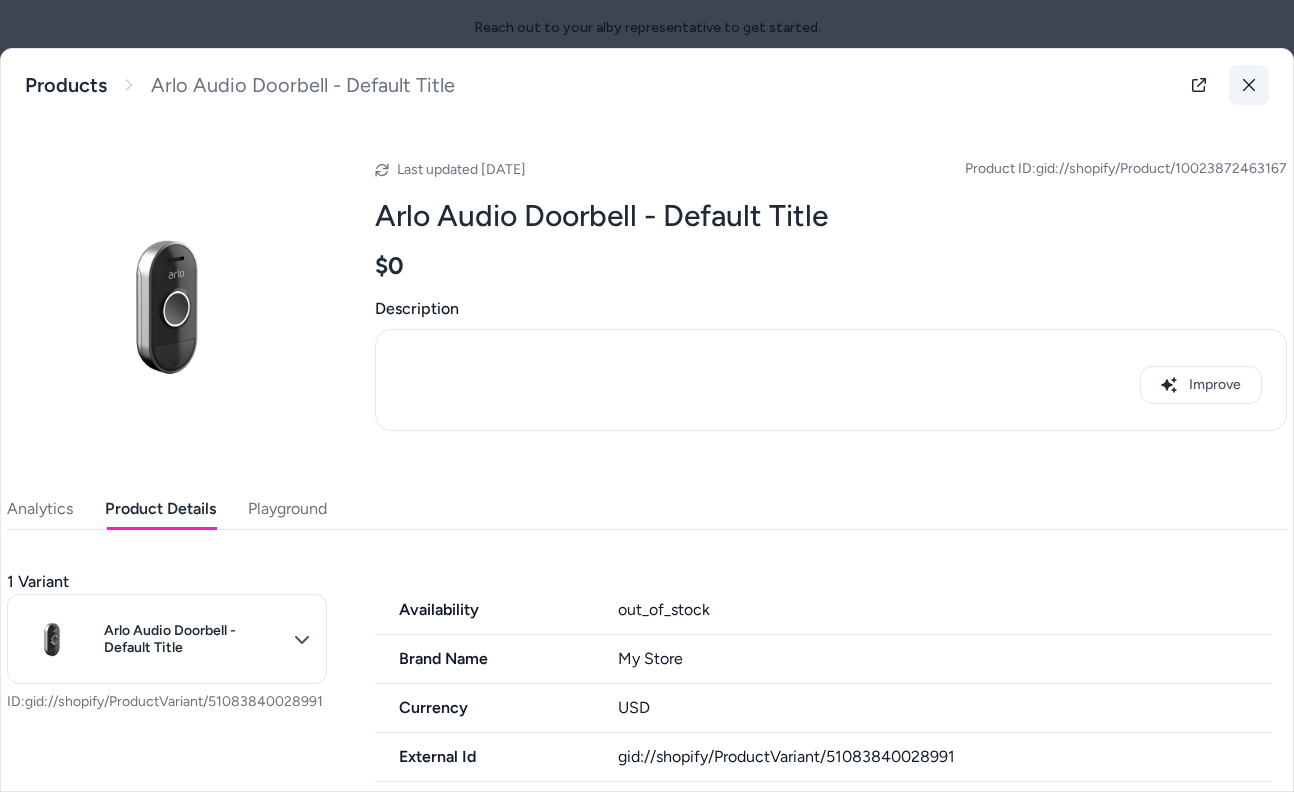 click at bounding box center (1249, 85) 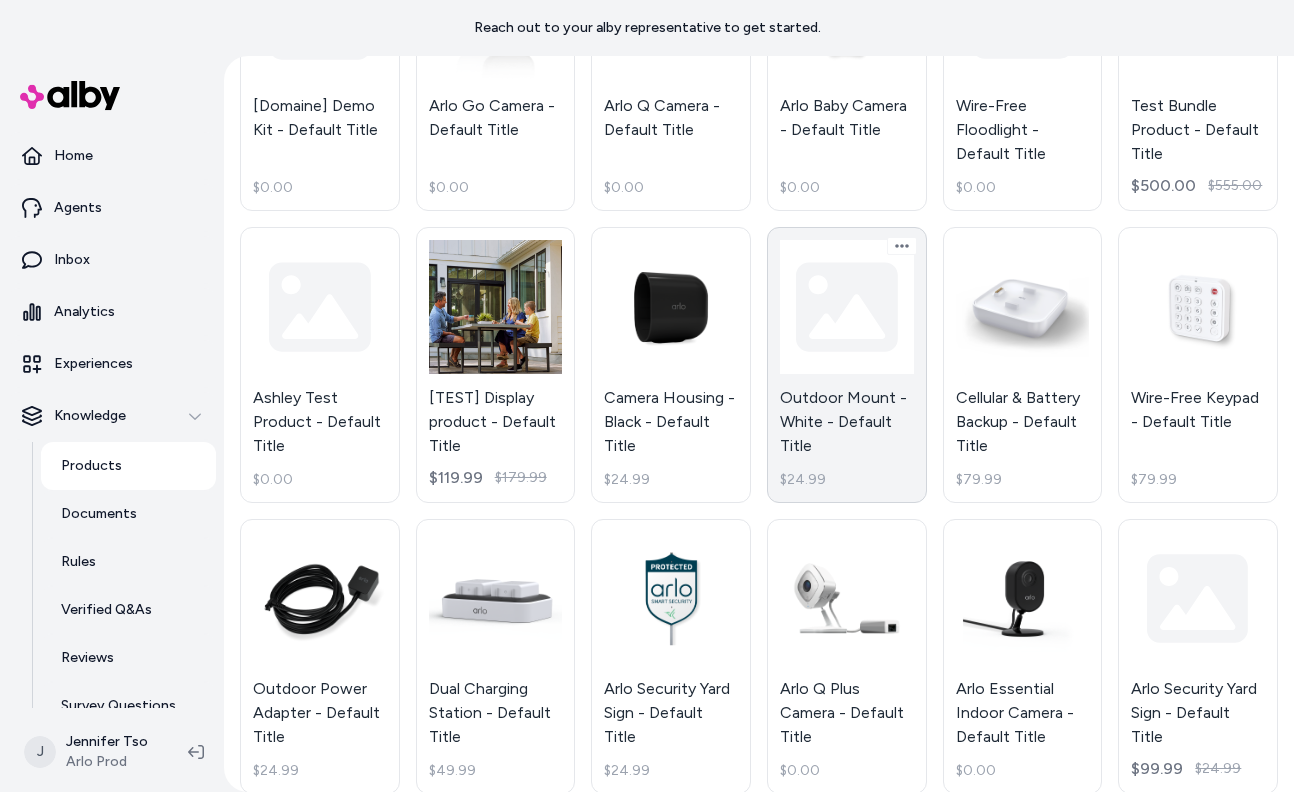scroll, scrollTop: 861, scrollLeft: 0, axis: vertical 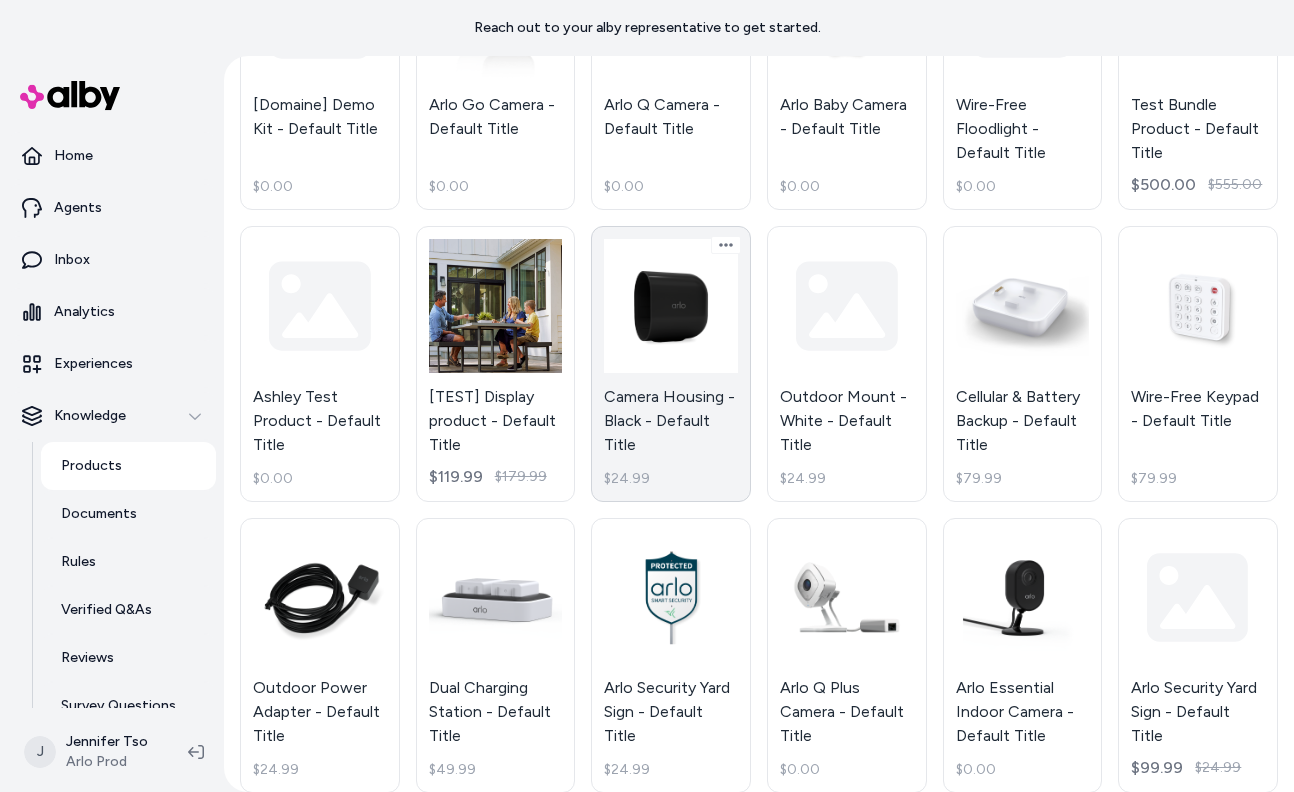 click on "Camera Housing - Black - Default Title $24.99" at bounding box center [671, 364] 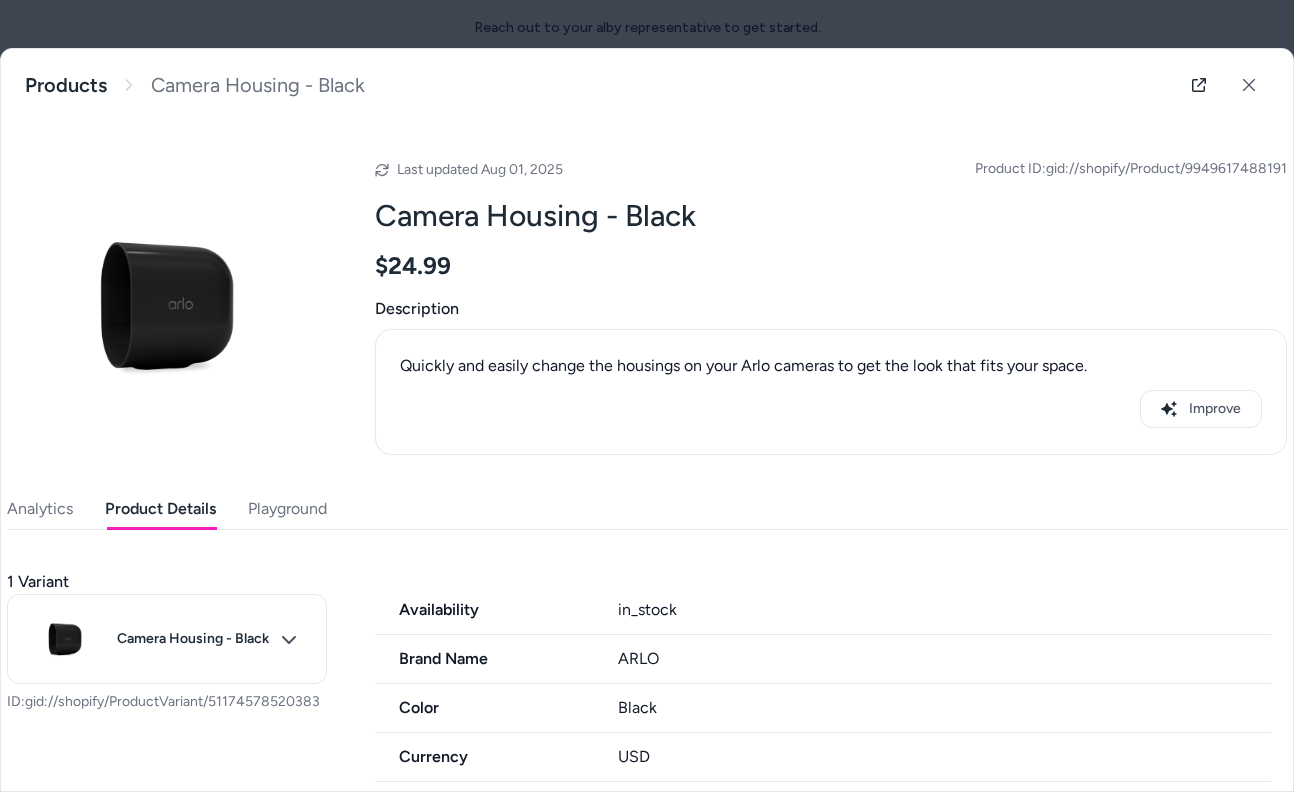 click on "Product Details" at bounding box center [160, 509] 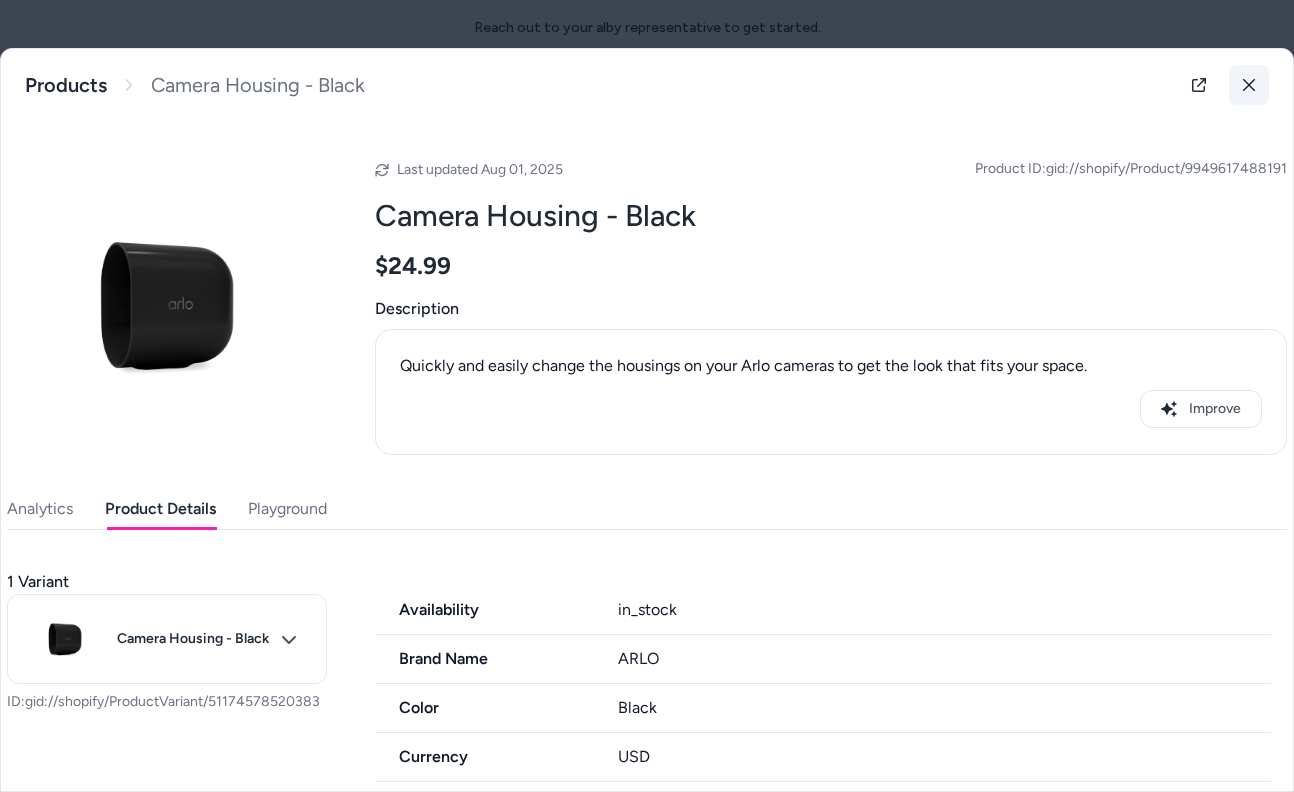 click 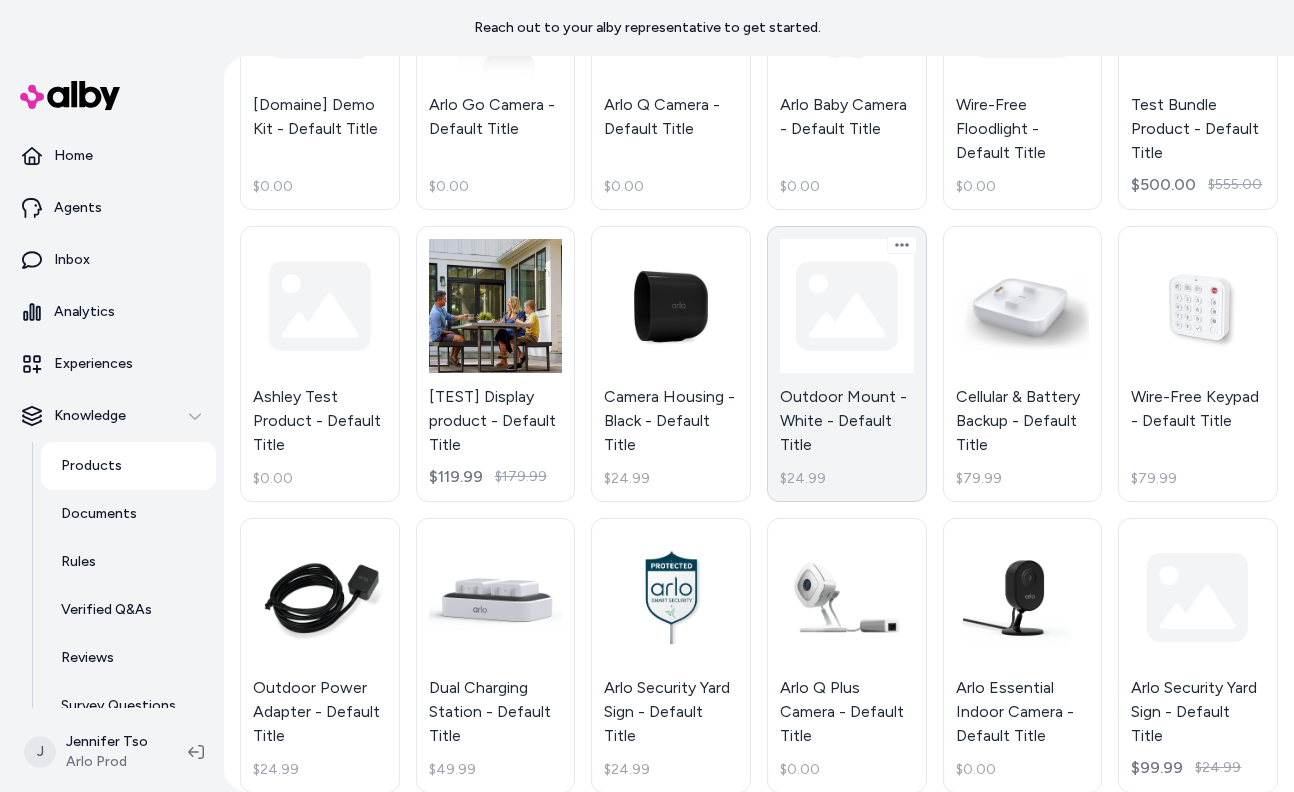 click on "Outdoor Mount - White - Default Title $24.99" at bounding box center [847, 364] 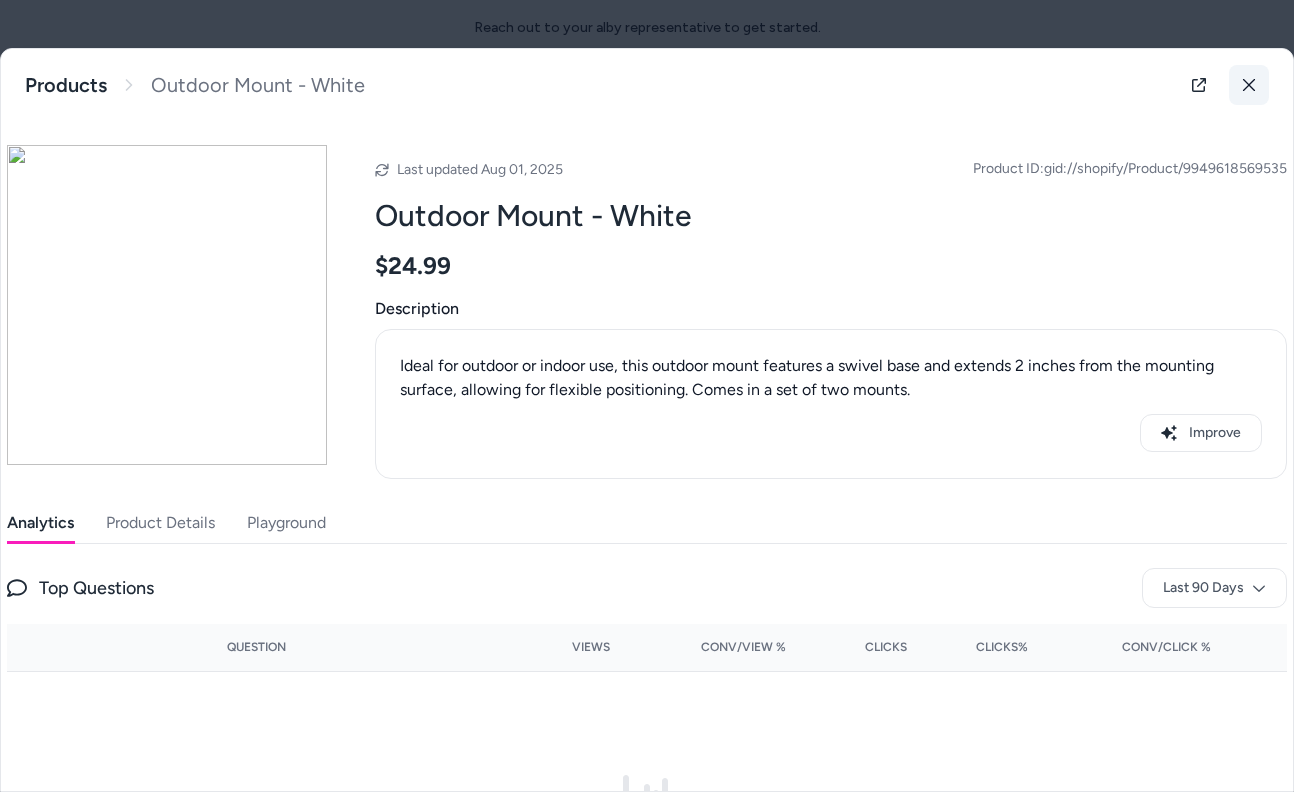 click 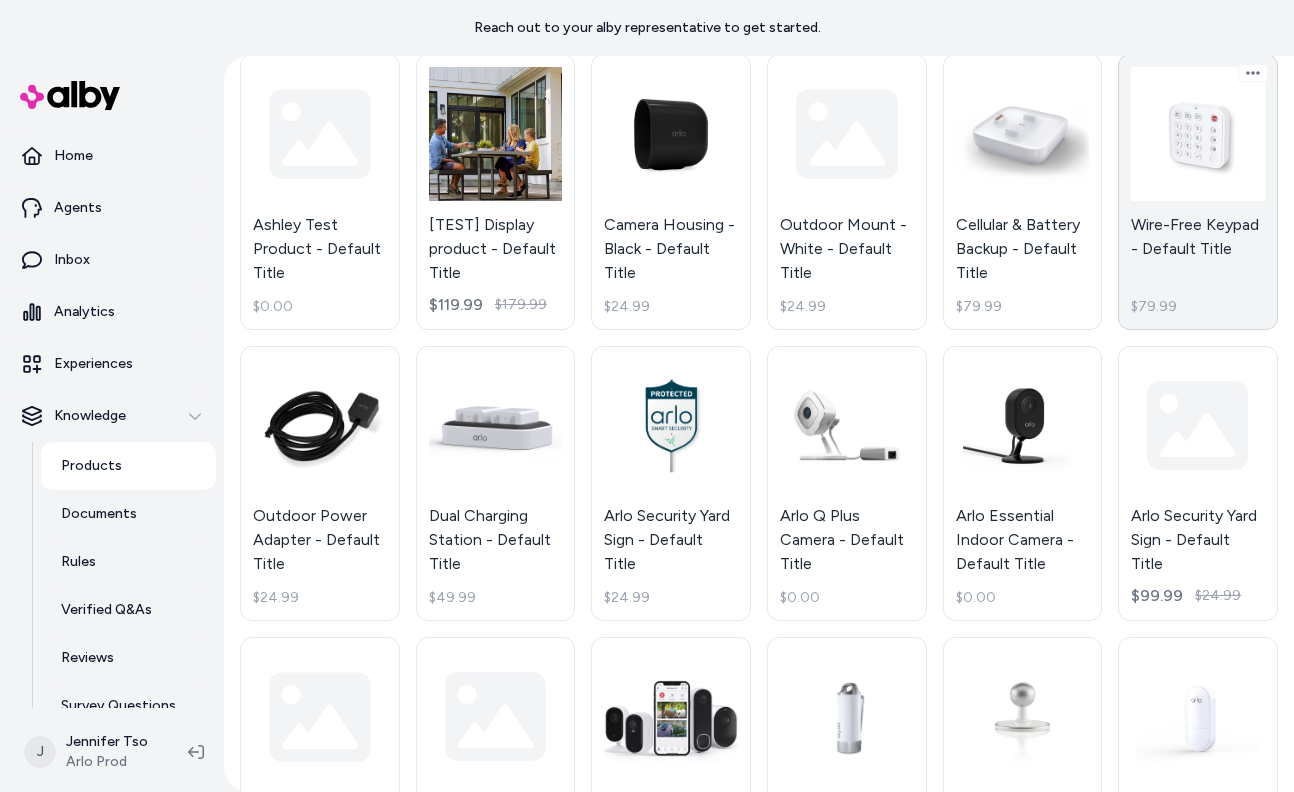 scroll, scrollTop: 1069, scrollLeft: 0, axis: vertical 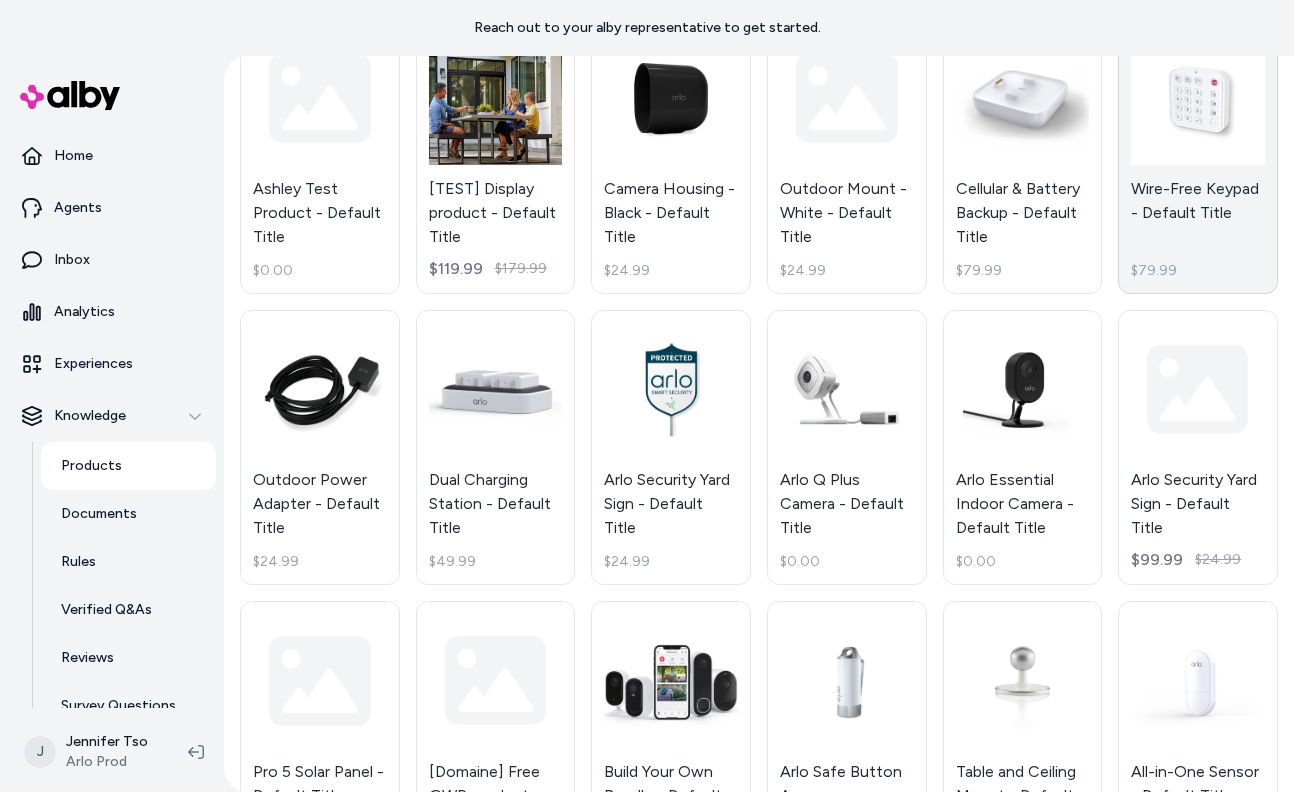 click on "Wire-Free Keypad - Default Title $79.99" at bounding box center [1198, 156] 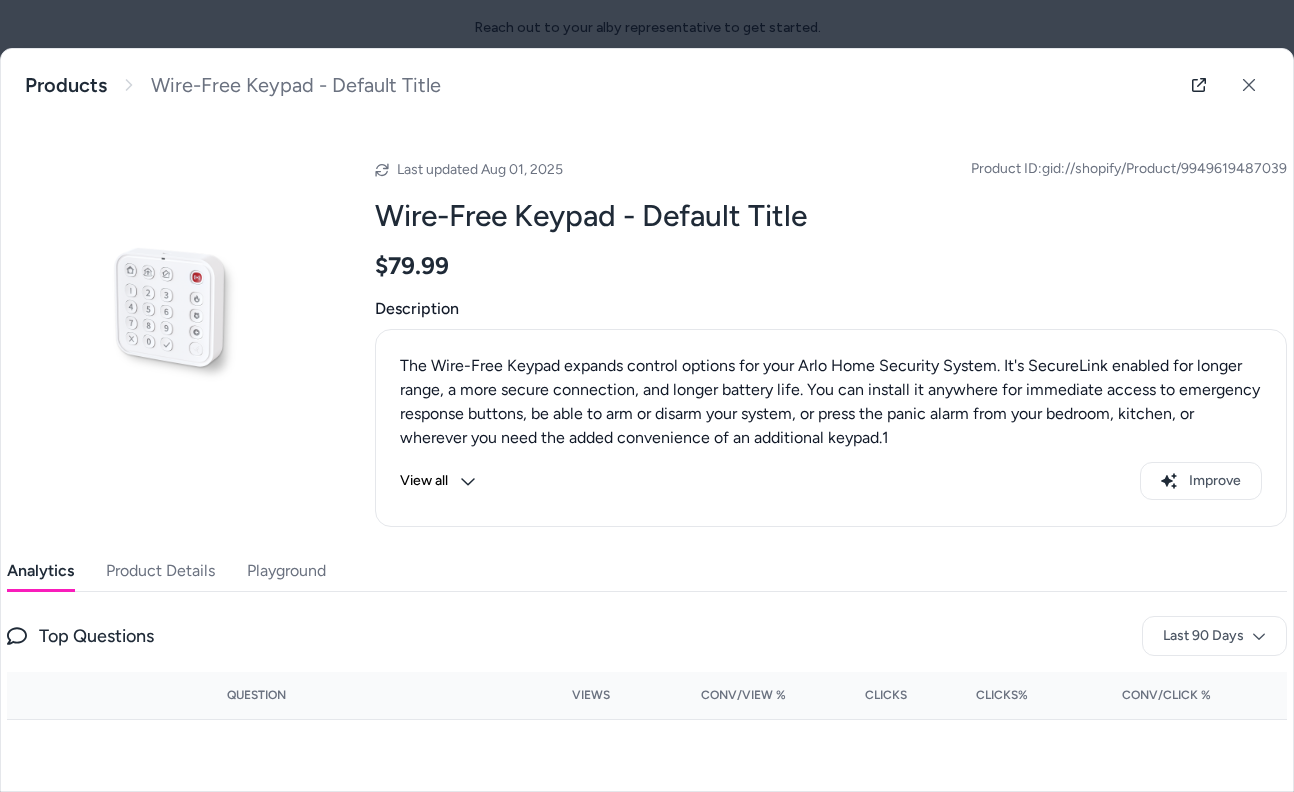click on "Product Details" at bounding box center [160, 571] 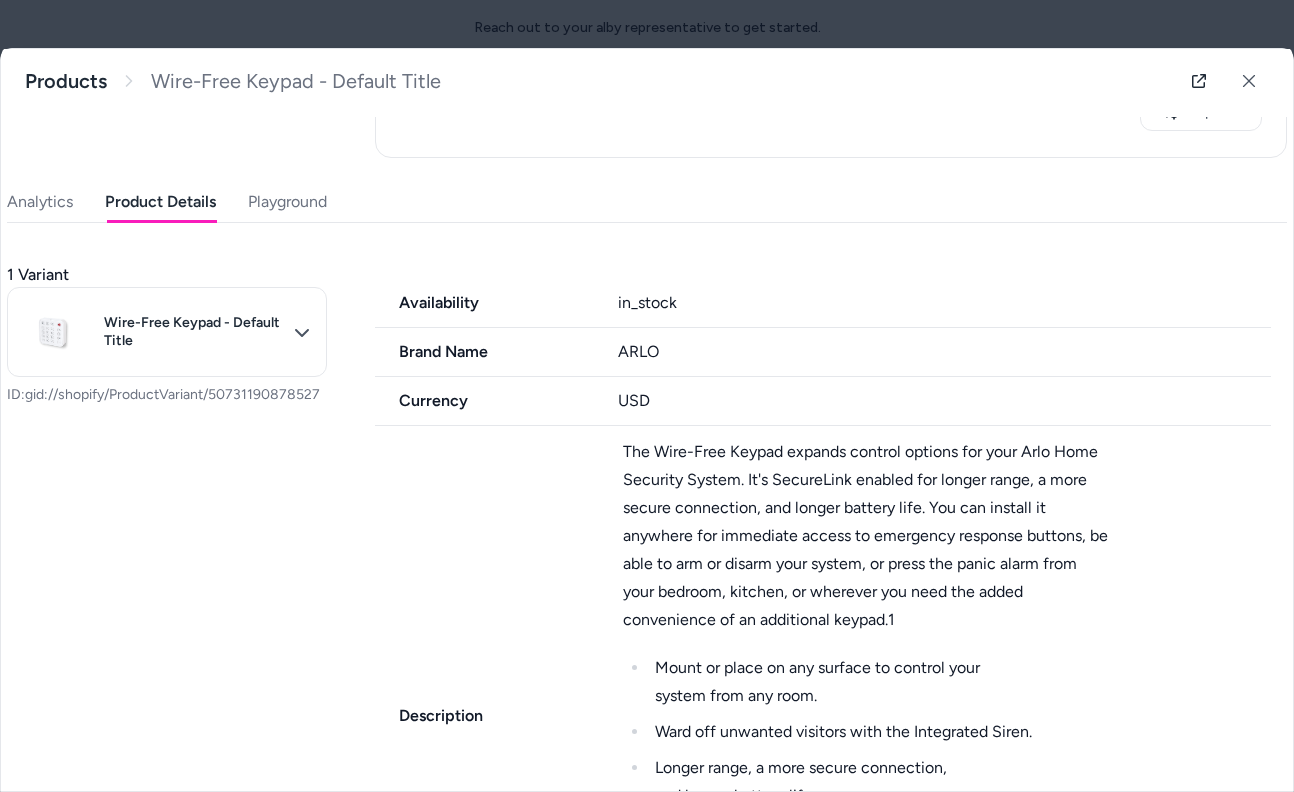 scroll, scrollTop: 631, scrollLeft: 0, axis: vertical 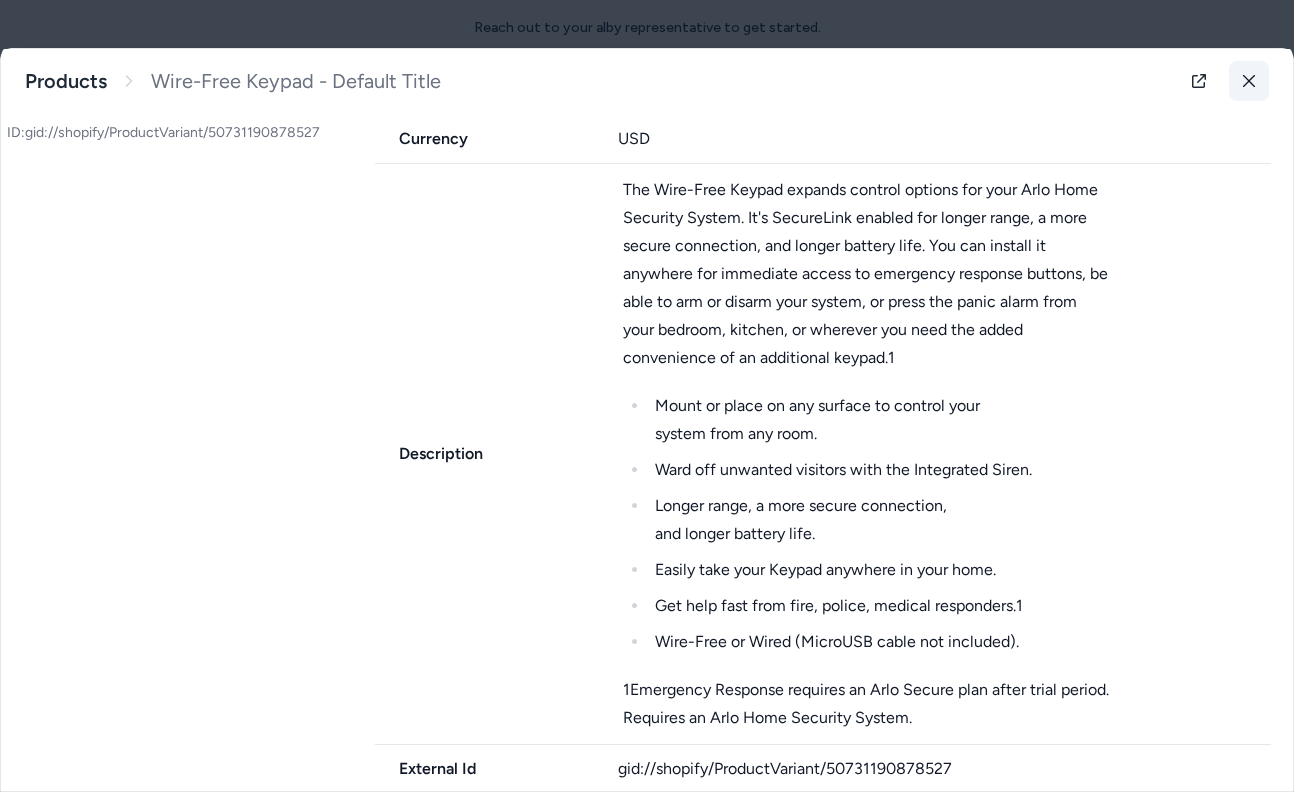 click at bounding box center [1249, 81] 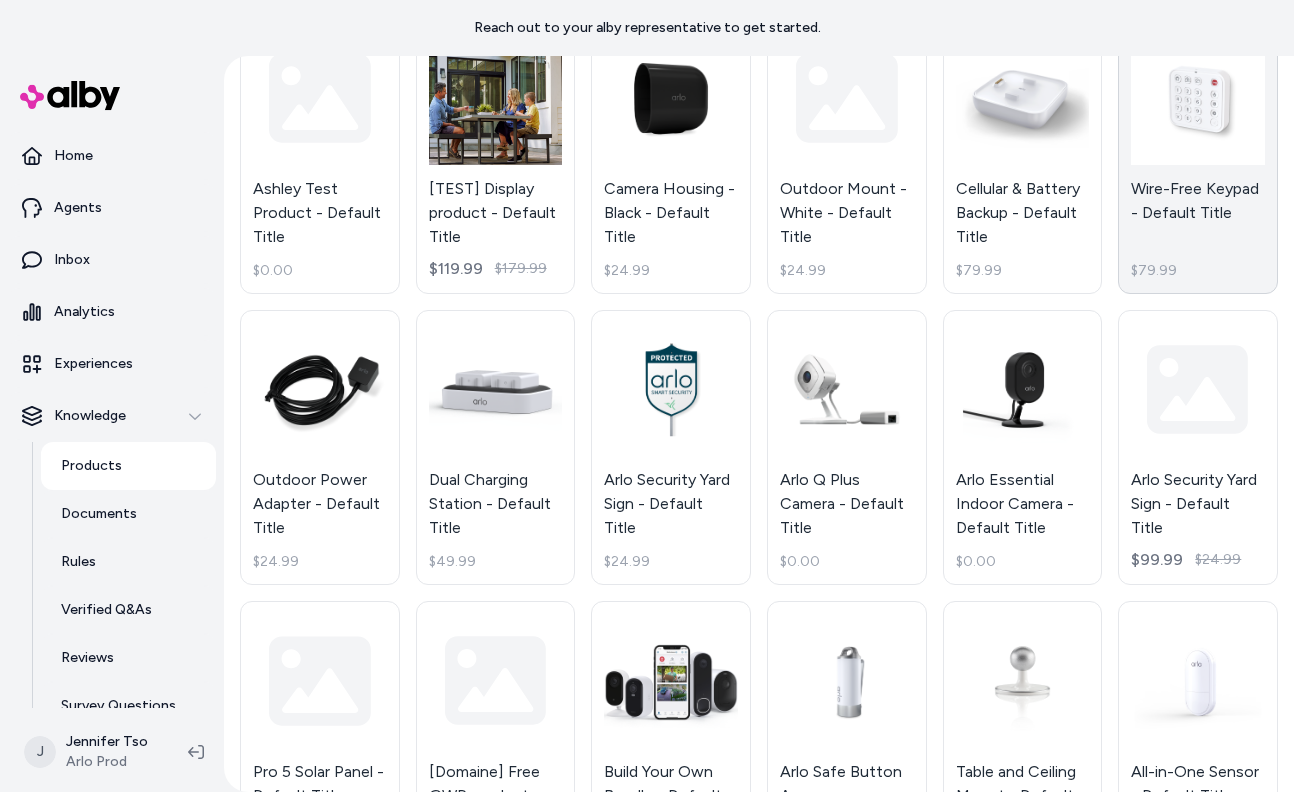 click on "Wire-Free Keypad - Default Title $79.99" at bounding box center (1198, 156) 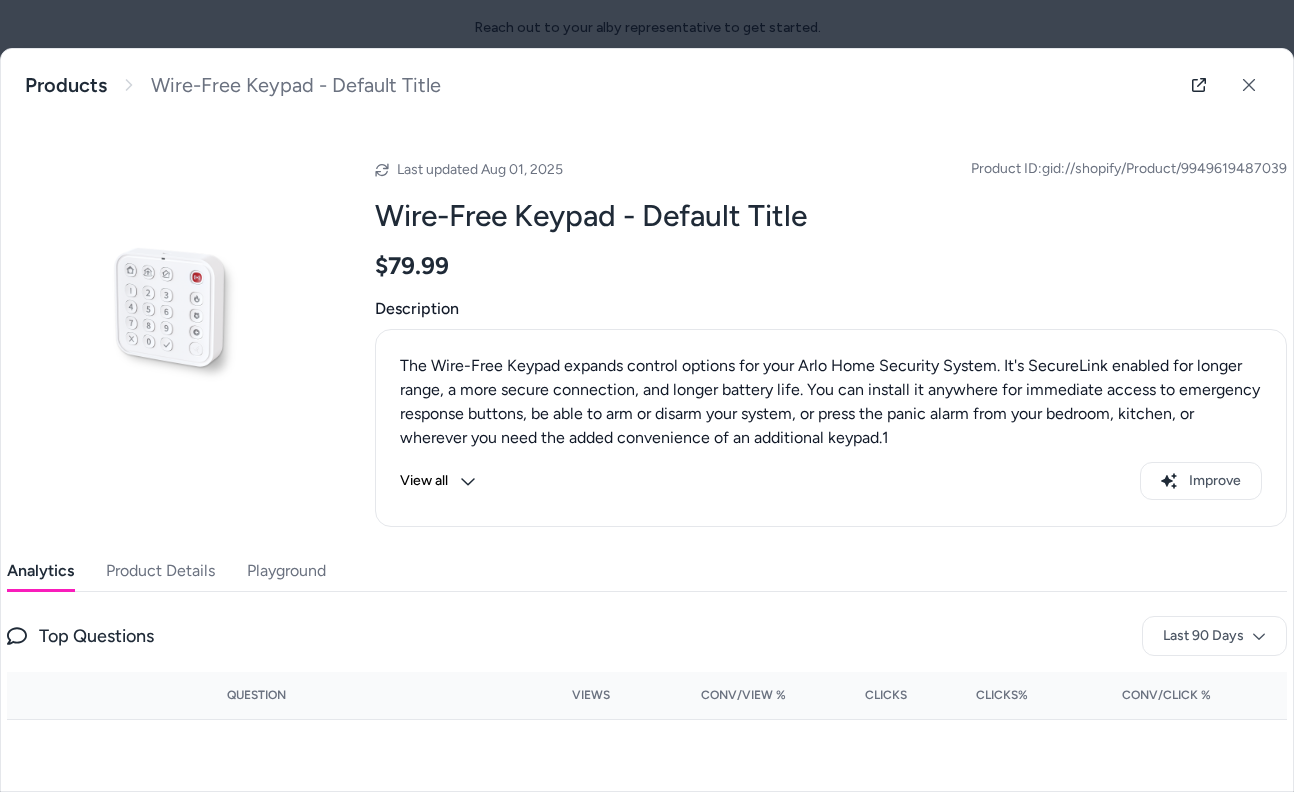 click on "Product Details" at bounding box center [160, 571] 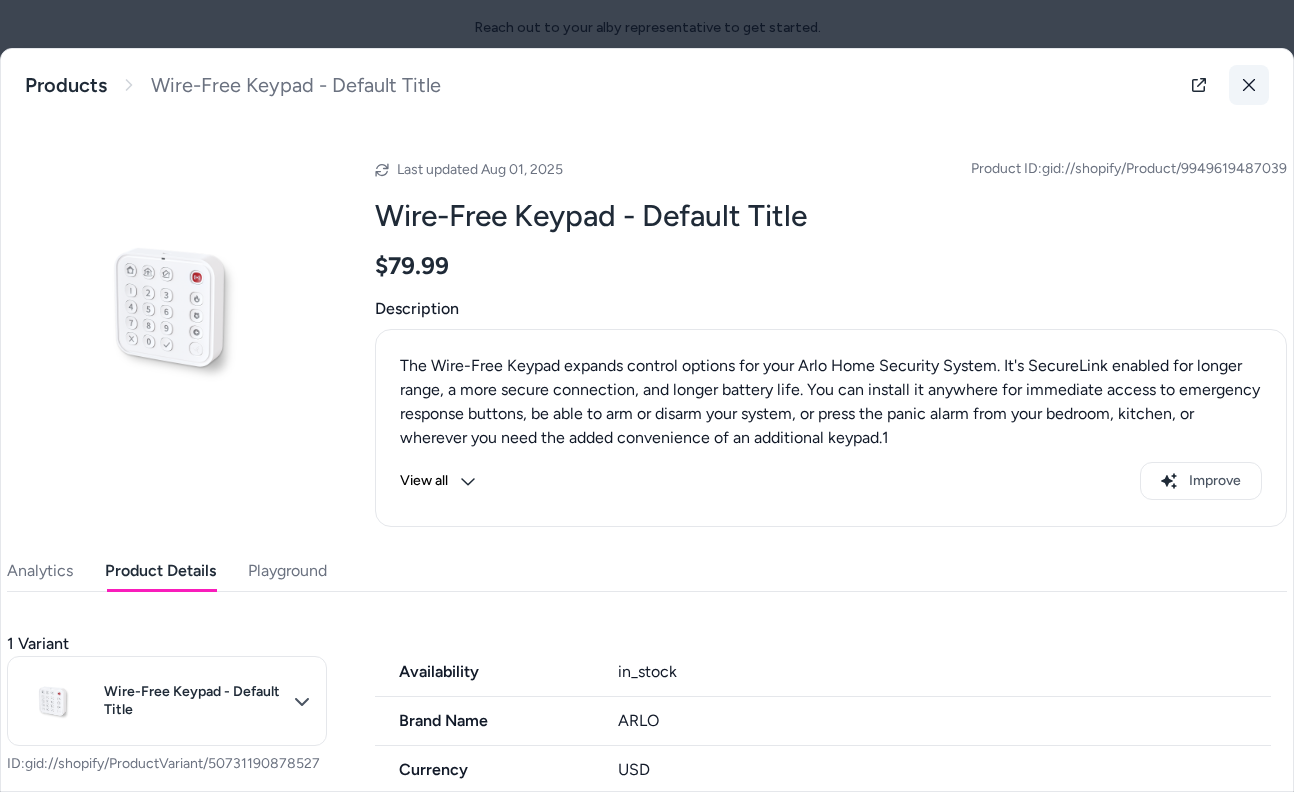 click at bounding box center [1249, 85] 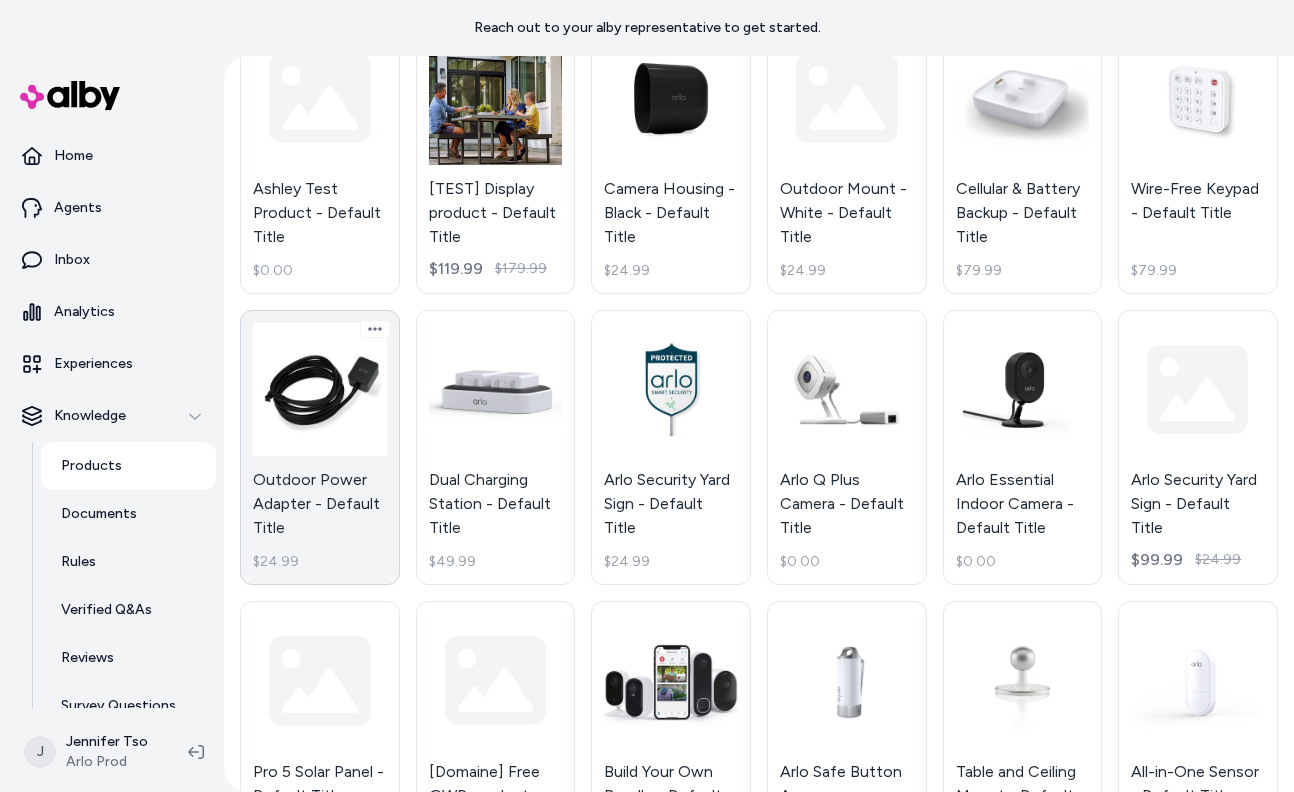 click on "Outdoor Power Adapter - Default Title $24.99" at bounding box center (320, 448) 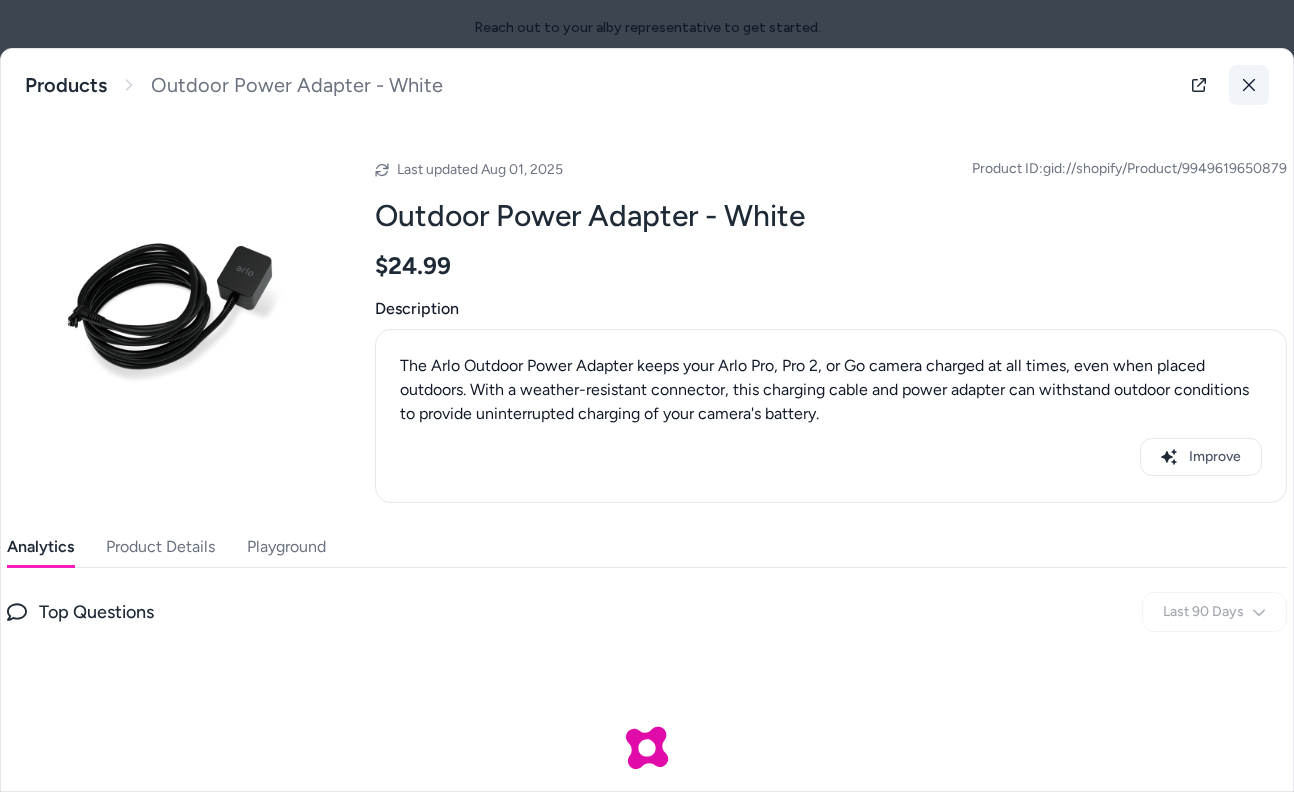 click at bounding box center [1249, 85] 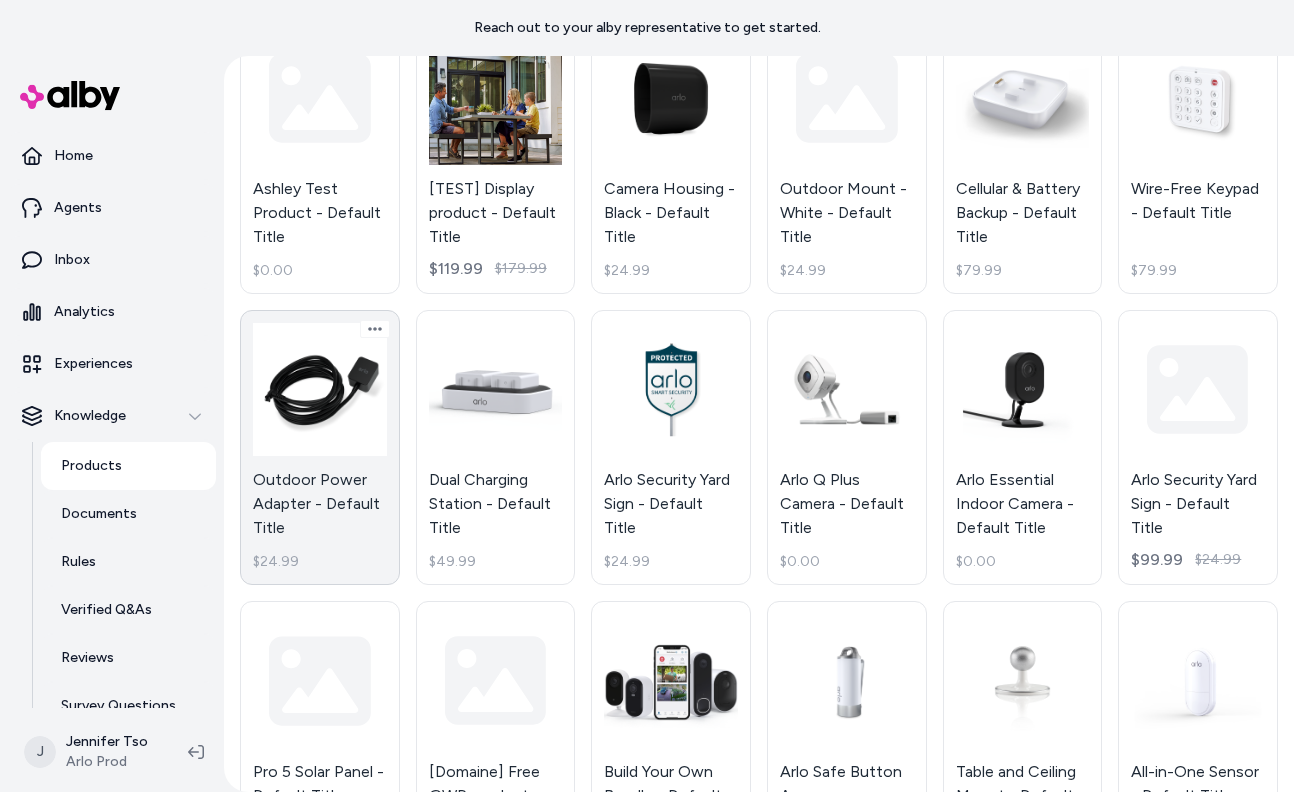 click on "Outdoor Power Adapter - Default Title $24.99" at bounding box center [320, 448] 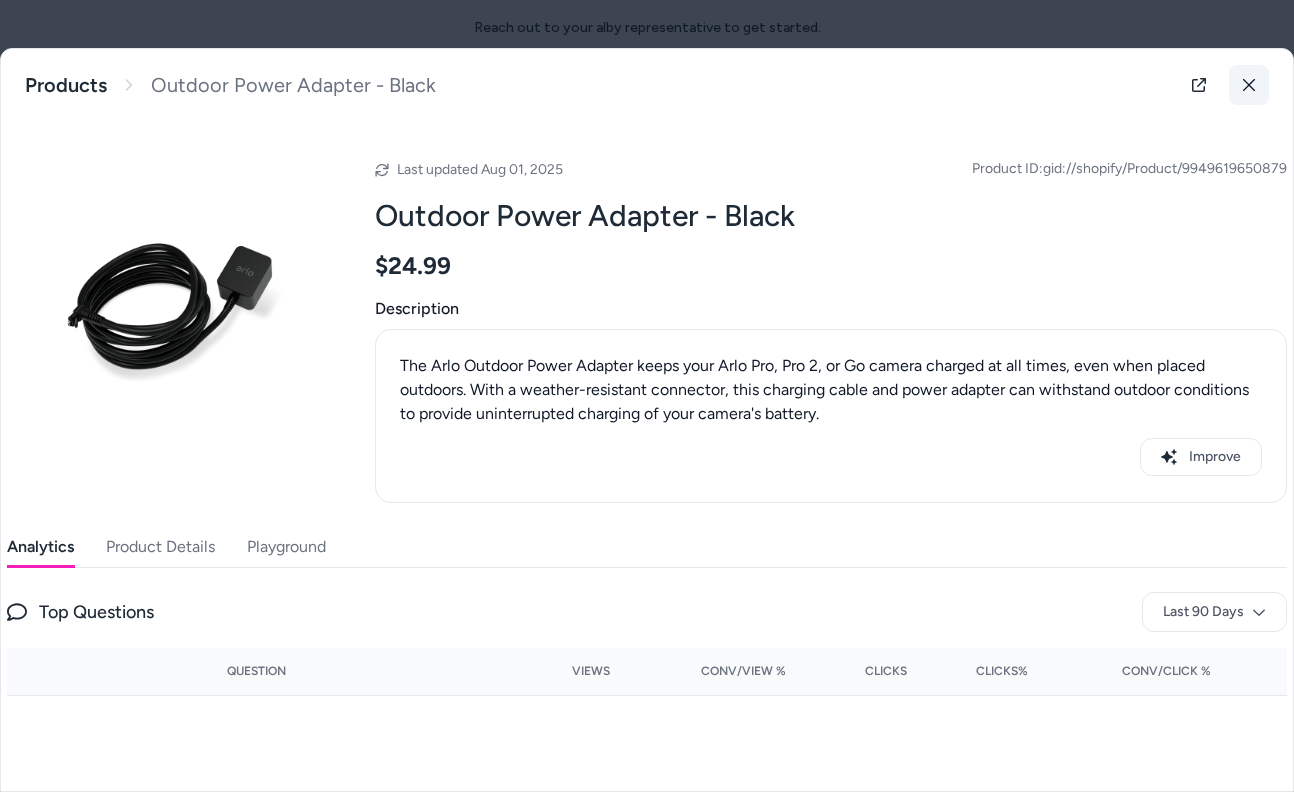 click at bounding box center [1249, 85] 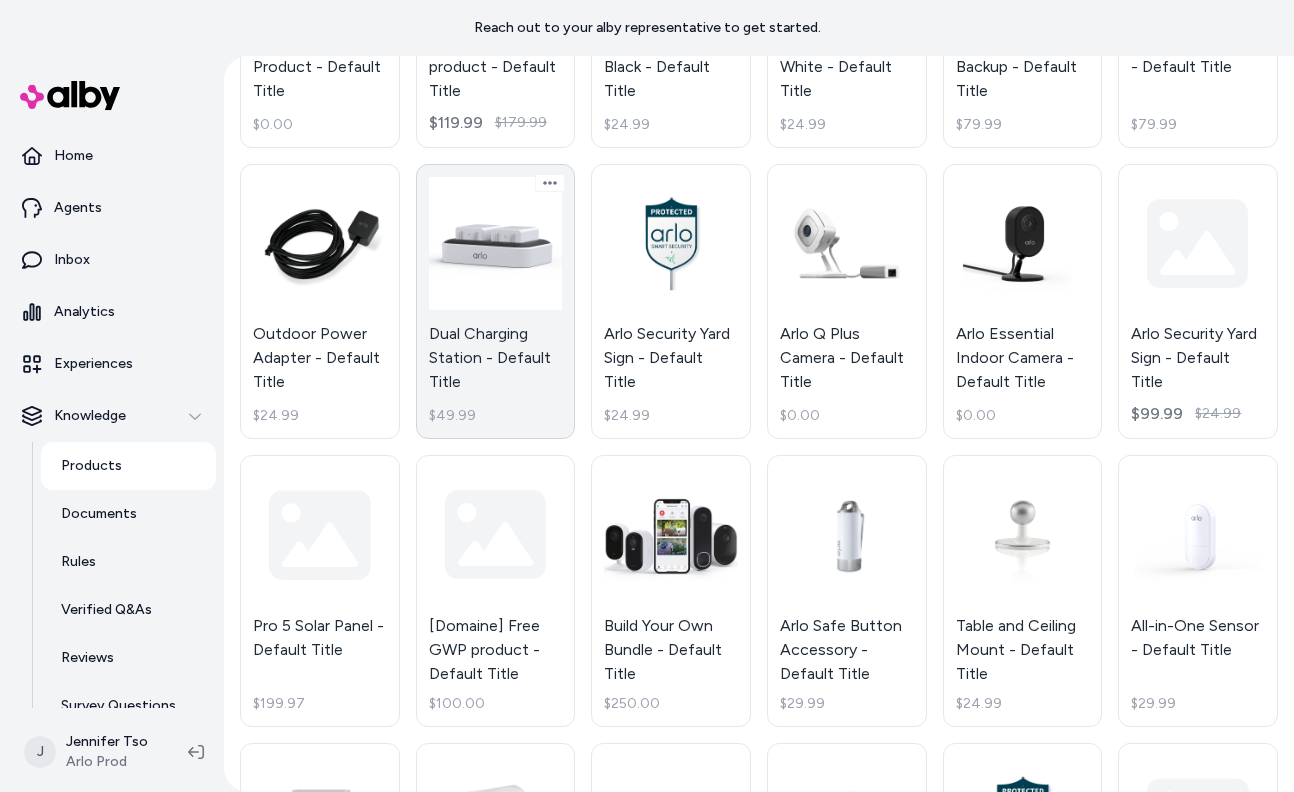 scroll, scrollTop: 1231, scrollLeft: 0, axis: vertical 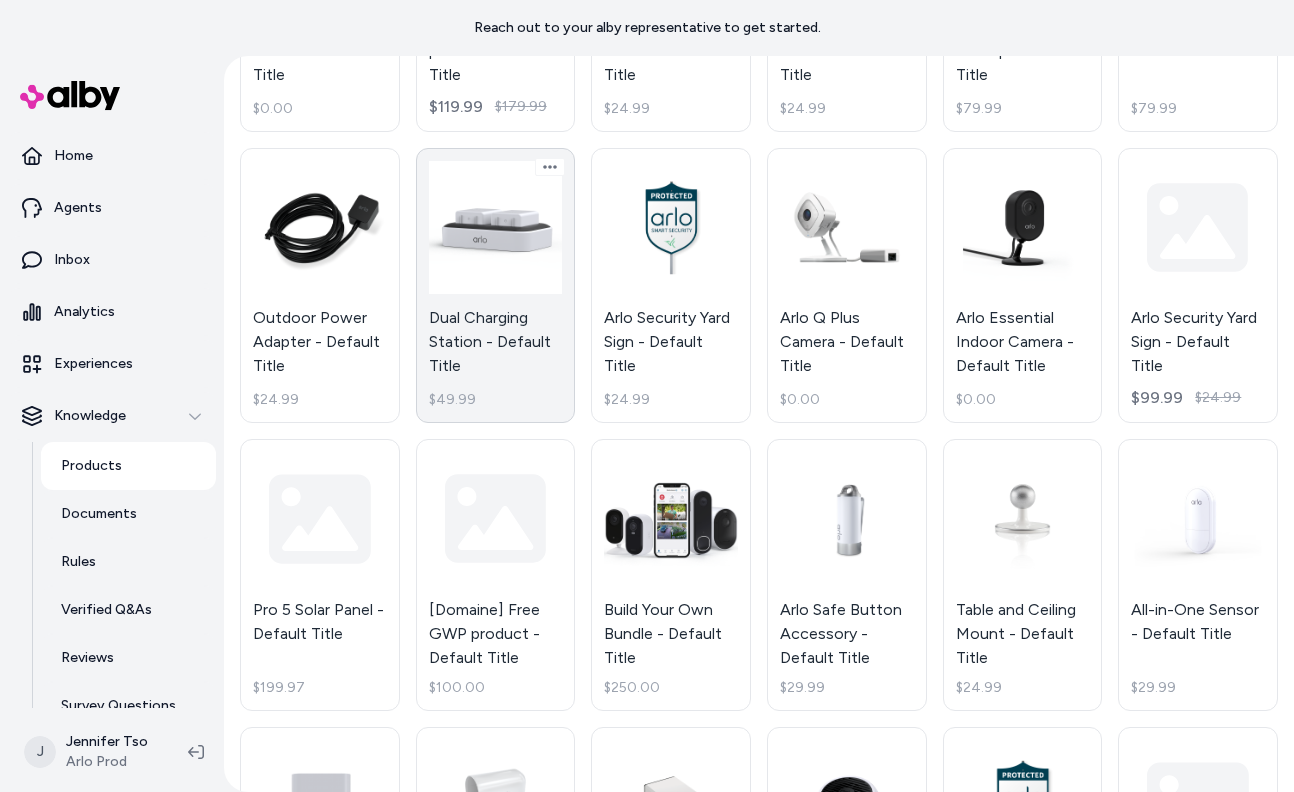 click on "Dual Charging Station - Default Title $49.99" at bounding box center (496, 286) 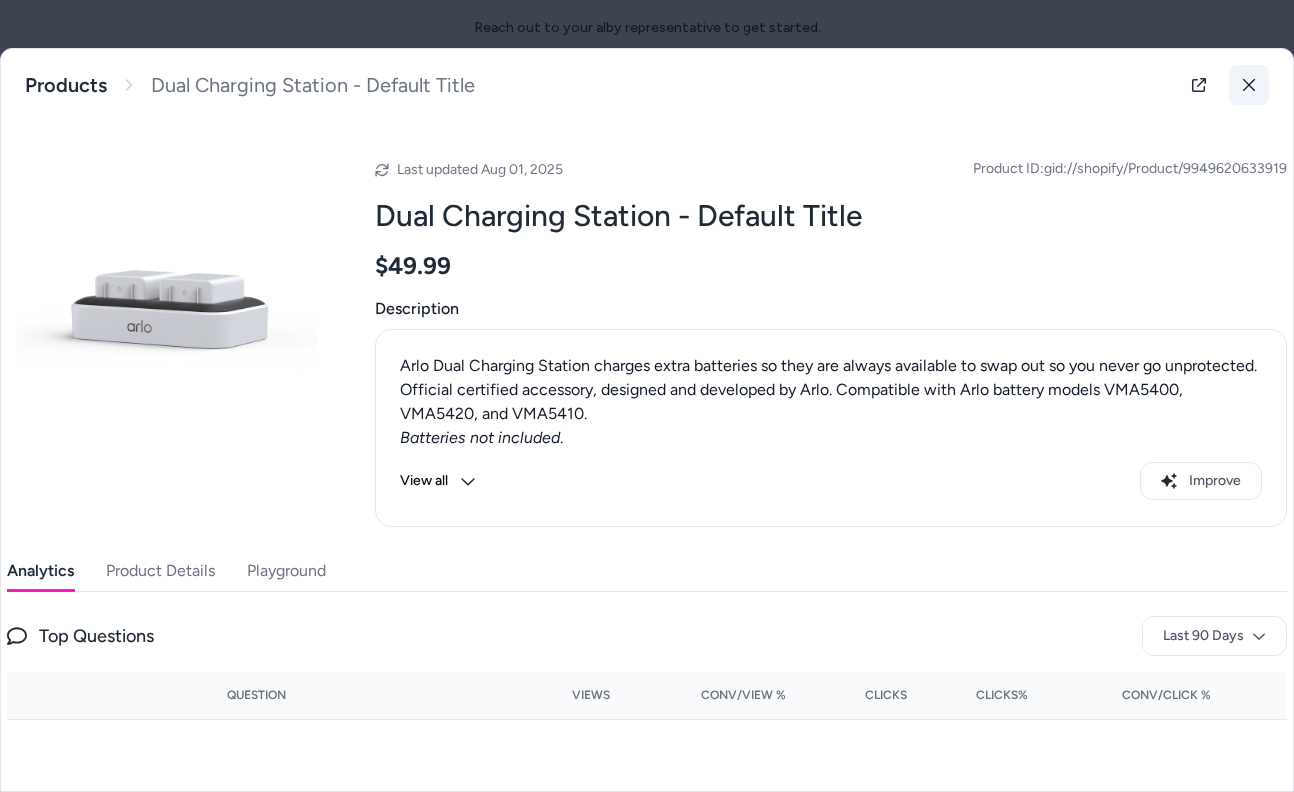 click 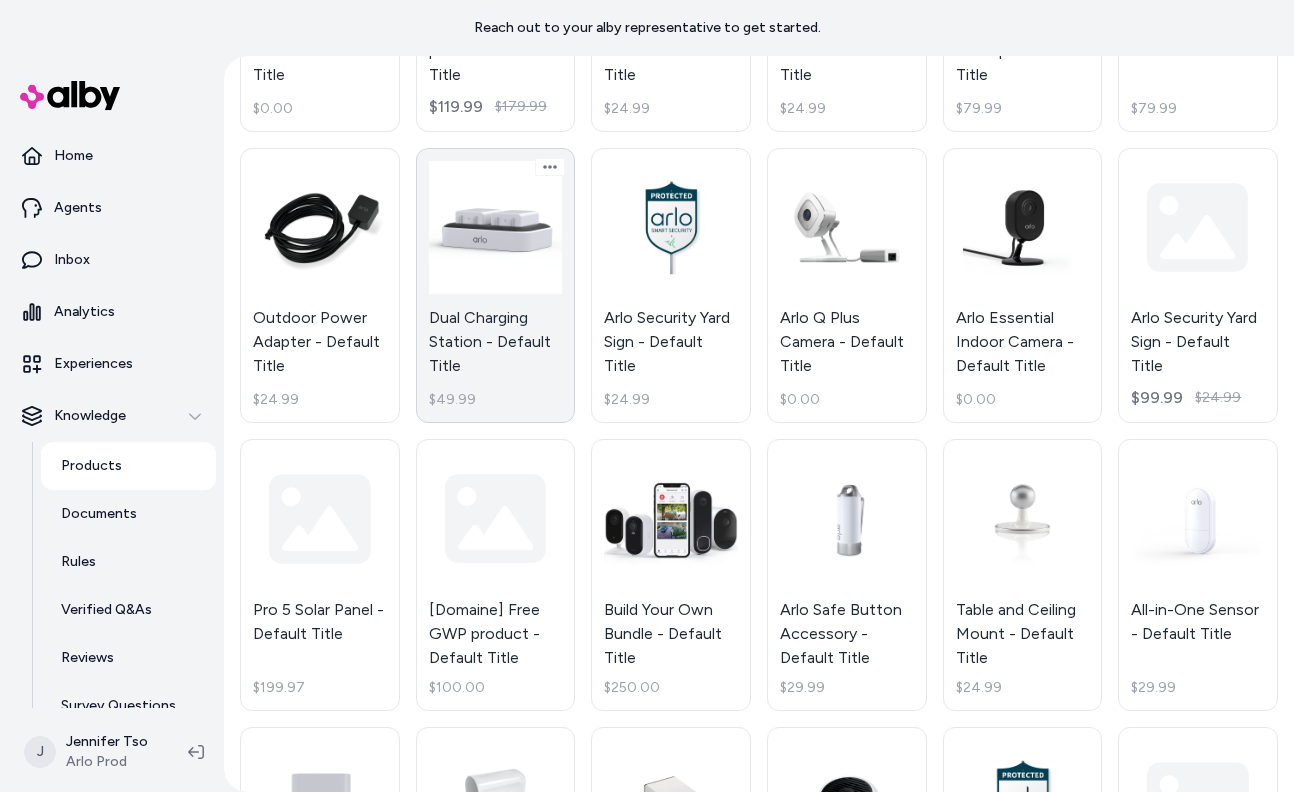 click on "Dual Charging Station - Default Title $49.99" at bounding box center (496, 286) 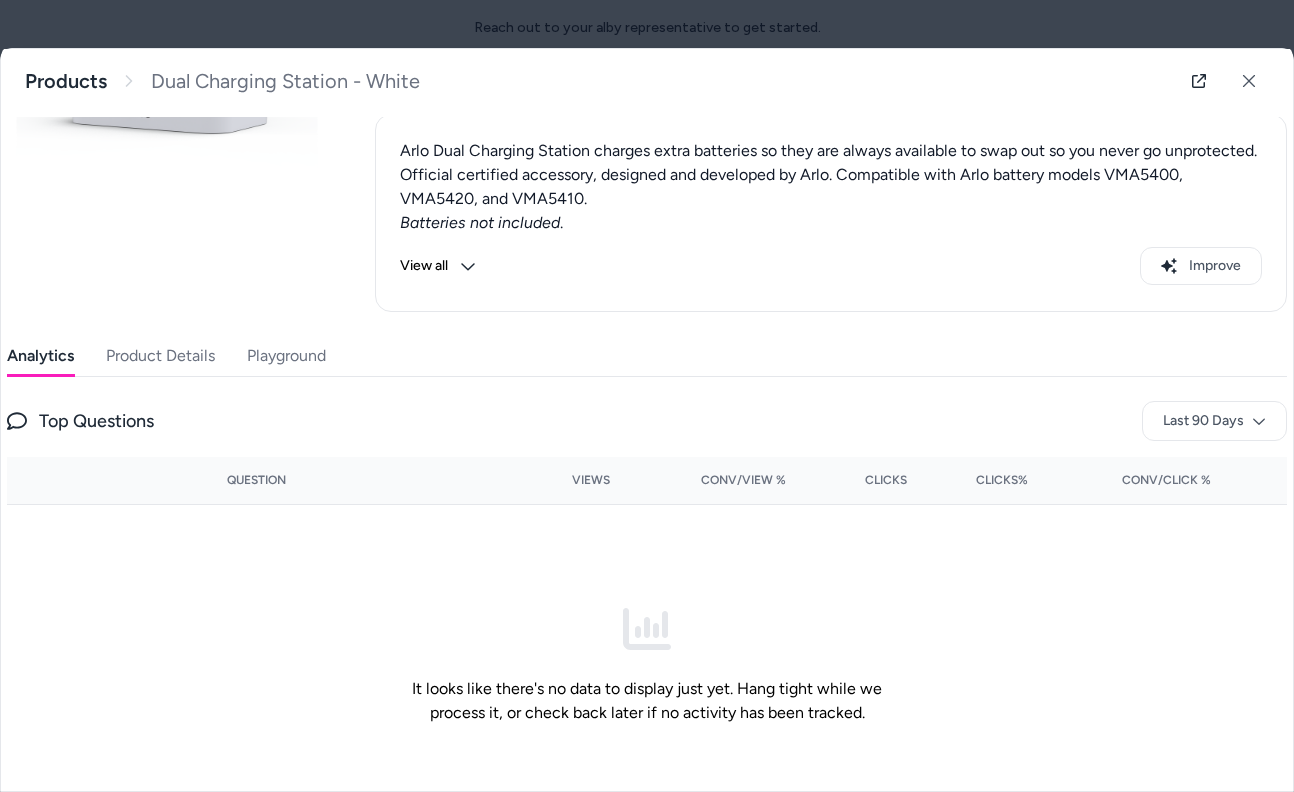 scroll, scrollTop: 281, scrollLeft: 0, axis: vertical 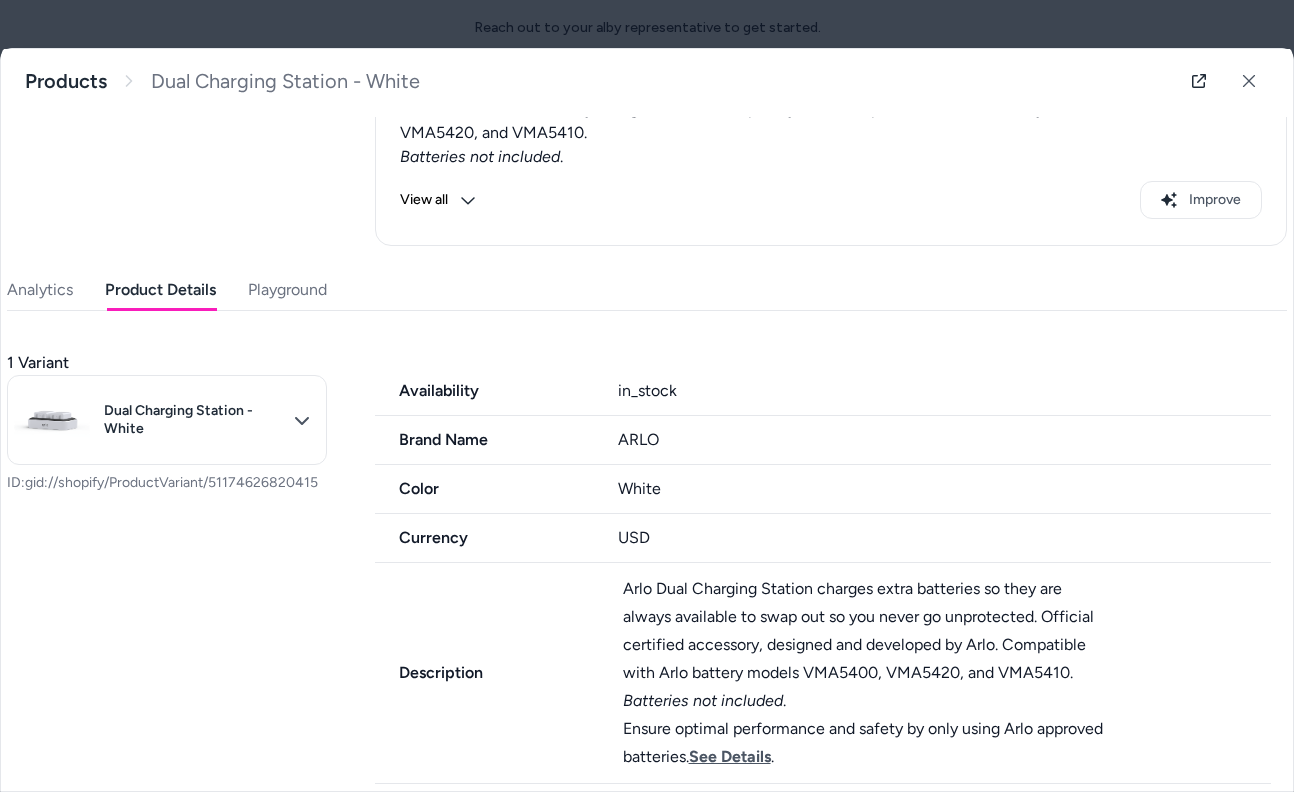 click on "Product Details" at bounding box center (160, 290) 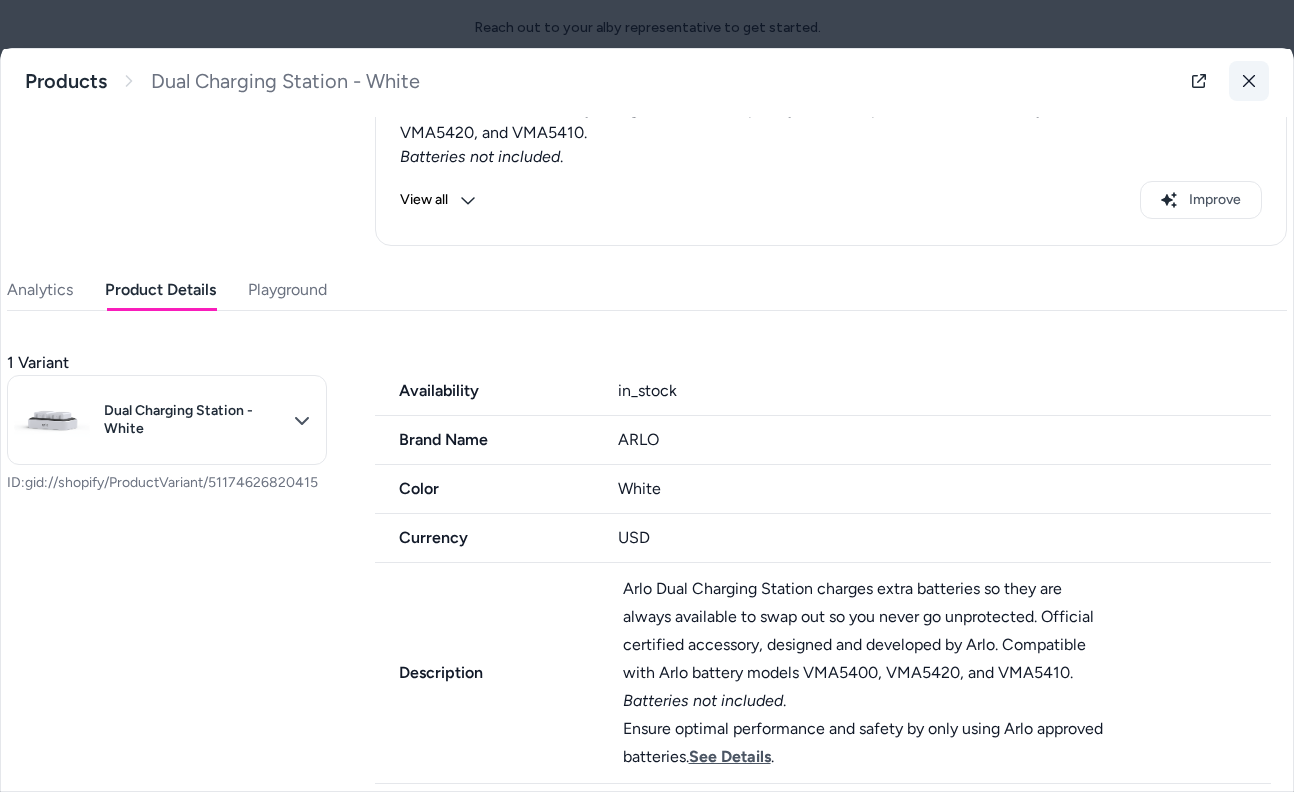 click 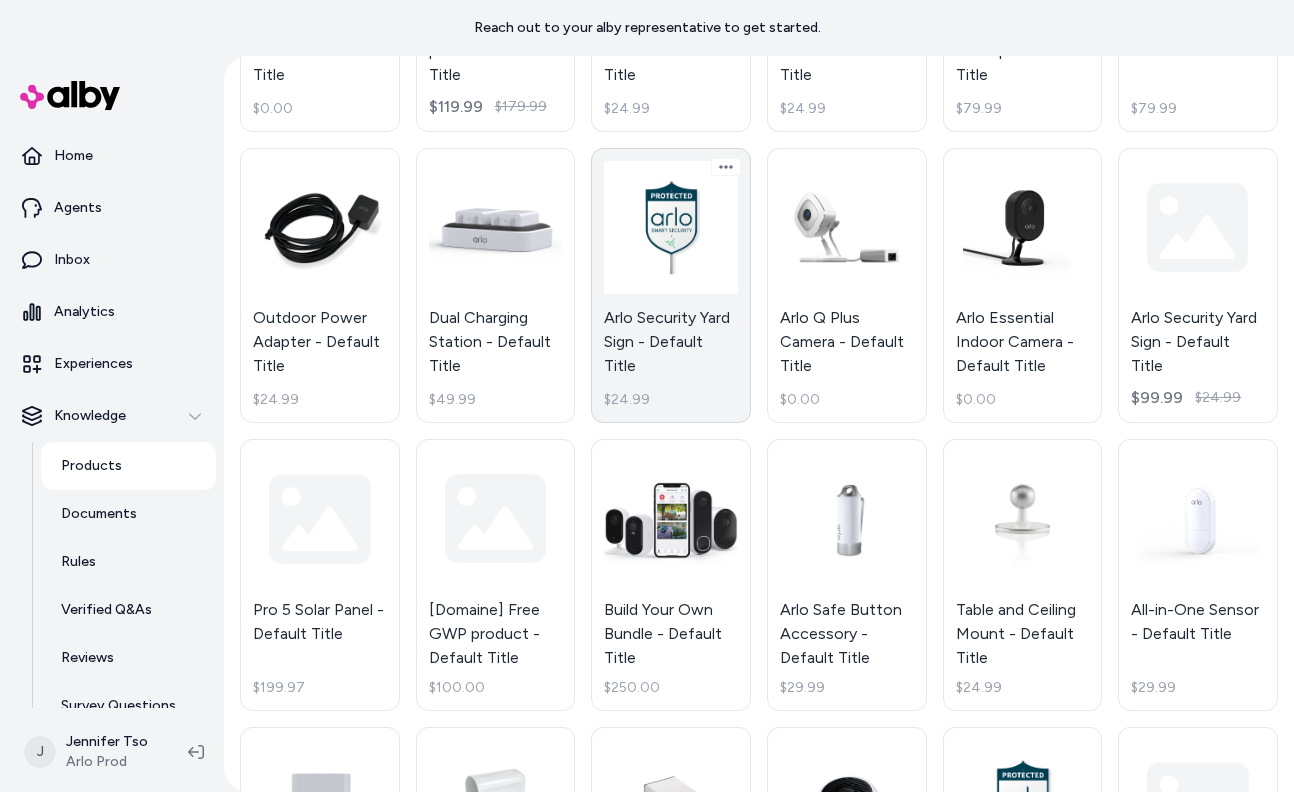 click on "Arlo Security Yard Sign - Default Title $24.99" at bounding box center (671, 286) 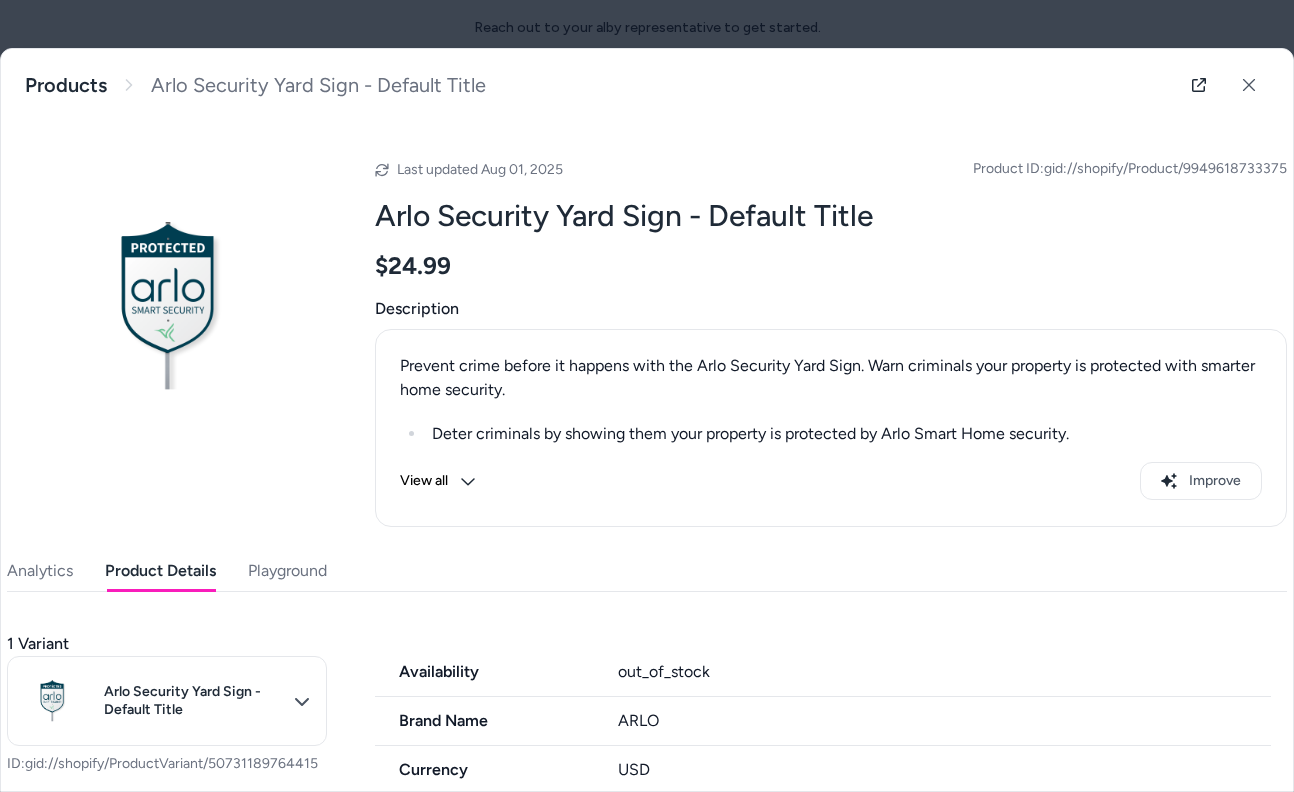 click on "Product Details" at bounding box center (160, 571) 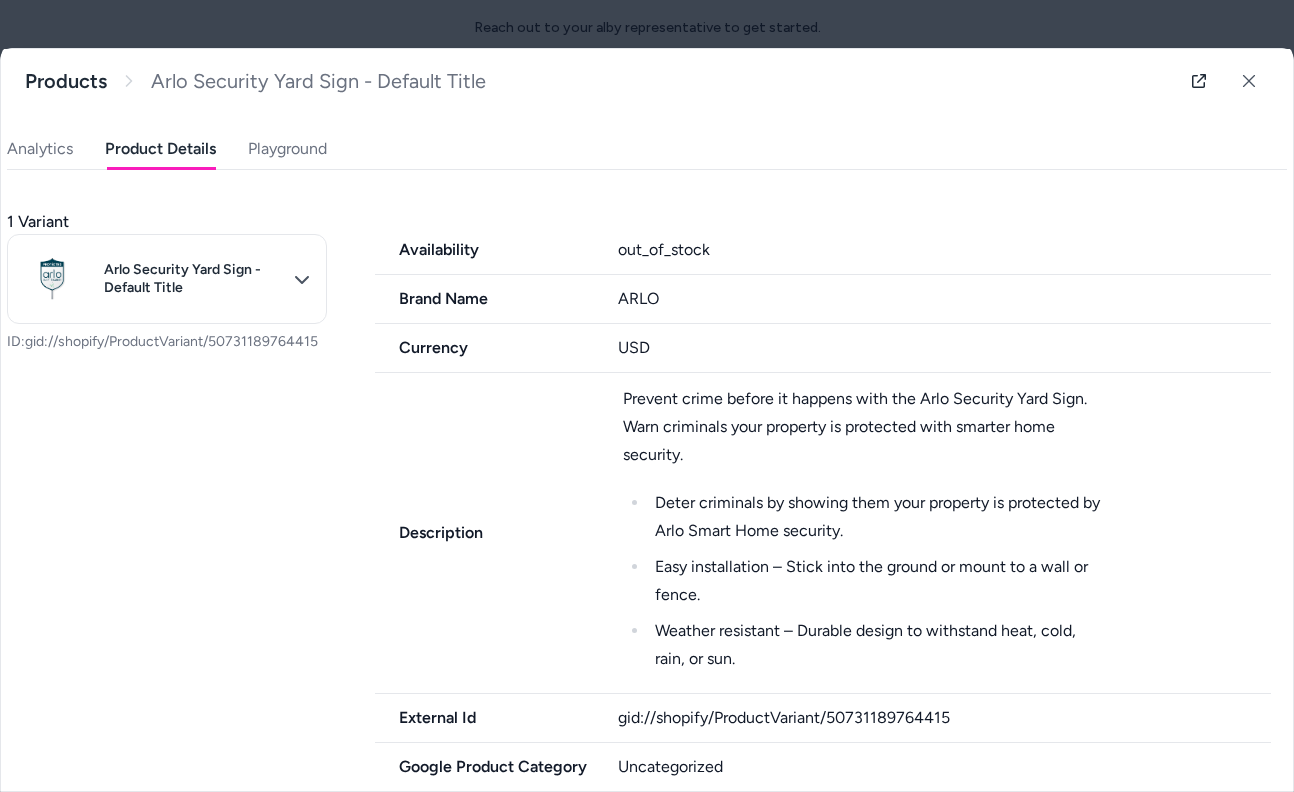 scroll, scrollTop: 430, scrollLeft: 0, axis: vertical 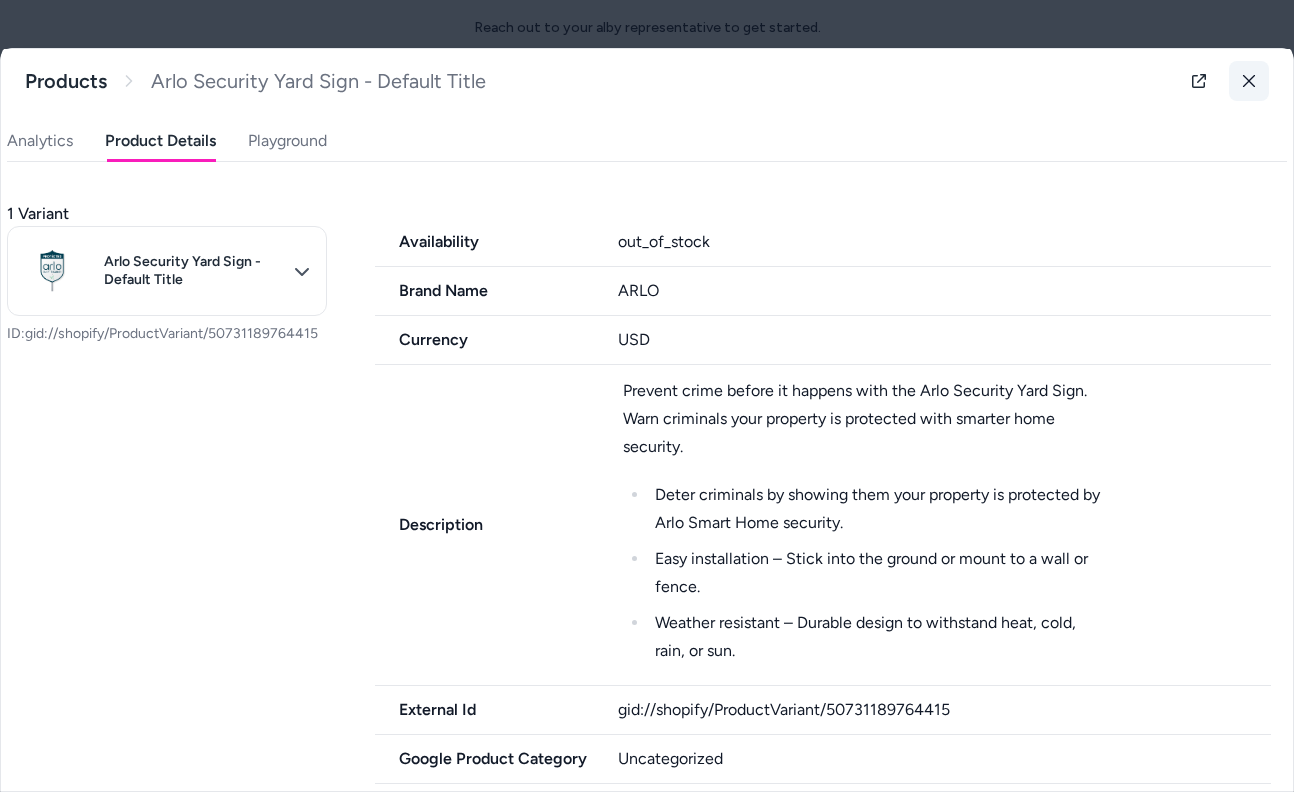 click at bounding box center (1249, 81) 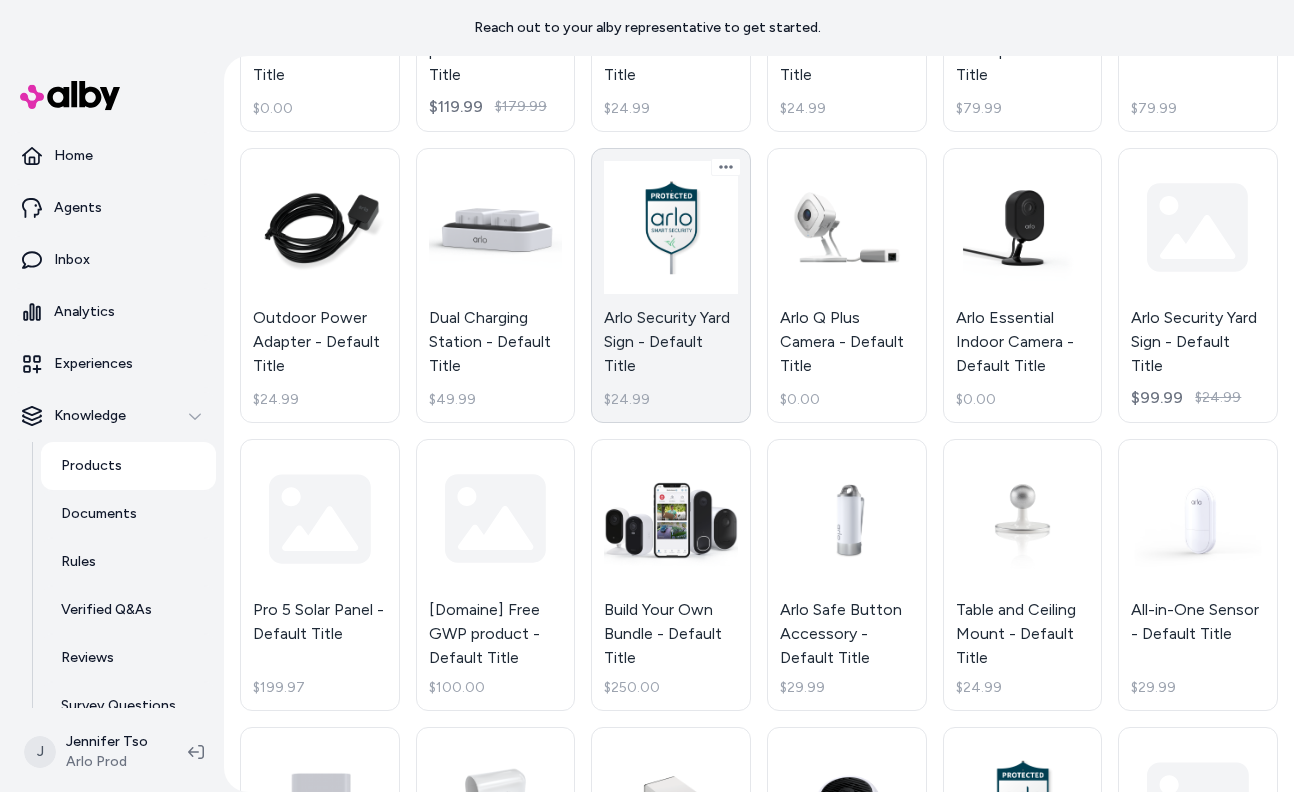 click on "Arlo Security Yard Sign - Default Title $24.99" at bounding box center (671, 286) 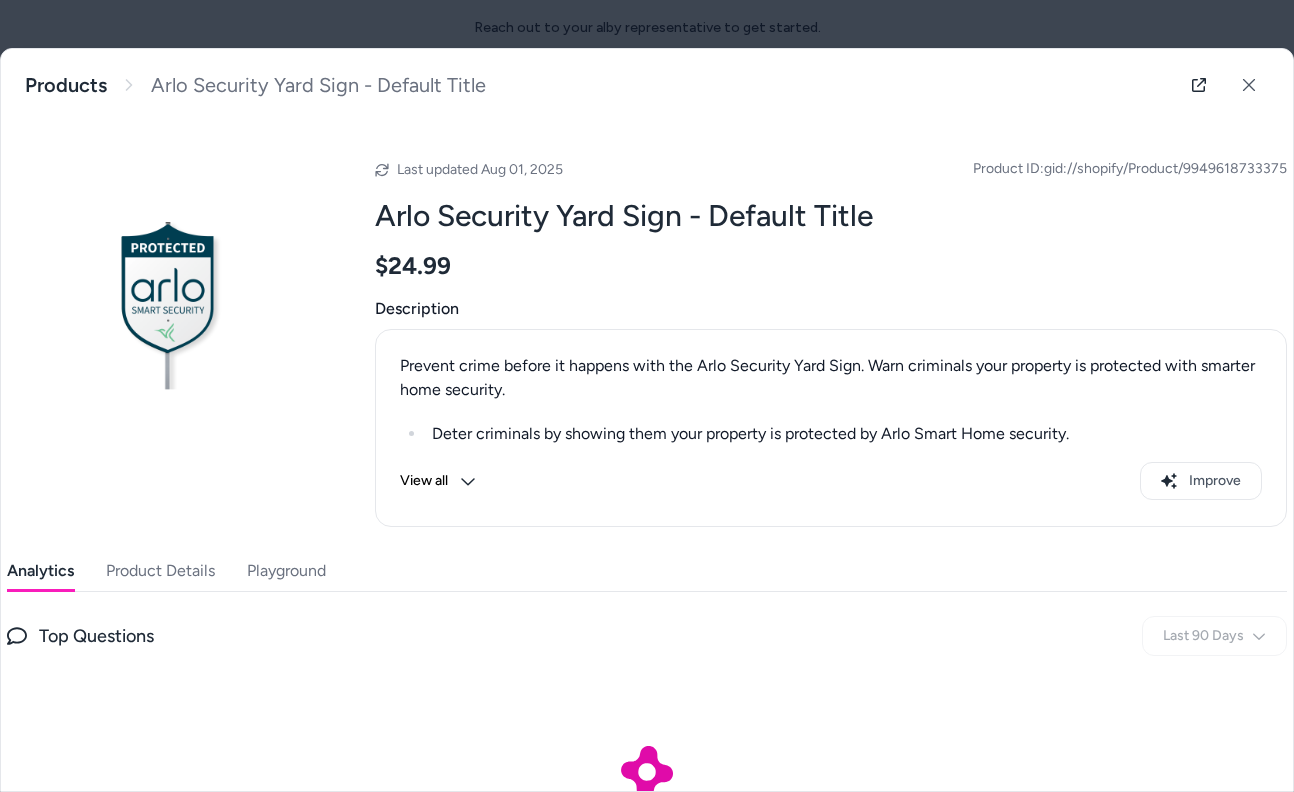 click on "Product Details" at bounding box center (160, 571) 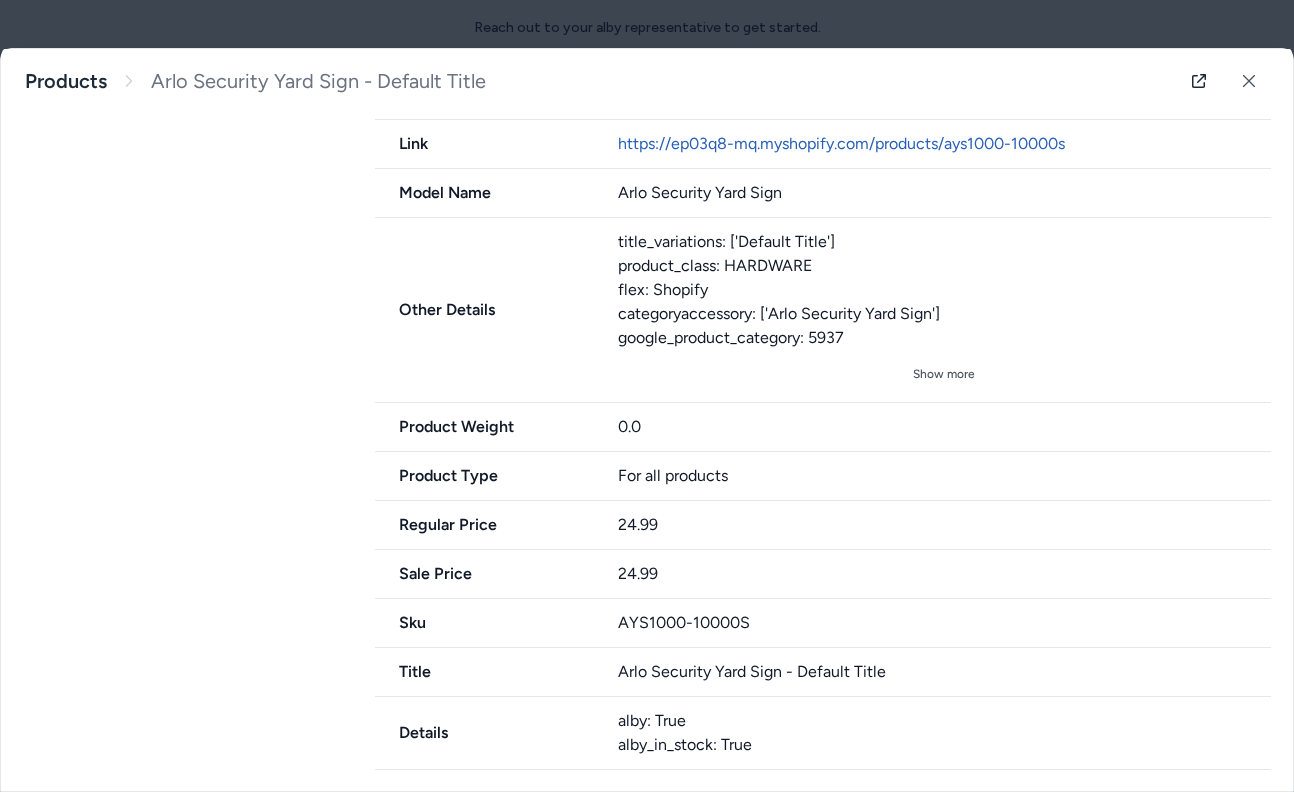 scroll, scrollTop: 1201, scrollLeft: 0, axis: vertical 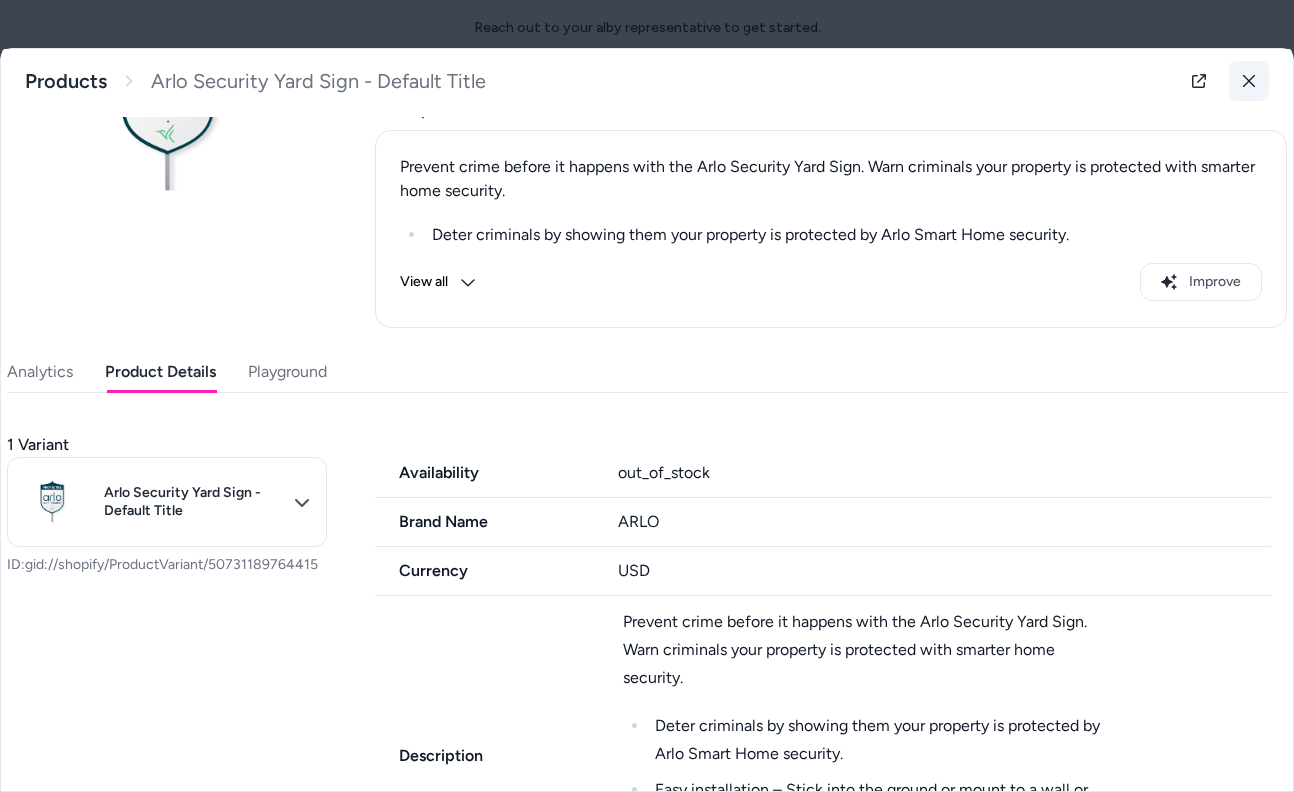 click at bounding box center (1249, 81) 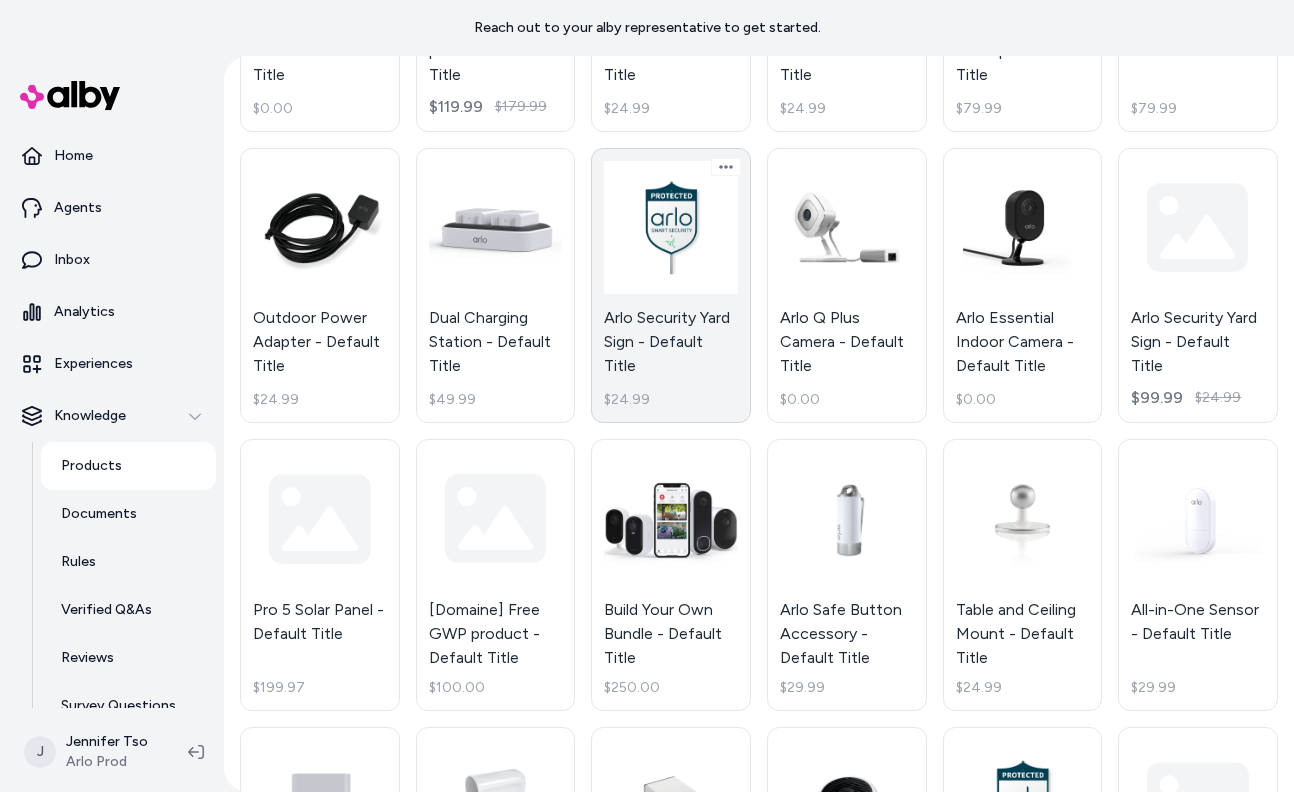 click on "Arlo Security Yard Sign - Default Title $24.99" at bounding box center (671, 286) 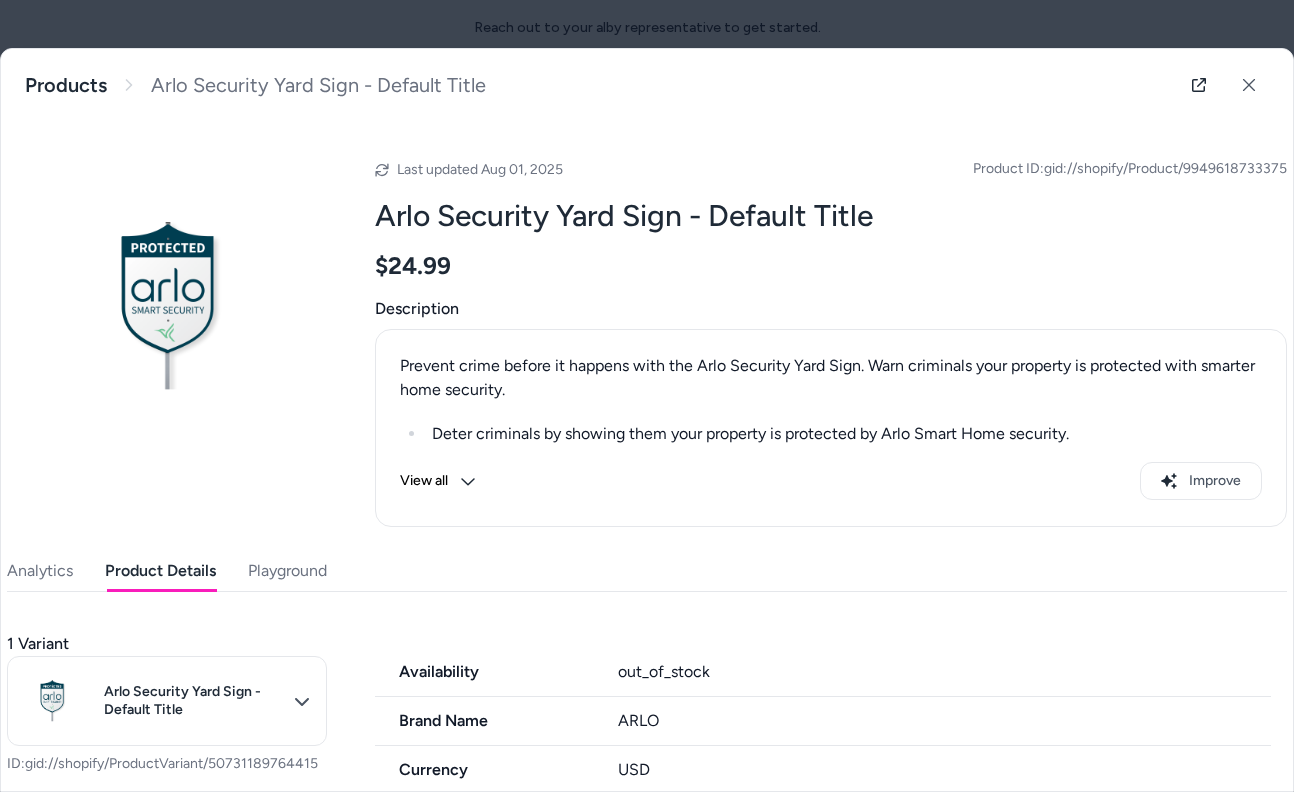 click on "Product Details" at bounding box center (160, 571) 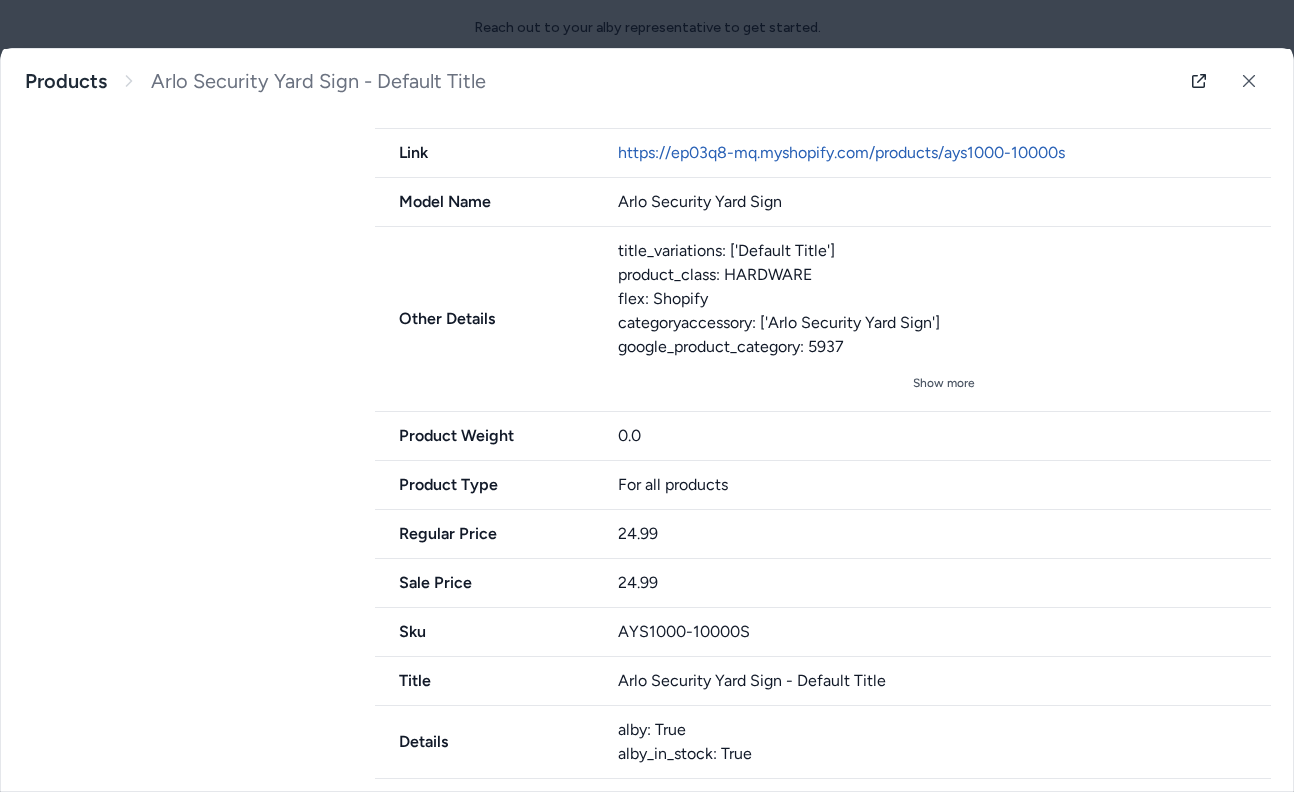 scroll, scrollTop: 1201, scrollLeft: 0, axis: vertical 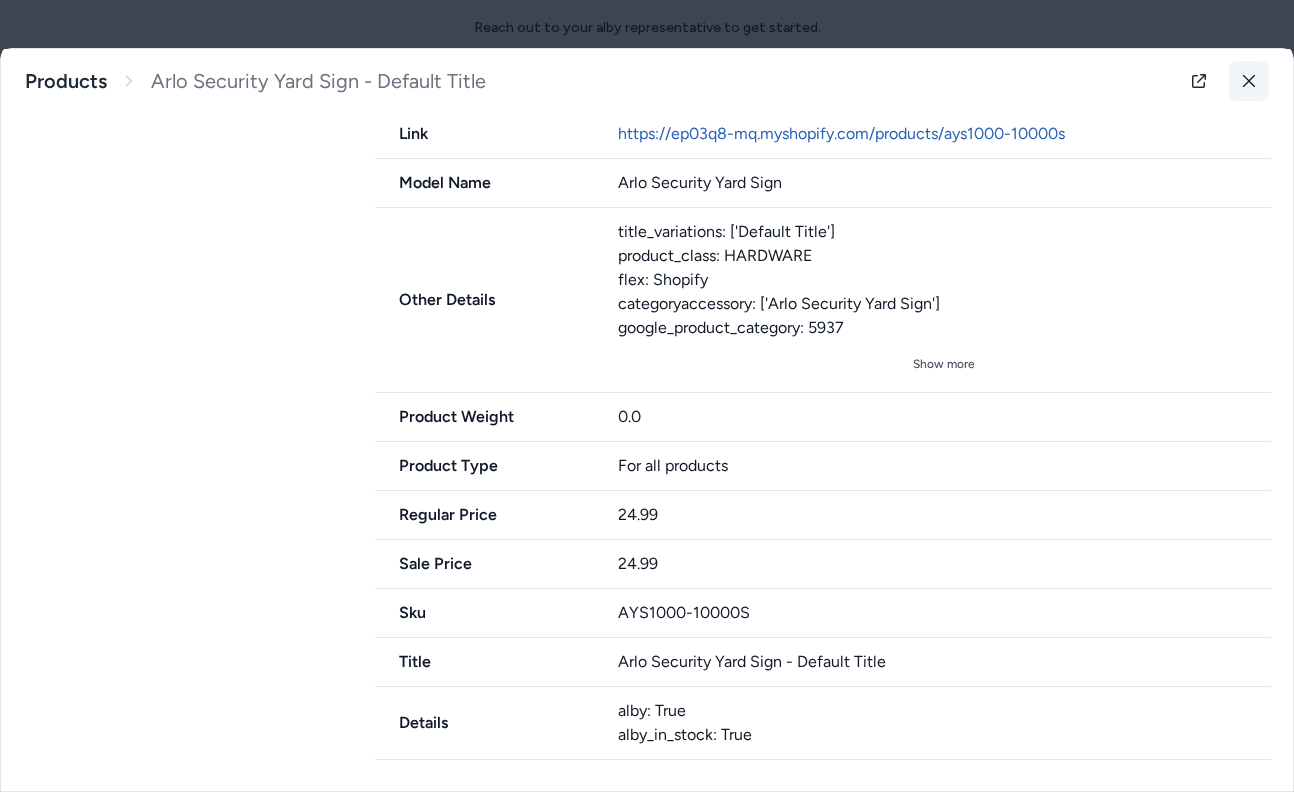 click 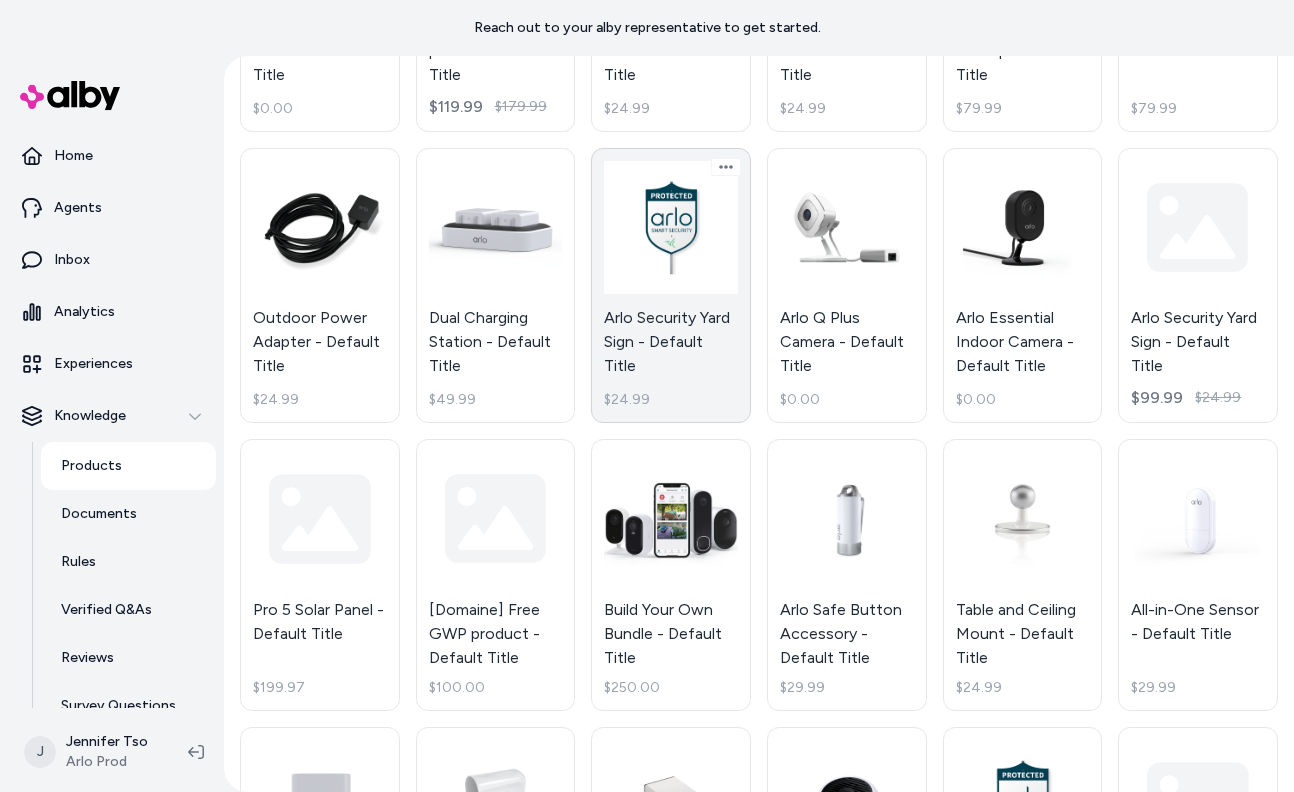 click on "Arlo Security Yard Sign - Default Title $24.99" at bounding box center (671, 286) 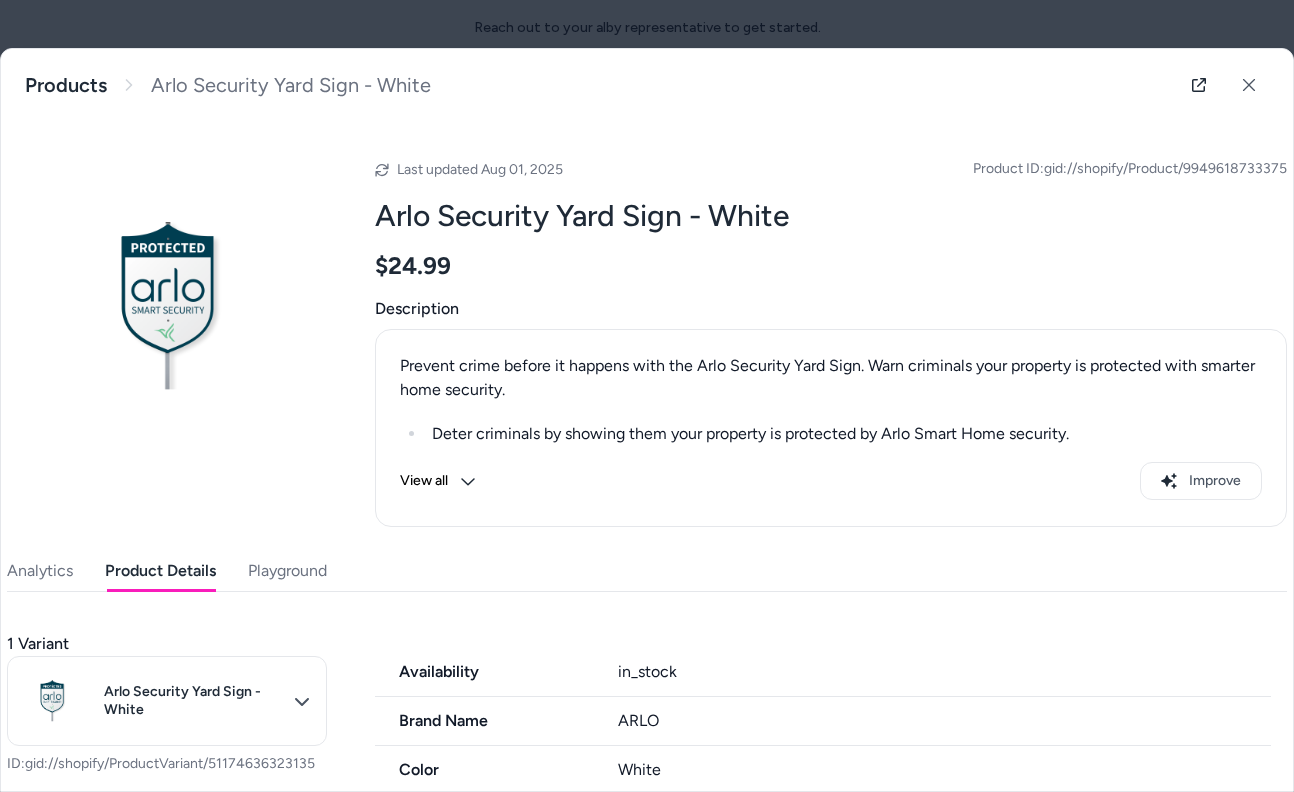 click on "Product Details" at bounding box center (160, 571) 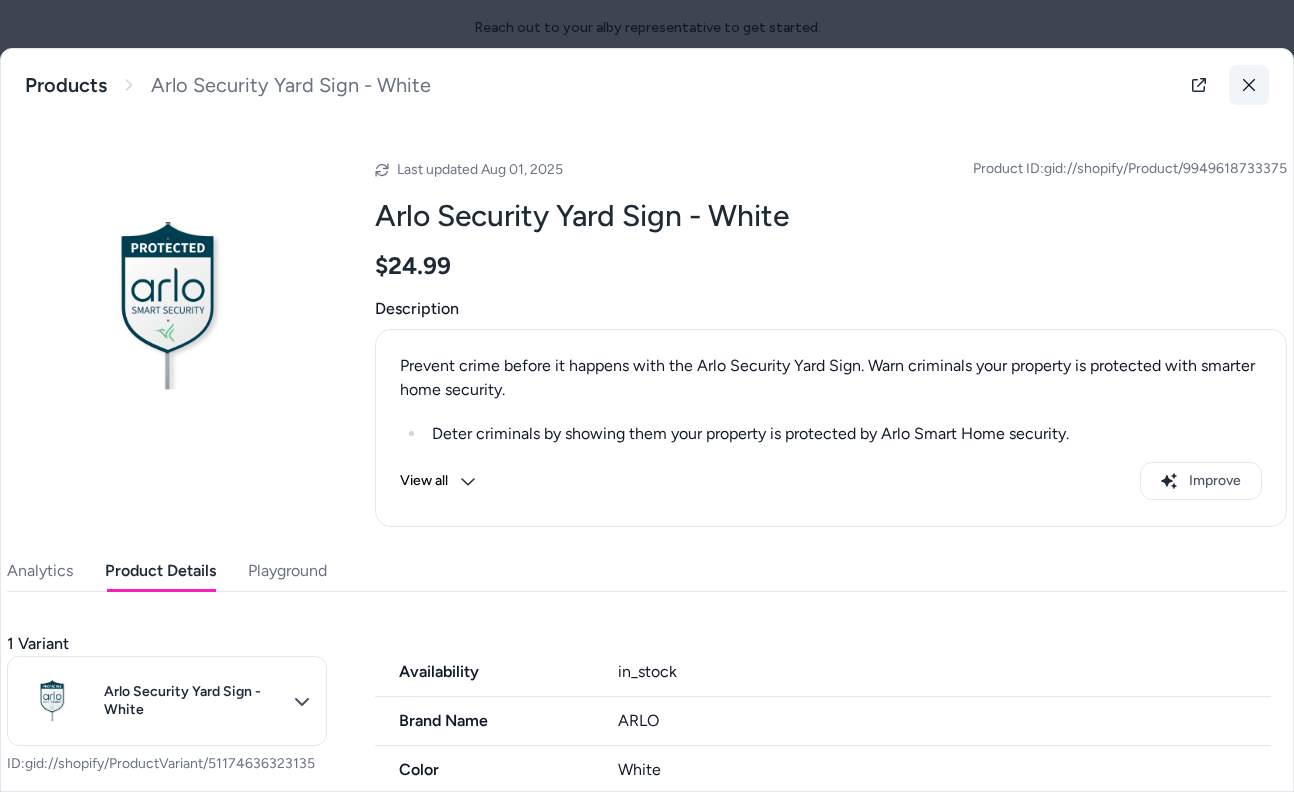 click 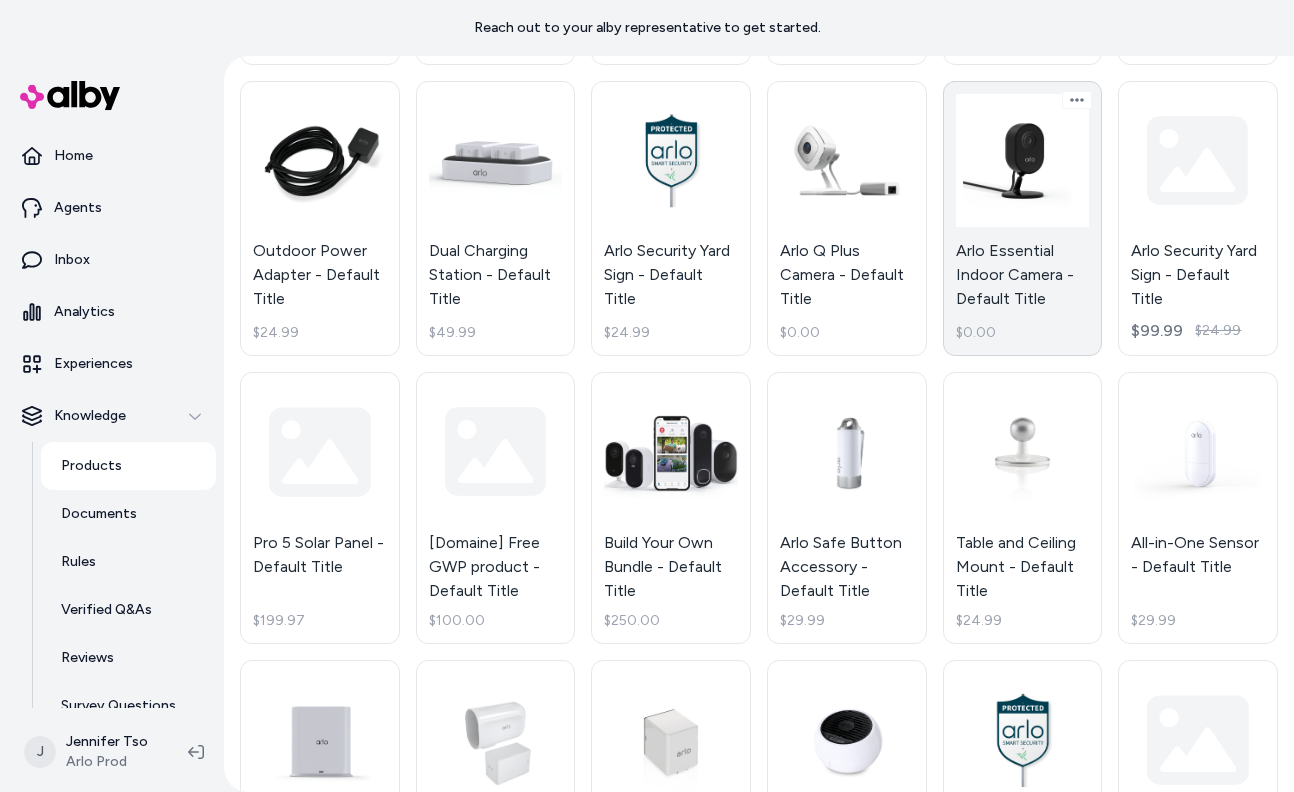 scroll, scrollTop: 1302, scrollLeft: 0, axis: vertical 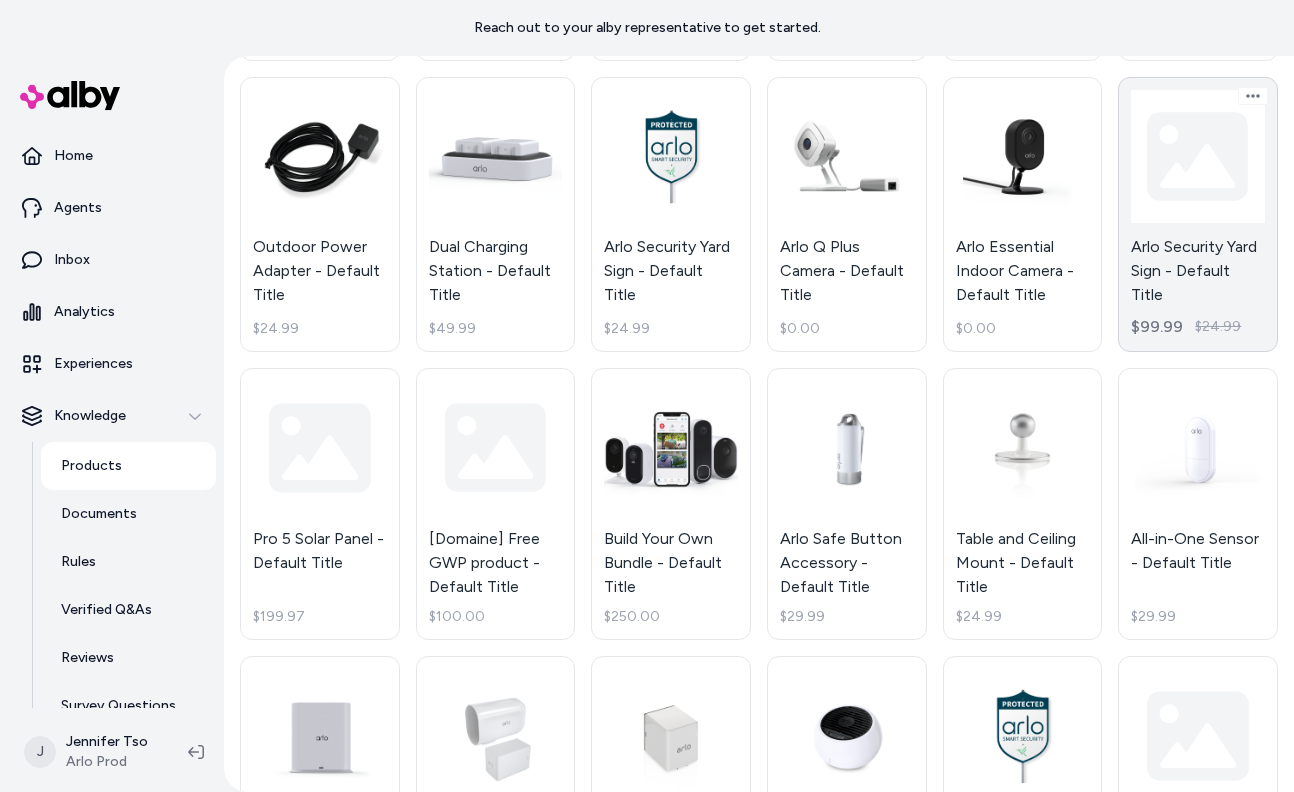 click on "Arlo Security Yard Sign - Default Title $99.99 $24.99" at bounding box center [1198, 215] 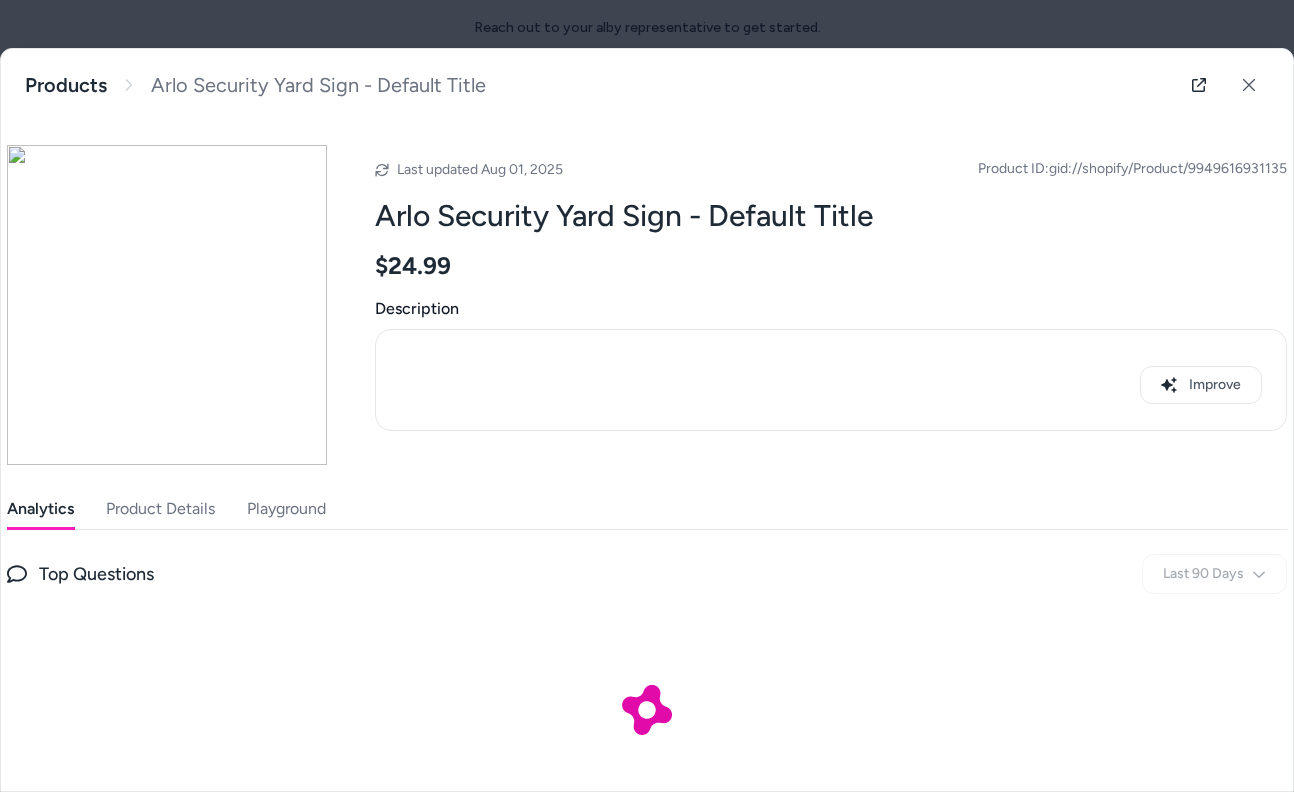 click on "Product Details" at bounding box center [160, 509] 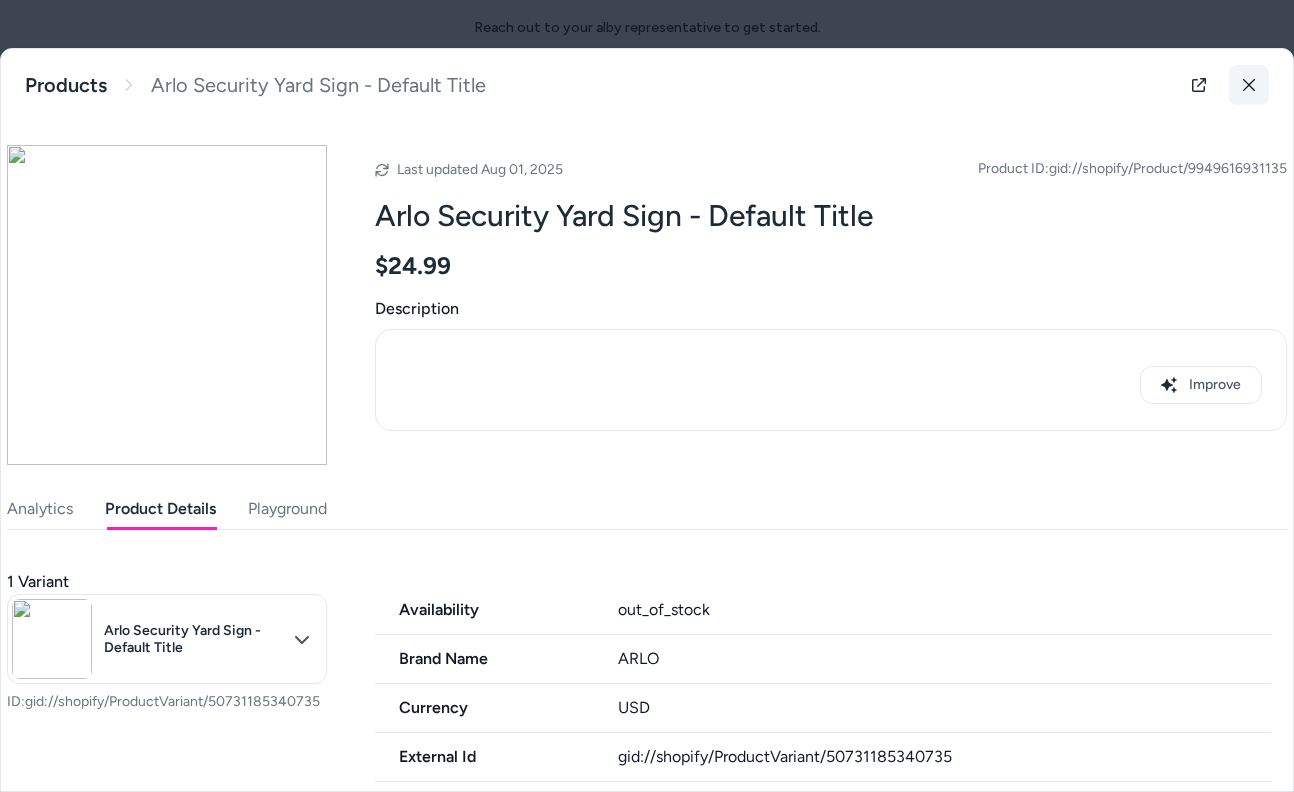 click 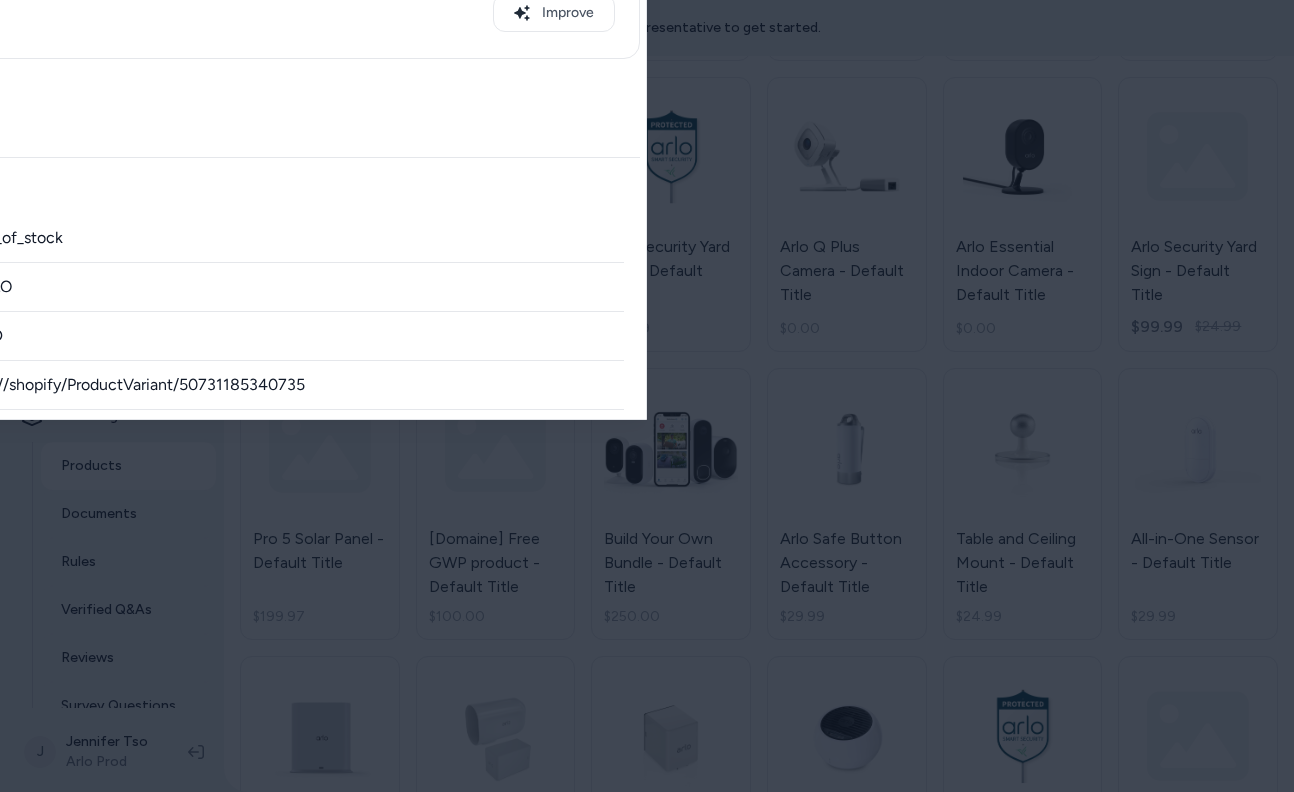 drag, startPoint x: 1246, startPoint y: 76, endPoint x: 1118, endPoint y: 594, distance: 533.5804 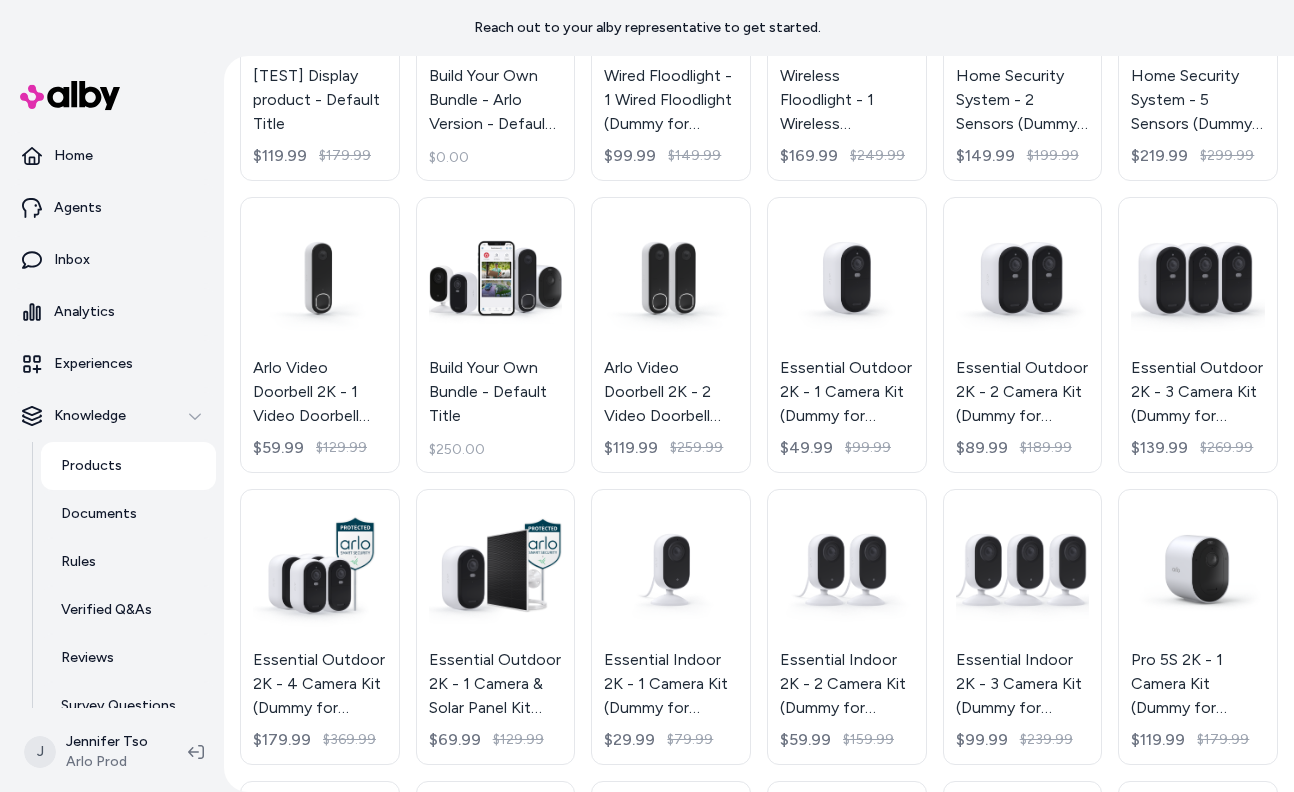 scroll, scrollTop: 0, scrollLeft: 0, axis: both 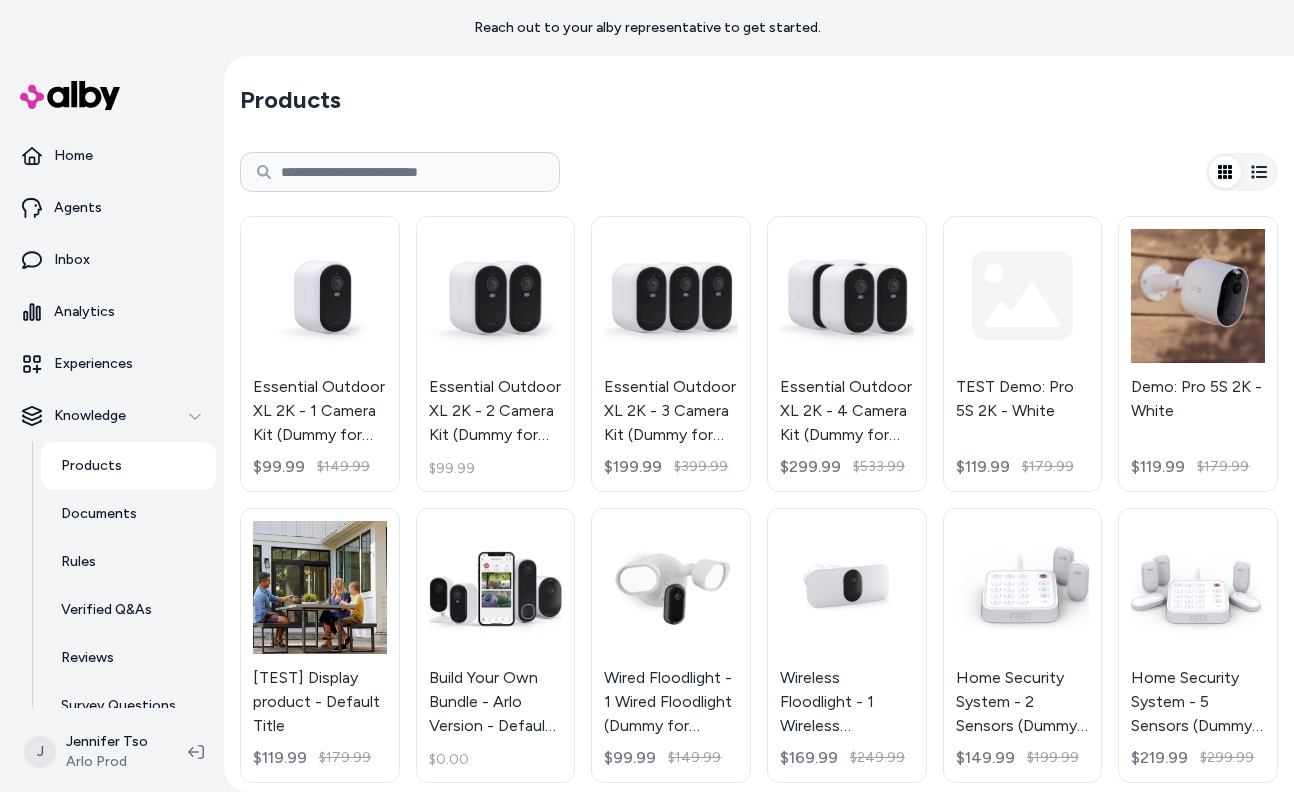 click at bounding box center [400, 172] 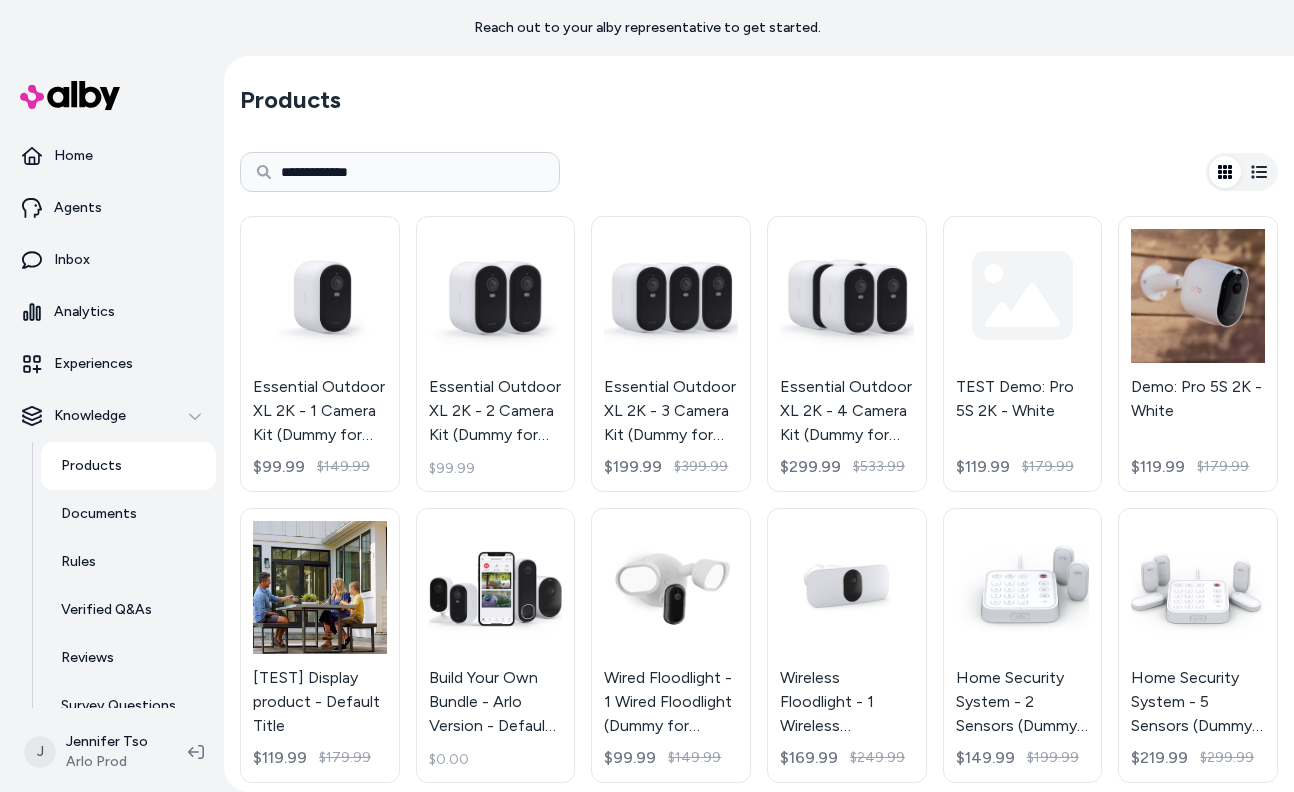 type on "**********" 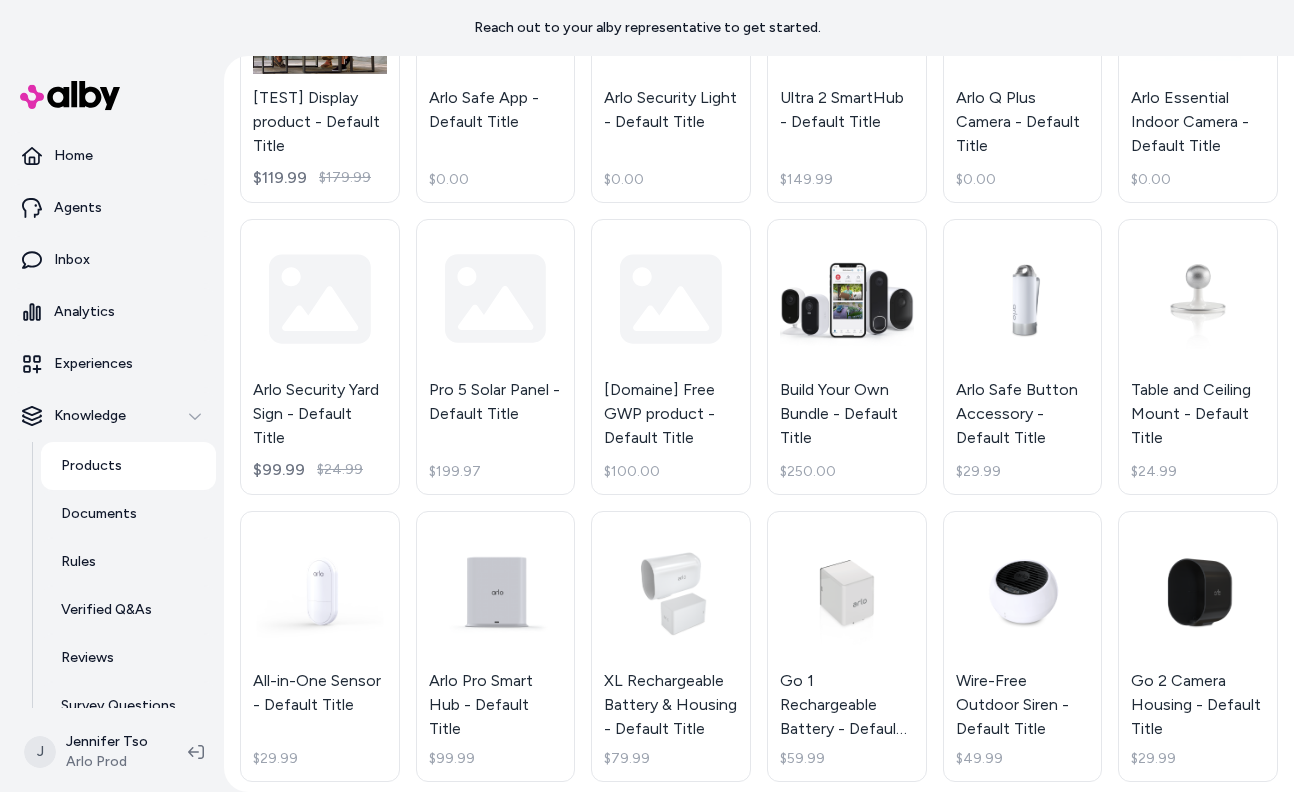 scroll, scrollTop: 894, scrollLeft: 0, axis: vertical 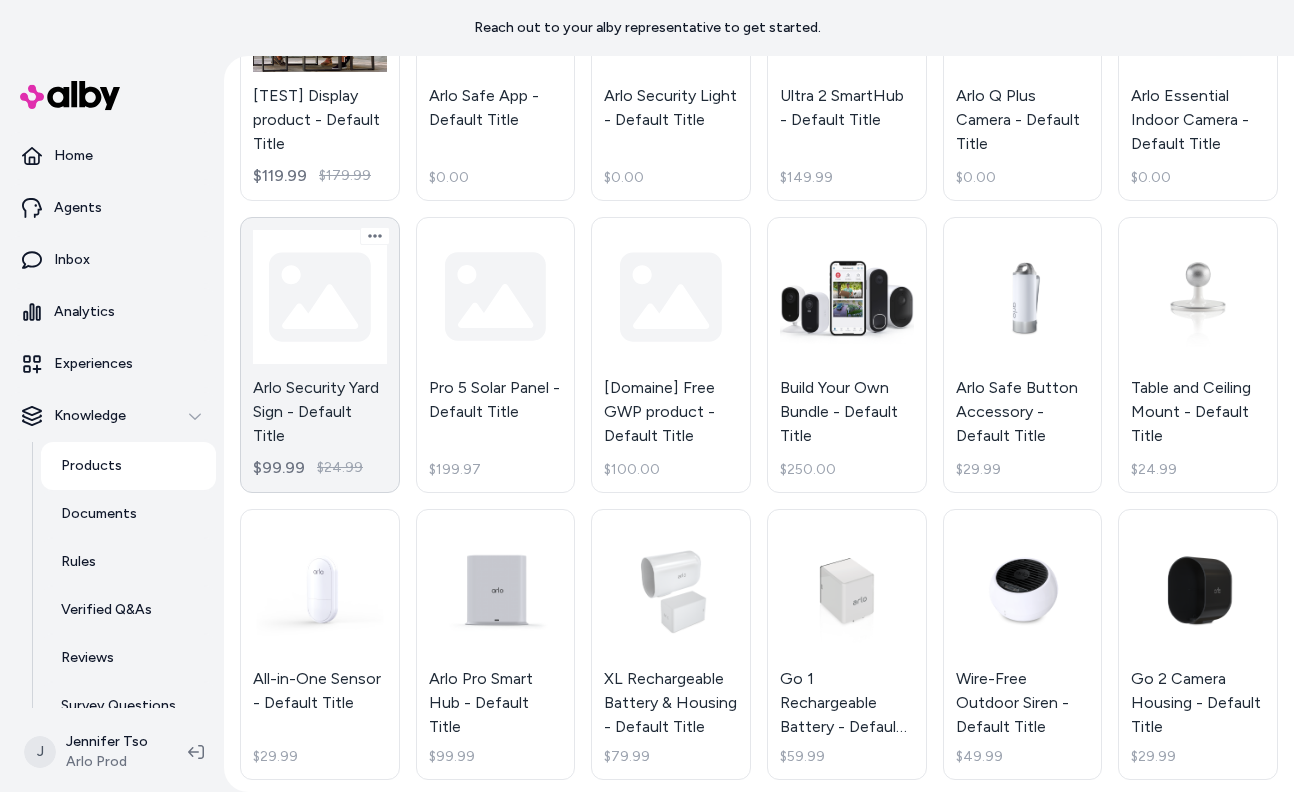 click on "Arlo Security Yard Sign - Default Title $99.99 $24.99" at bounding box center [320, 355] 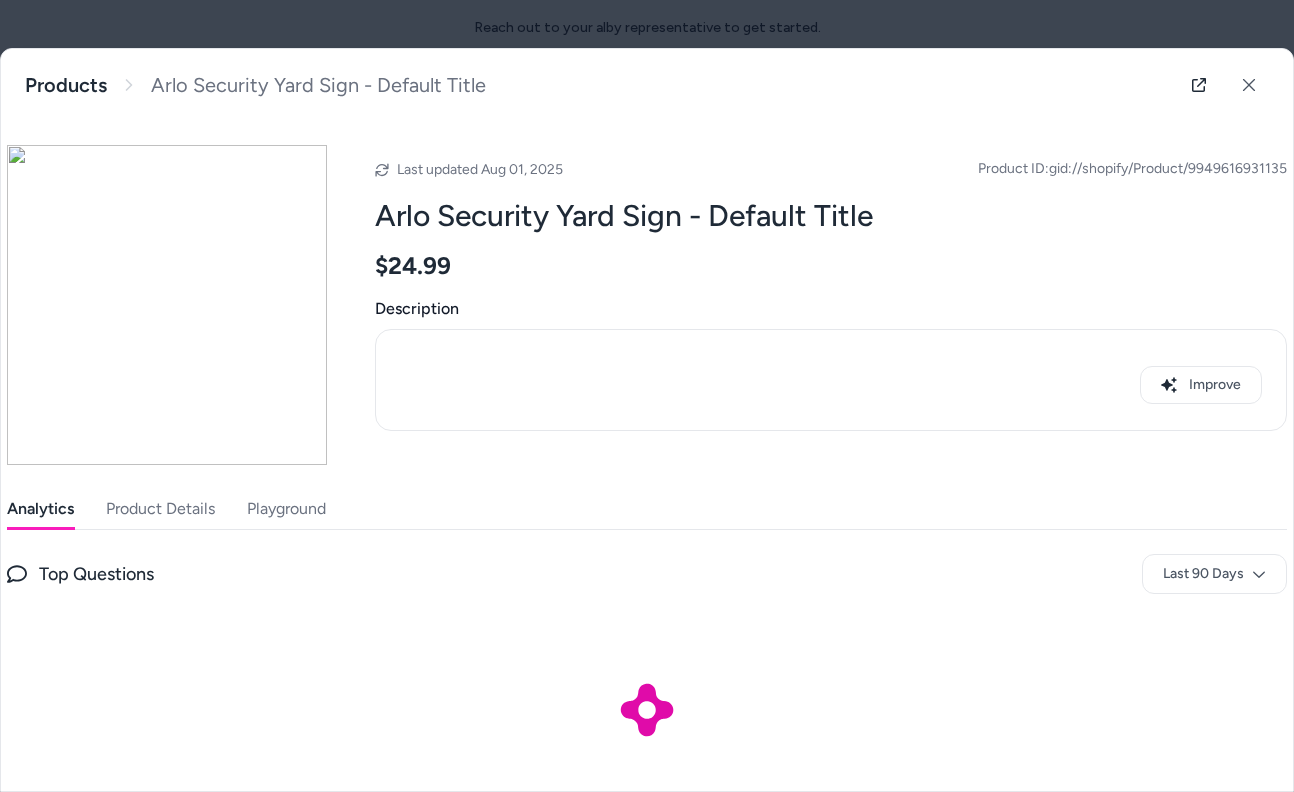 click on "Product Details" at bounding box center (160, 509) 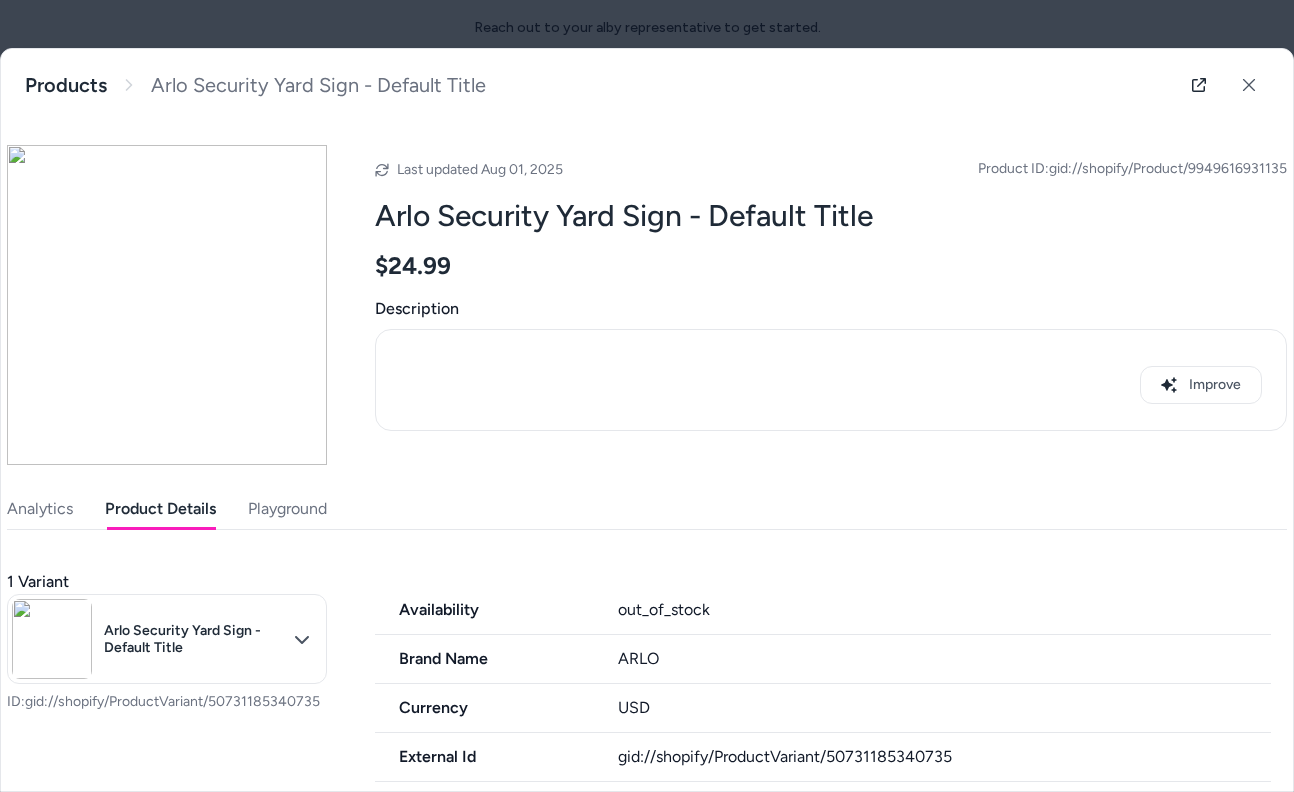 scroll, scrollTop: 537, scrollLeft: 0, axis: vertical 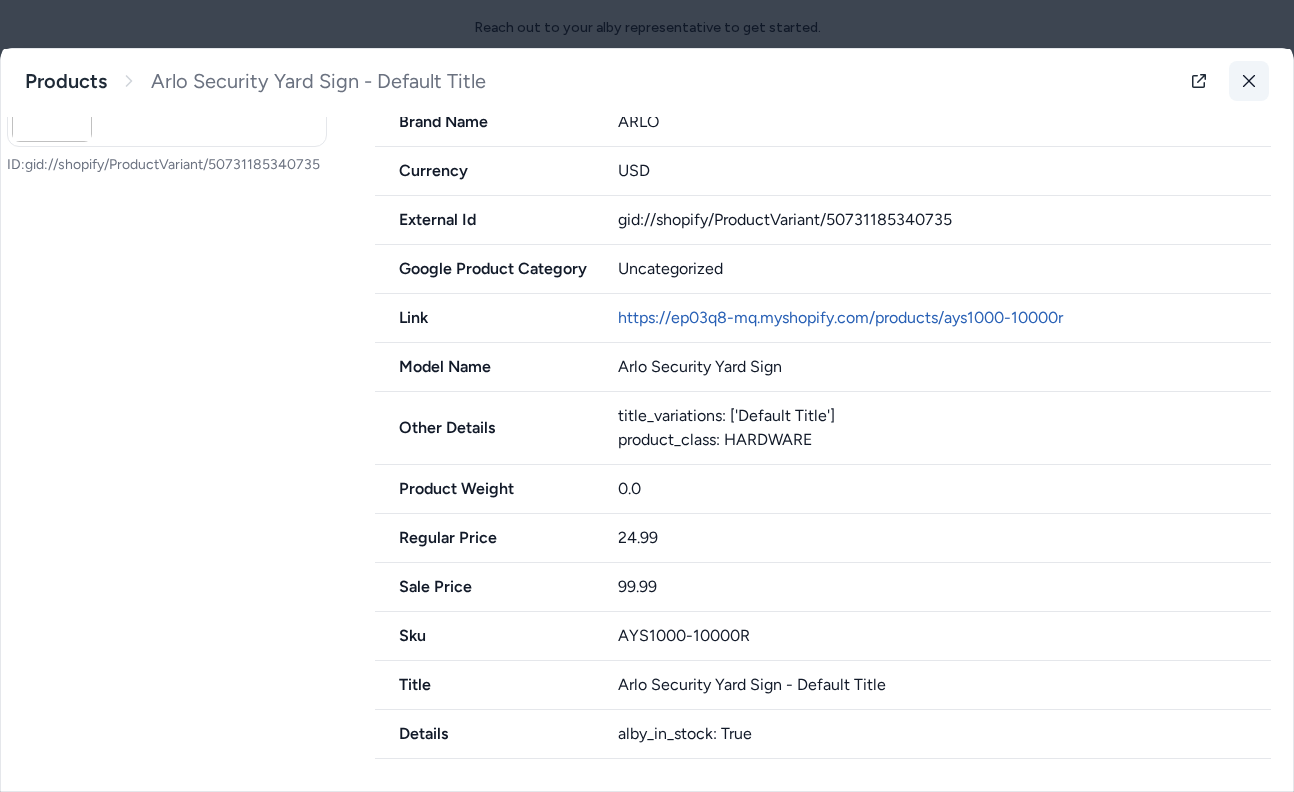 click at bounding box center (1249, 81) 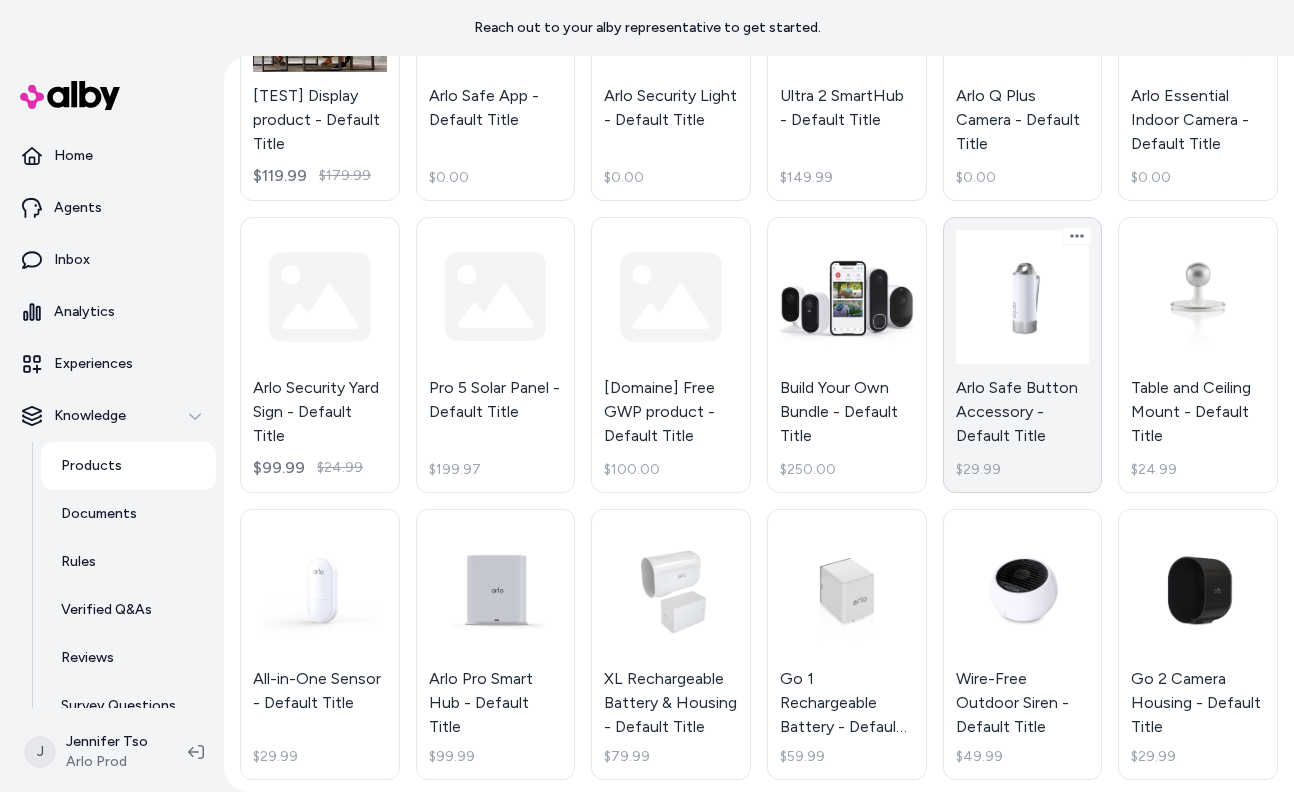 click on "Arlo Safe Button Accessory - Default Title $29.99" at bounding box center [1023, 355] 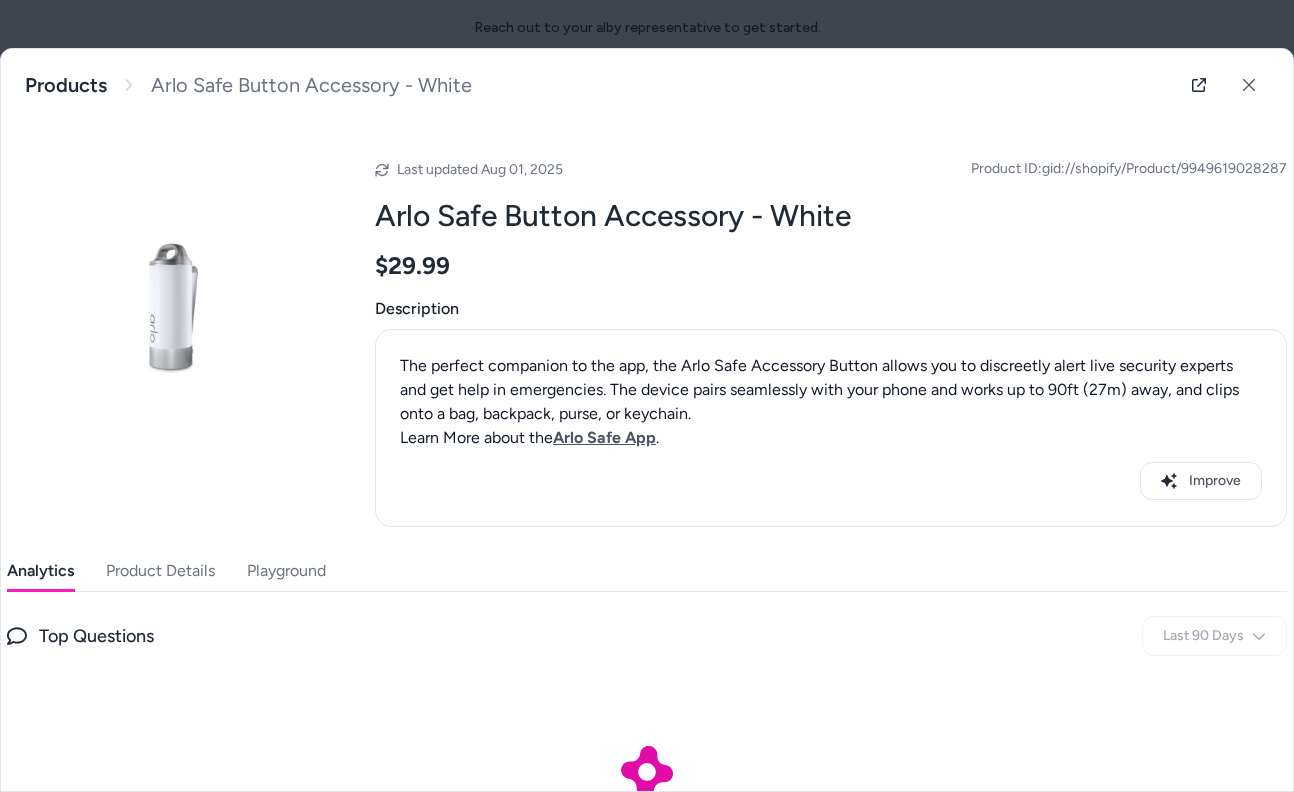 click on "Product Details" at bounding box center (160, 571) 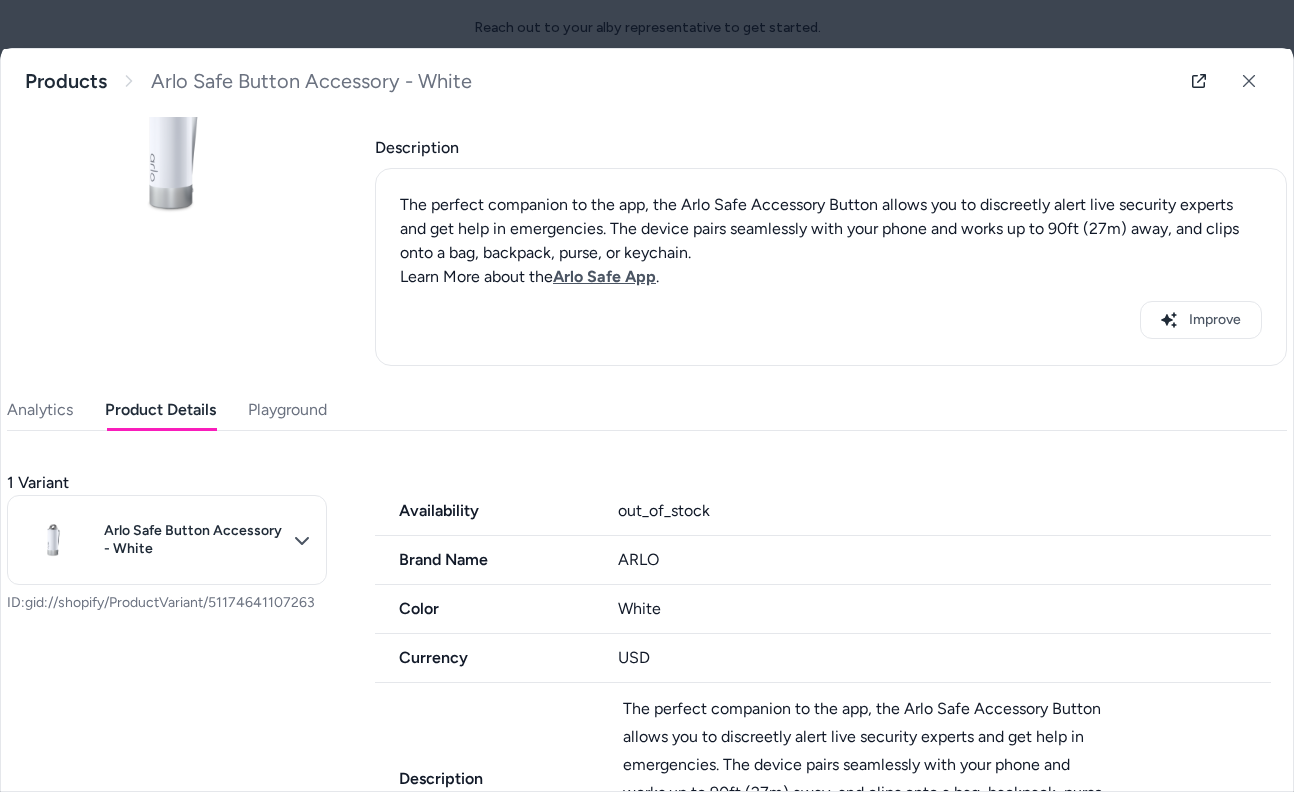scroll, scrollTop: 163, scrollLeft: 0, axis: vertical 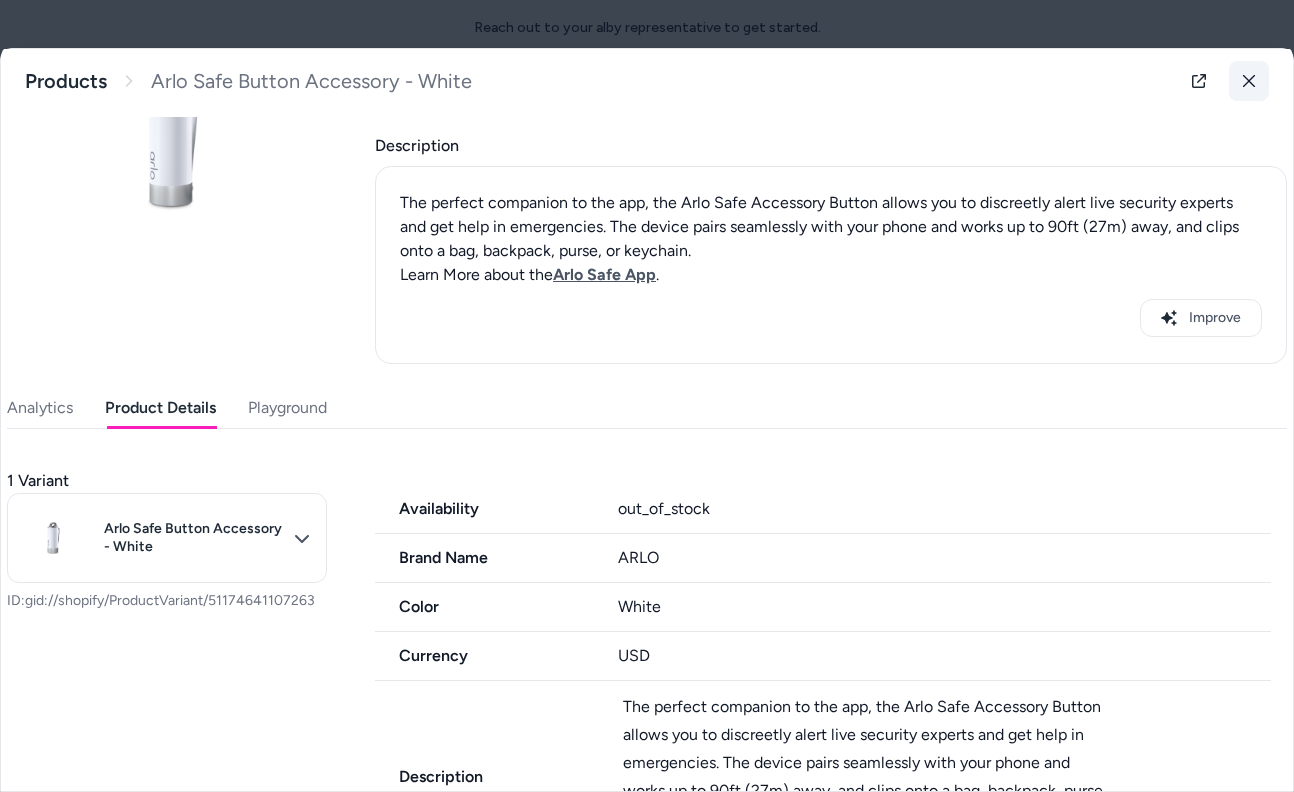 click at bounding box center [1249, 81] 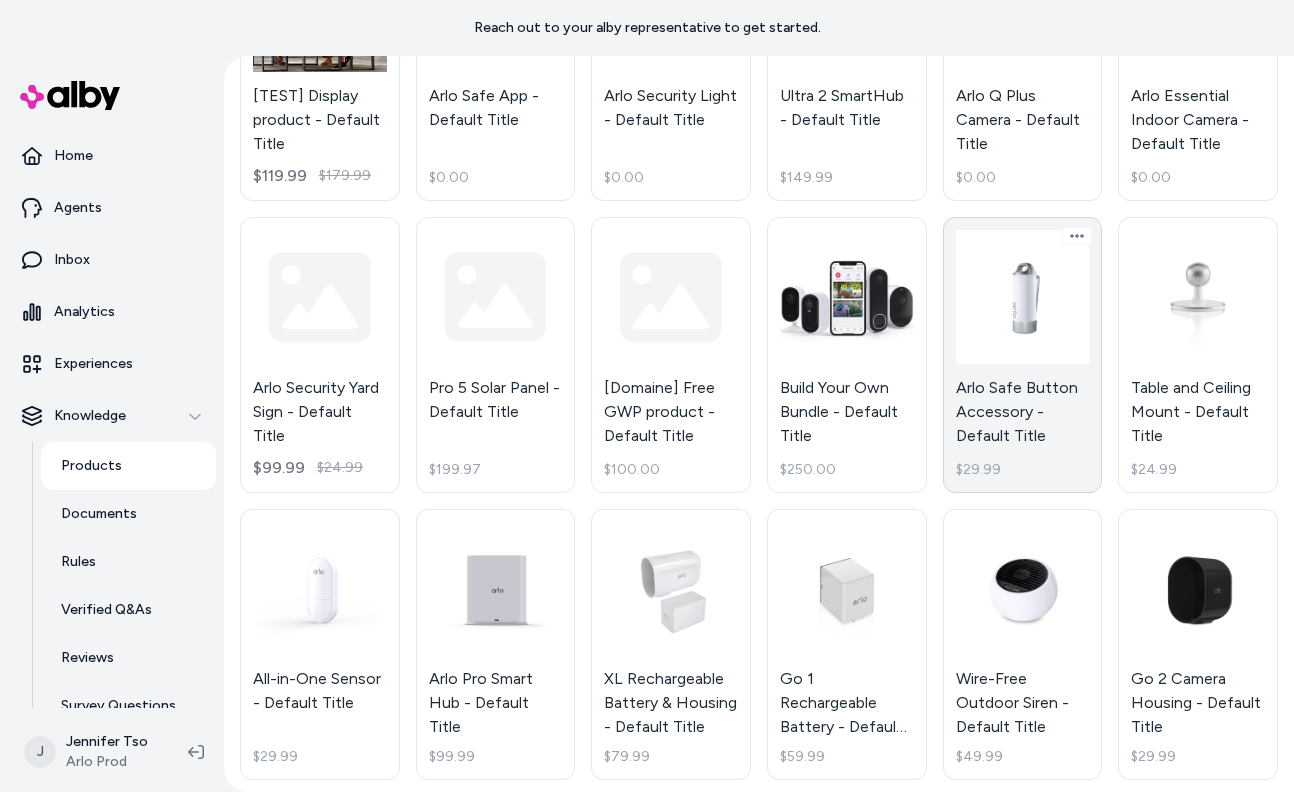 click on "Arlo Safe Button Accessory - Default Title $29.99" at bounding box center (1023, 355) 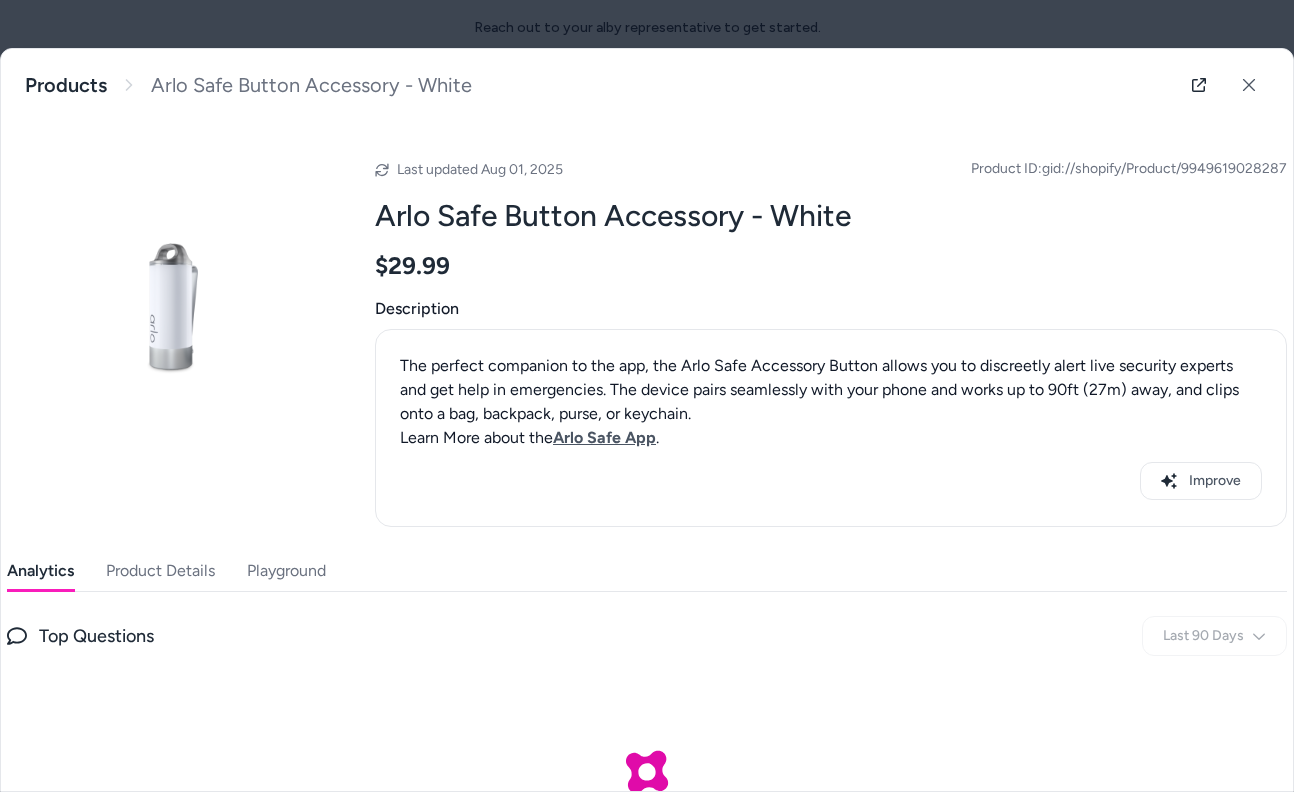 click on "Product Details" at bounding box center [160, 571] 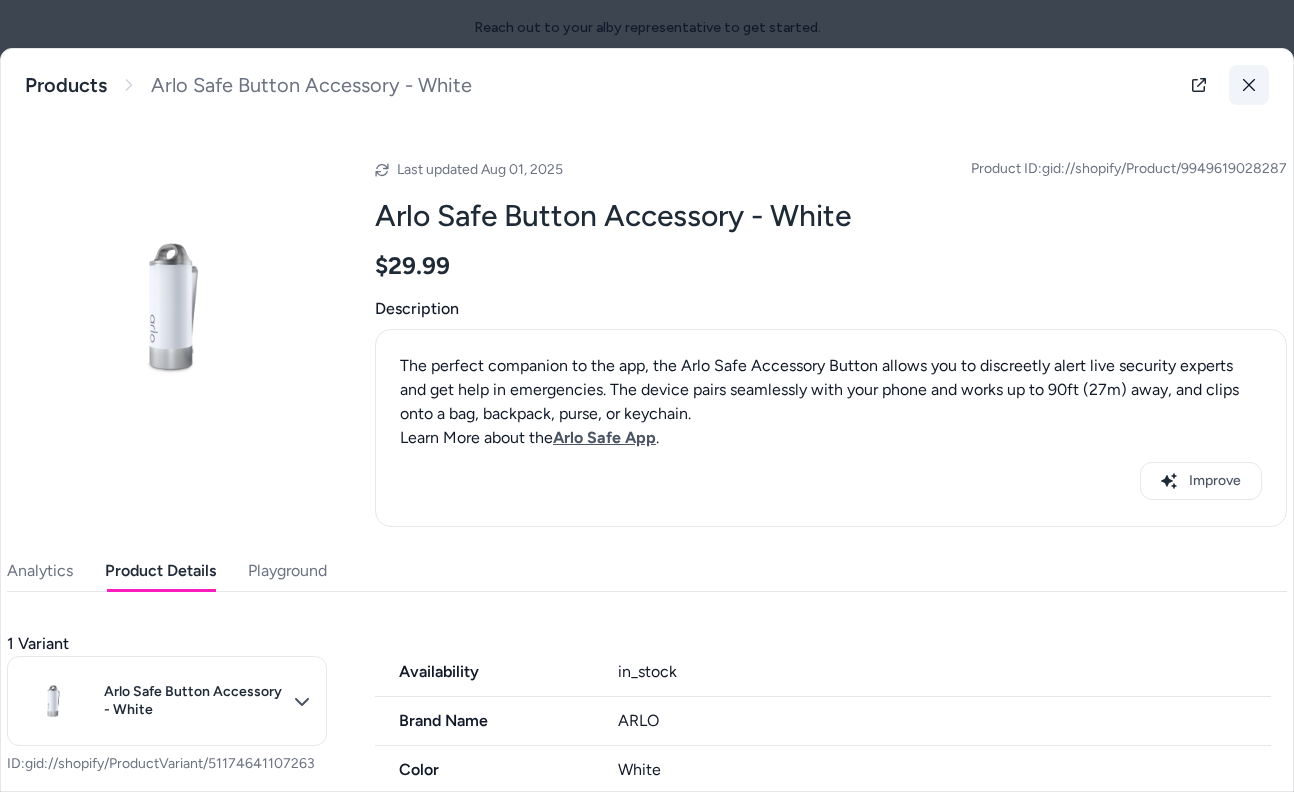click 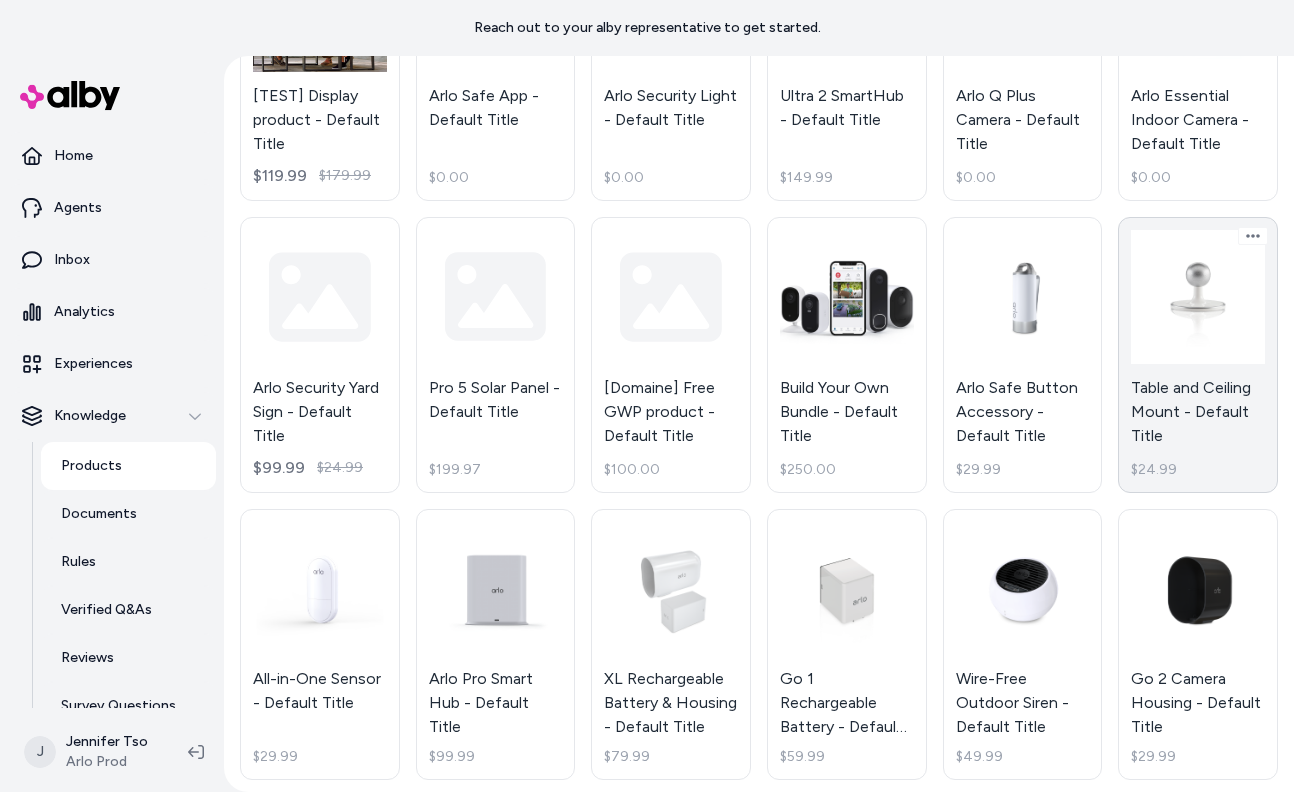 click on "Table and Ceiling Mount - Default Title $24.99" at bounding box center [1198, 355] 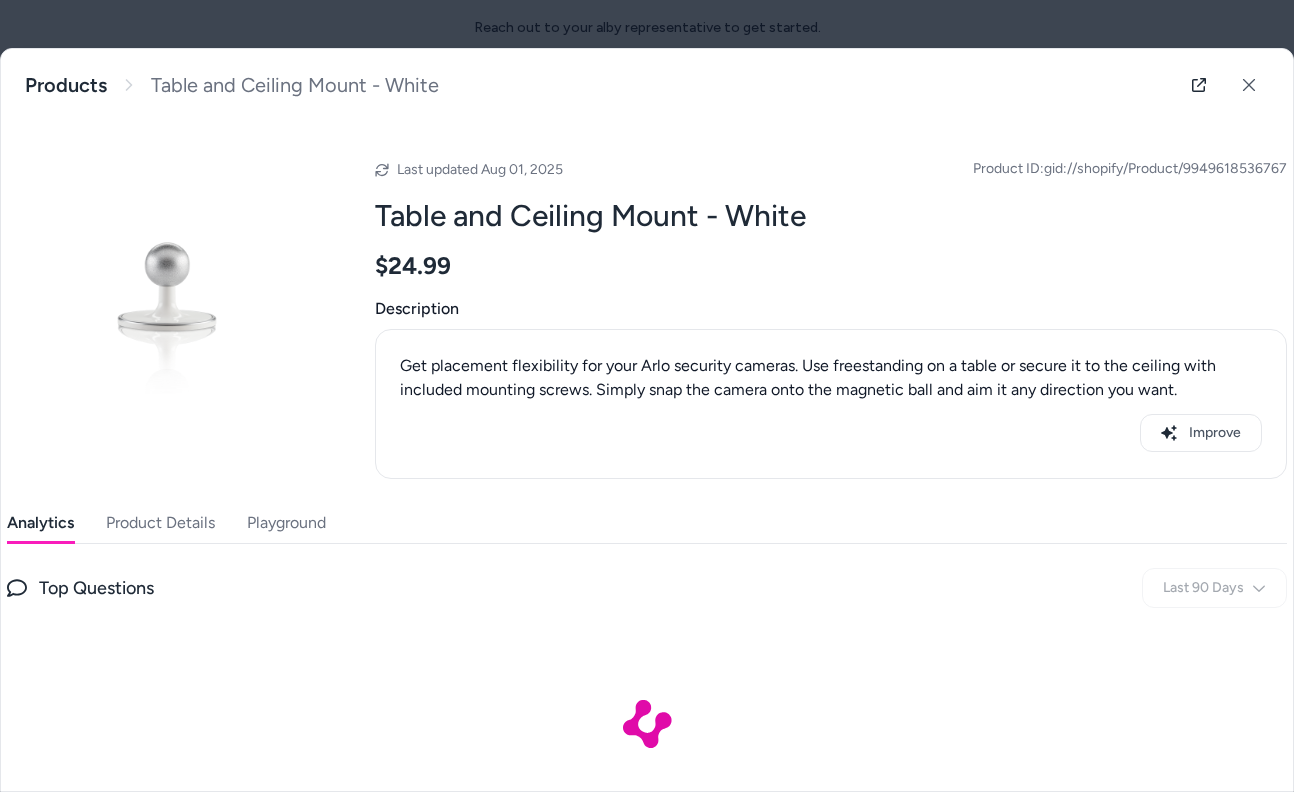 click on "Product Details" at bounding box center (160, 523) 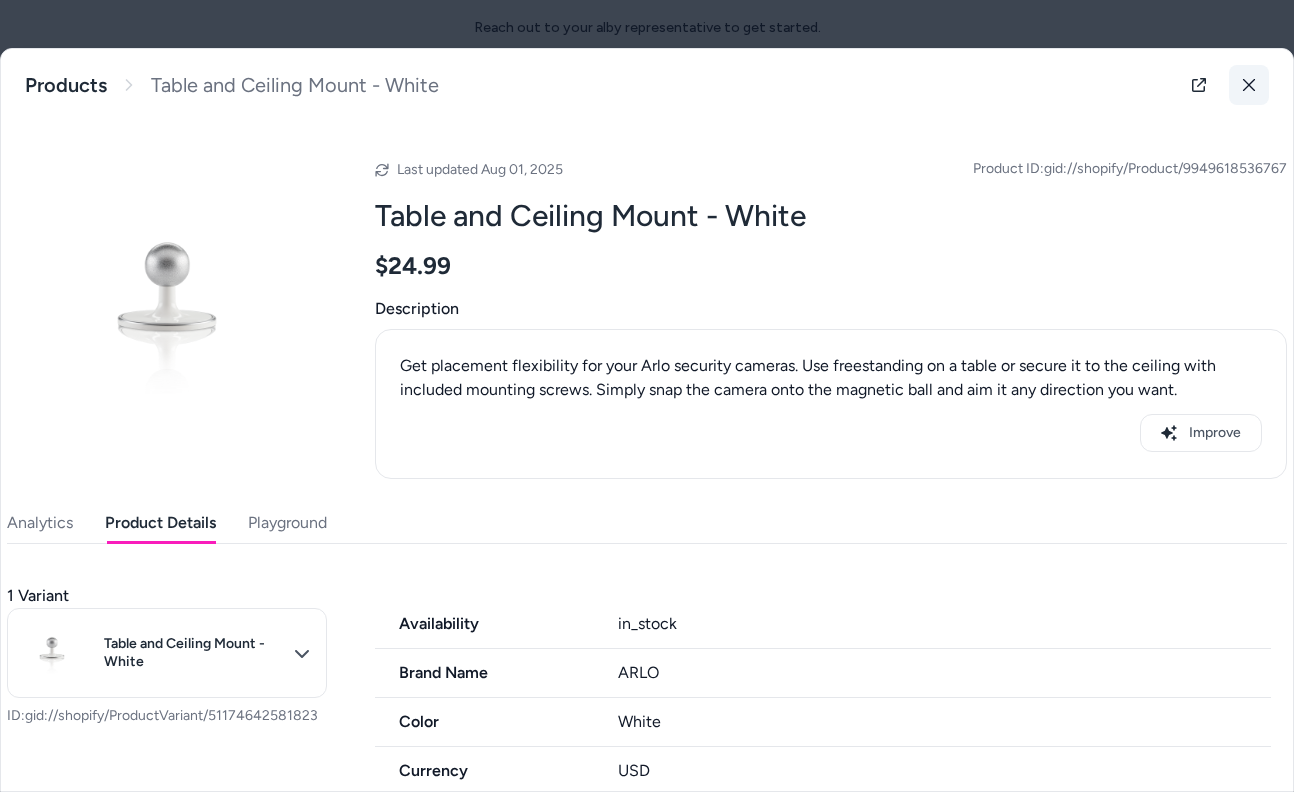click at bounding box center (1249, 85) 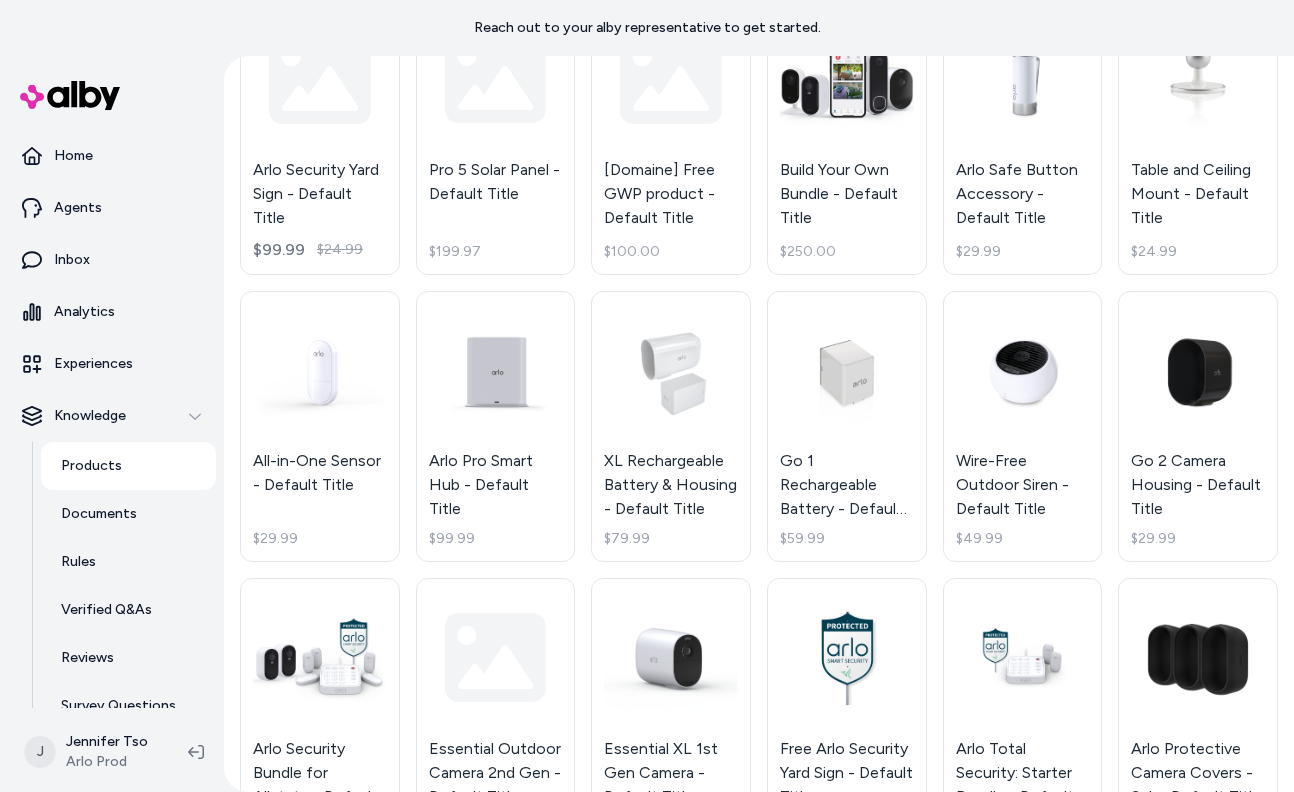 scroll, scrollTop: 1114, scrollLeft: 0, axis: vertical 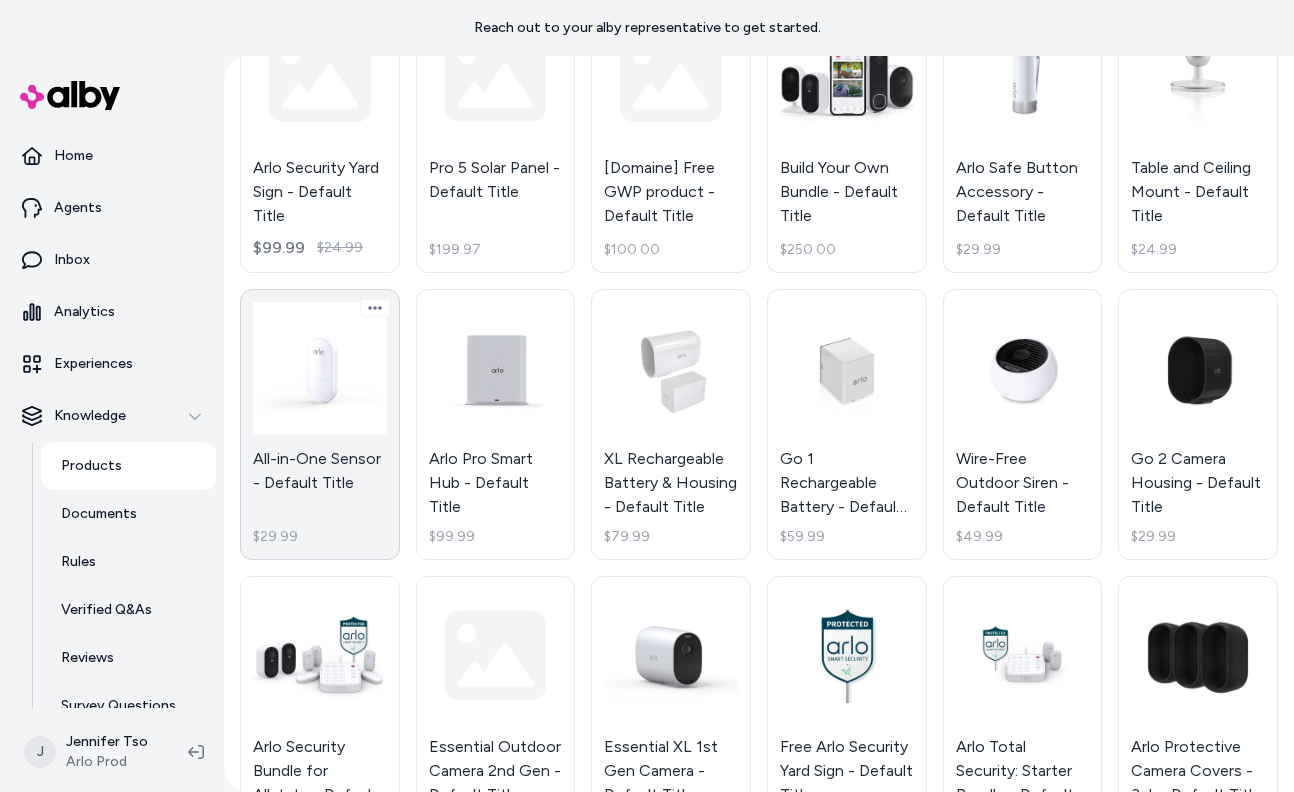 click on "All-in-One Sensor - Default Title $29.99" at bounding box center (320, 425) 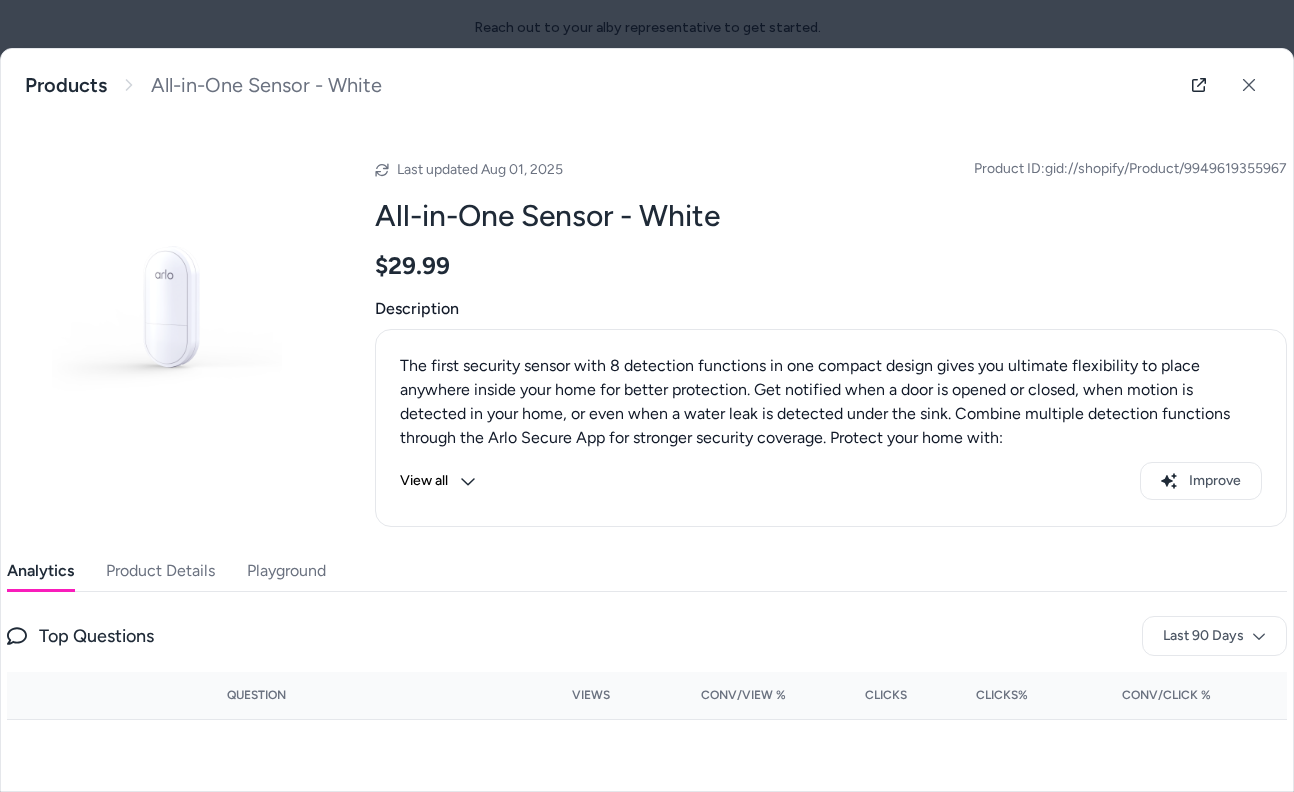 click on "Product Details" at bounding box center (160, 571) 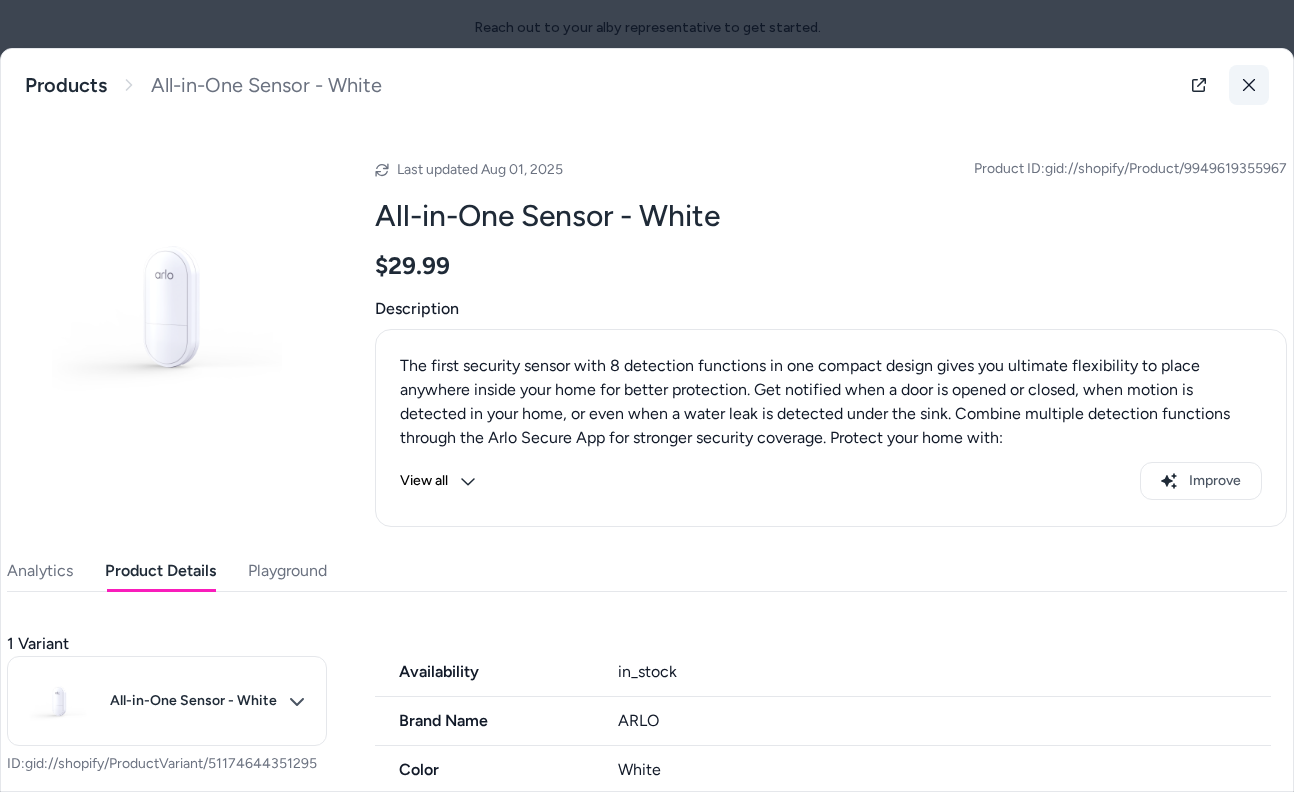 click at bounding box center (1249, 85) 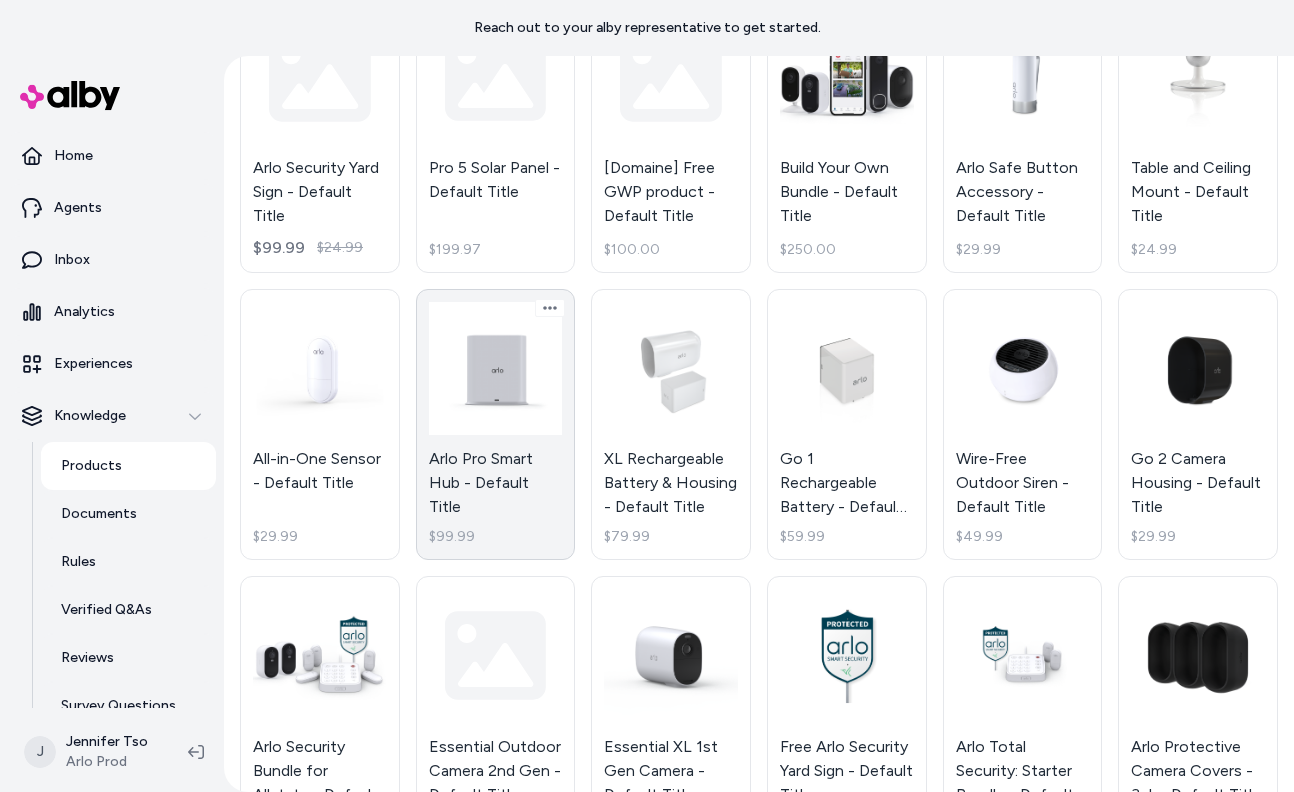click on "Arlo Pro Smart Hub - Default Title $99.99" at bounding box center (496, 425) 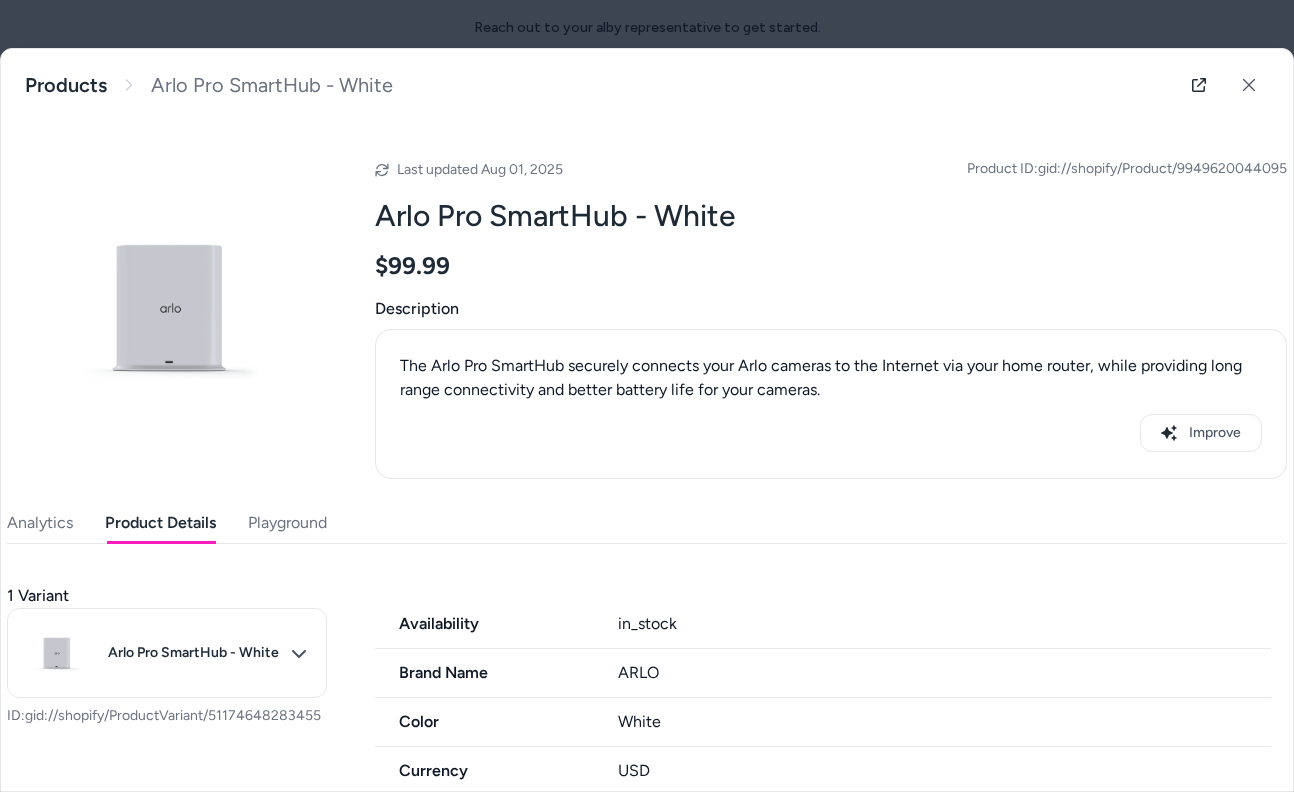 click on "Product Details" at bounding box center [160, 523] 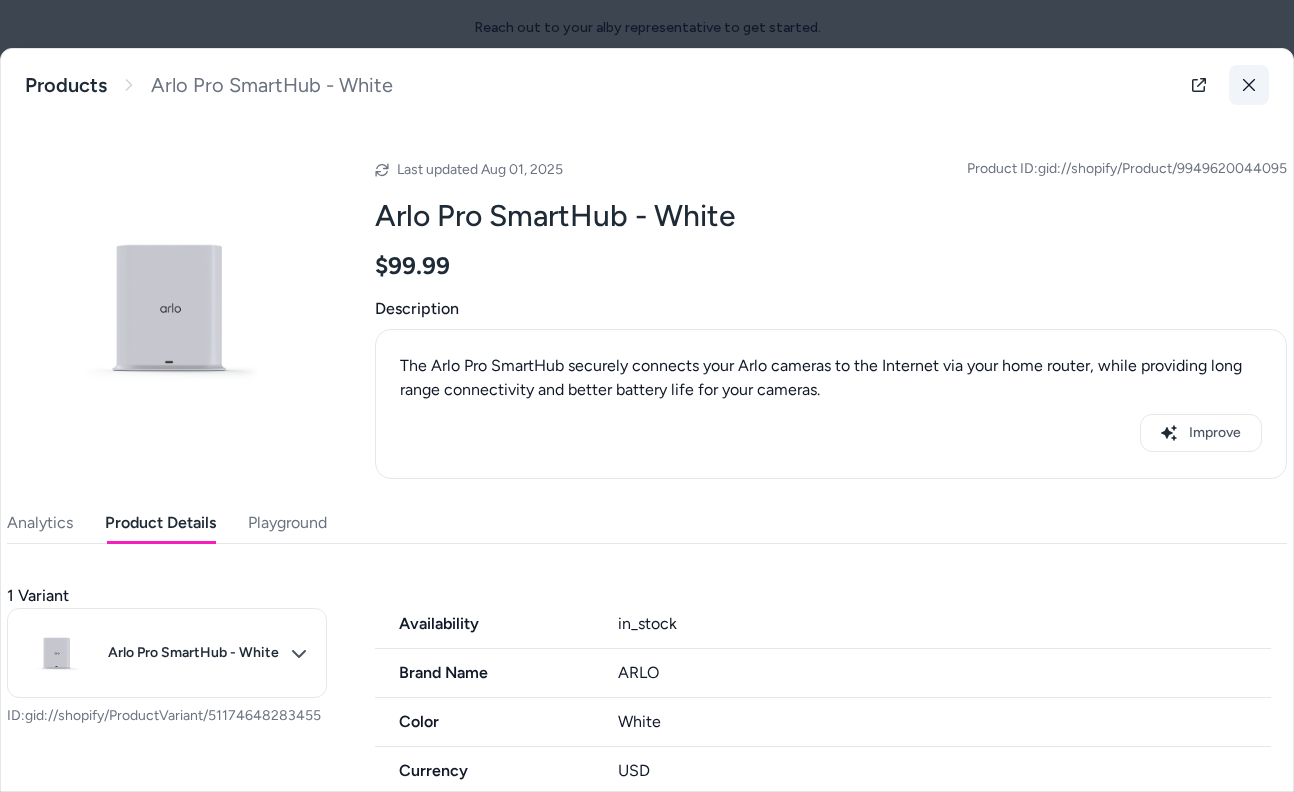 click 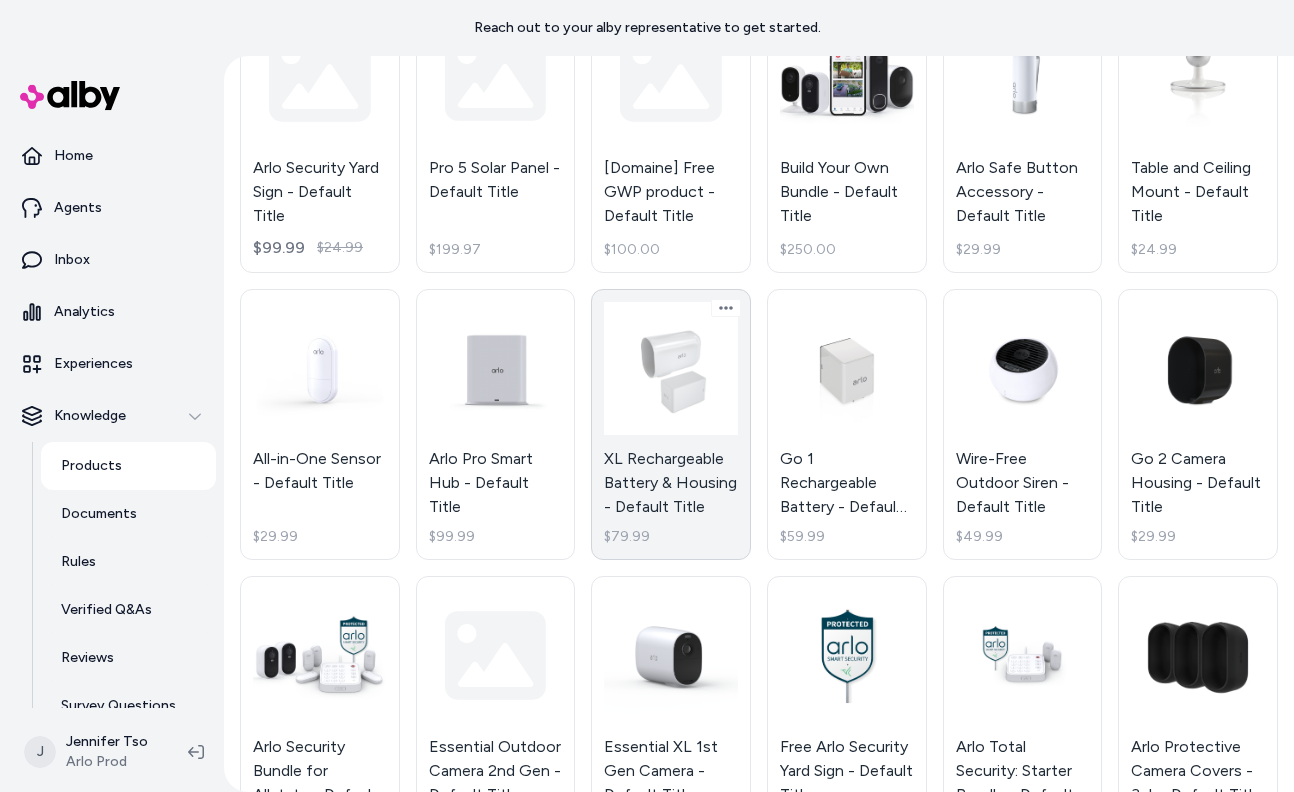 click on "XL Rechargeable Battery & Housing - Default Title $79.99" at bounding box center [671, 425] 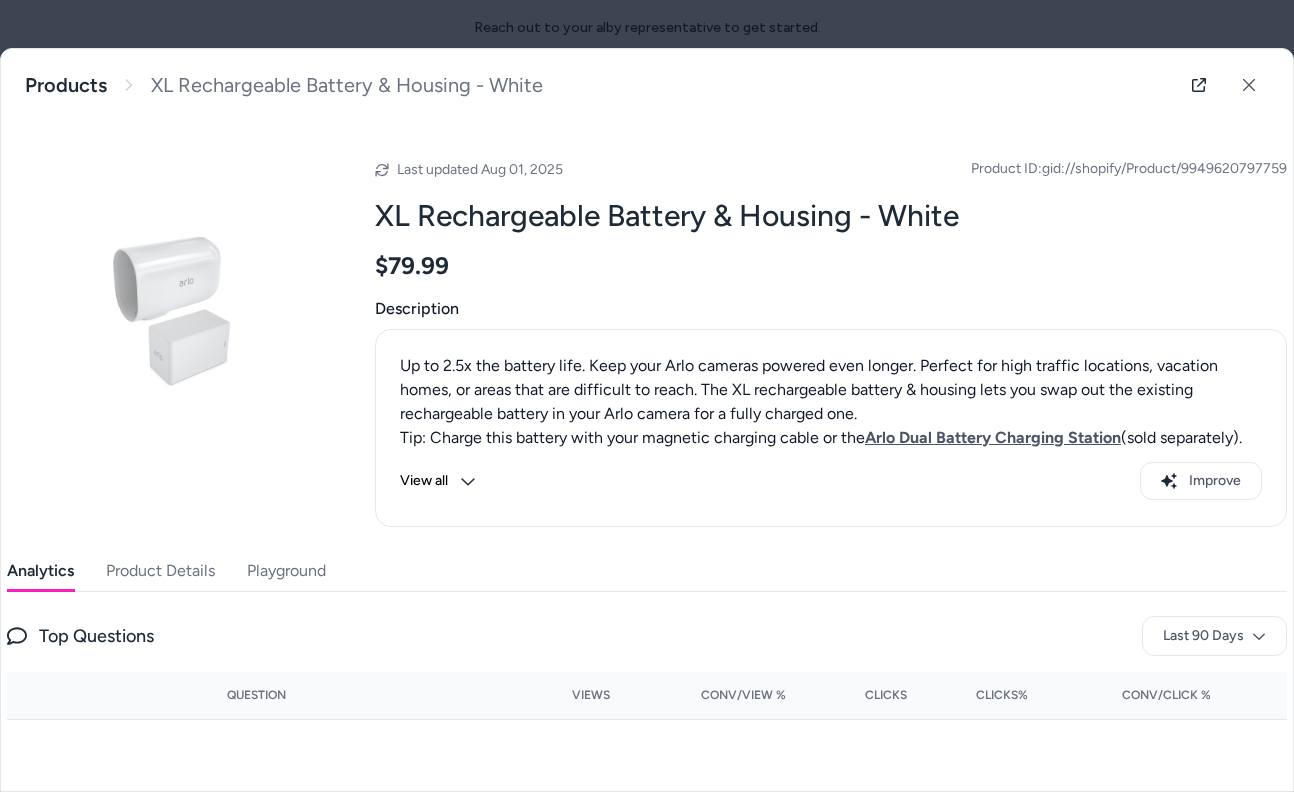 click on "Product Details" at bounding box center [160, 571] 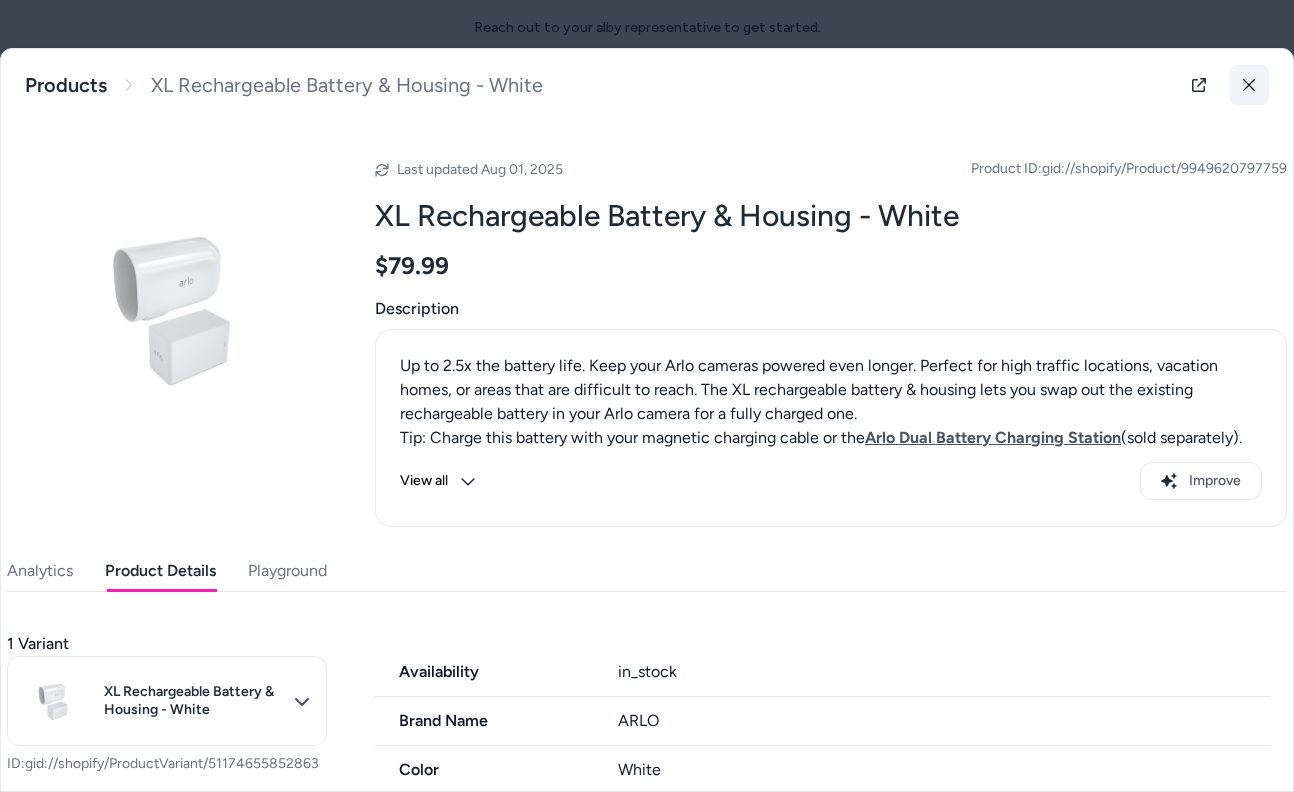 click 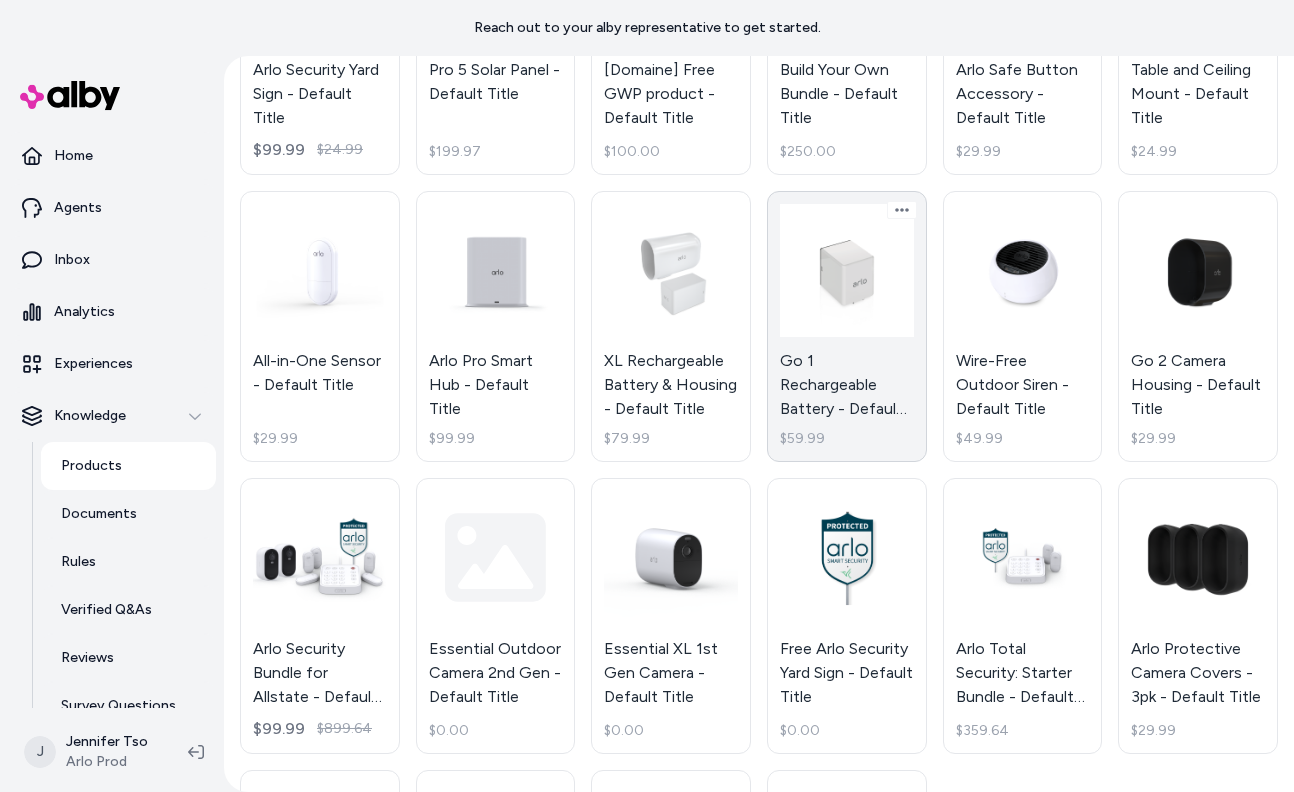scroll, scrollTop: 1350, scrollLeft: 0, axis: vertical 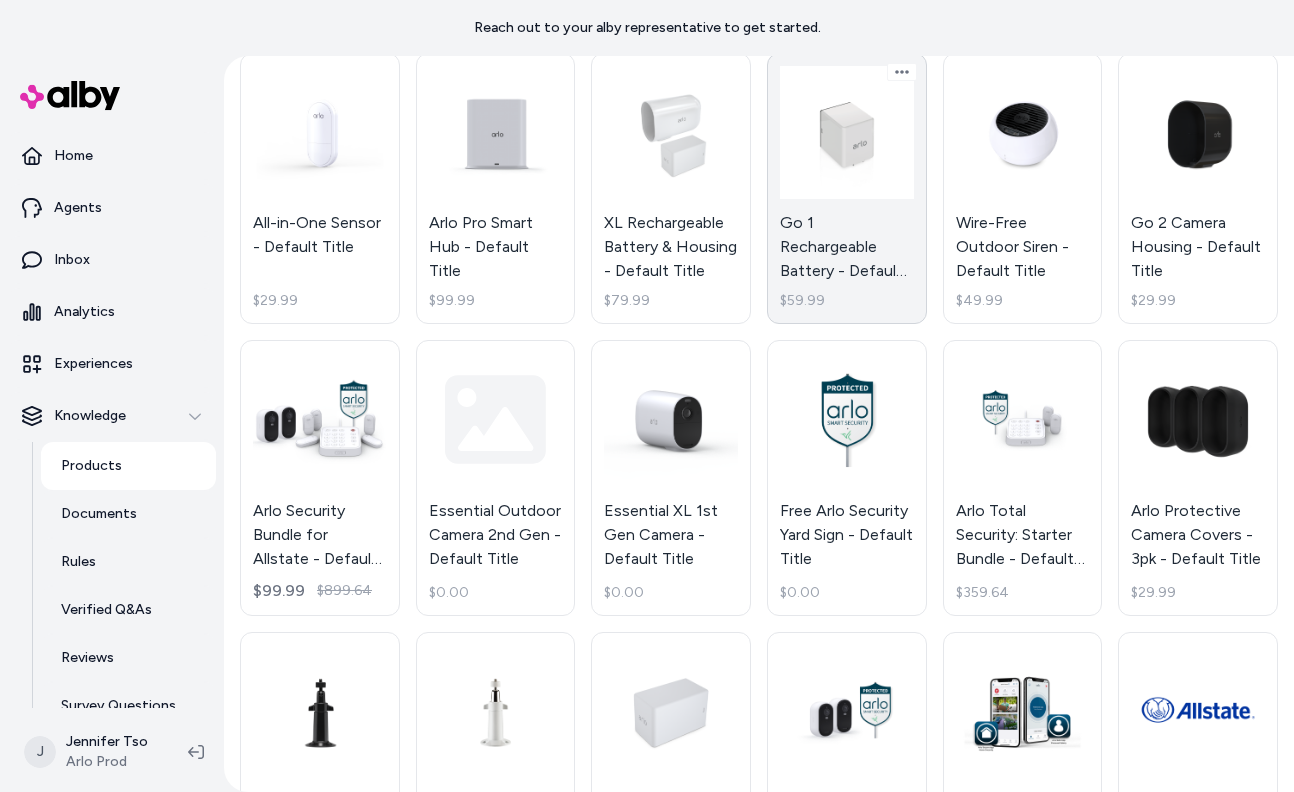 click on "Go 1 Rechargeable Battery - Default Title $59.99" at bounding box center (847, 189) 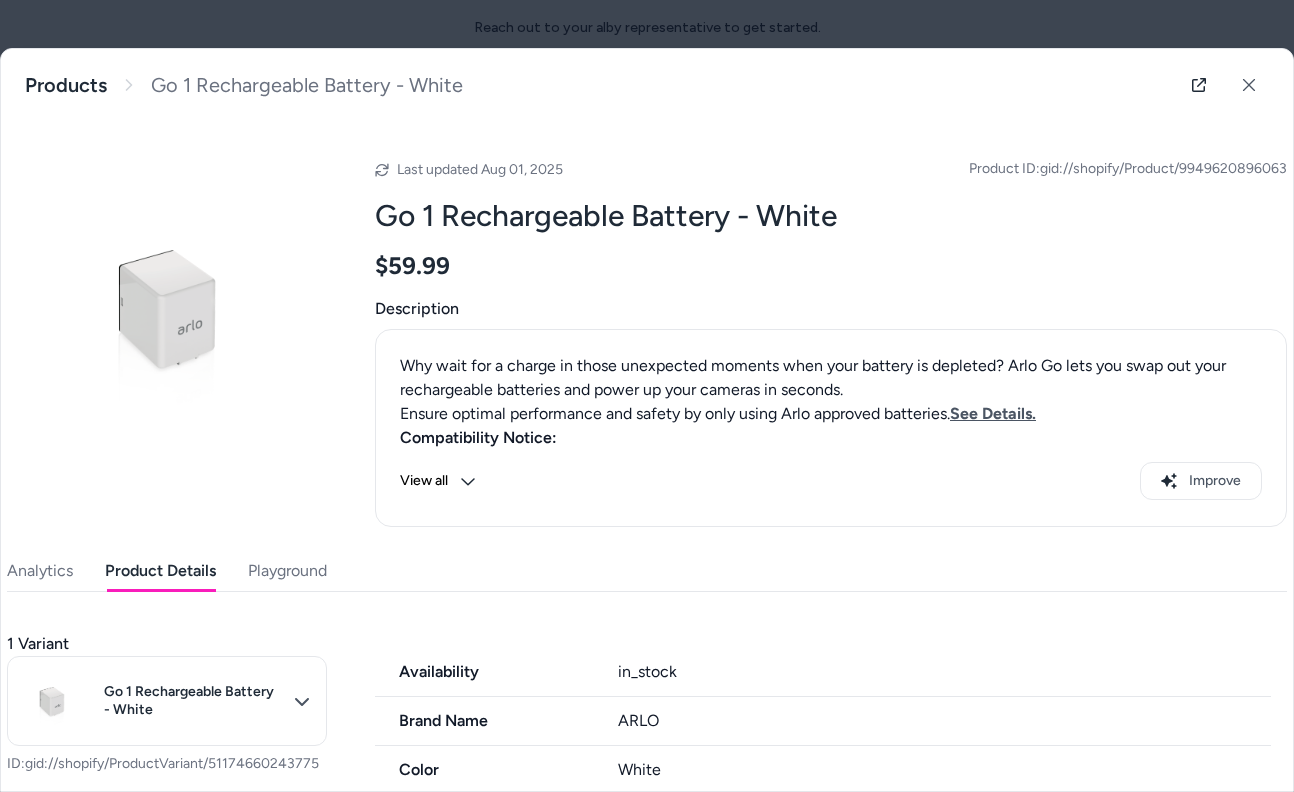click on "Product Details" at bounding box center [160, 571] 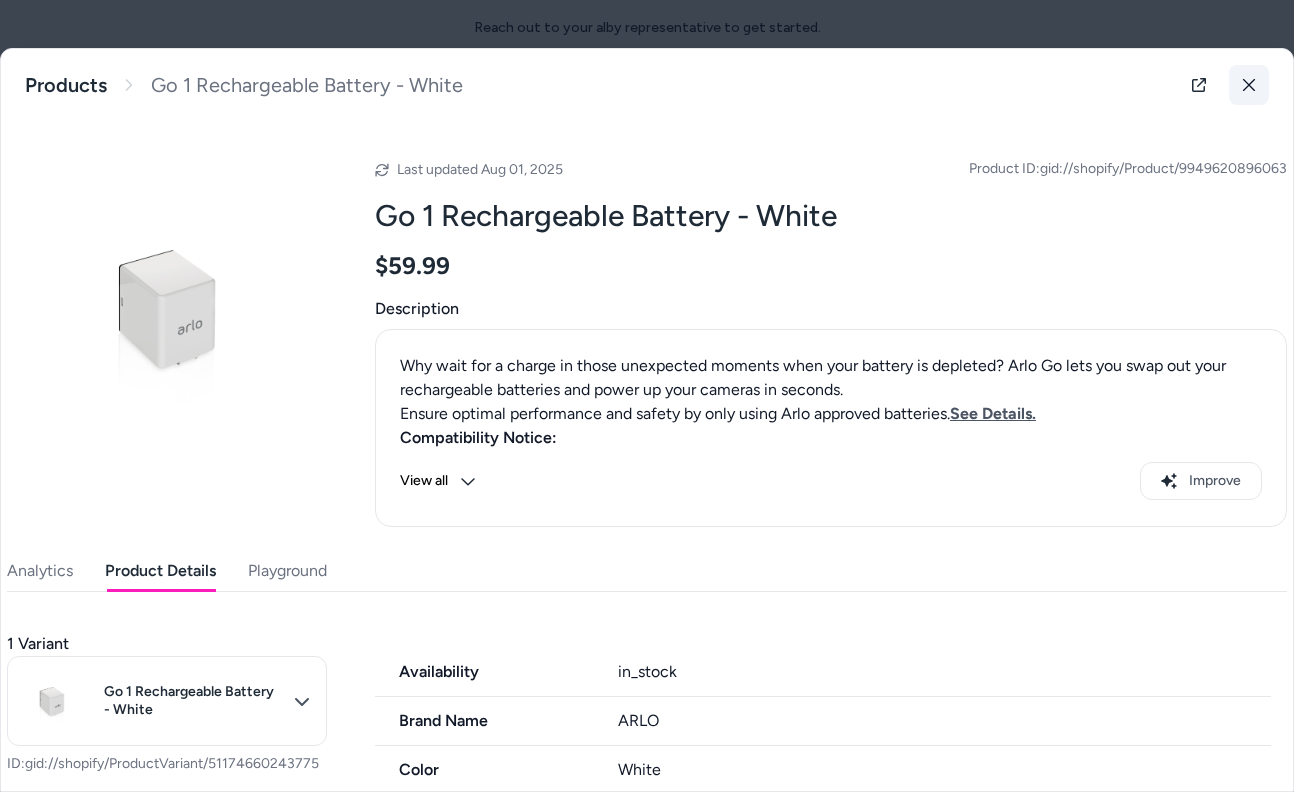click at bounding box center (1249, 85) 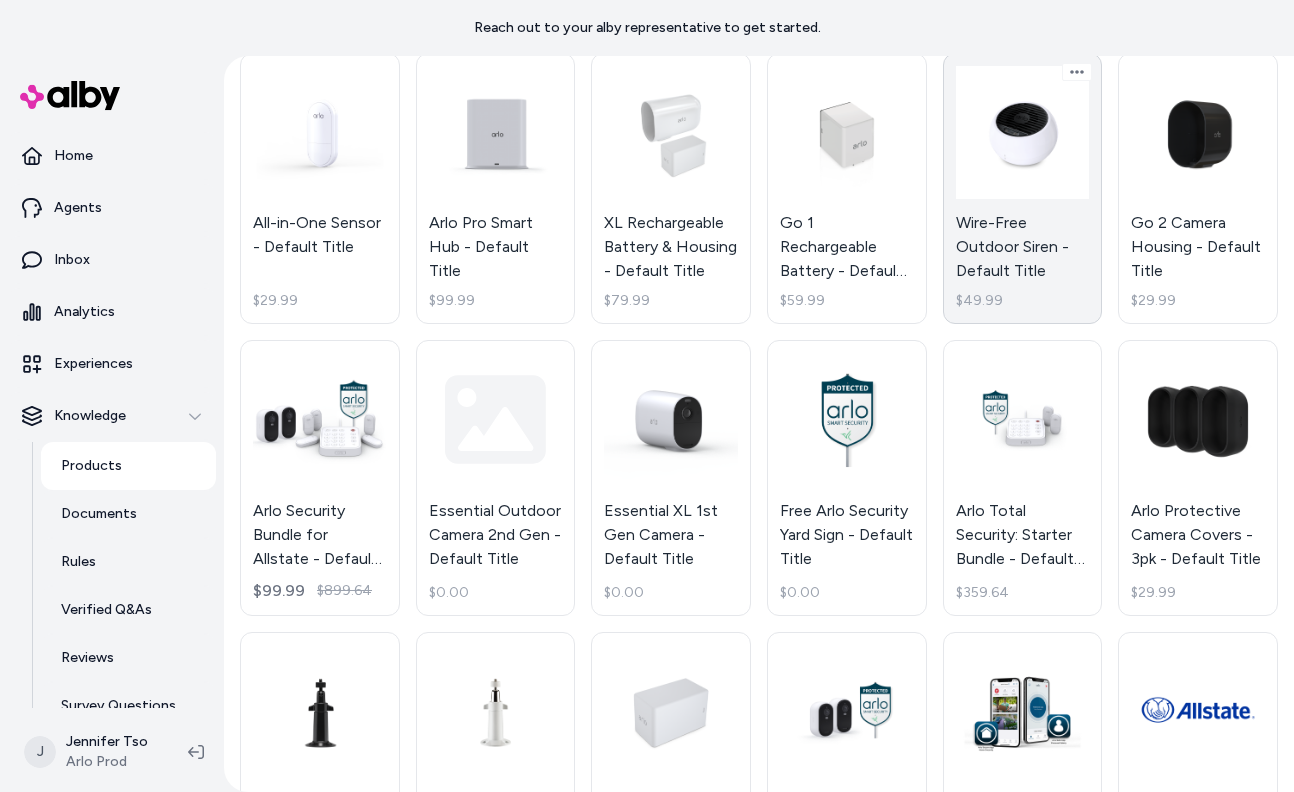 click on "Wire-Free Outdoor Siren - Default Title $49.99" at bounding box center [1023, 189] 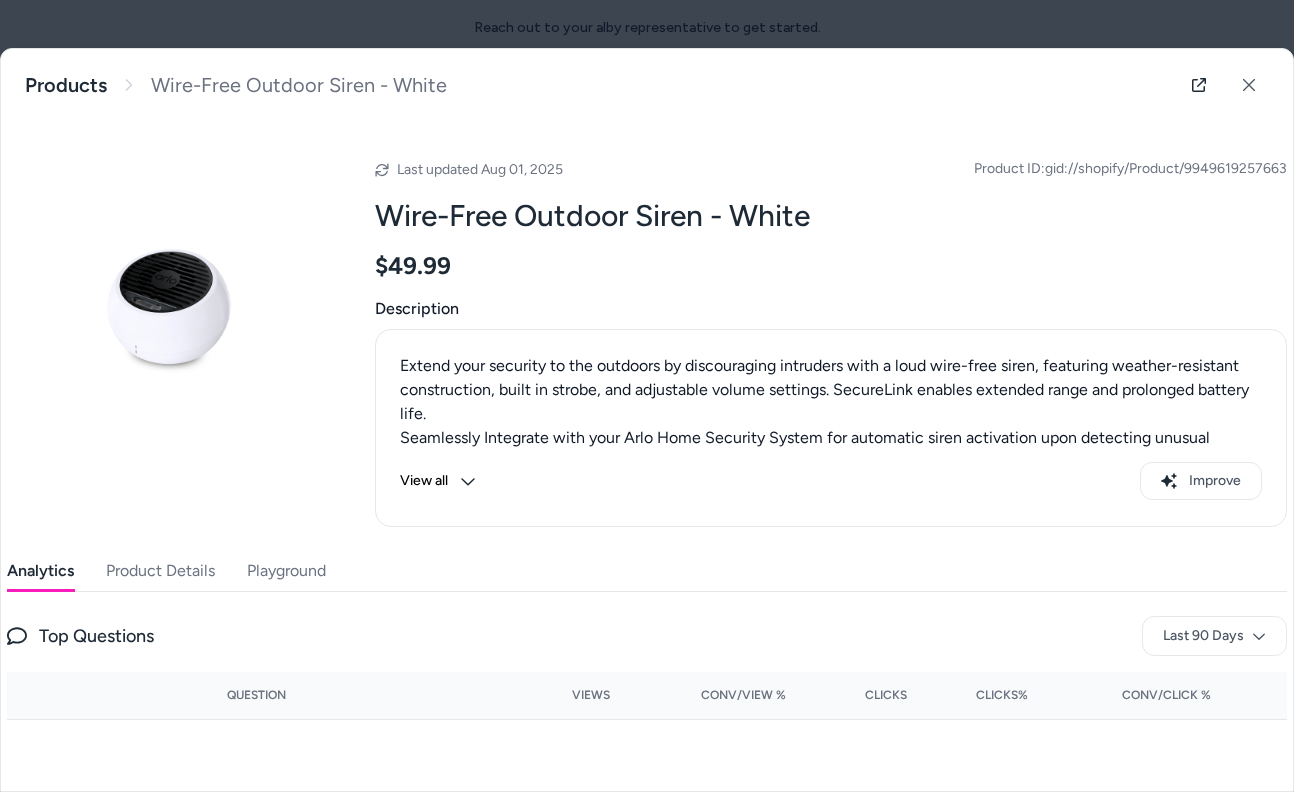 click on "Product Details" at bounding box center (160, 571) 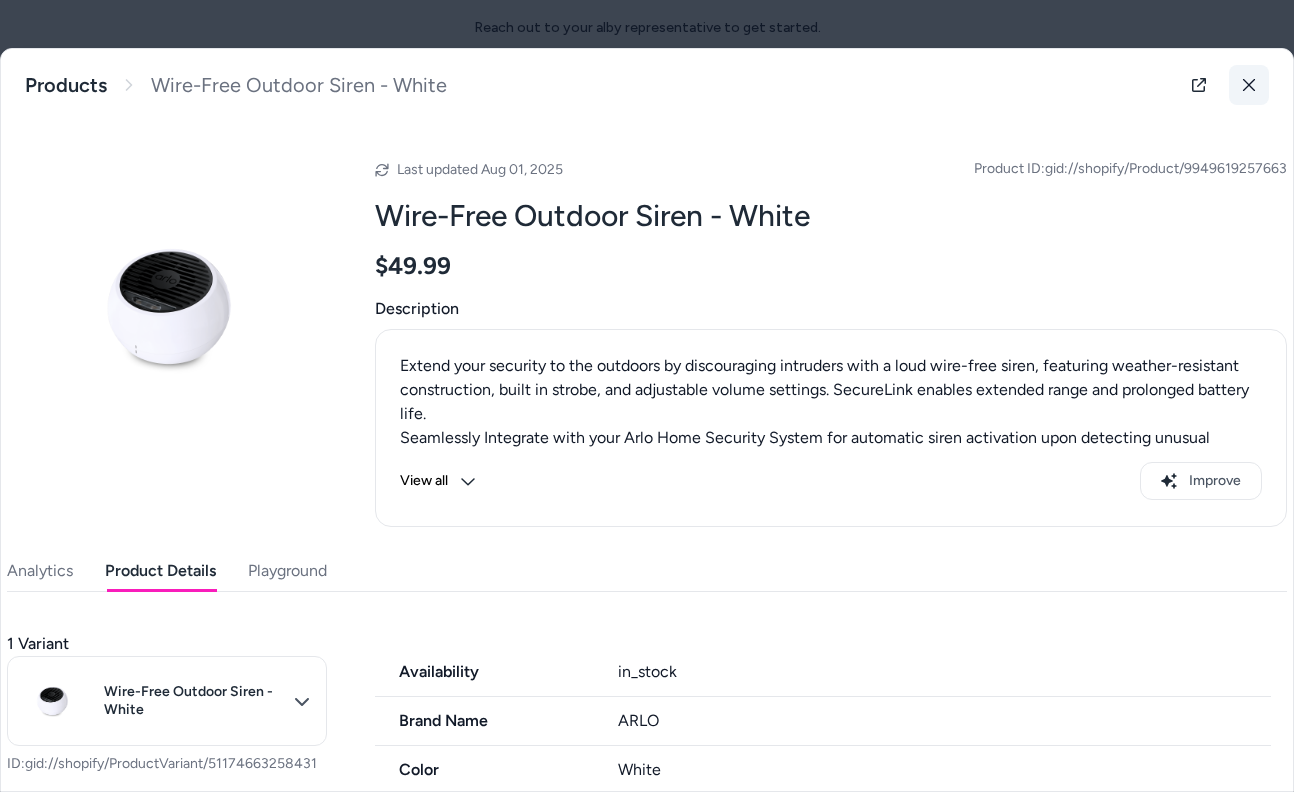 click 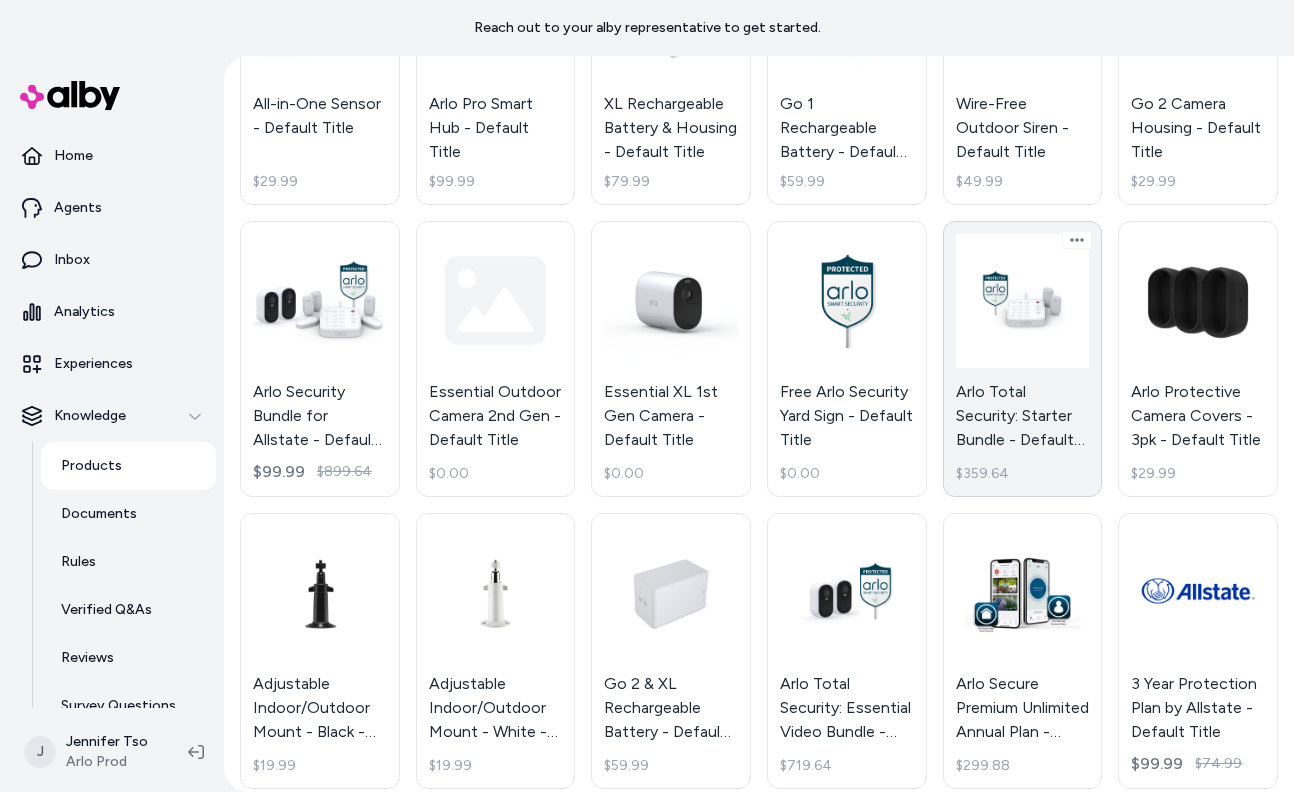 scroll, scrollTop: 1376, scrollLeft: 0, axis: vertical 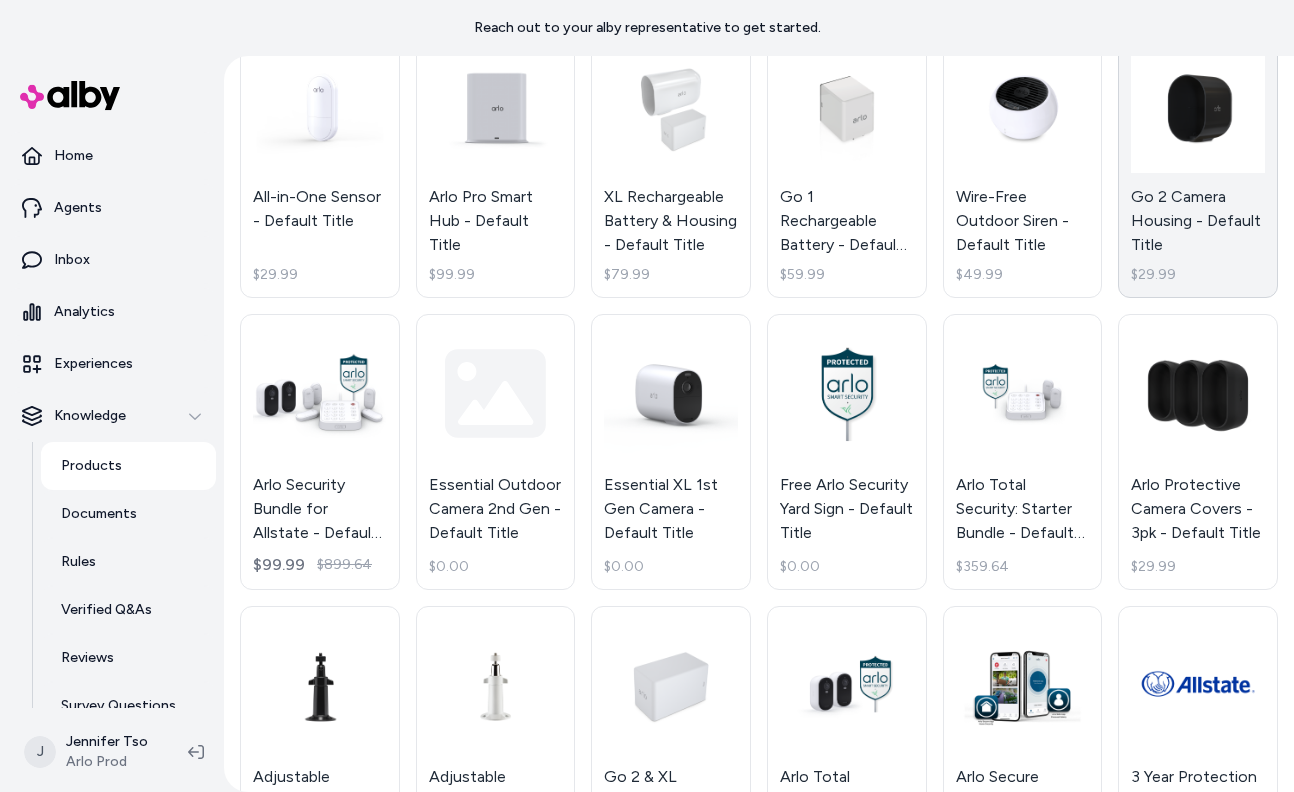 click on "Go 2 Camera Housing - Default Title $29.99" at bounding box center (1198, 163) 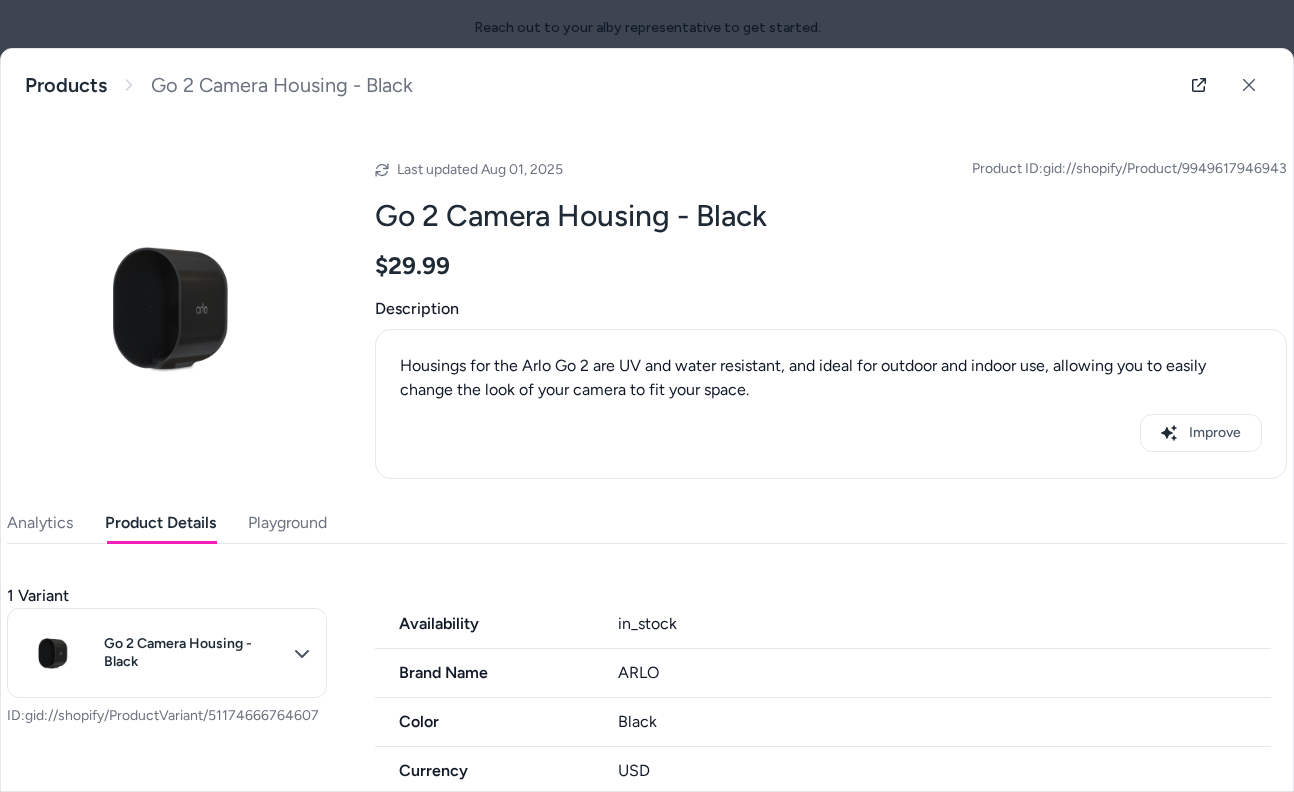 click on "Product Details" at bounding box center [160, 523] 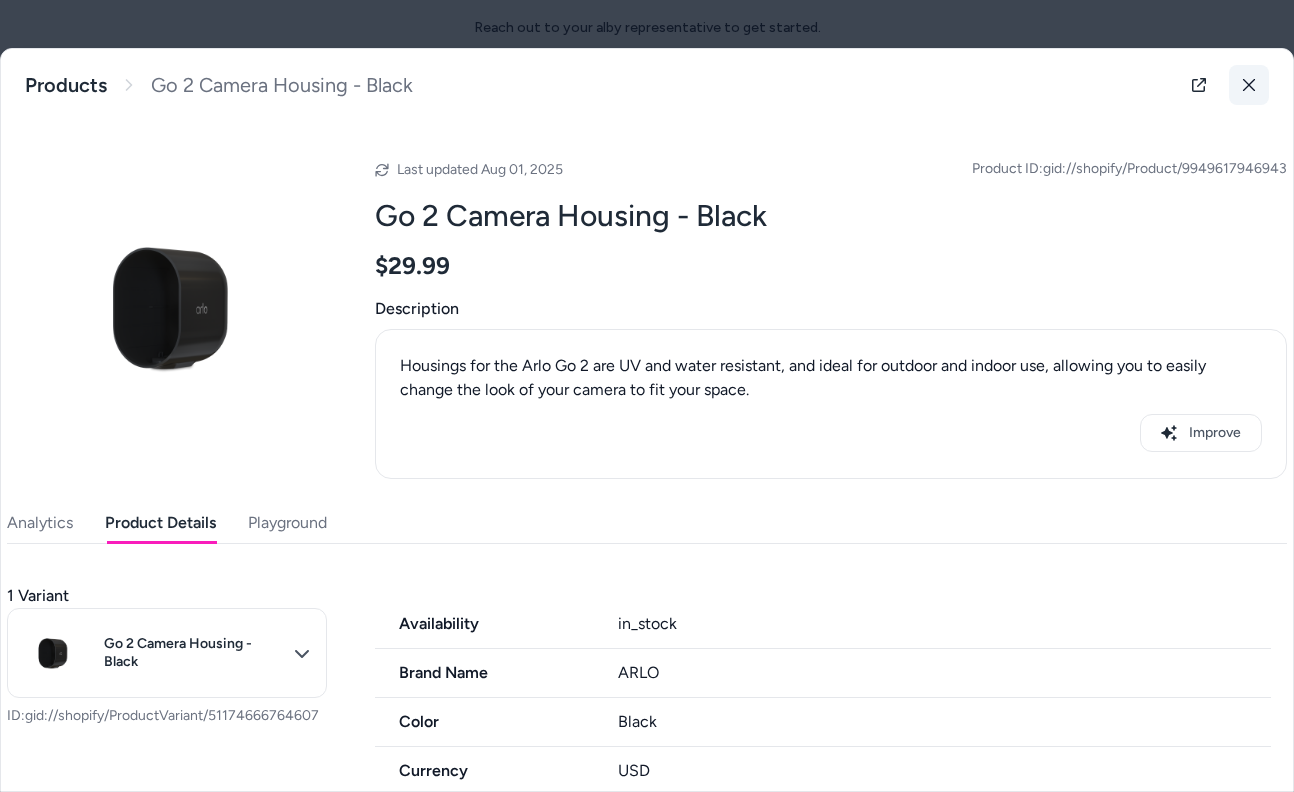 click 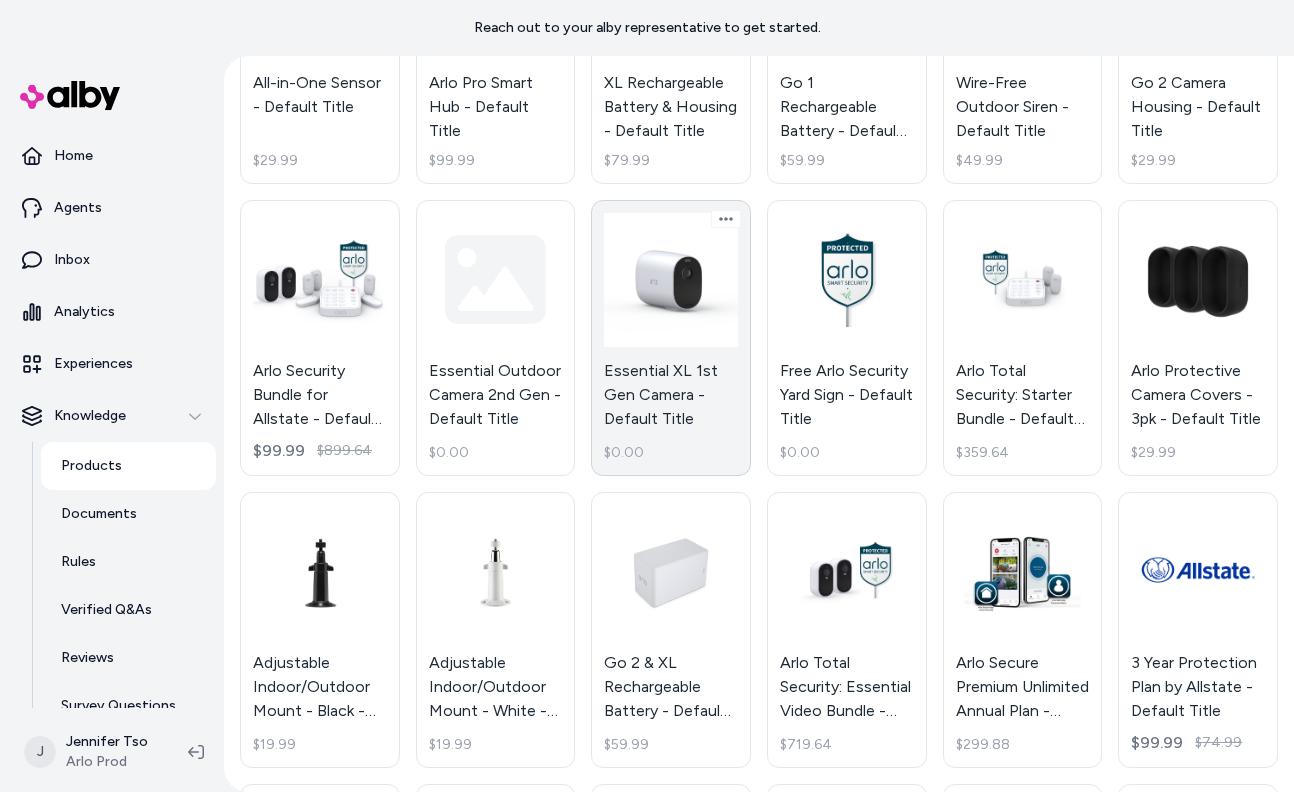scroll, scrollTop: 1491, scrollLeft: 0, axis: vertical 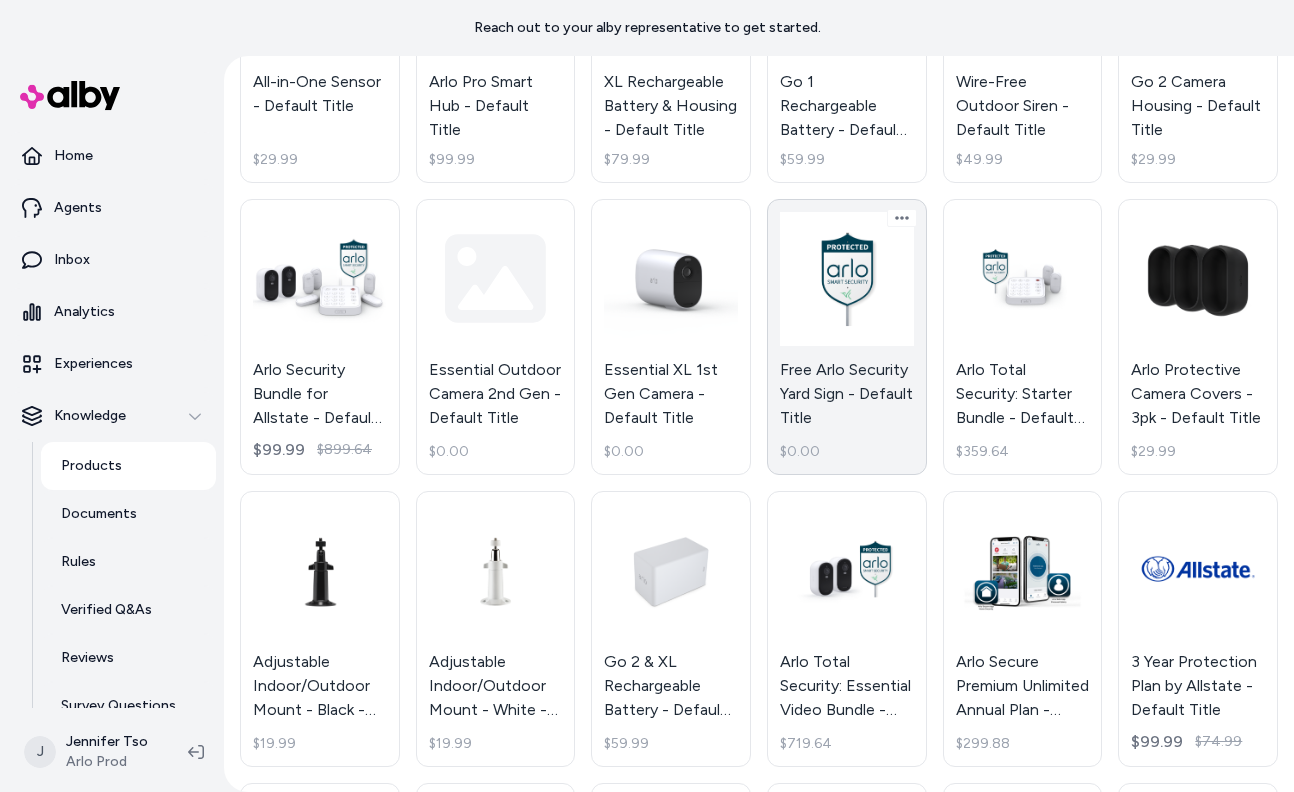 click on "Free Arlo Security Yard Sign - Default Title $0.00" at bounding box center [847, 337] 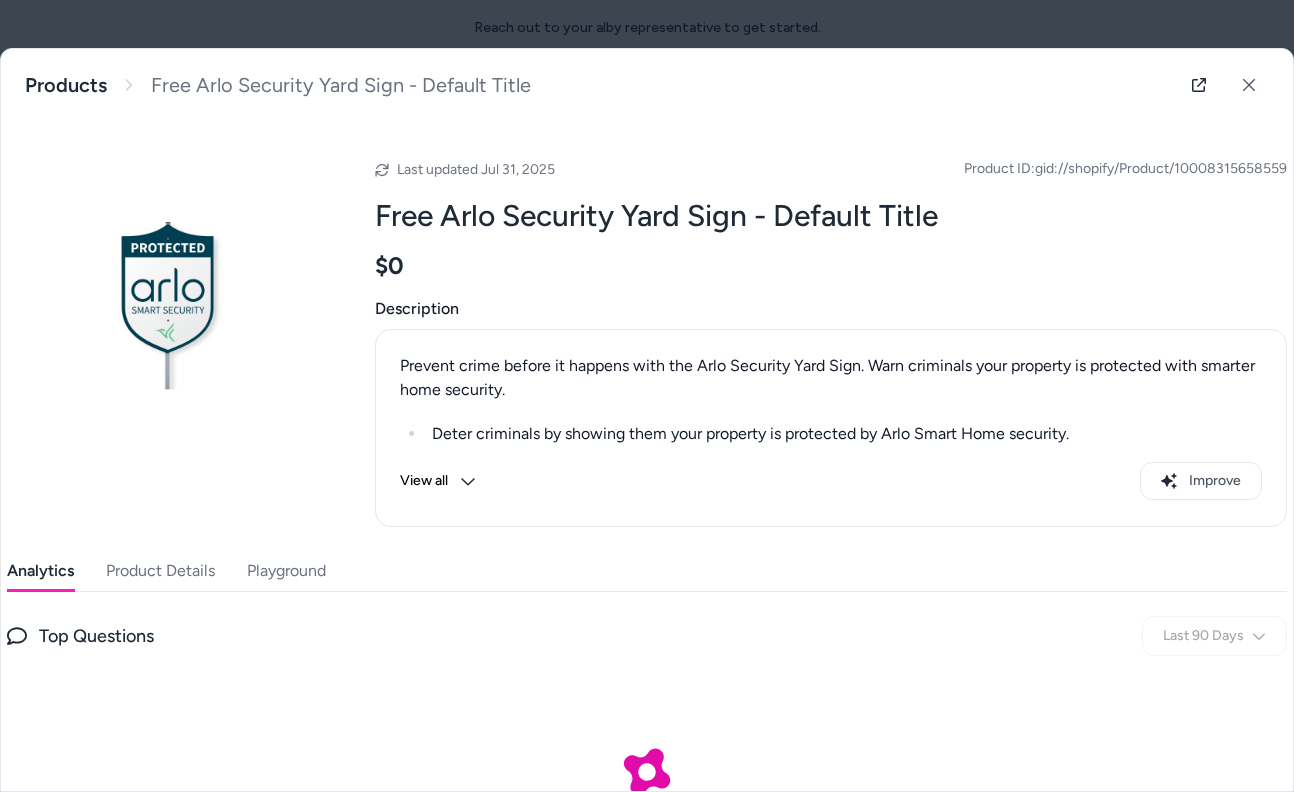 click on "Product Details" at bounding box center [160, 571] 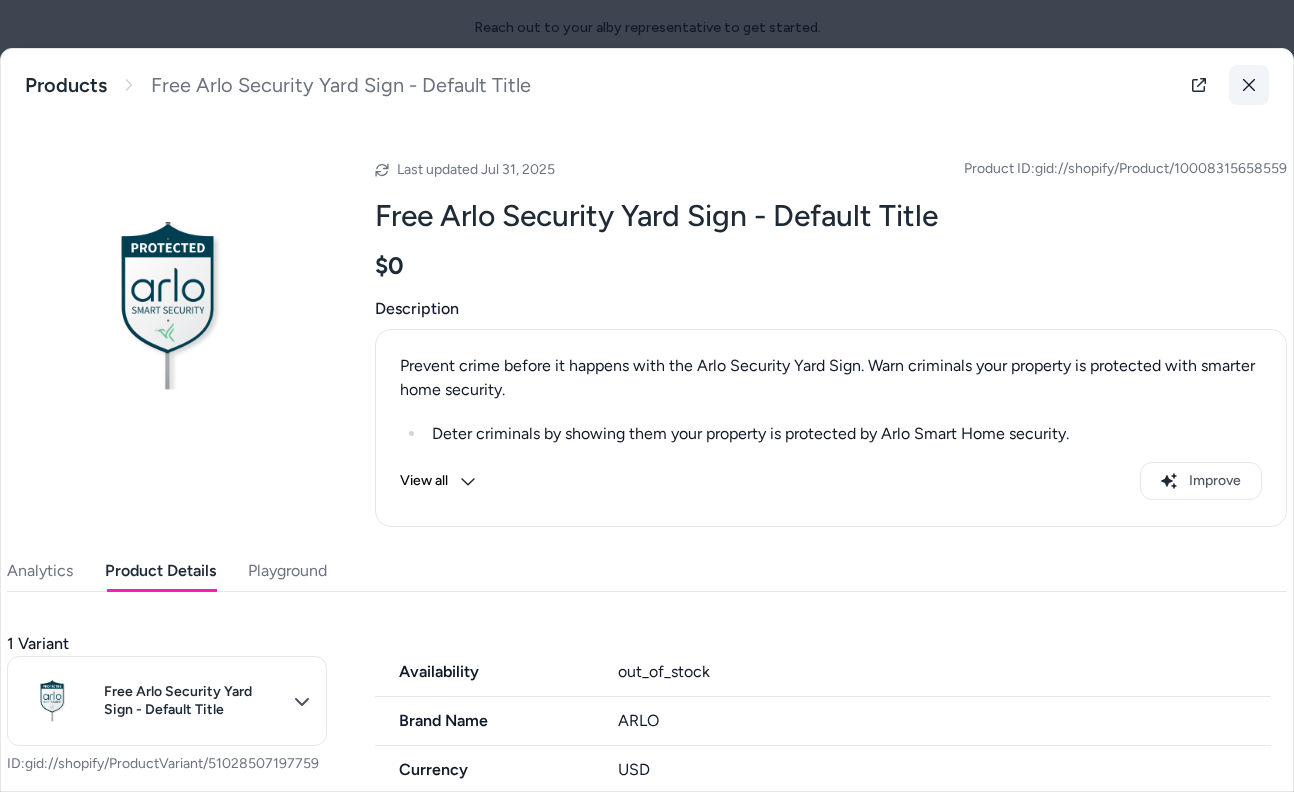 click 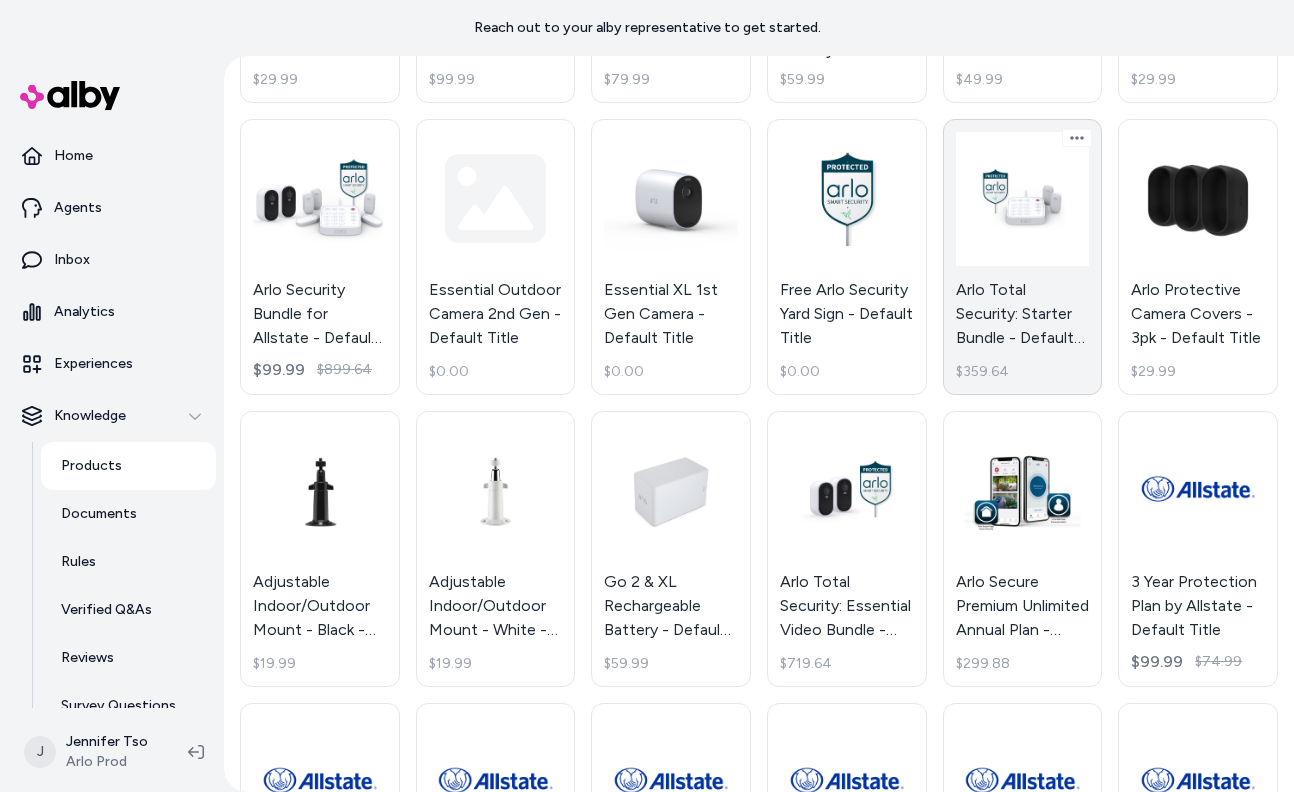 scroll, scrollTop: 1573, scrollLeft: 0, axis: vertical 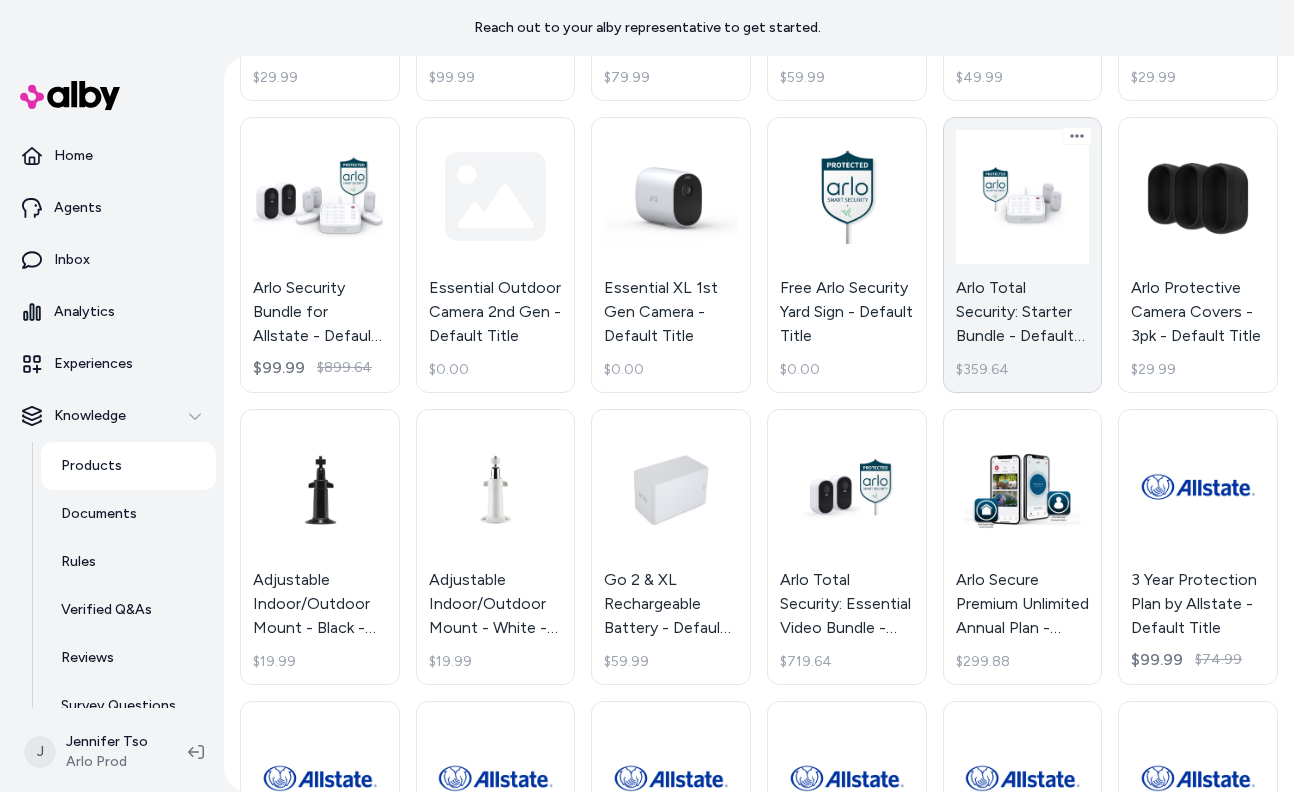 click on "Arlo Total Security: Starter Bundle - Default Title $359.64" at bounding box center [1023, 255] 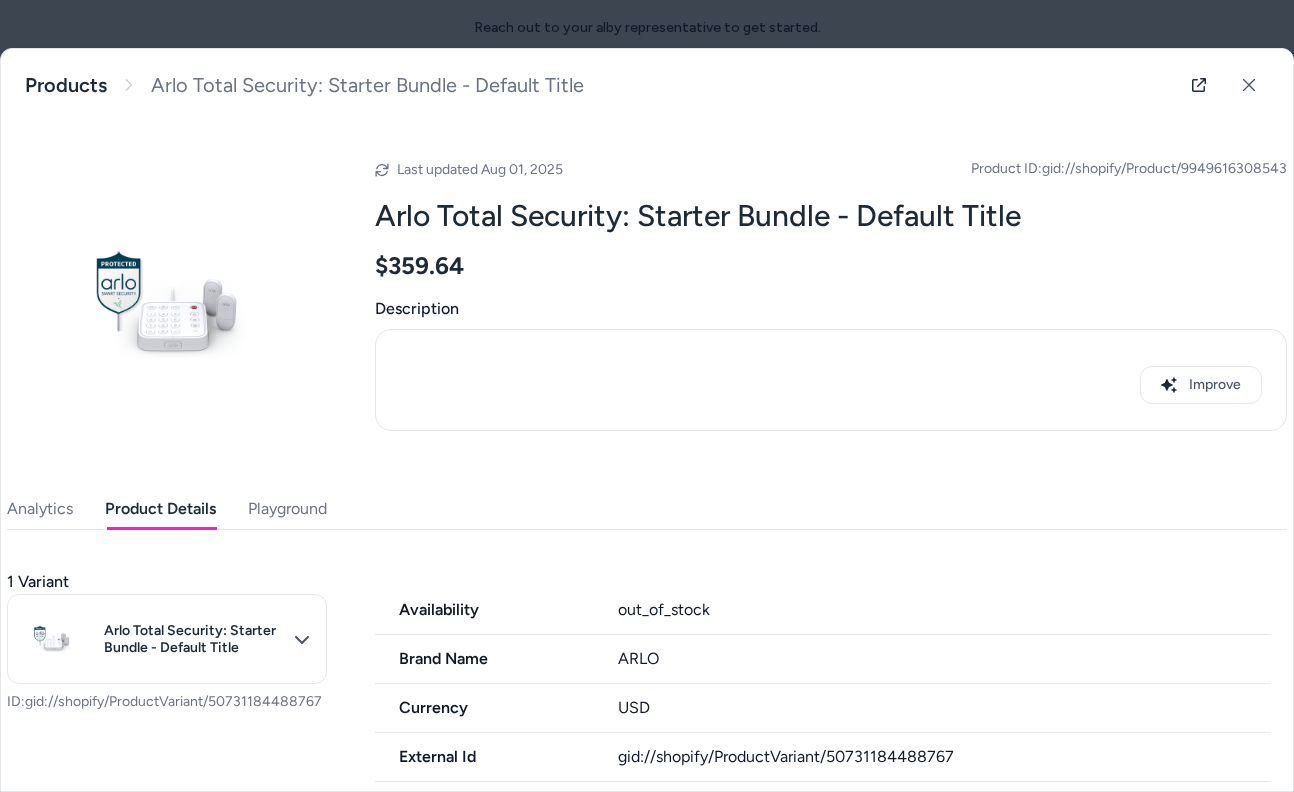 click on "Product Details" at bounding box center [160, 509] 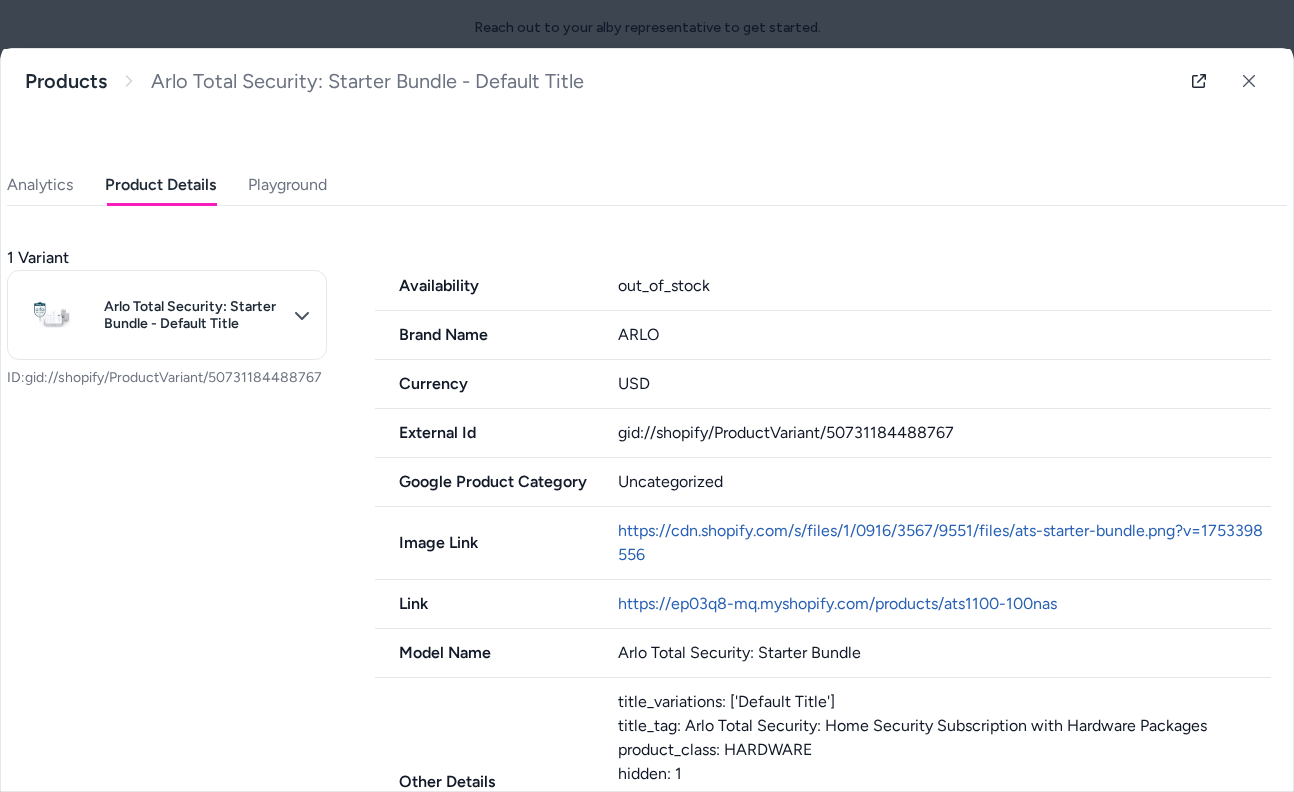 scroll, scrollTop: 332, scrollLeft: 0, axis: vertical 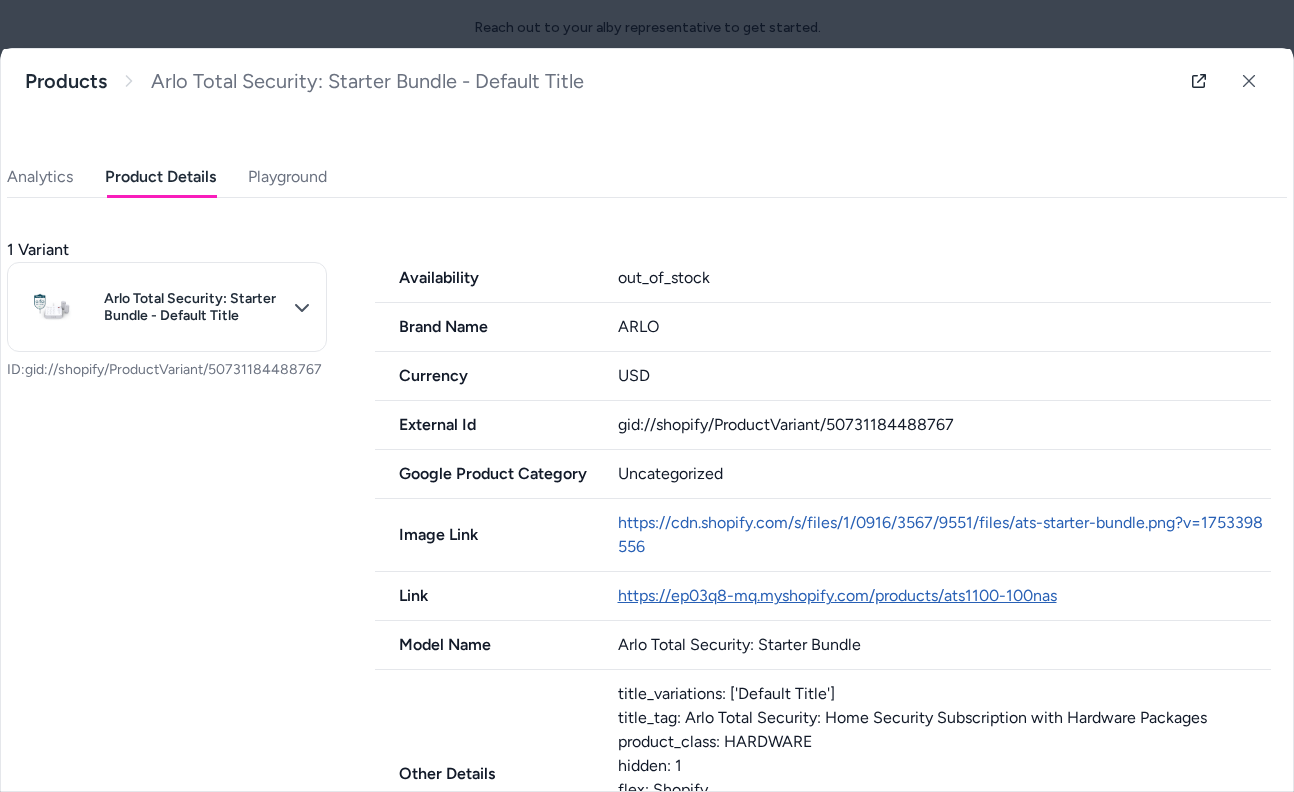 click on "https://ep03q8-mq.myshopify.com/products/ats1100-100nas" at bounding box center (837, 595) 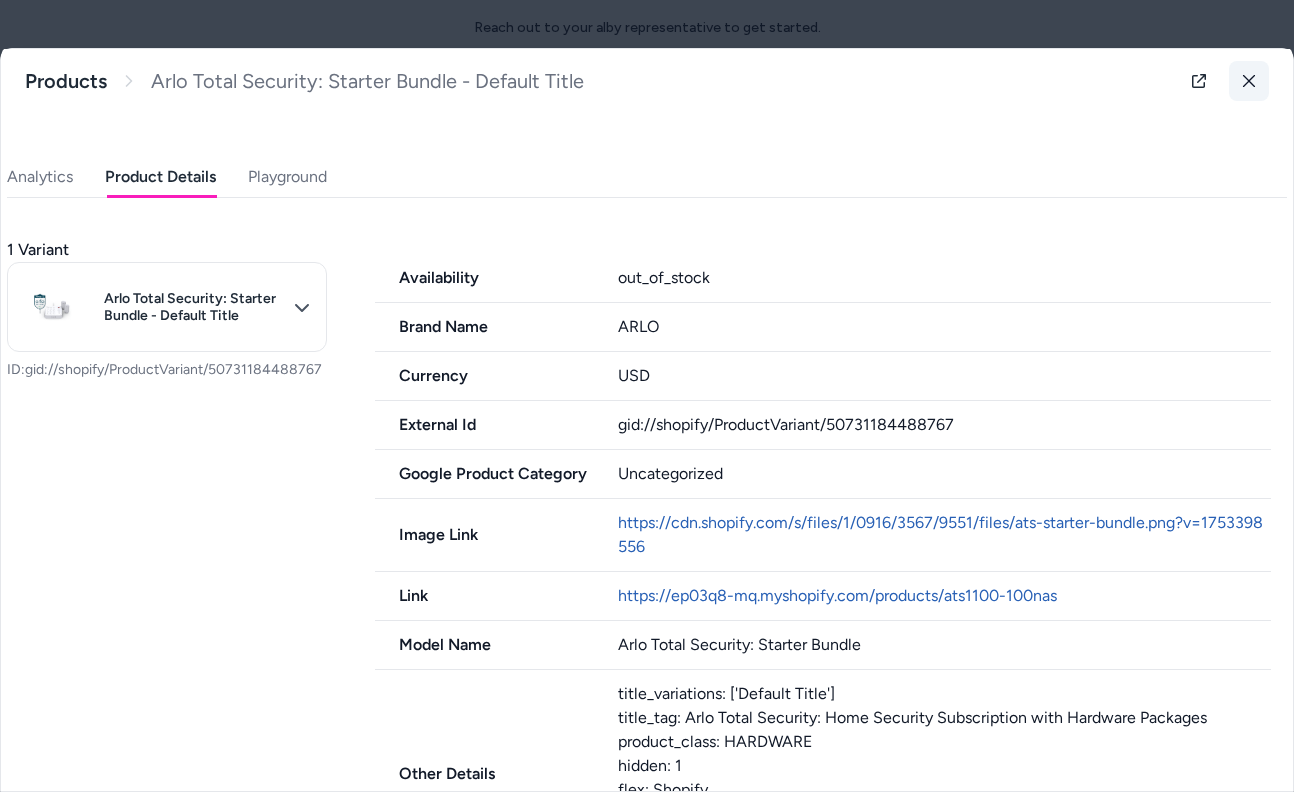 click 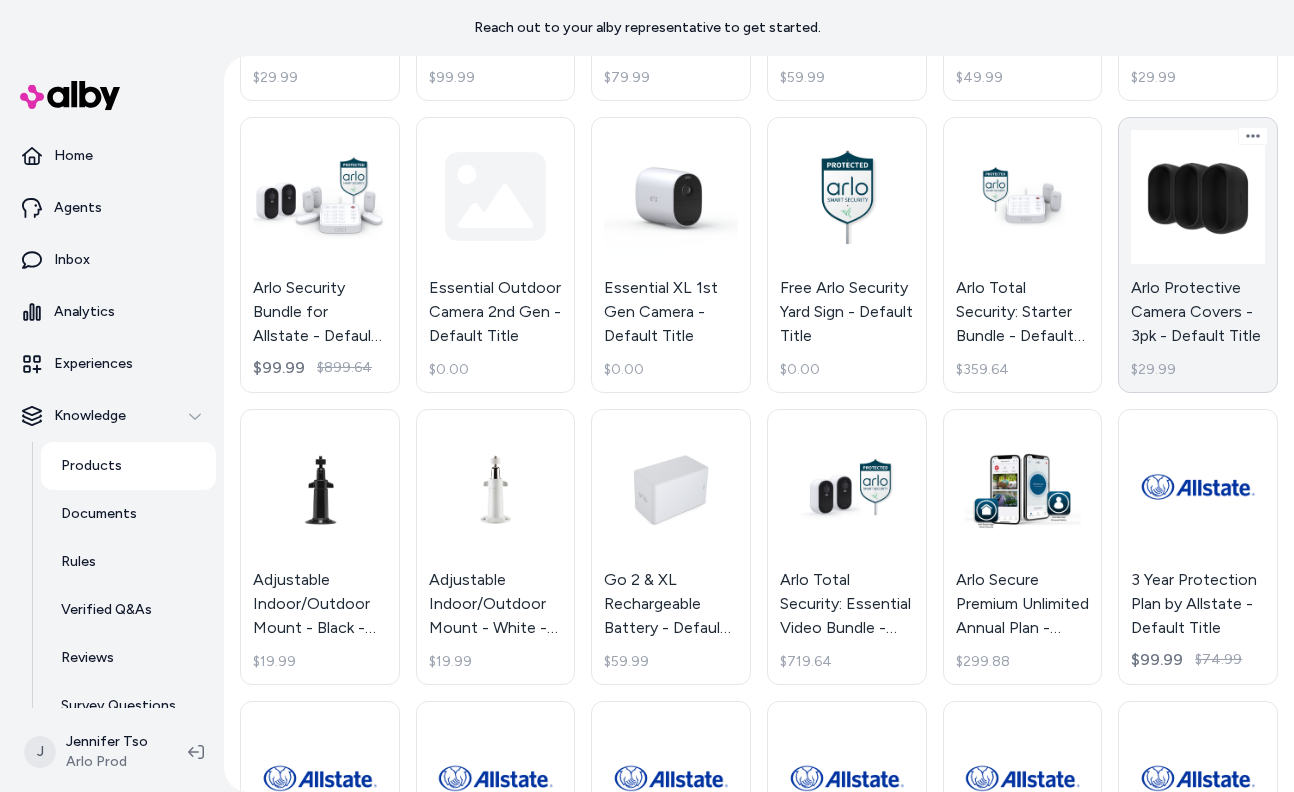 click on "Arlo Protective Camera Covers - 3pk - Default Title $29.99" at bounding box center (1198, 255) 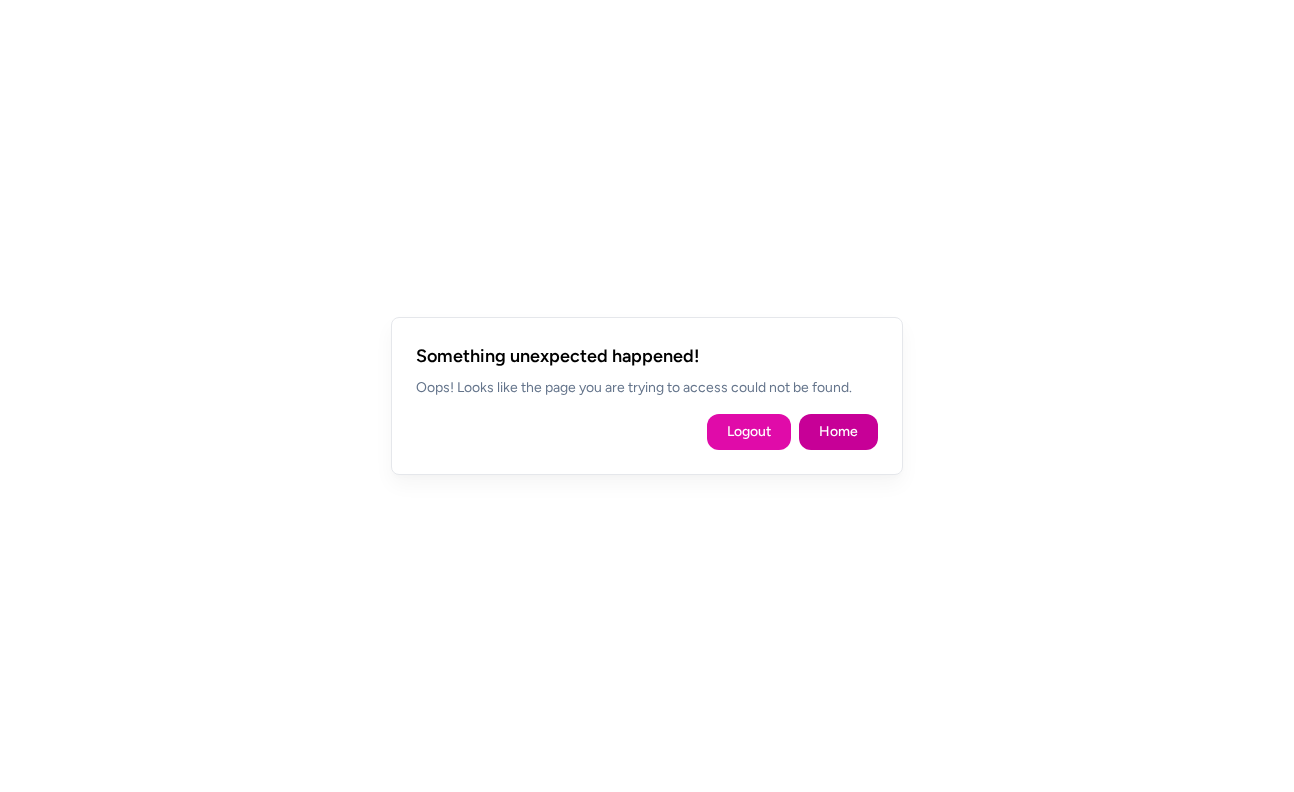 click on "Home" at bounding box center (838, 432) 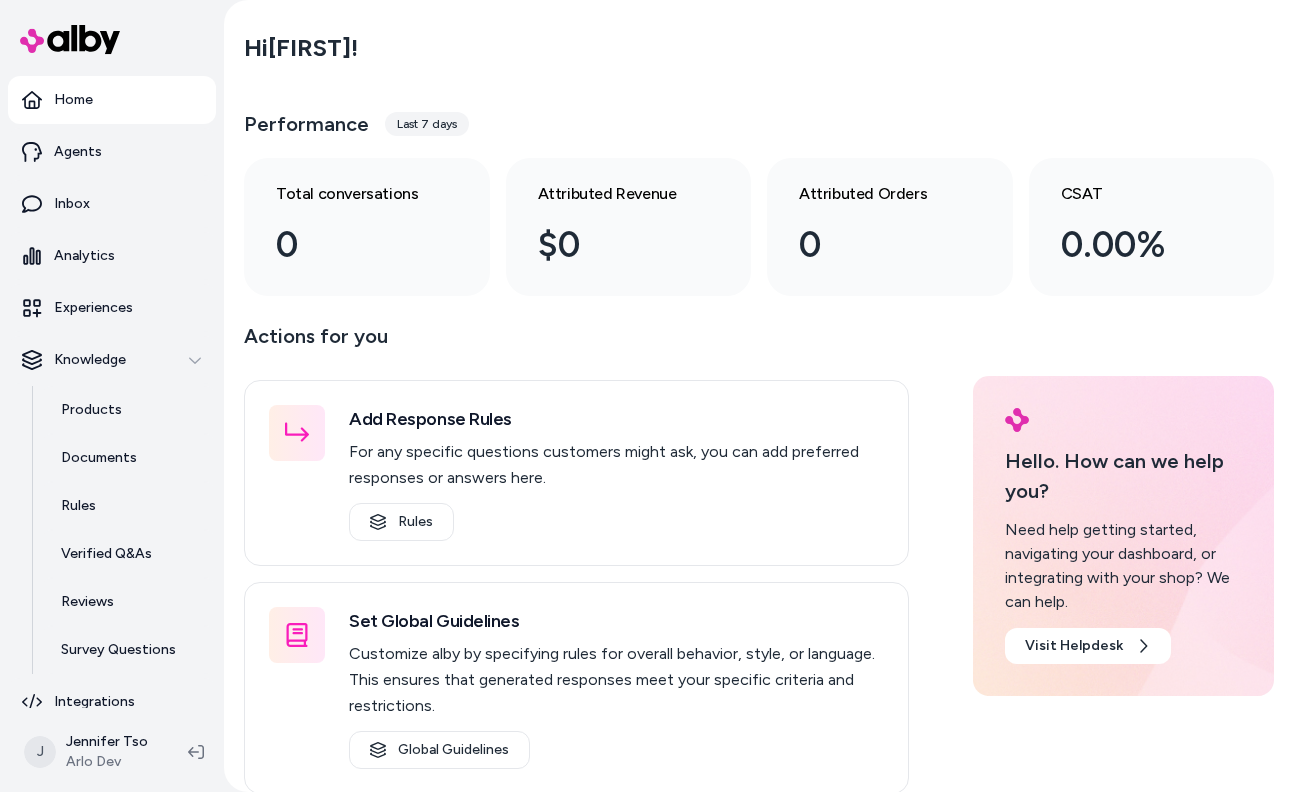 scroll, scrollTop: 0, scrollLeft: 0, axis: both 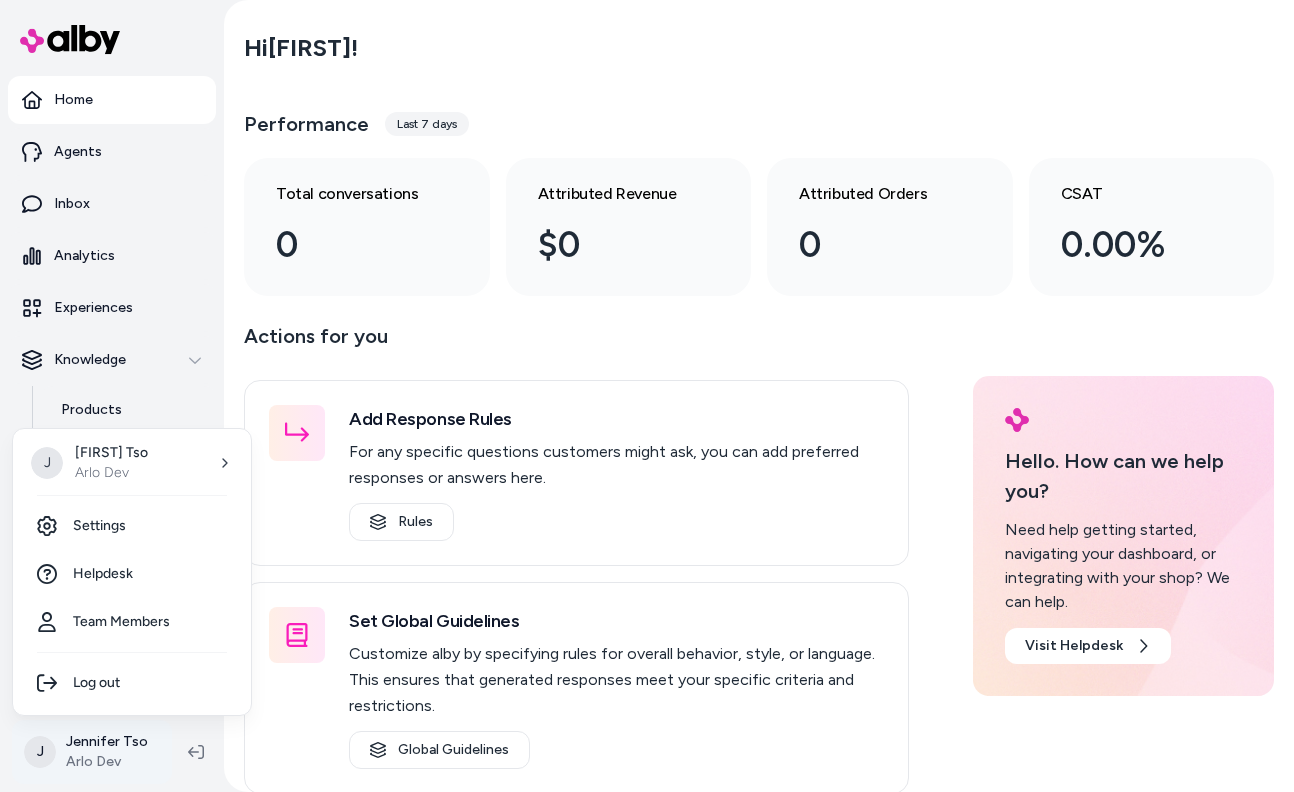 click on "Home Agents Inbox Analytics Experiences Knowledge Products Documents Rules Verified Q&As Reviews Survey Questions Integrations J [FIRST] [LAST] Arlo Dev Hi  [FIRST] ! Performance Last 7 days Total conversations   0 Attributed Revenue   $0 Attributed Orders   0 CSAT   0.00% Actions for you Add Response Rules For any specific questions customers might ask, you can add preferred responses or answers here. Rules Set Global Guidelines Customize alby by specifying rules for overall behavior, style, or language. This ensures that generated responses meet your specific criteria and restrictions. Global Guidelines Configure Experiences Control the shopper-facing experience by choosing where alby appears, the types of questions alby can answer (skills), and customizing the look and feel. Experiences Hello. How can we help you? Need help getting started, navigating your dashboard, or integrating with your shop? We can help. Visit Helpdesk  J [FIRST]   [LAST] Arlo Dev Settings Helpdesk Team Members Log out" at bounding box center (647, 396) 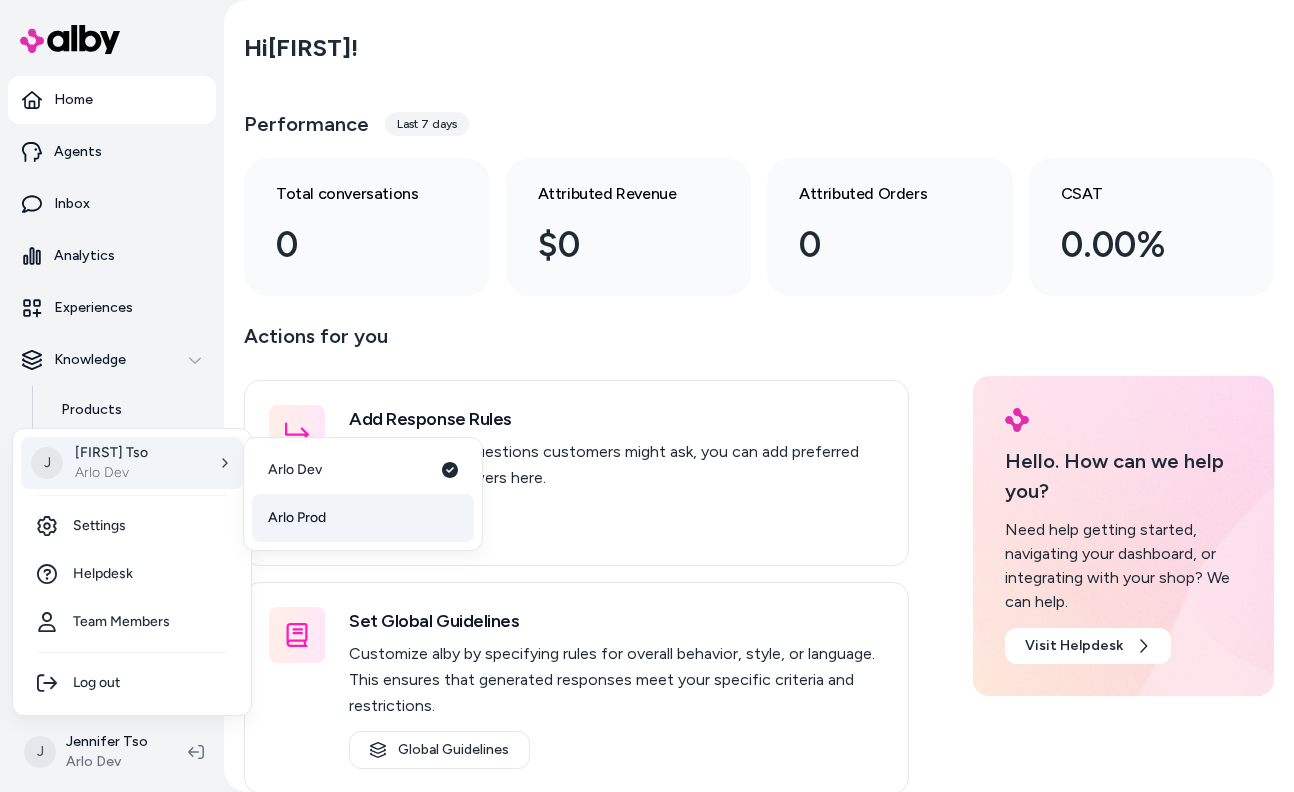 click on "Arlo Prod" at bounding box center (297, 518) 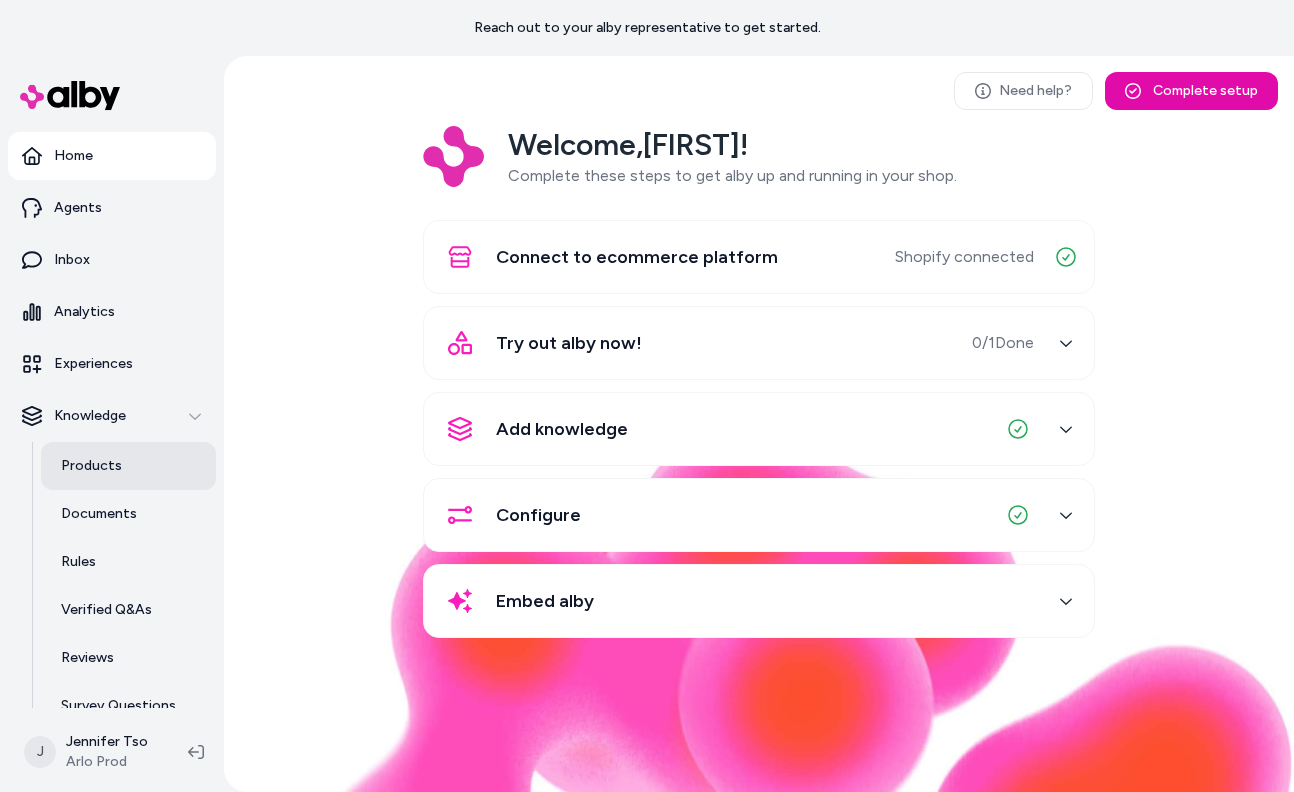 scroll, scrollTop: 0, scrollLeft: 0, axis: both 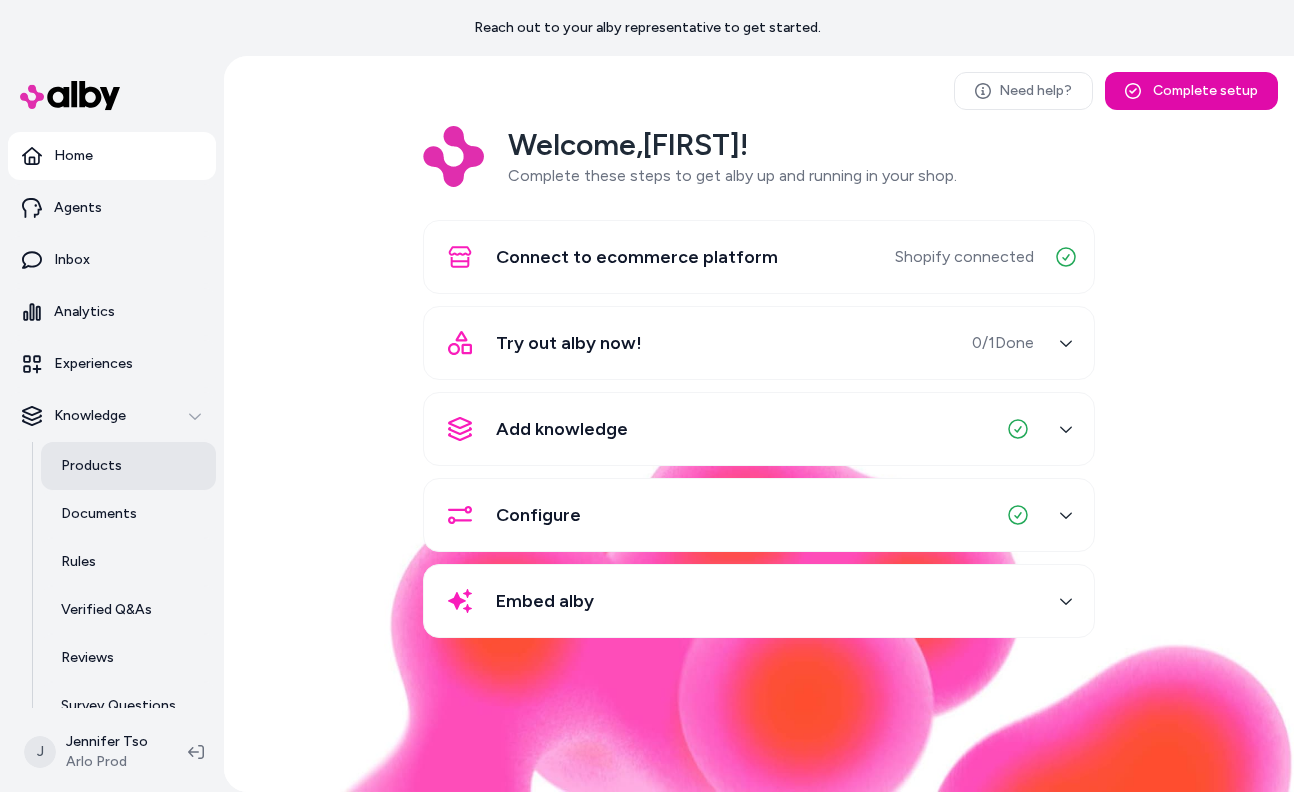 click on "Products" at bounding box center [91, 466] 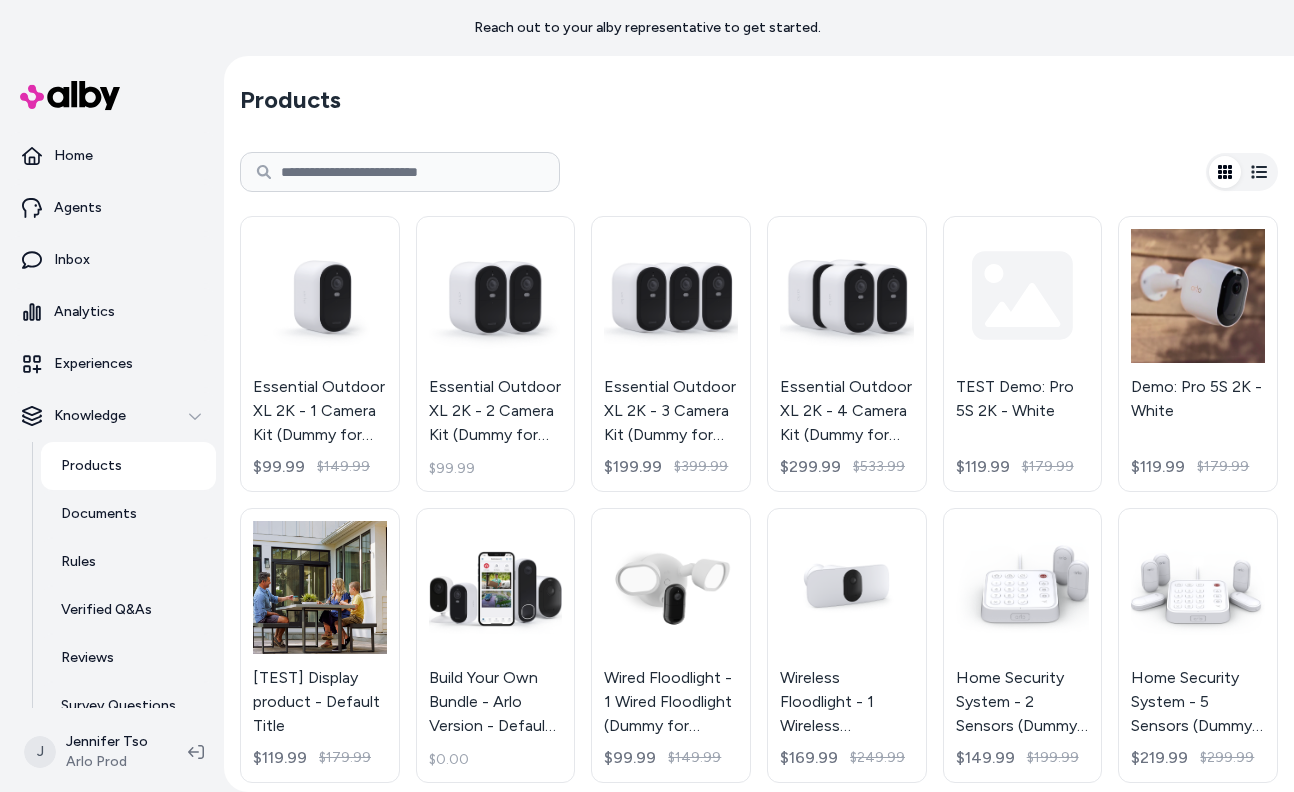 click at bounding box center [400, 172] 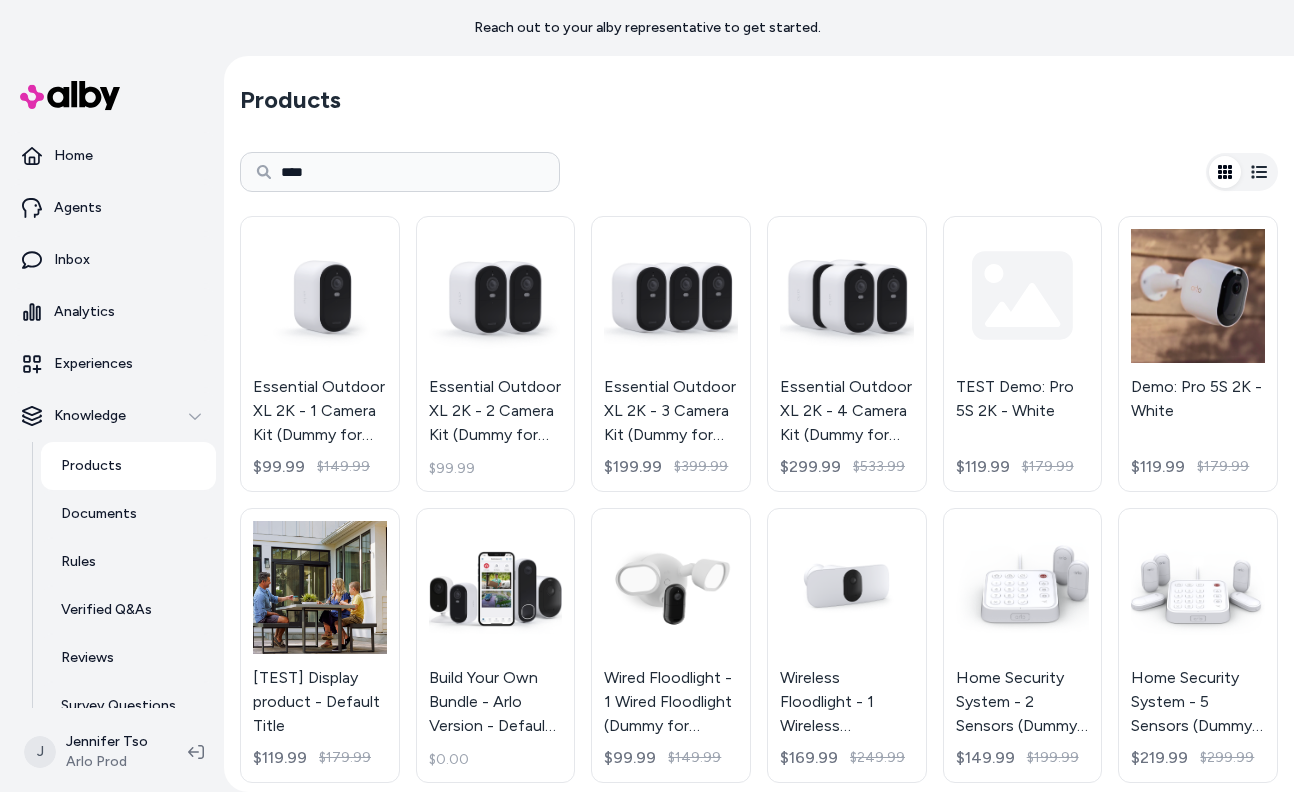 type on "****" 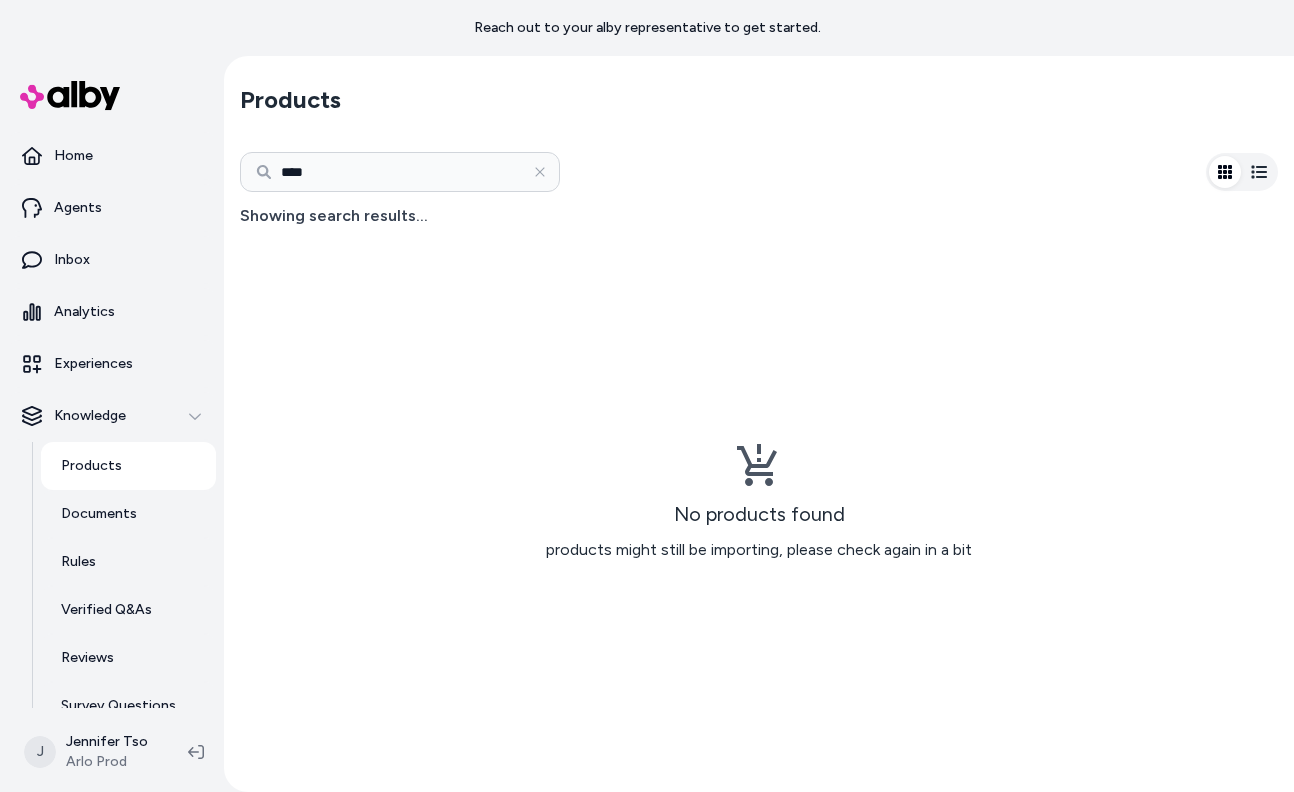 click on "****" at bounding box center [400, 172] 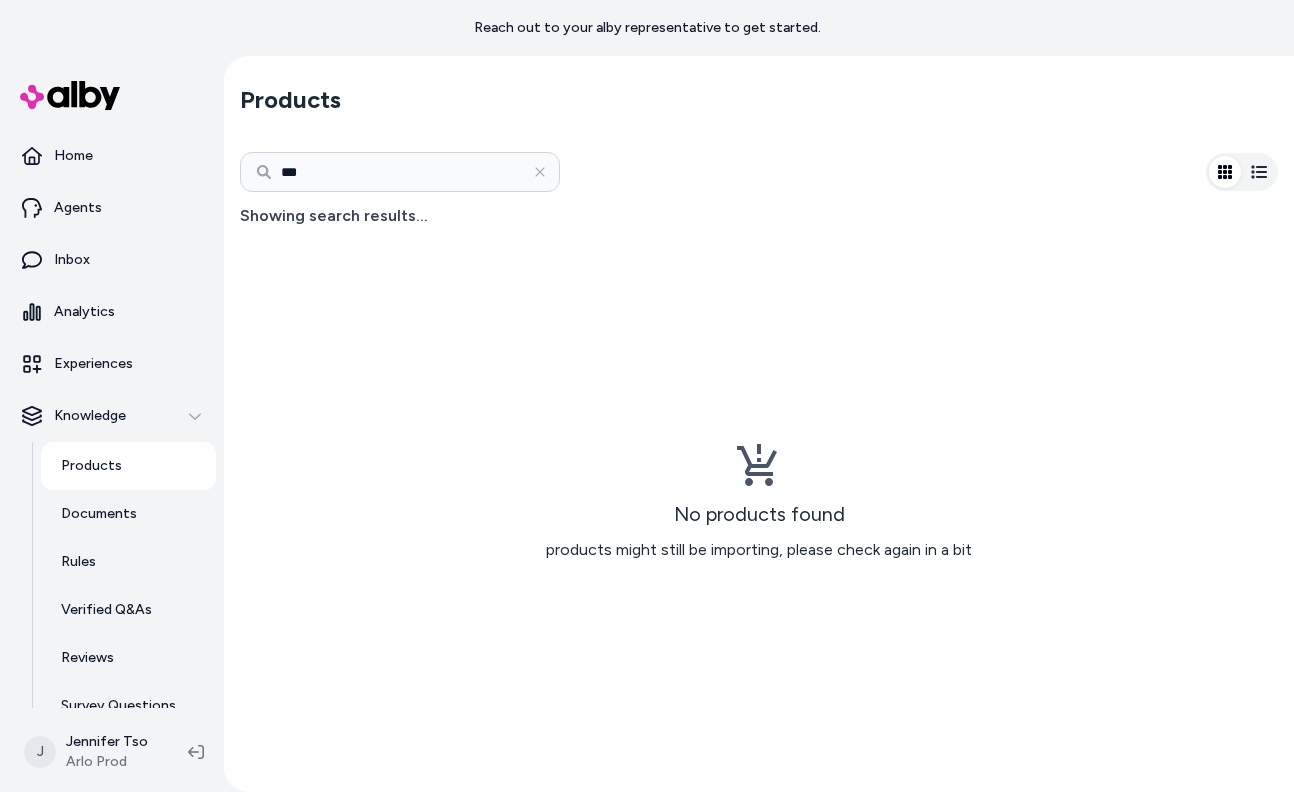 type on "***" 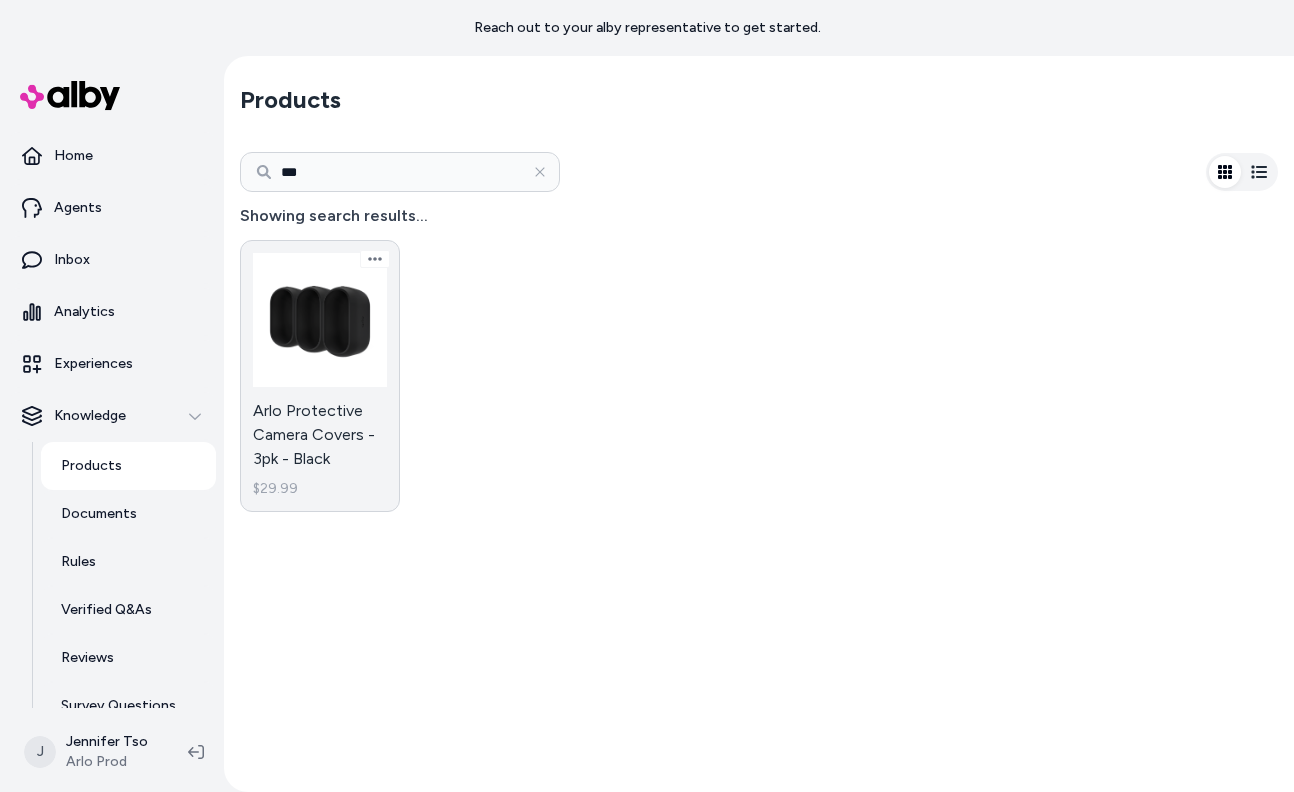 click on "Arlo Protective Camera Covers - 3pk - Black $29.99" at bounding box center (320, 376) 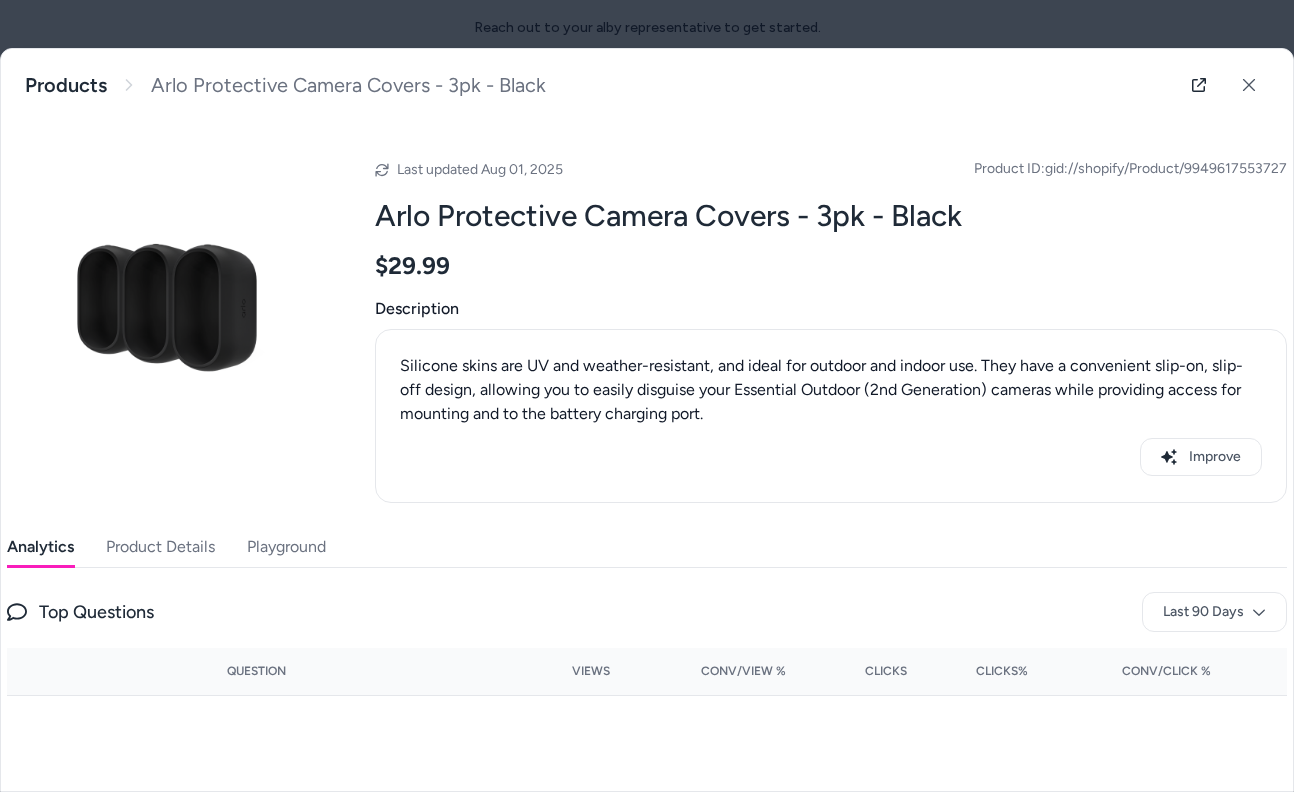 click on "Product Details" at bounding box center (160, 547) 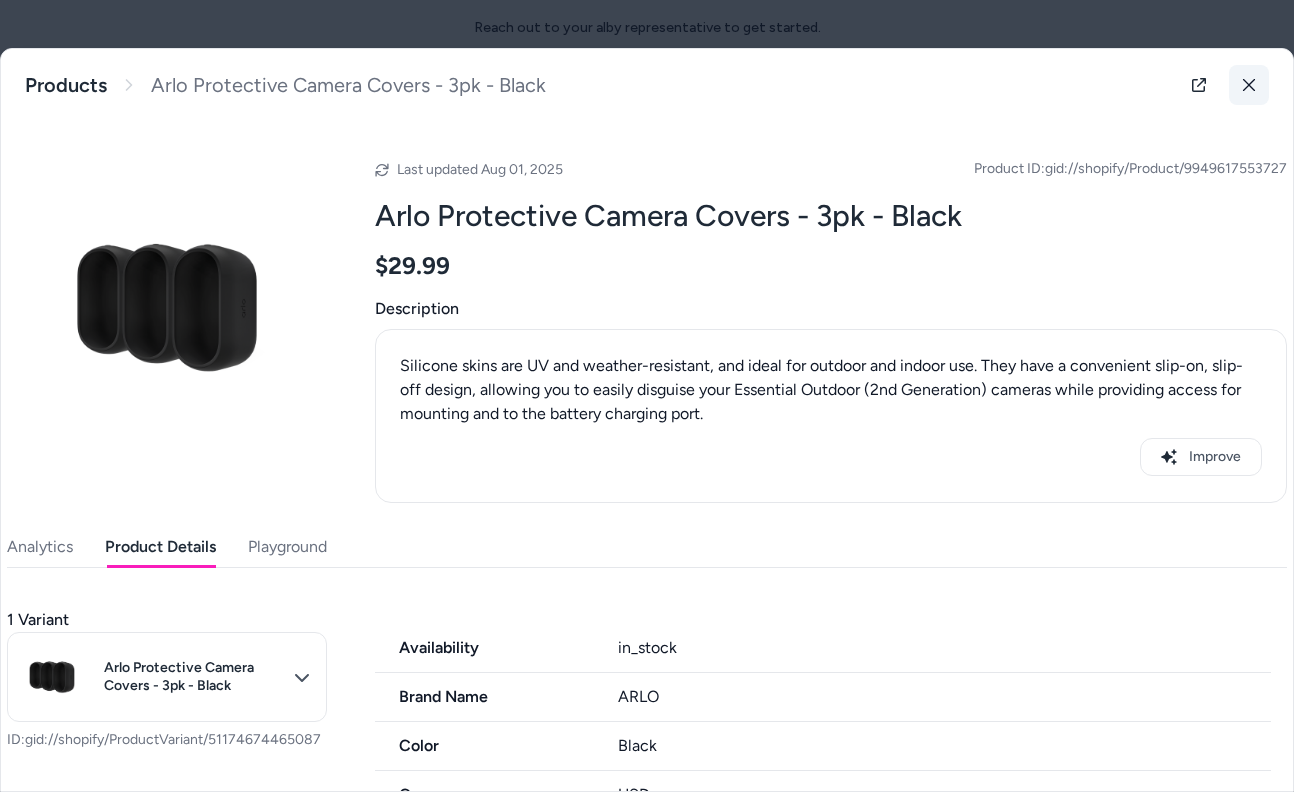 click at bounding box center (1249, 85) 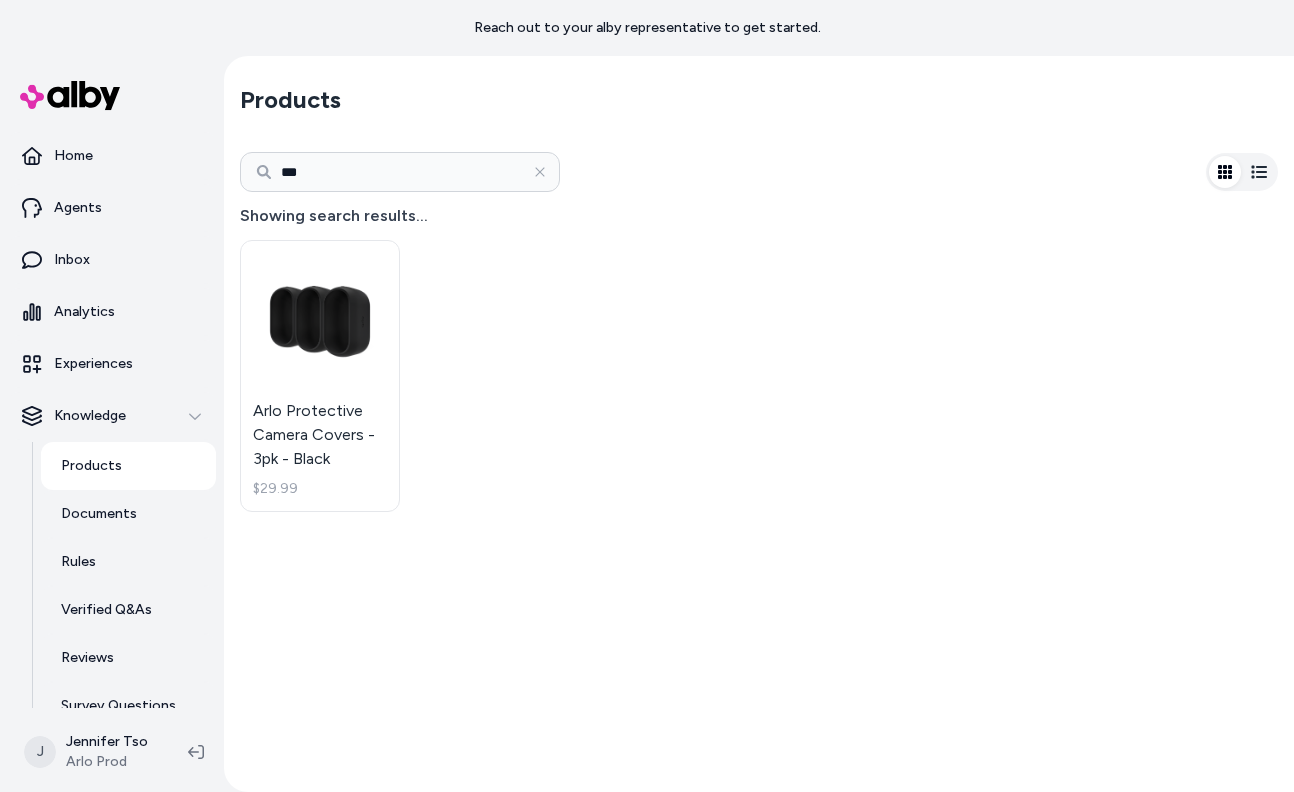 click on "***" at bounding box center (400, 172) 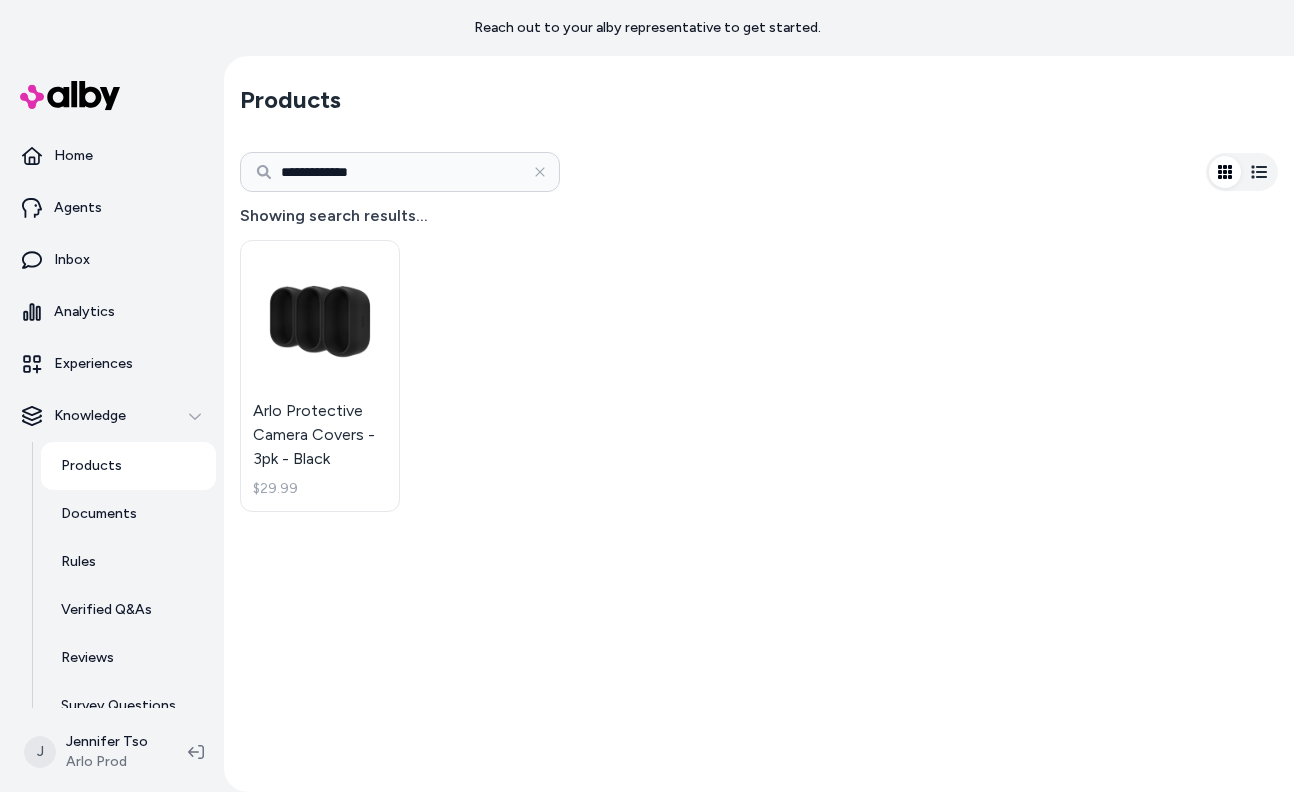 type on "**********" 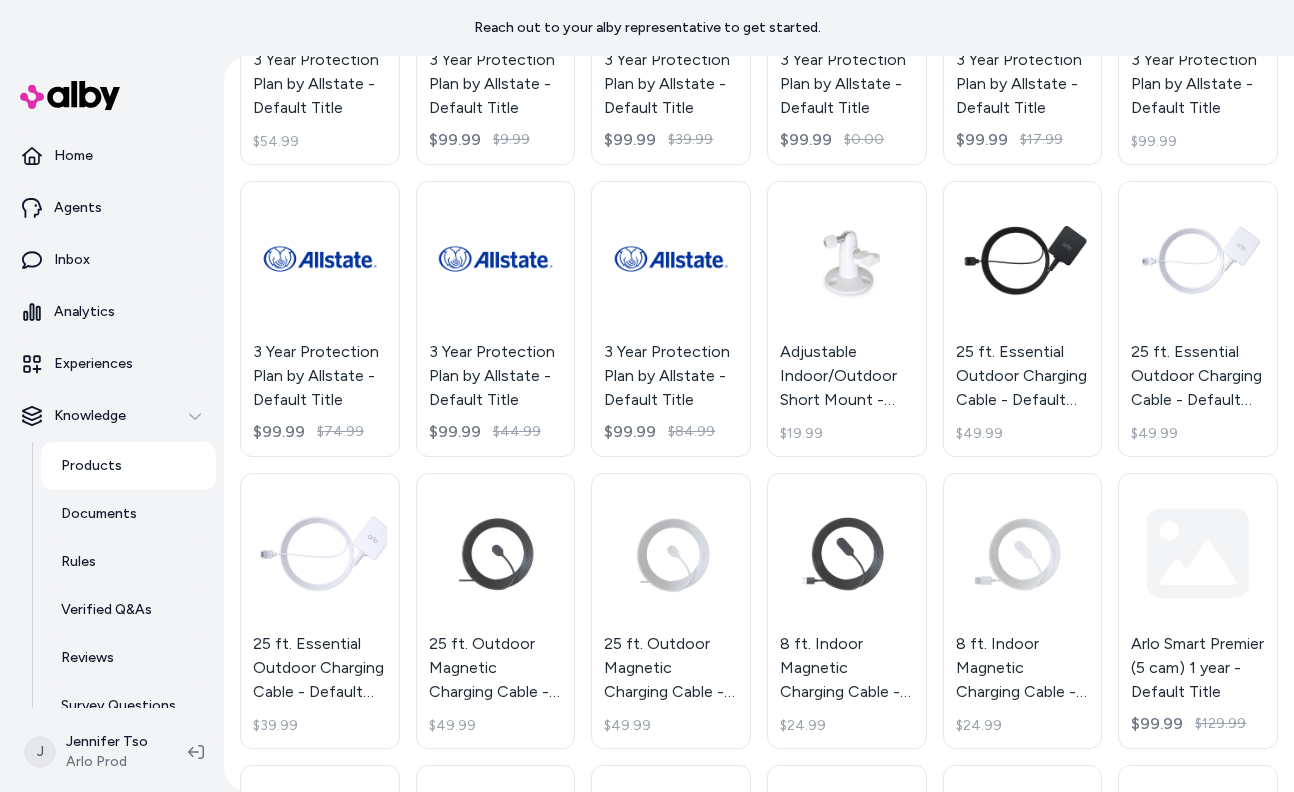 scroll, scrollTop: 2407, scrollLeft: 0, axis: vertical 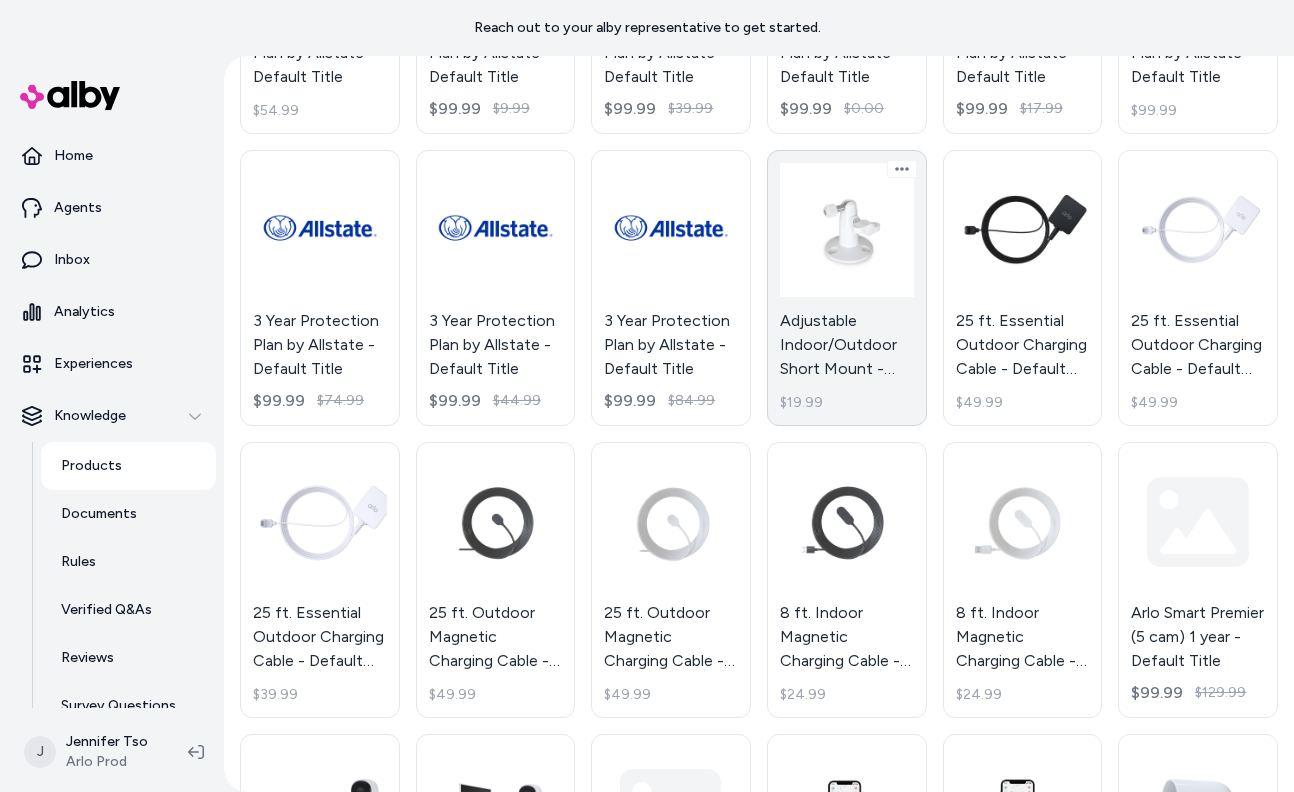 click on "Adjustable Indoor/Outdoor Short Mount - White - Default Title $19.99" at bounding box center (847, 288) 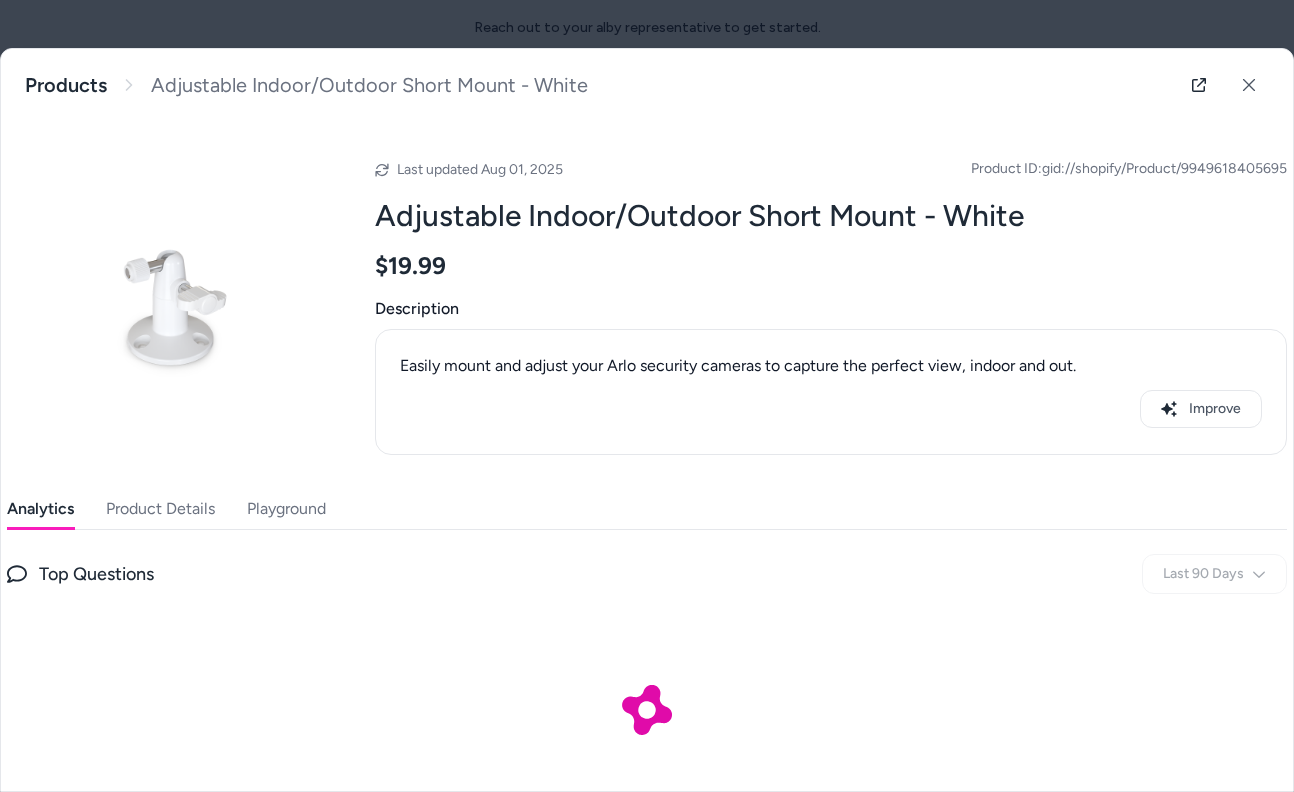 click on "Product Details" at bounding box center (160, 509) 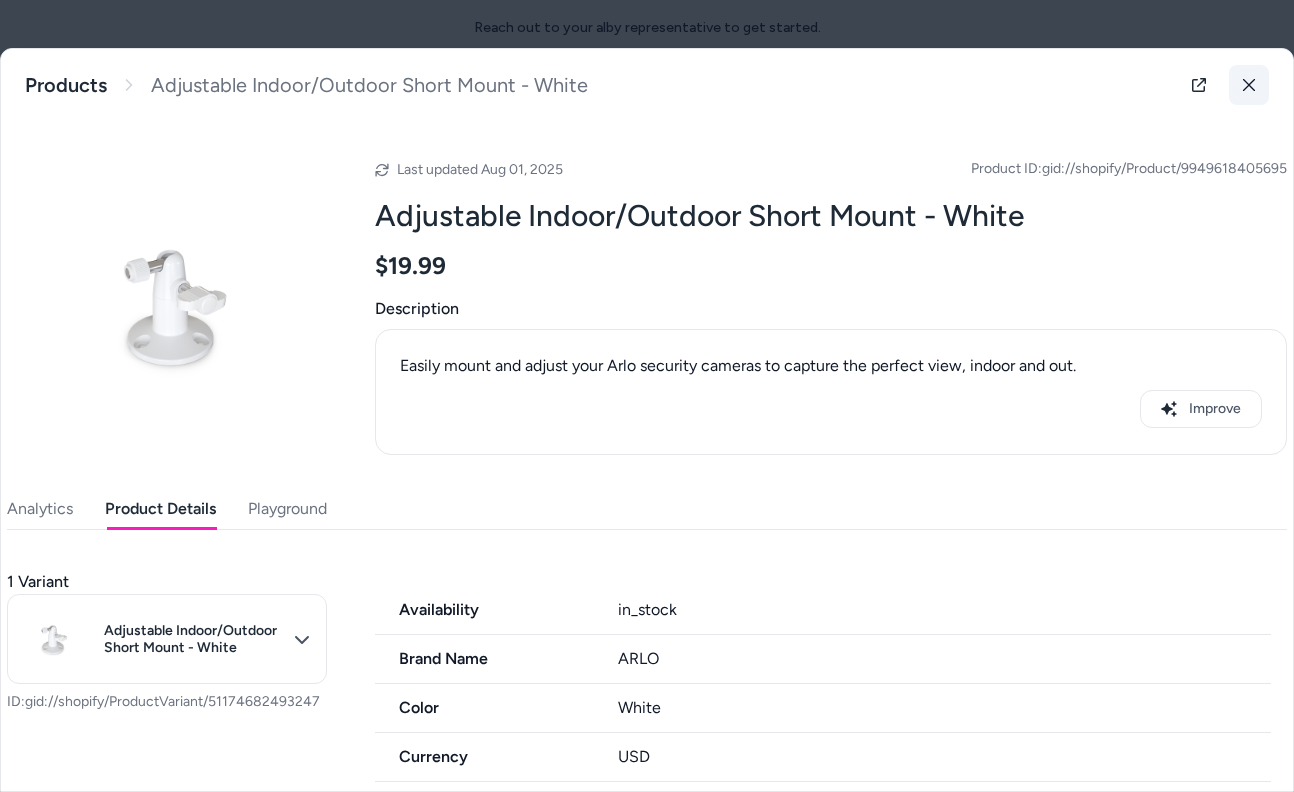 click at bounding box center [1249, 85] 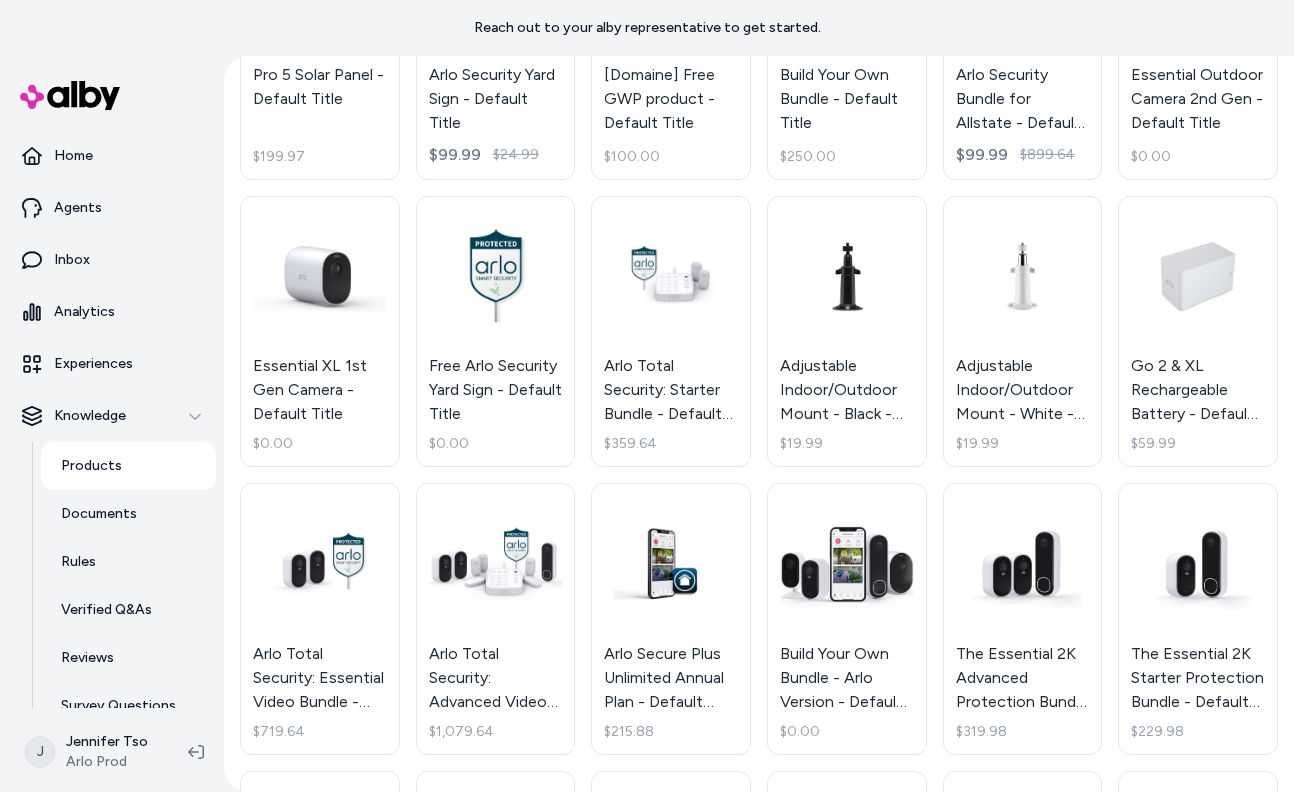 scroll, scrollTop: 1185, scrollLeft: 0, axis: vertical 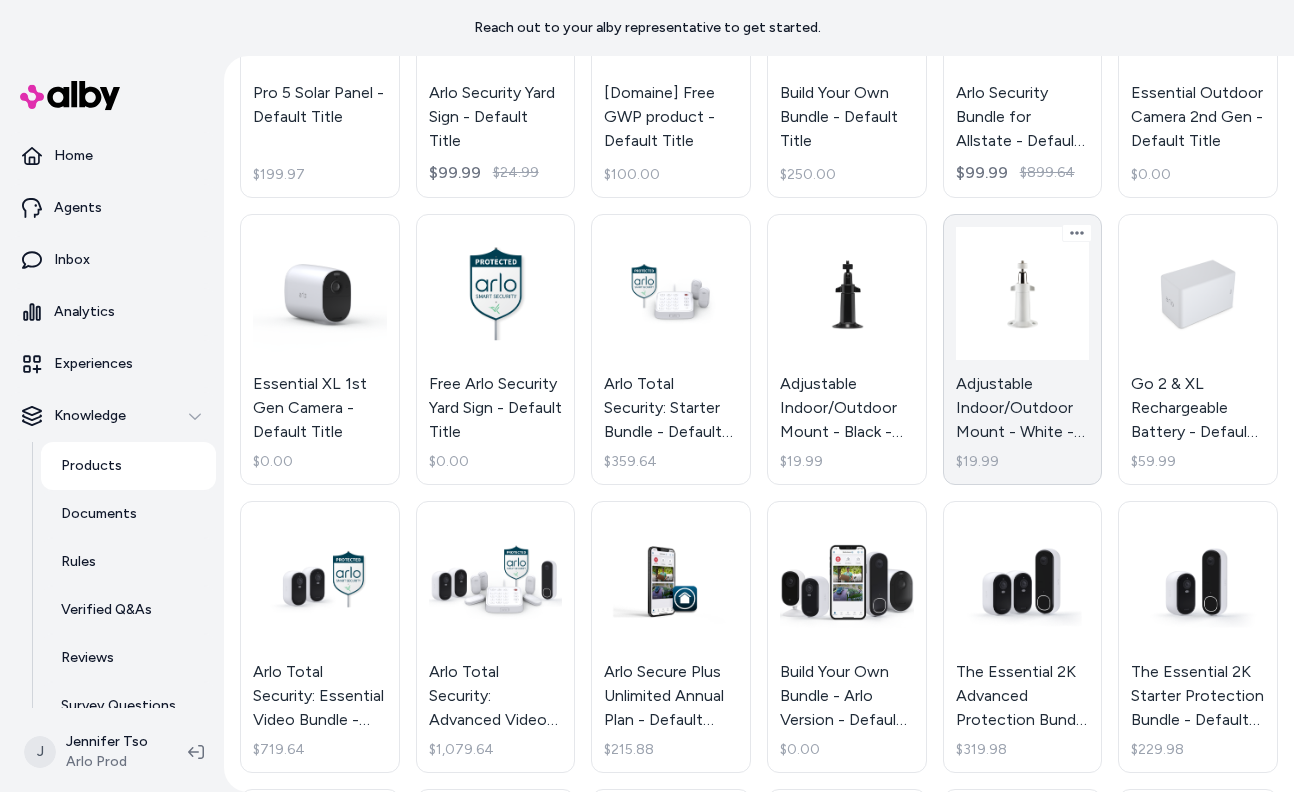 click on "Adjustable Indoor/Outdoor Mount - White - Default Title $19.99" at bounding box center [1023, 350] 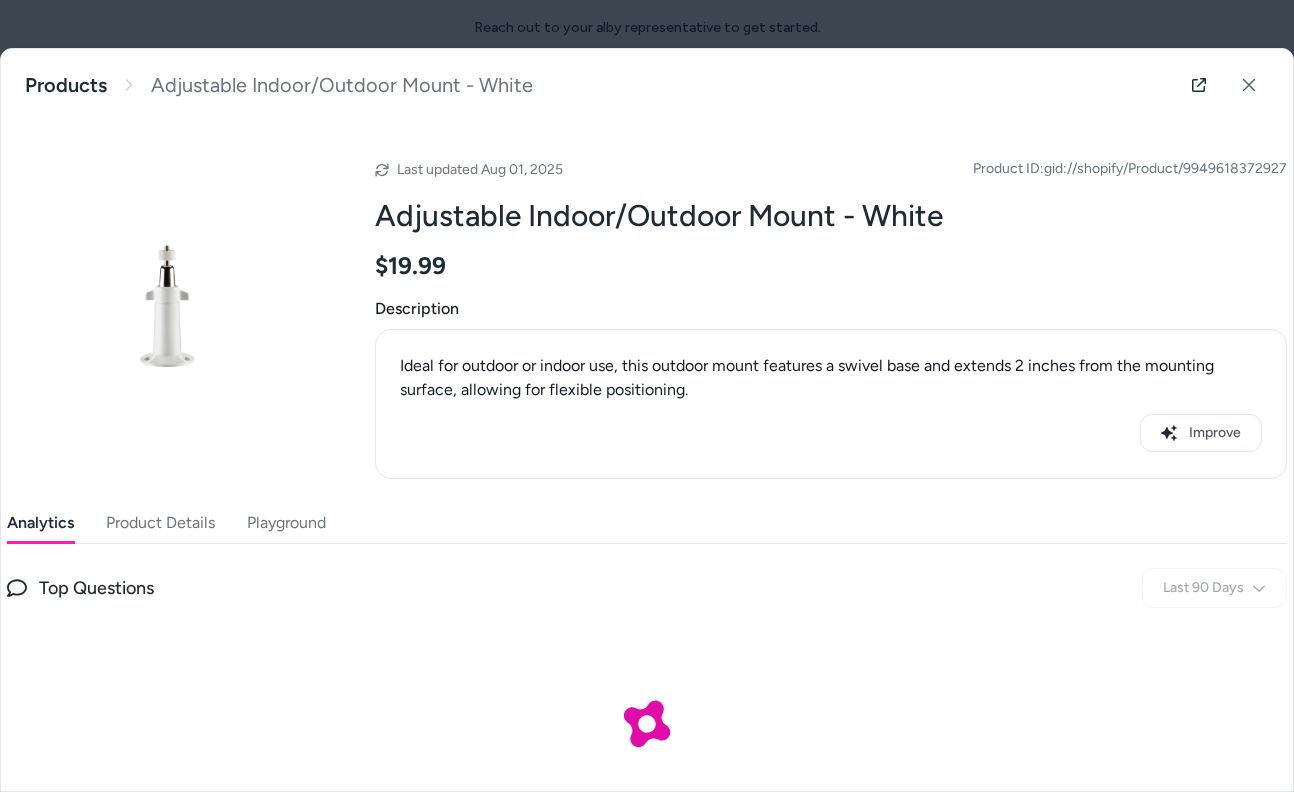 click on "Product Details" at bounding box center [160, 523] 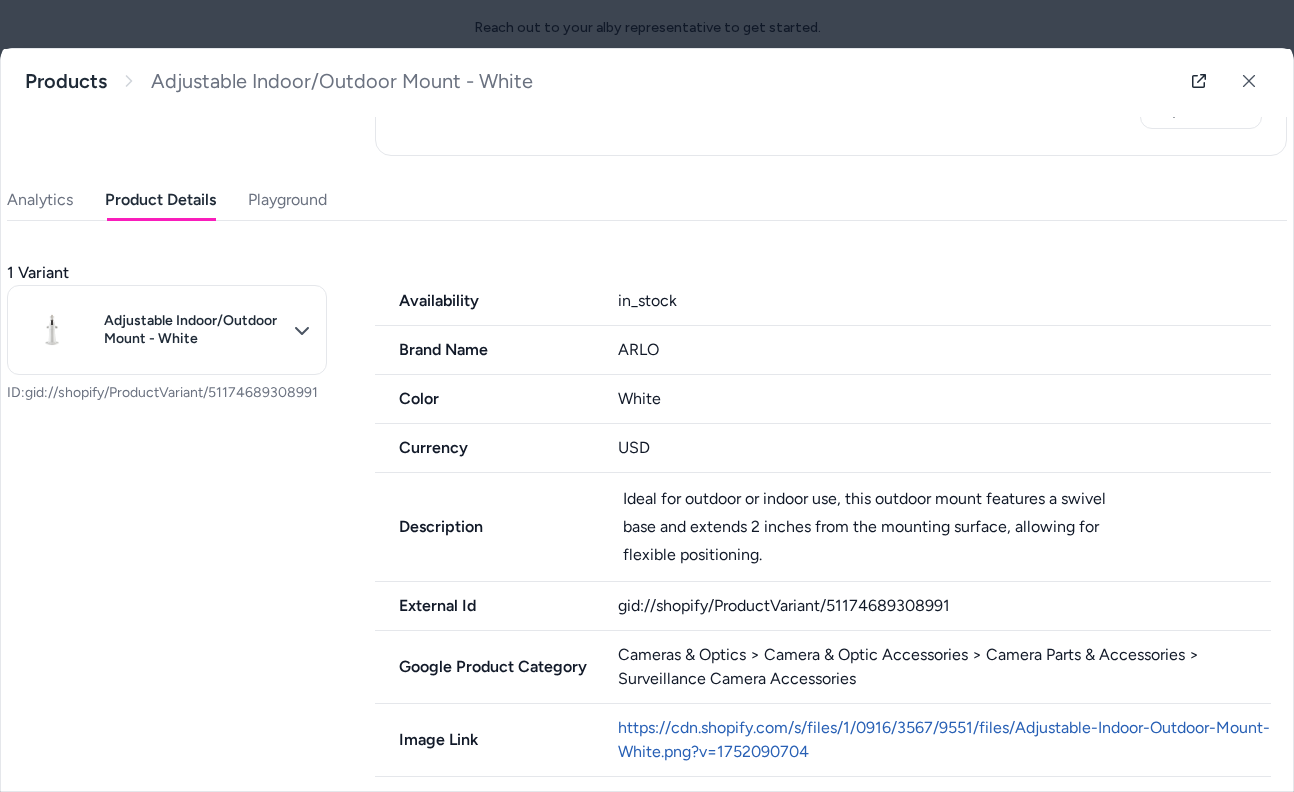 scroll, scrollTop: 462, scrollLeft: 0, axis: vertical 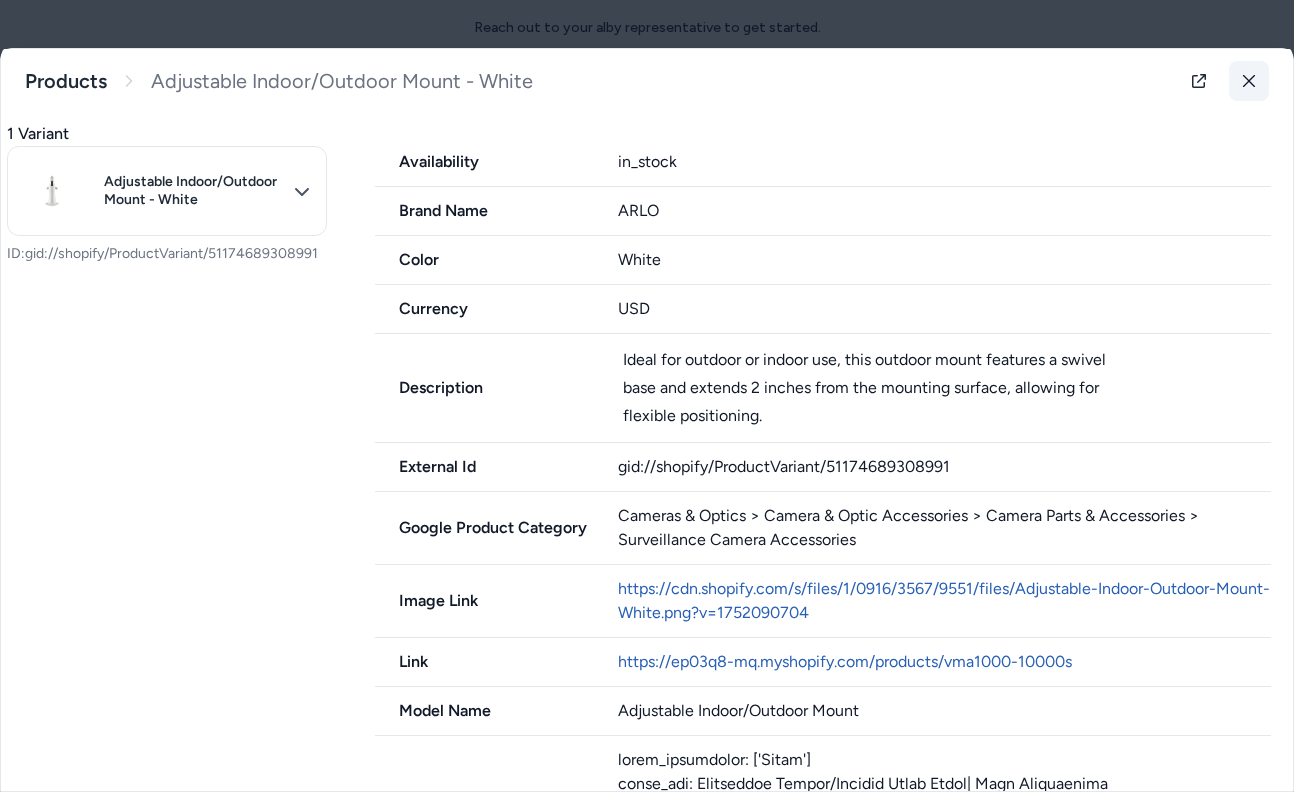 click at bounding box center [1249, 81] 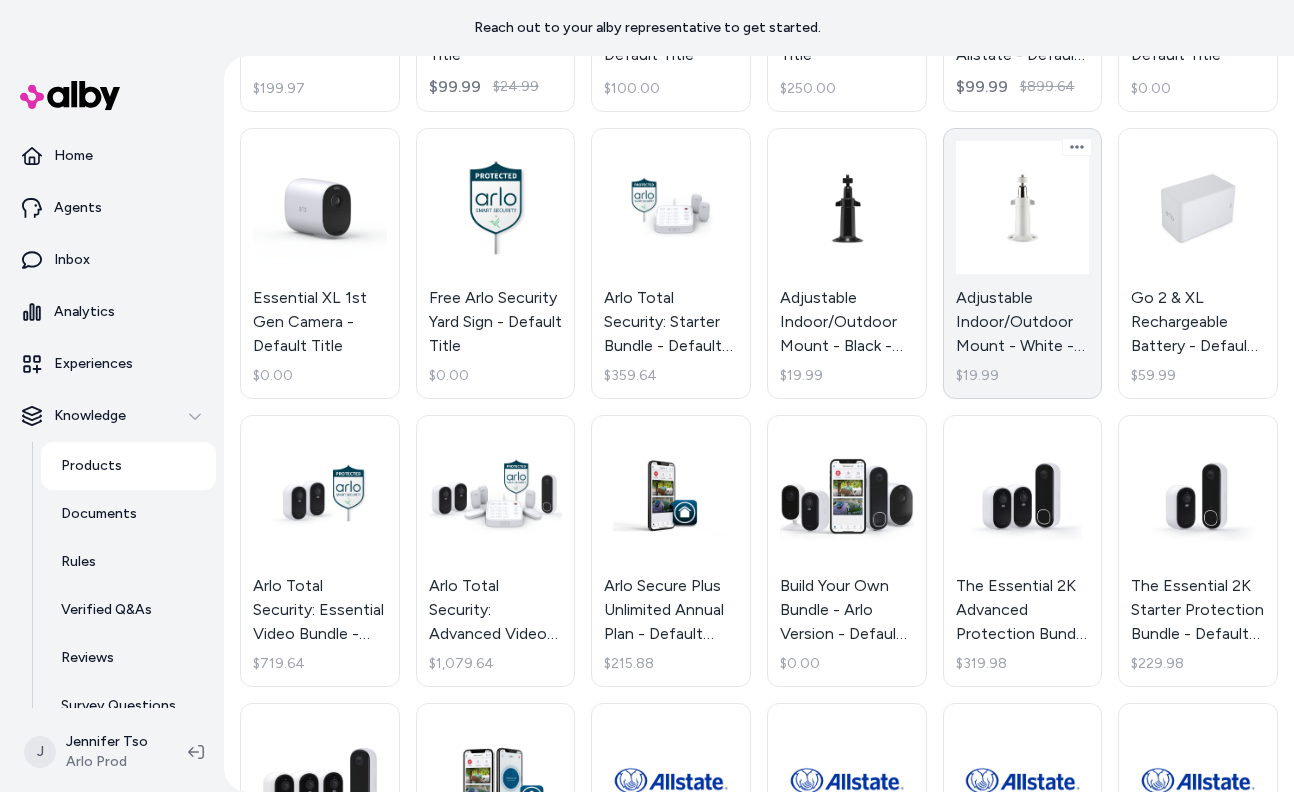 scroll, scrollTop: 1269, scrollLeft: 0, axis: vertical 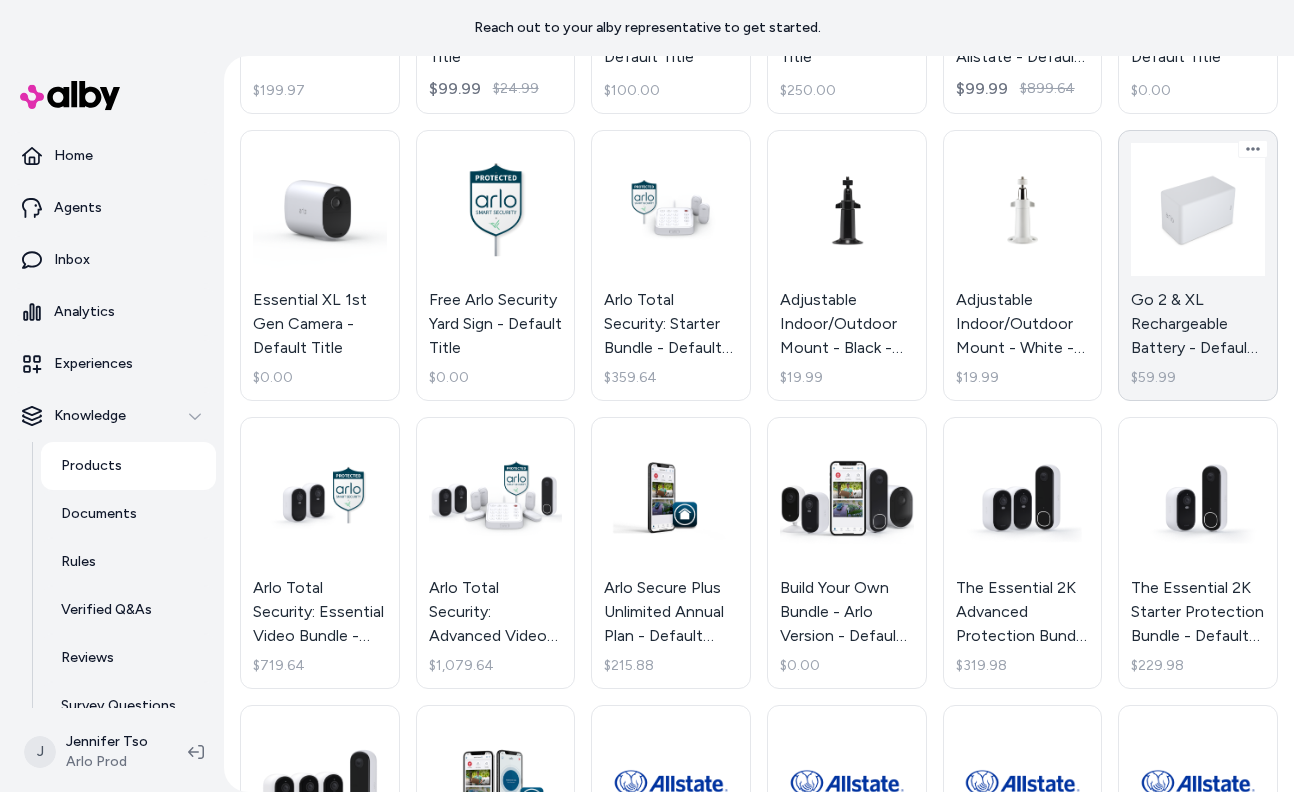 click on "Go 2 &  XL Rechargeable Battery - Default Title $59.99" at bounding box center (1198, 266) 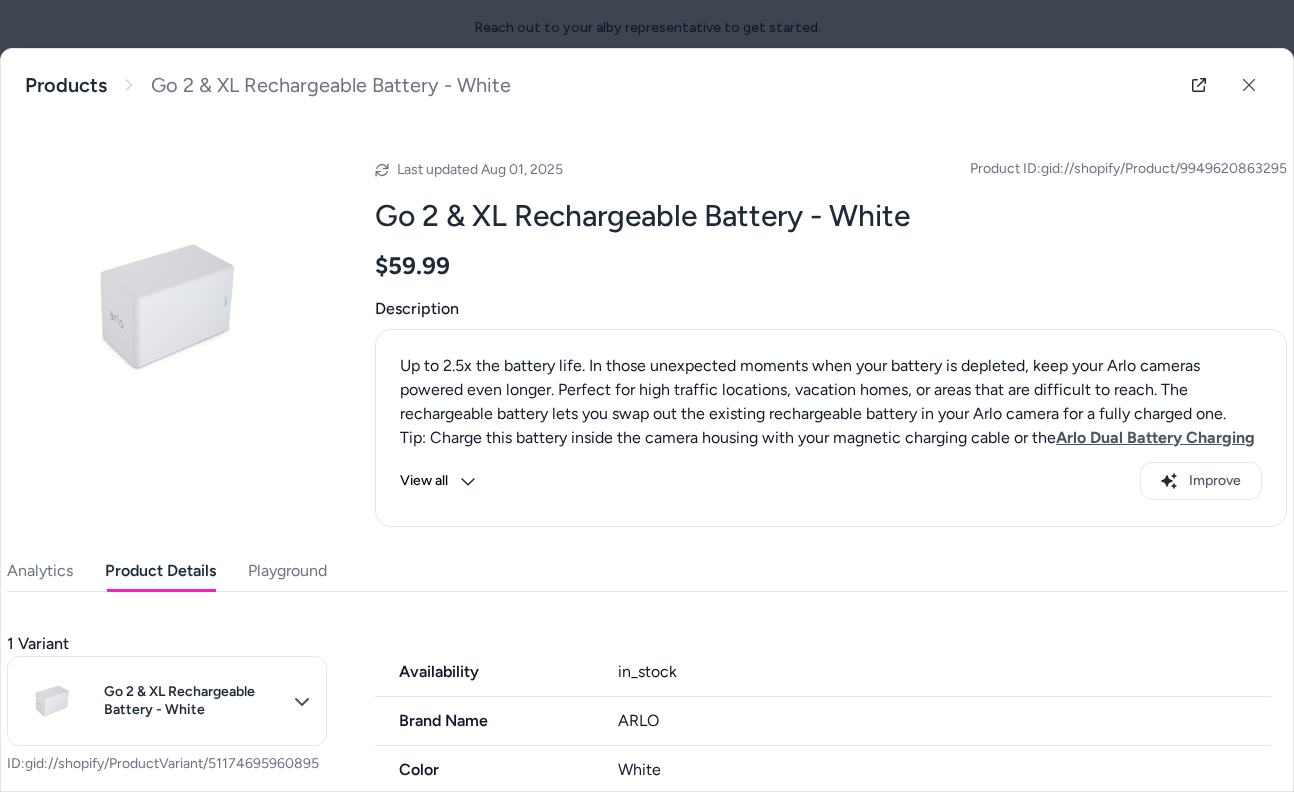 click on "Product Details" at bounding box center (160, 571) 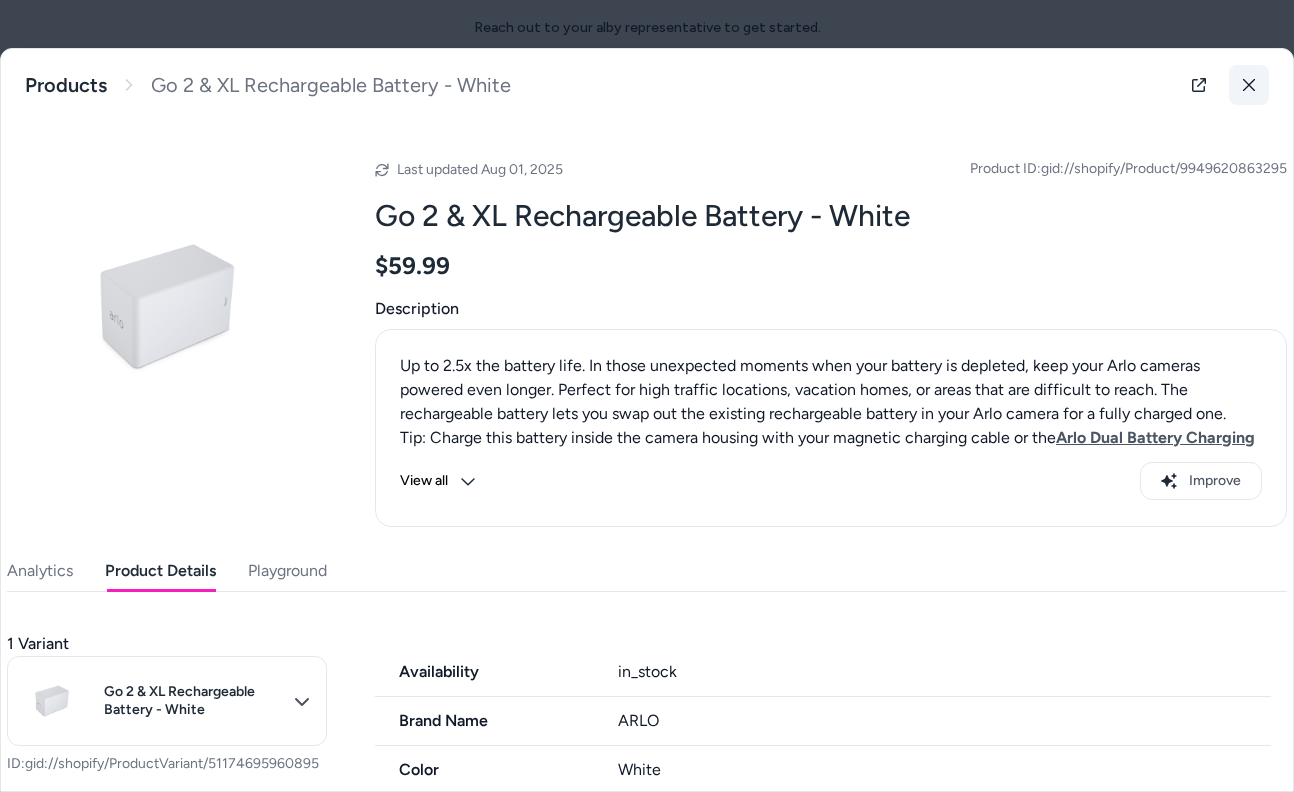 click at bounding box center (1249, 85) 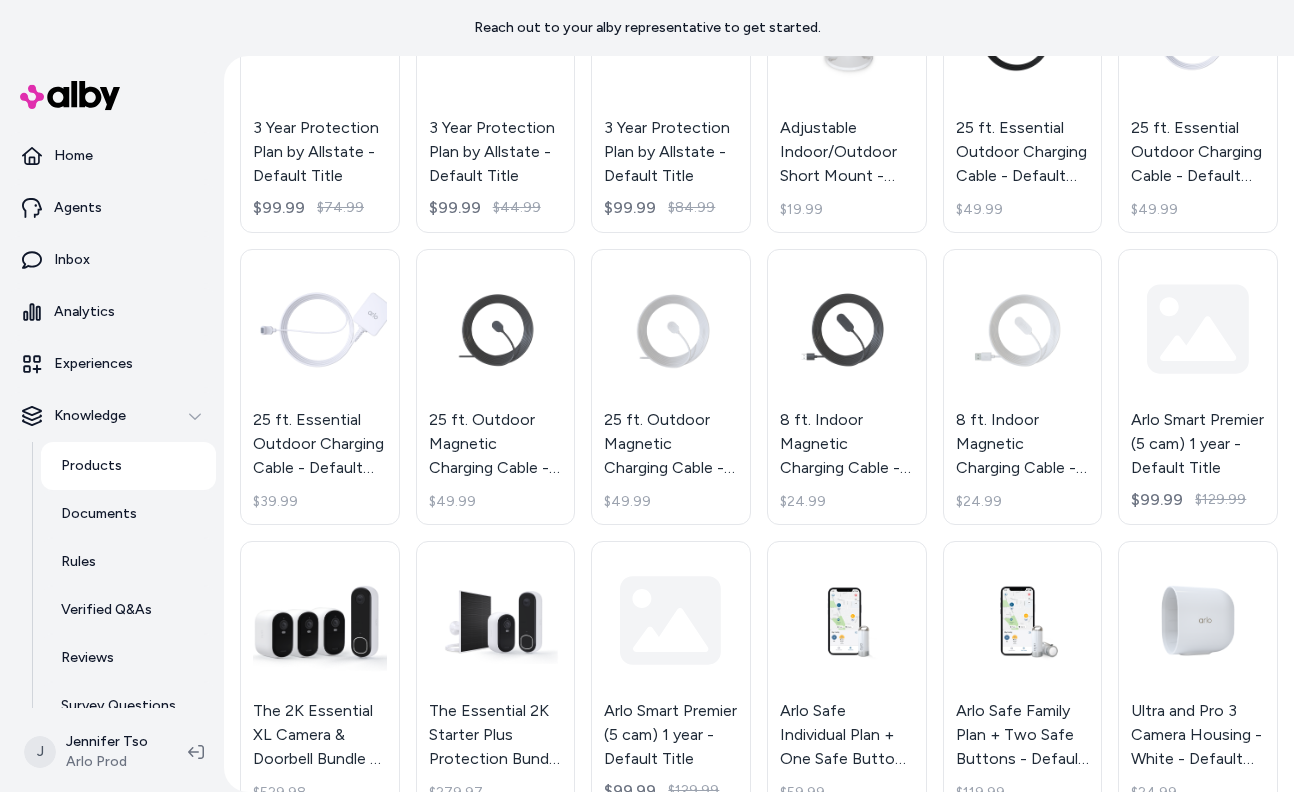 scroll, scrollTop: 2489, scrollLeft: 0, axis: vertical 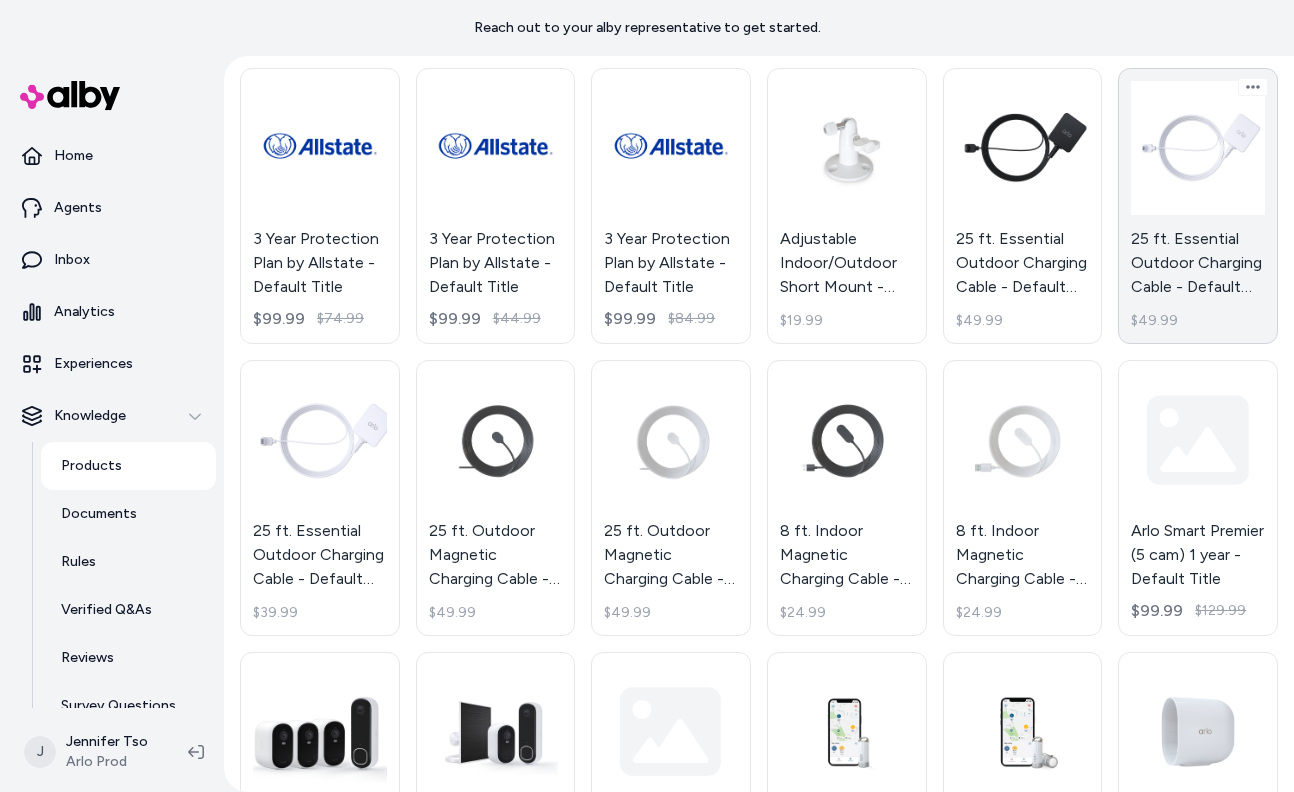 click on "25 ft. Essential Outdoor Charging Cable - Default Title $49.99" at bounding box center [1198, 206] 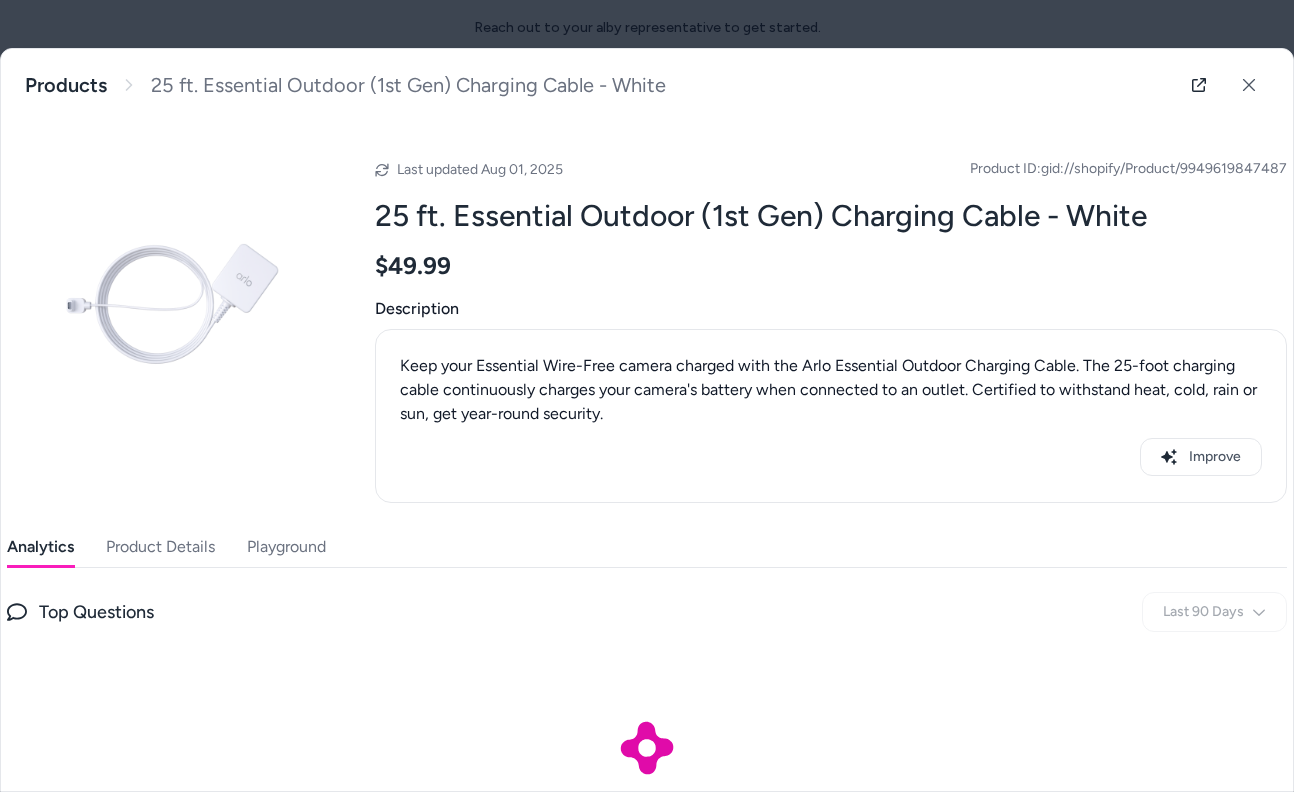 click on "Product Details" at bounding box center (160, 547) 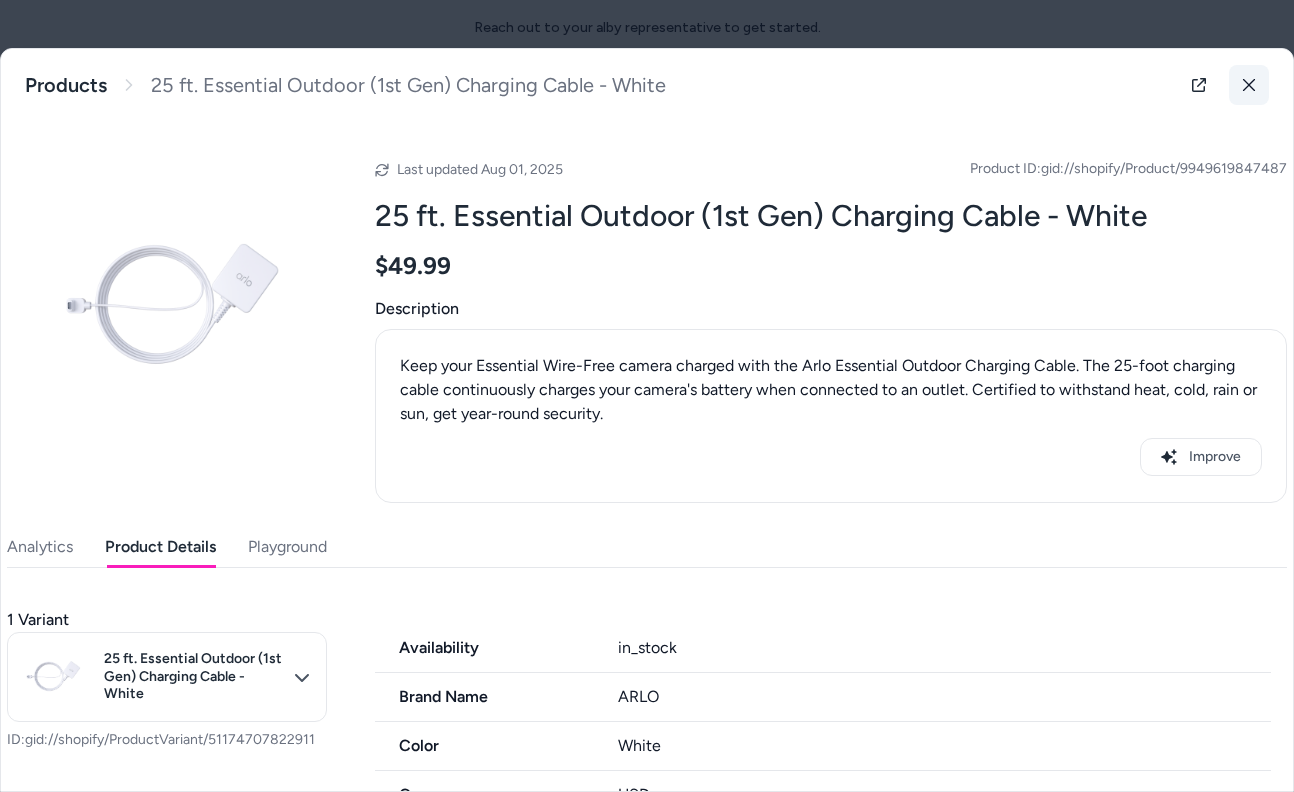 click at bounding box center (1249, 85) 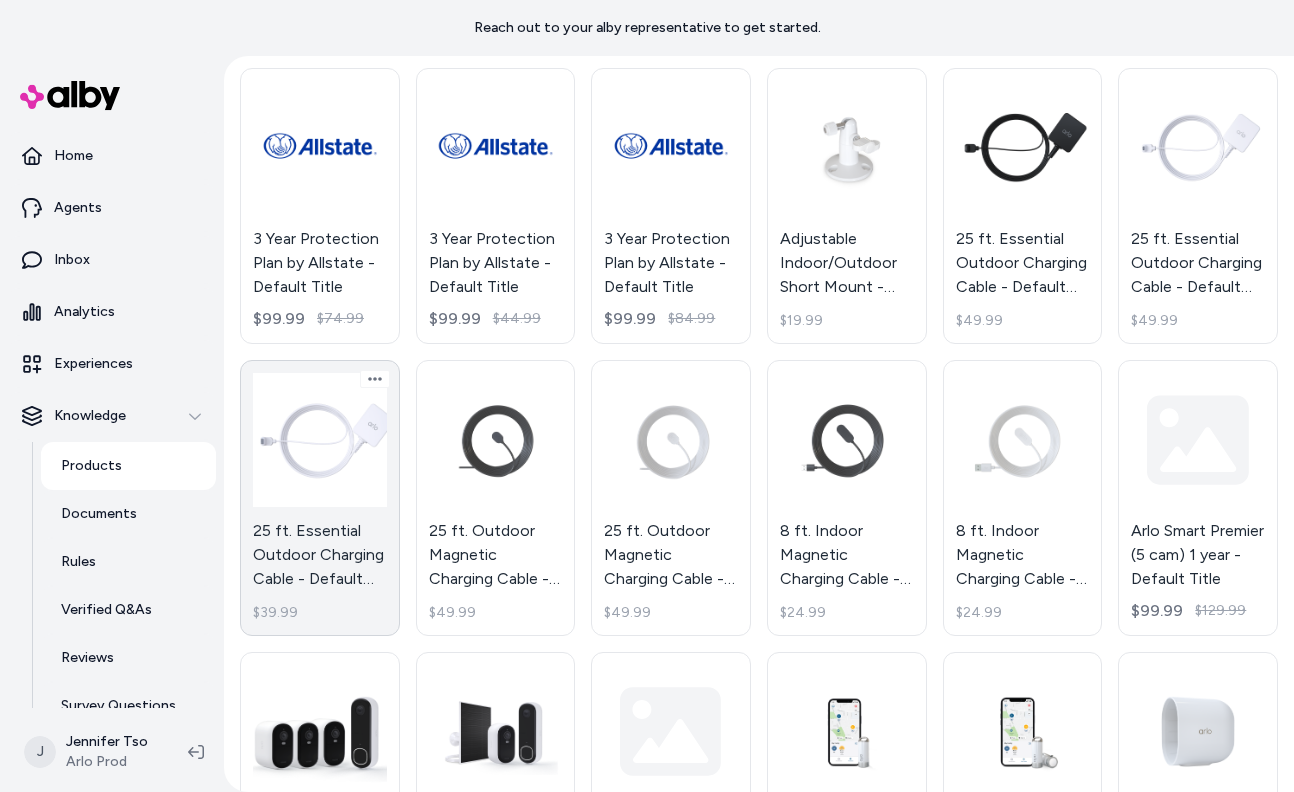 click on "25 ft. Essential Outdoor Charging Cable - Default Title $39.99" at bounding box center [320, 498] 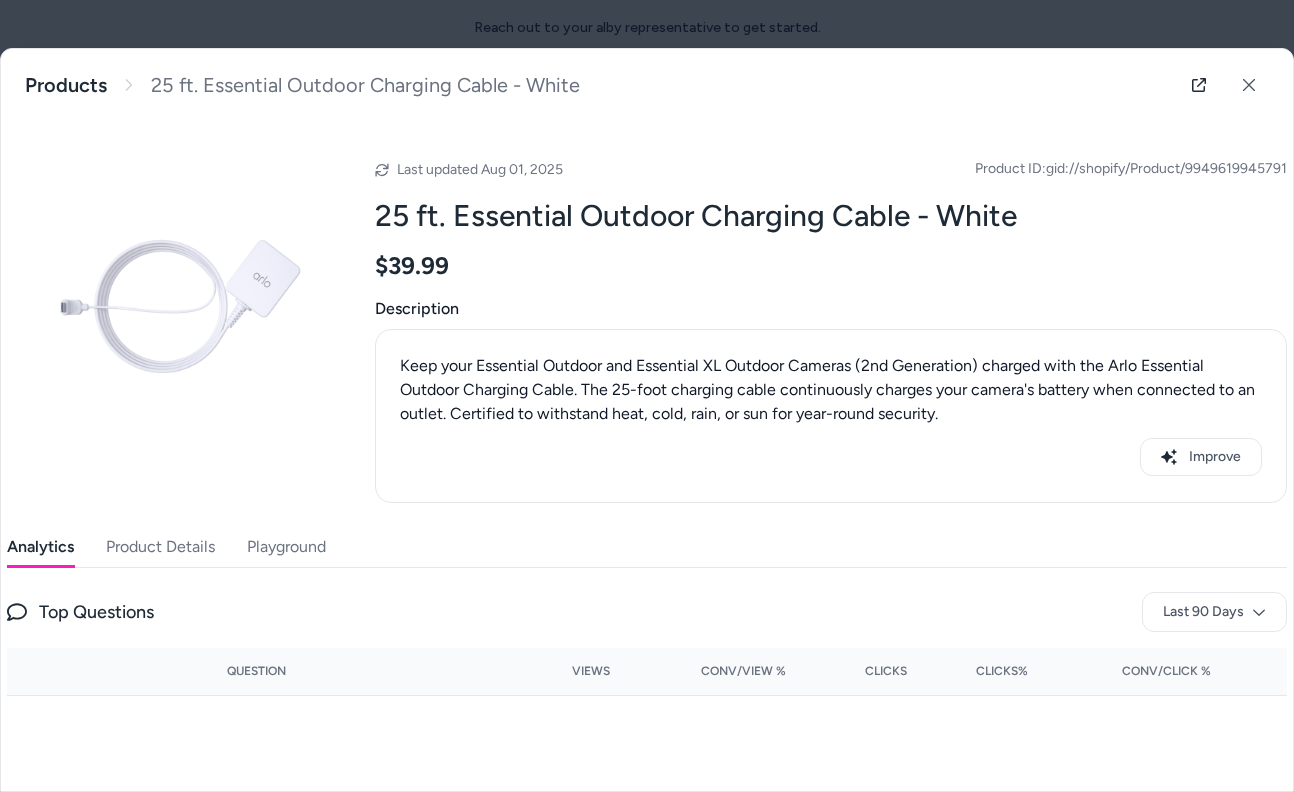 click on "Product Details" at bounding box center (160, 547) 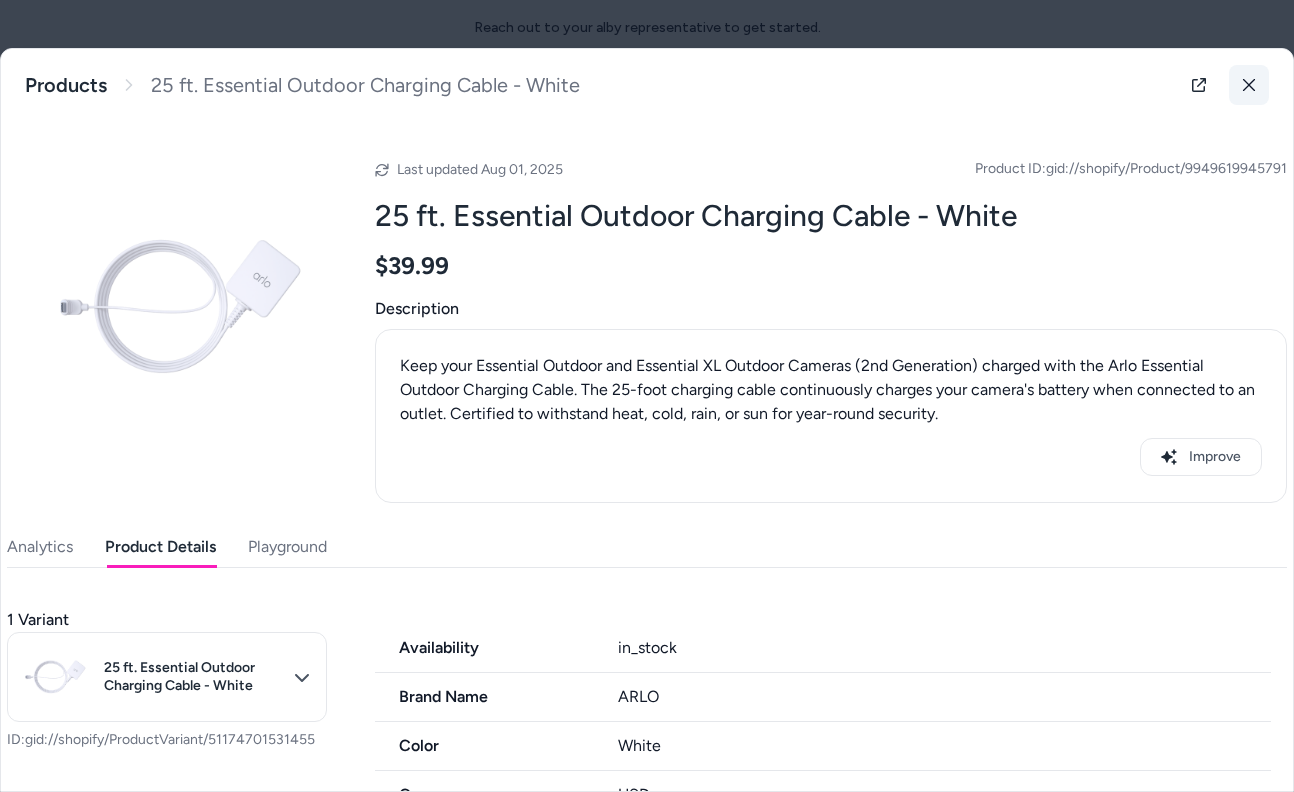 click 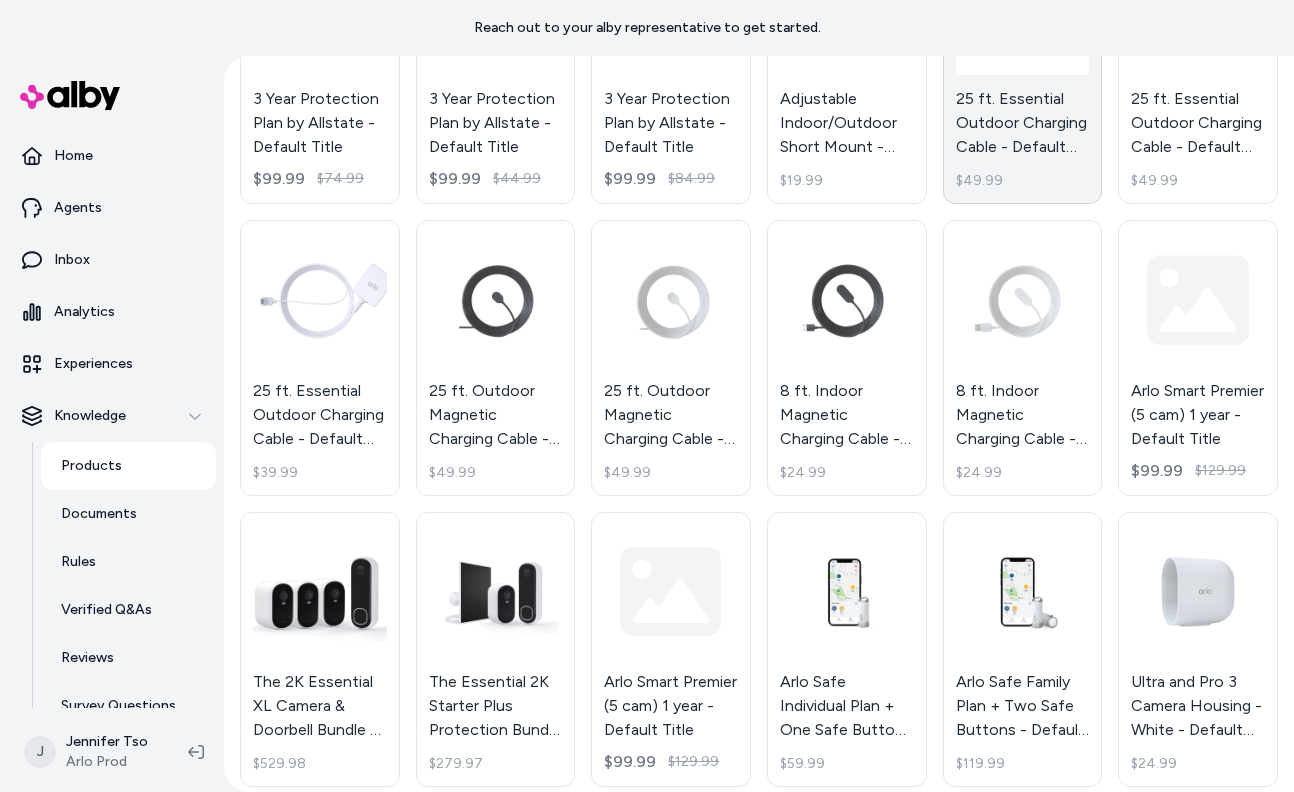 scroll, scrollTop: 2634, scrollLeft: 0, axis: vertical 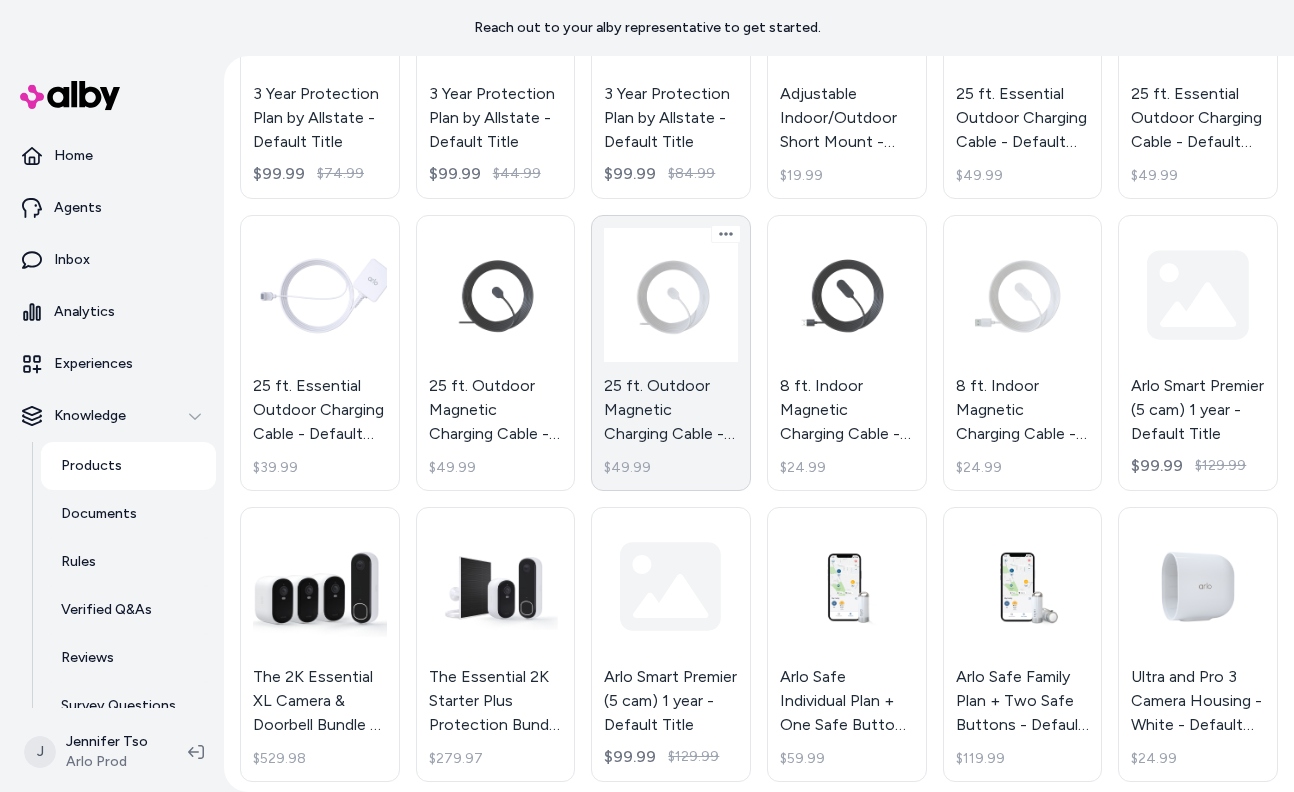 click on "25 ft. Outdoor Magnetic Charging Cable - Default Title $49.99" at bounding box center [671, 353] 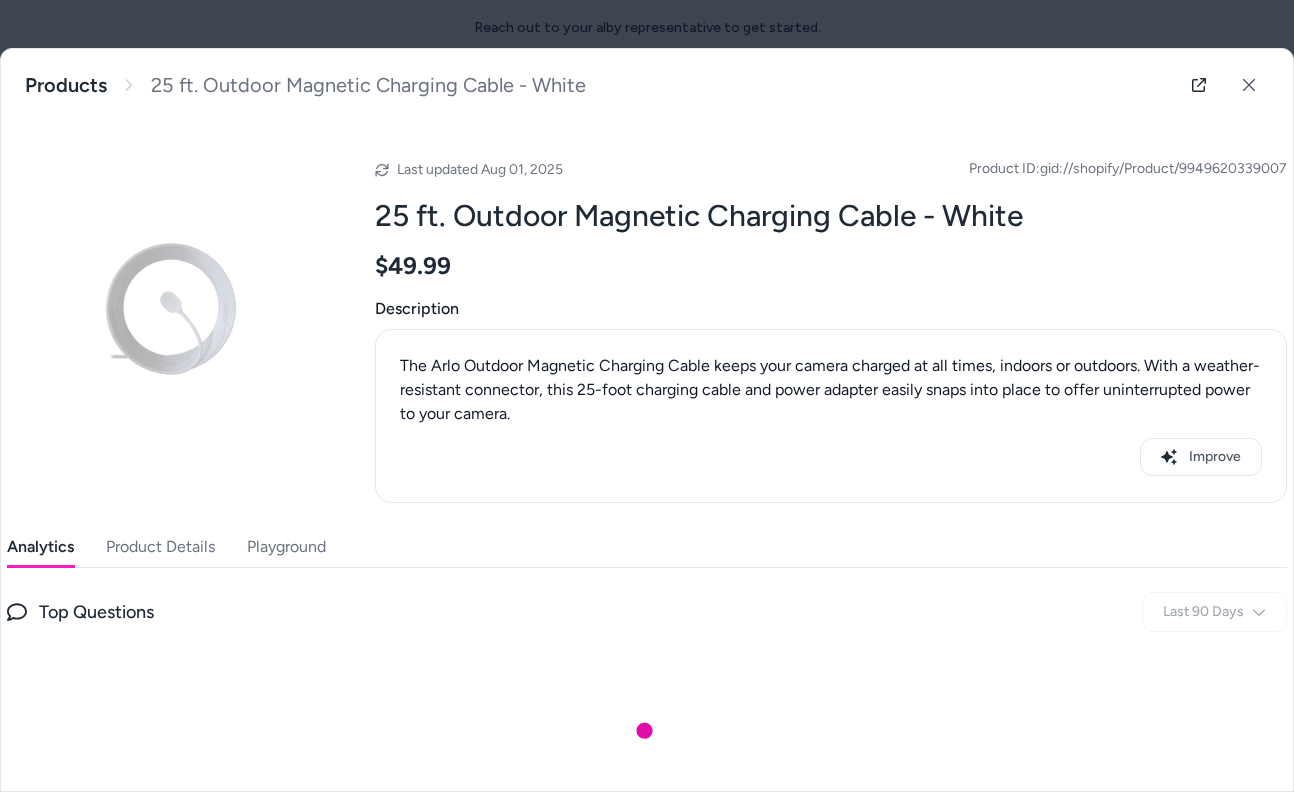 click on "Last updated Aug 01, 2025 Product ID:  gid://shopify/Product/9949620339007 25 ft. Outdoor Magnetic Charging Cable - White $49.99 Description The Arlo Outdoor Magnetic Charging Cable keeps your camera charged at all times, indoors or outdoors. With a weather-resistant connector, this 25-foot charging cable and power adapter easily snaps into place to offer uninterrupted power to your camera.  Improve" at bounding box center (831, 324) 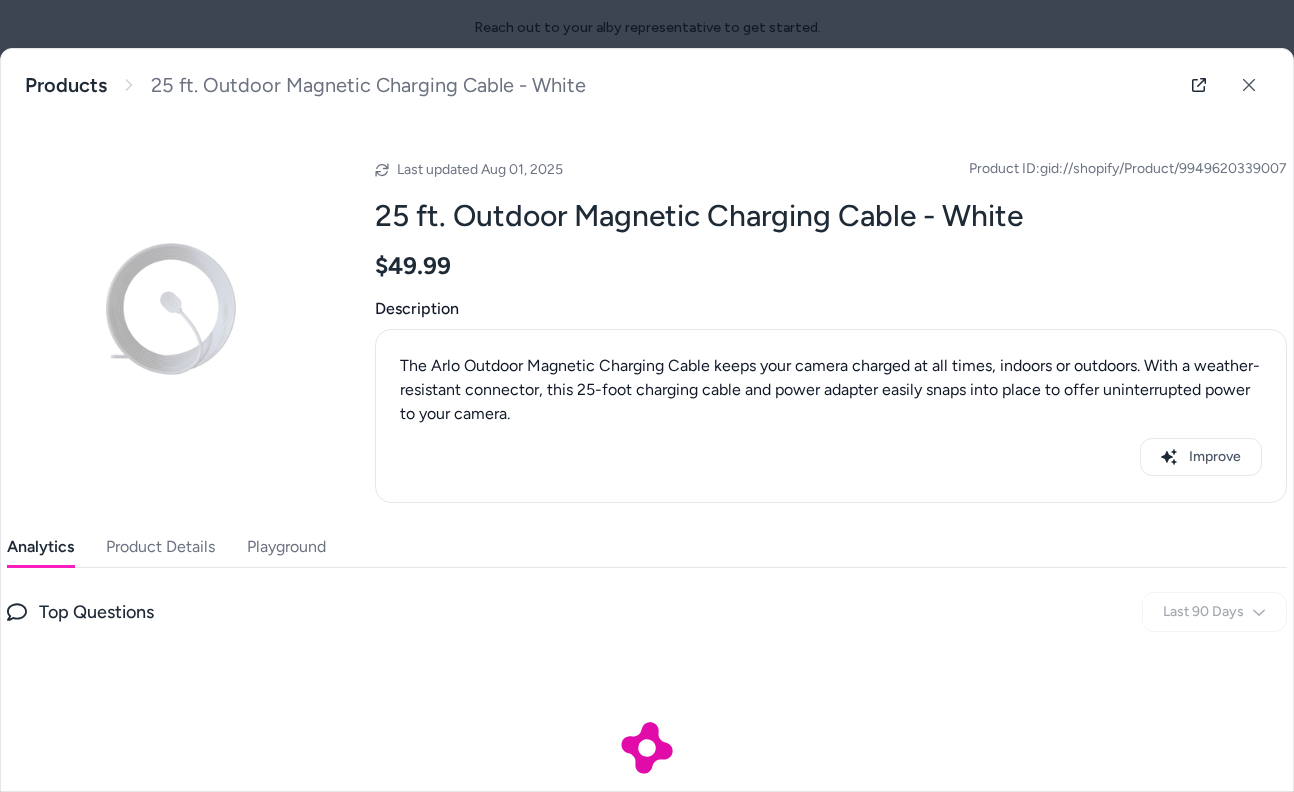 click on "Product Details" at bounding box center (160, 547) 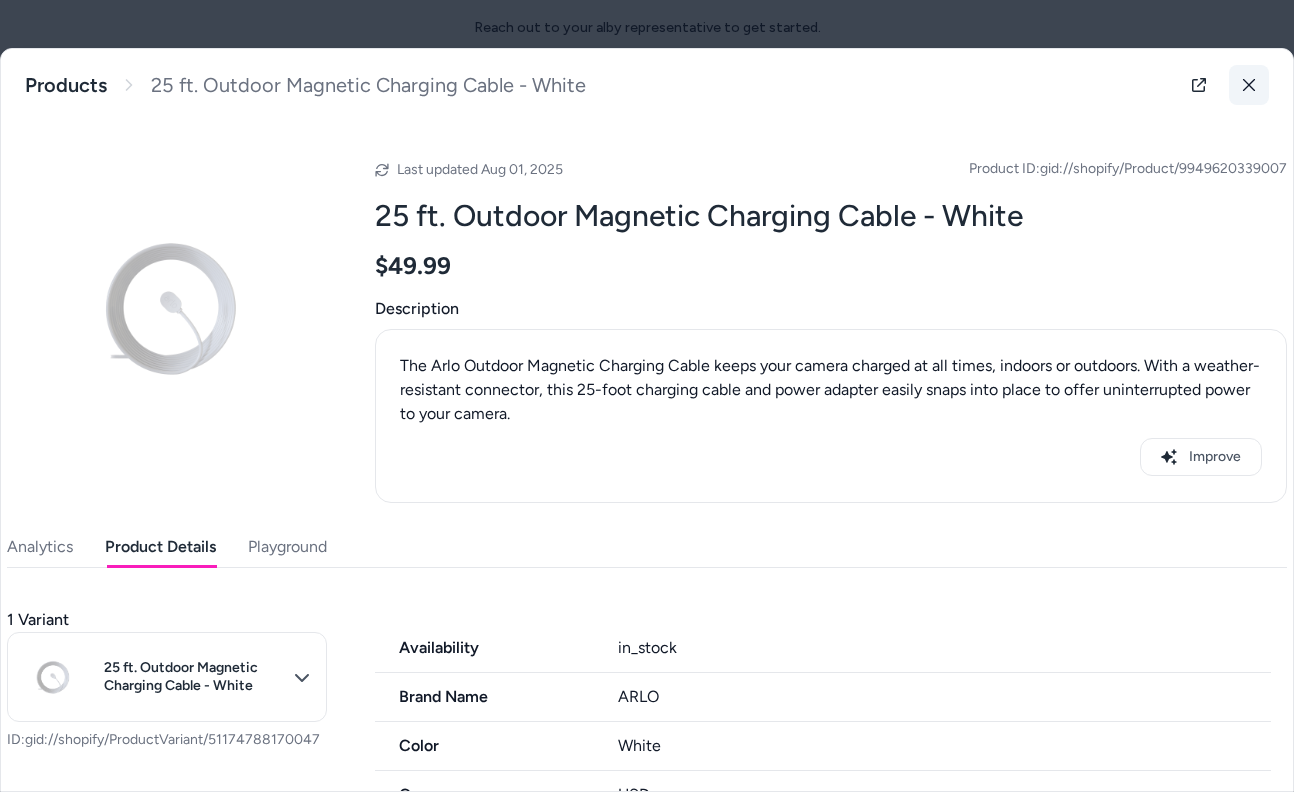 click at bounding box center (1249, 85) 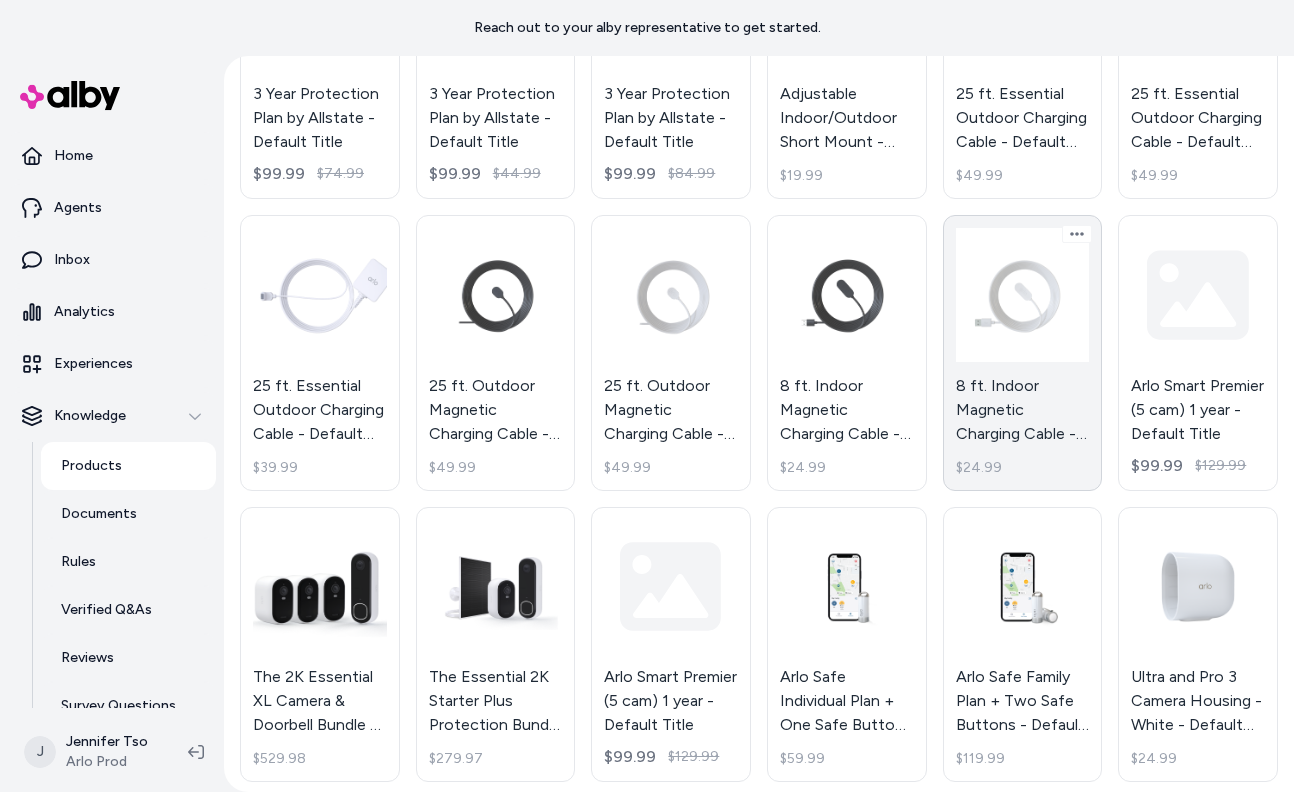 click on "8 ft. Indoor Magnetic Charging Cable - Default Title $24.99" at bounding box center [1023, 353] 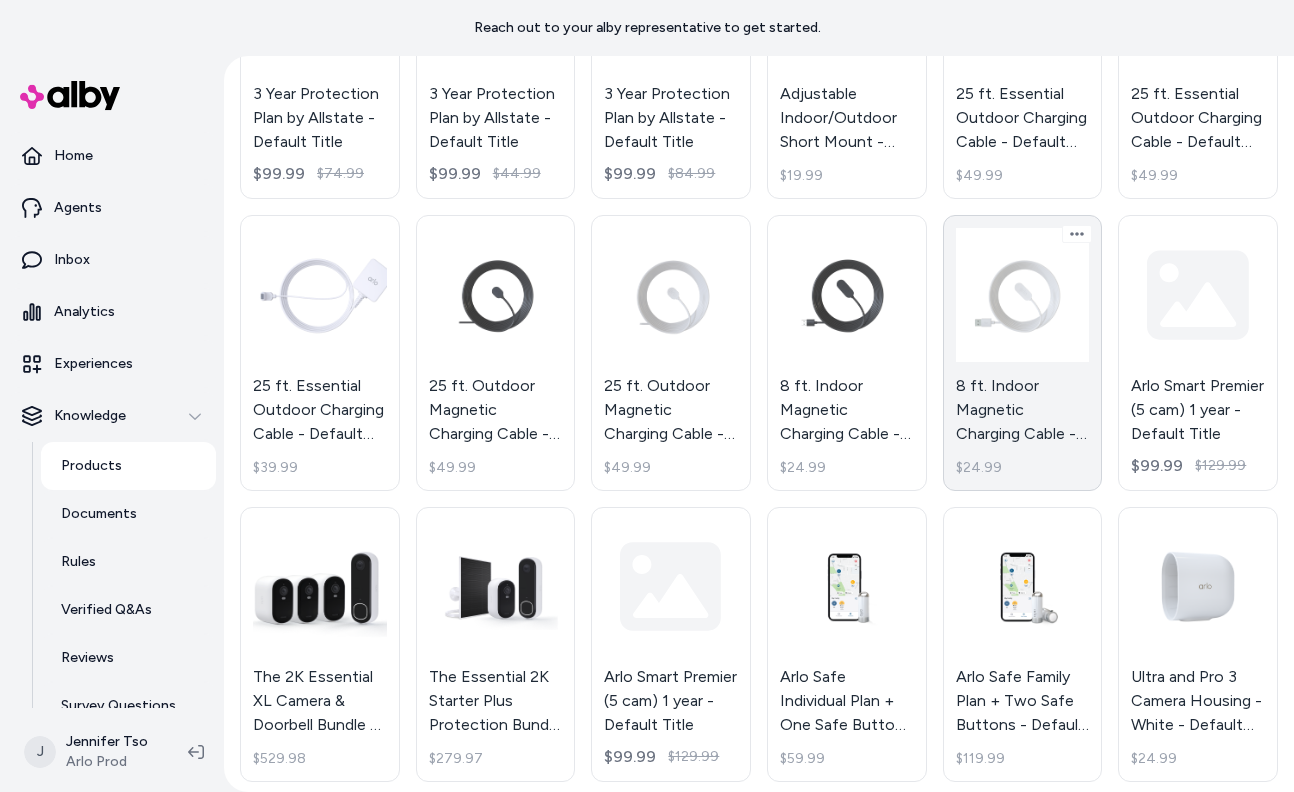 click on "8 ft. Indoor Magnetic Charging Cable - Default Title $24.99" at bounding box center [1023, 353] 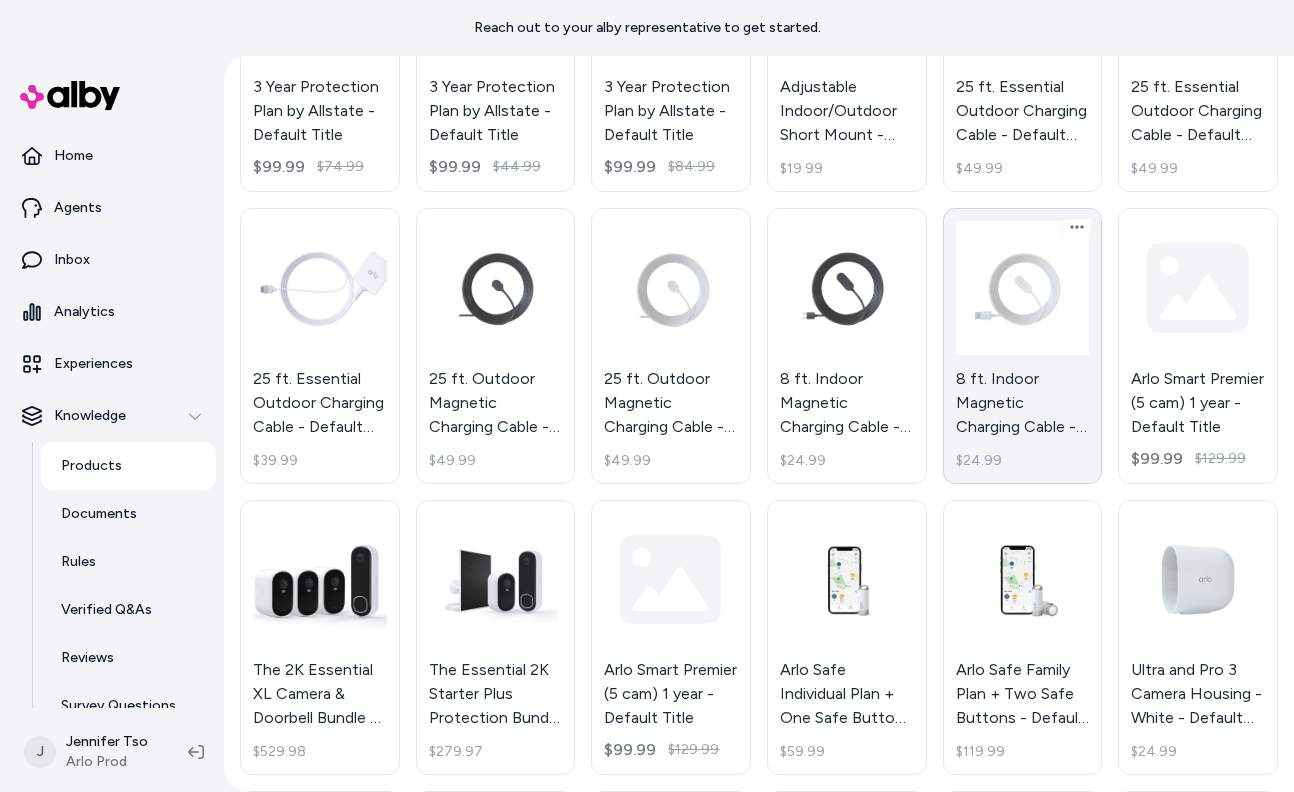 scroll, scrollTop: 2640, scrollLeft: 0, axis: vertical 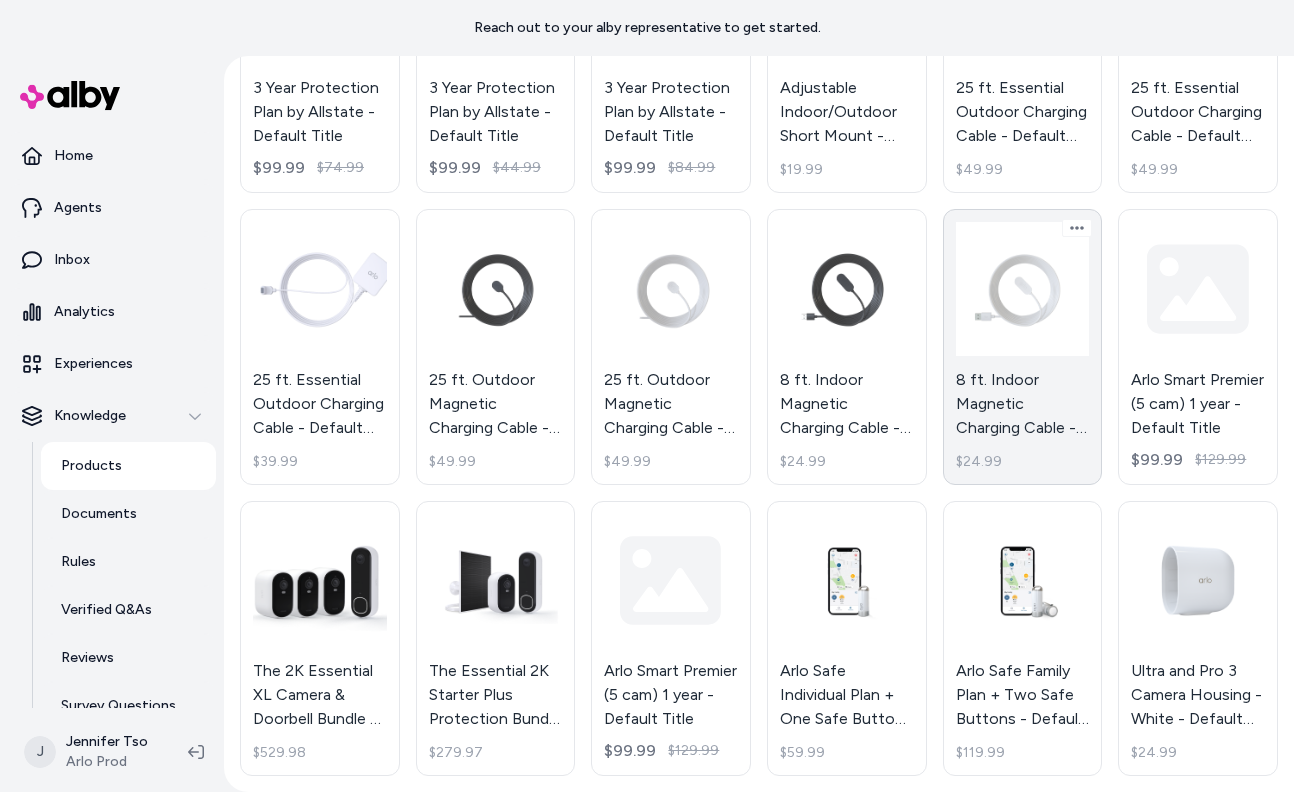 click on "8 ft. Indoor Magnetic Charging Cable - Default Title $24.99" at bounding box center (1023, 347) 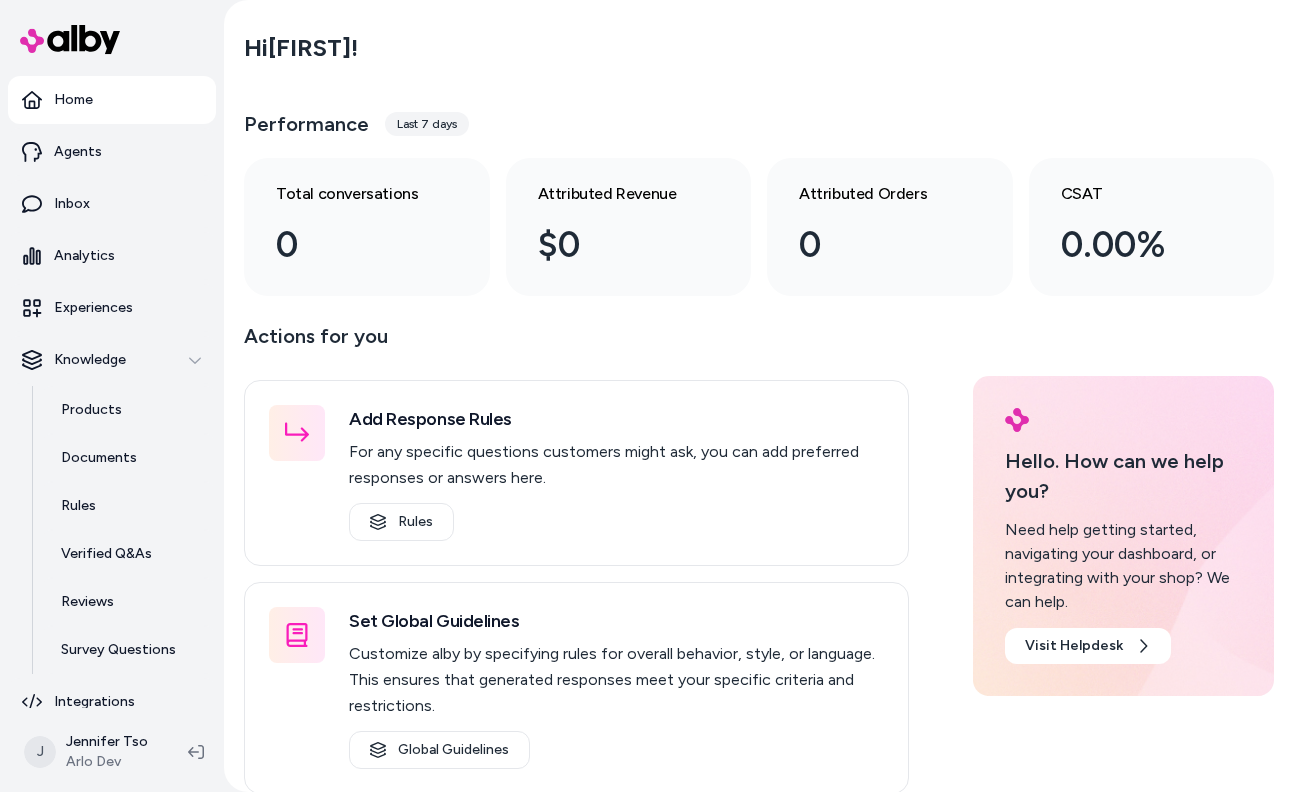 scroll, scrollTop: 0, scrollLeft: 0, axis: both 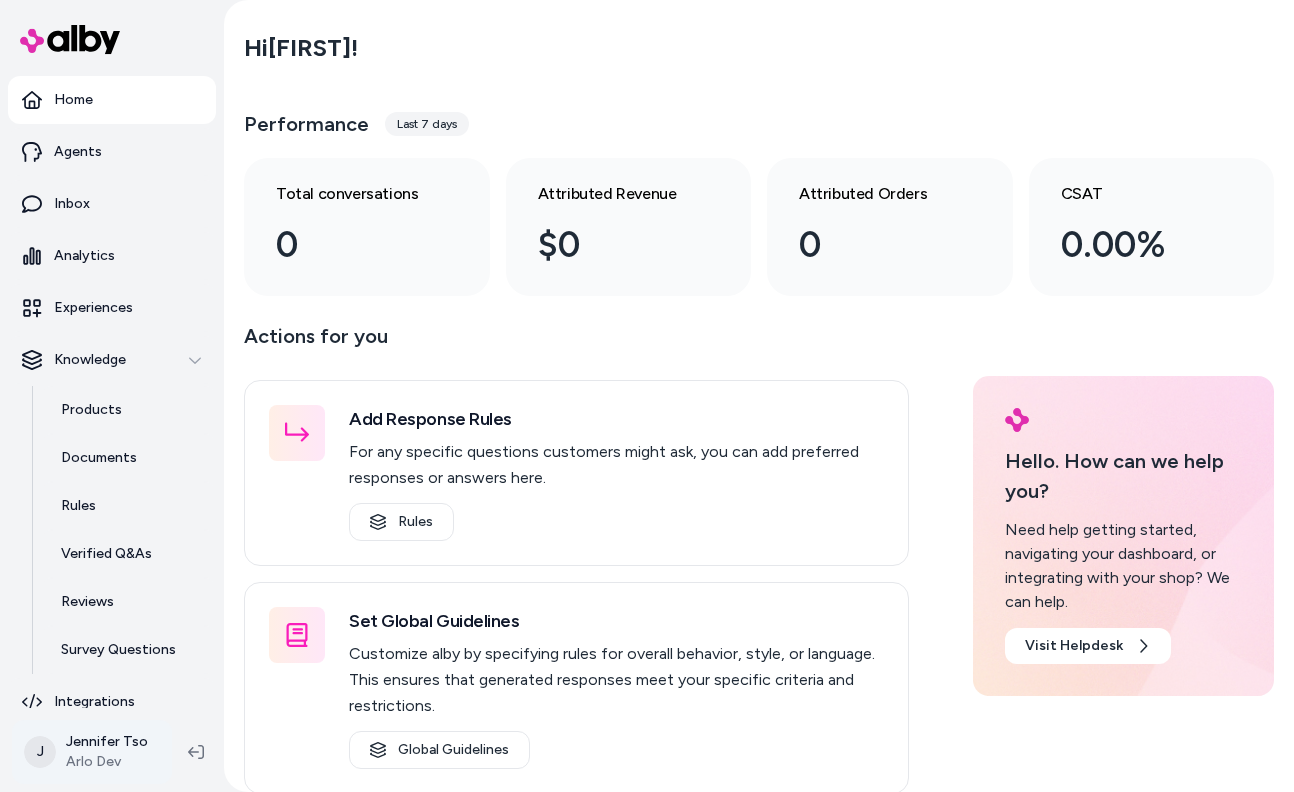 click on "Home Agents Inbox Analytics Experiences Knowledge Products Documents Rules Verified Q&As Reviews Survey Questions Integrations J [FIRST] [LAST] [COMPANY] Hi  [FIRST] ! Performance Last 7 days Total conversations   0 Attributed Revenue   $0 Attributed Orders   0 CSAT   0.00% Actions for you Add Response Rules For any specific questions customers might ask, you can add preferred responses or answers here. Rules Set Global Guidelines Customize alby by specifying rules for overall behavior, style, or language. This ensures that generated responses meet your specific criteria and restrictions. Global Guidelines Configure Experiences Control the shopper-facing experience by choosing where alby appears, the types of questions alby can answer (skills), and customizing the look and feel. Experiences Hello. How can we help you? Need help getting started, navigating your dashboard, or integrating with your shop? We can help. Visit Helpdesk" at bounding box center (647, 396) 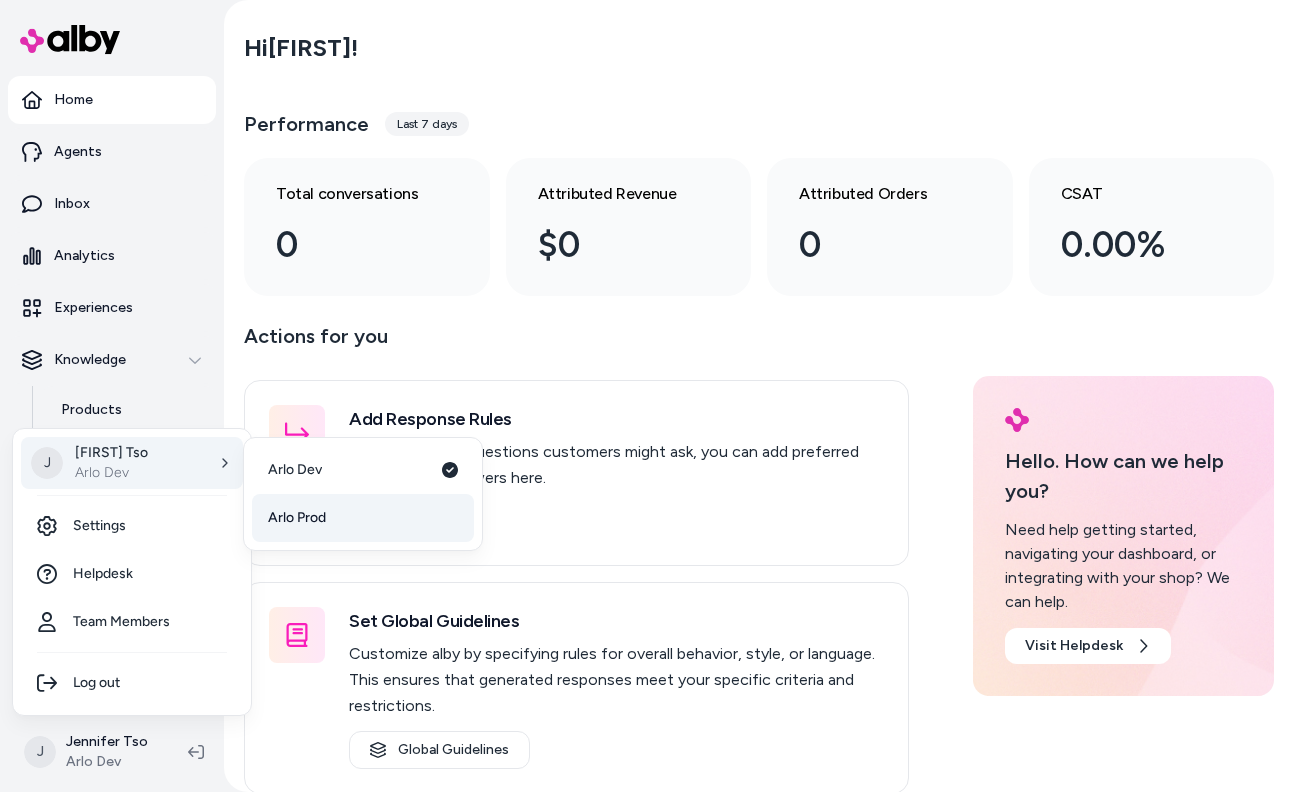 click on "Arlo Prod" at bounding box center (363, 518) 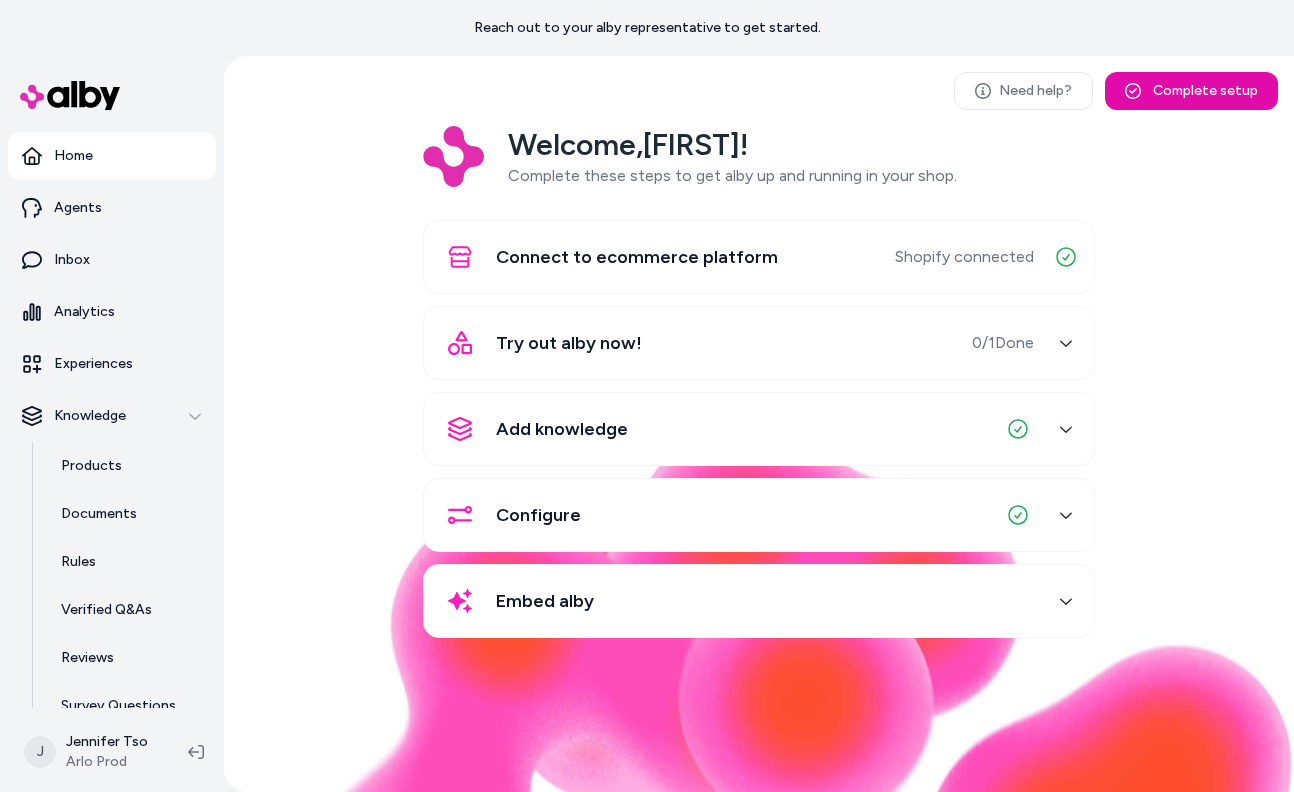 scroll, scrollTop: 0, scrollLeft: 0, axis: both 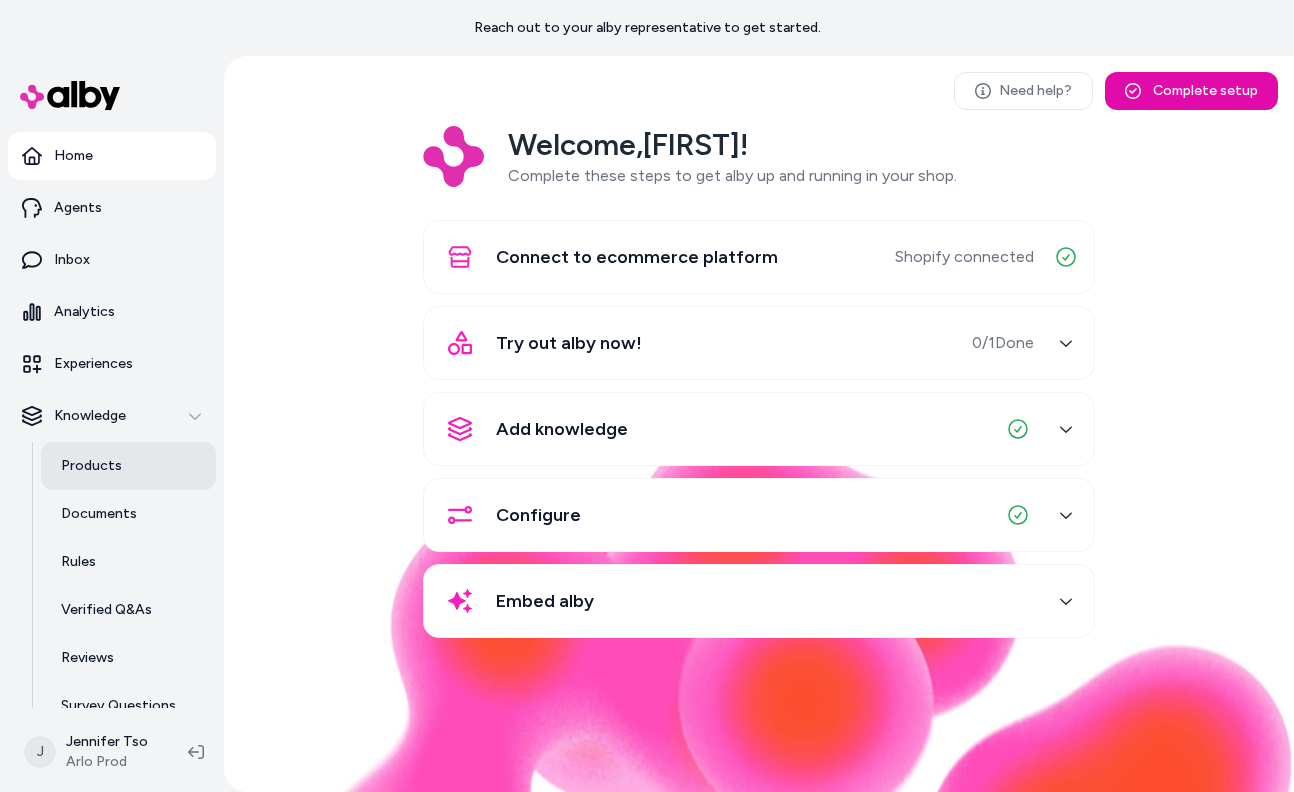 click on "Products" at bounding box center (91, 466) 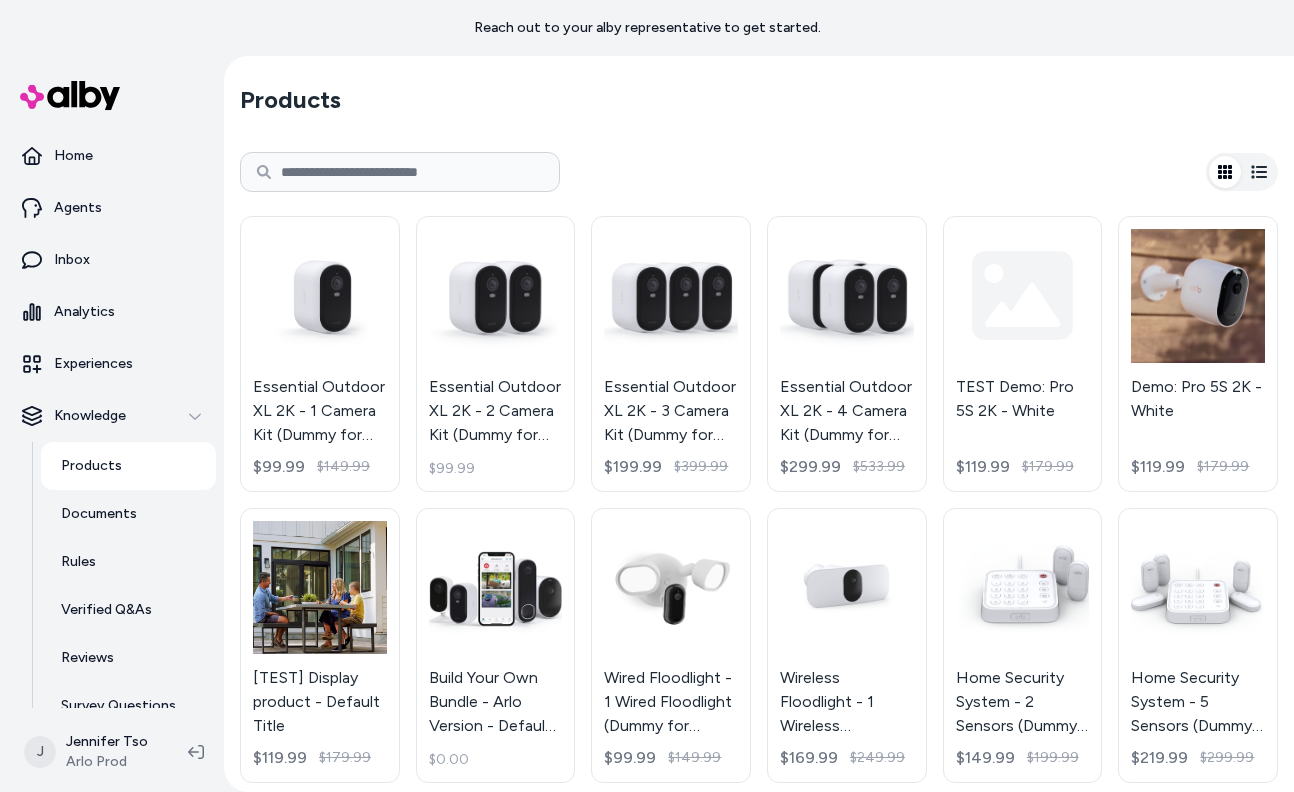 click at bounding box center [400, 172] 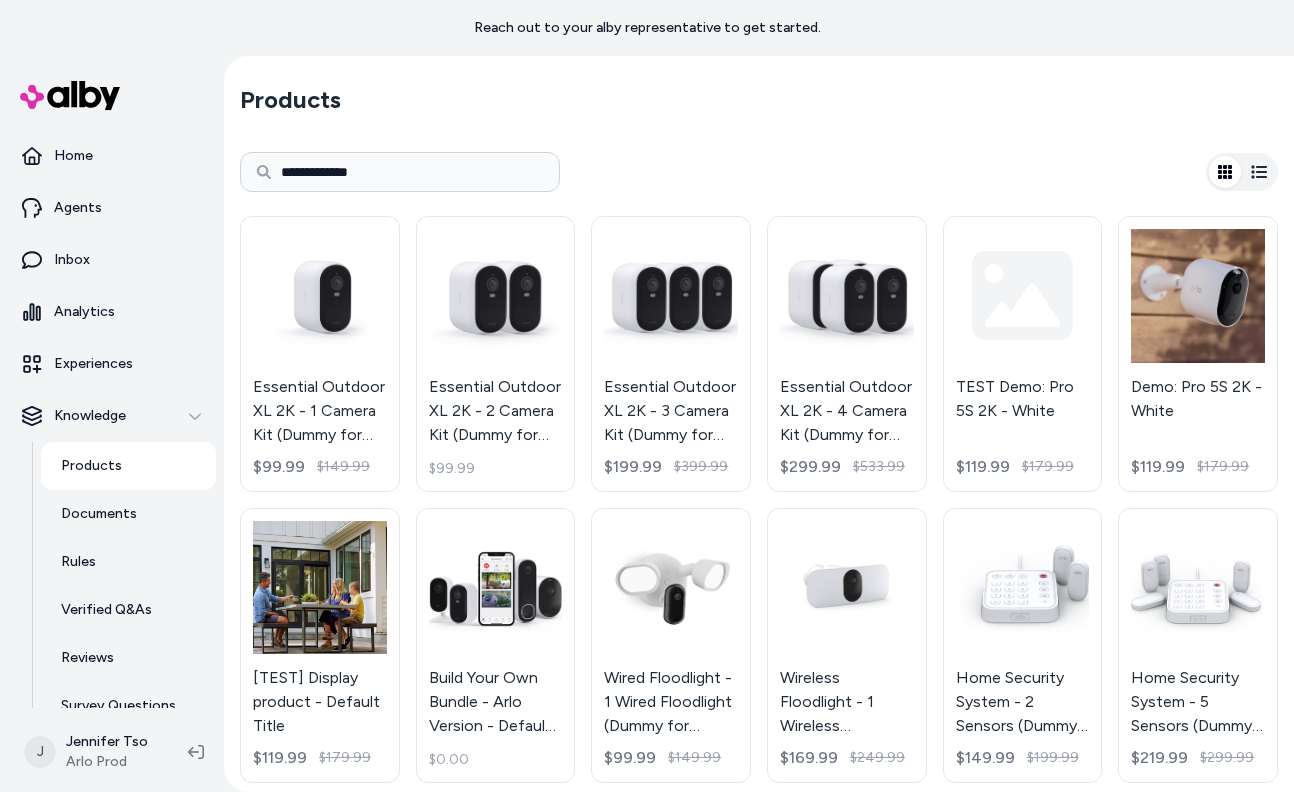 type on "**********" 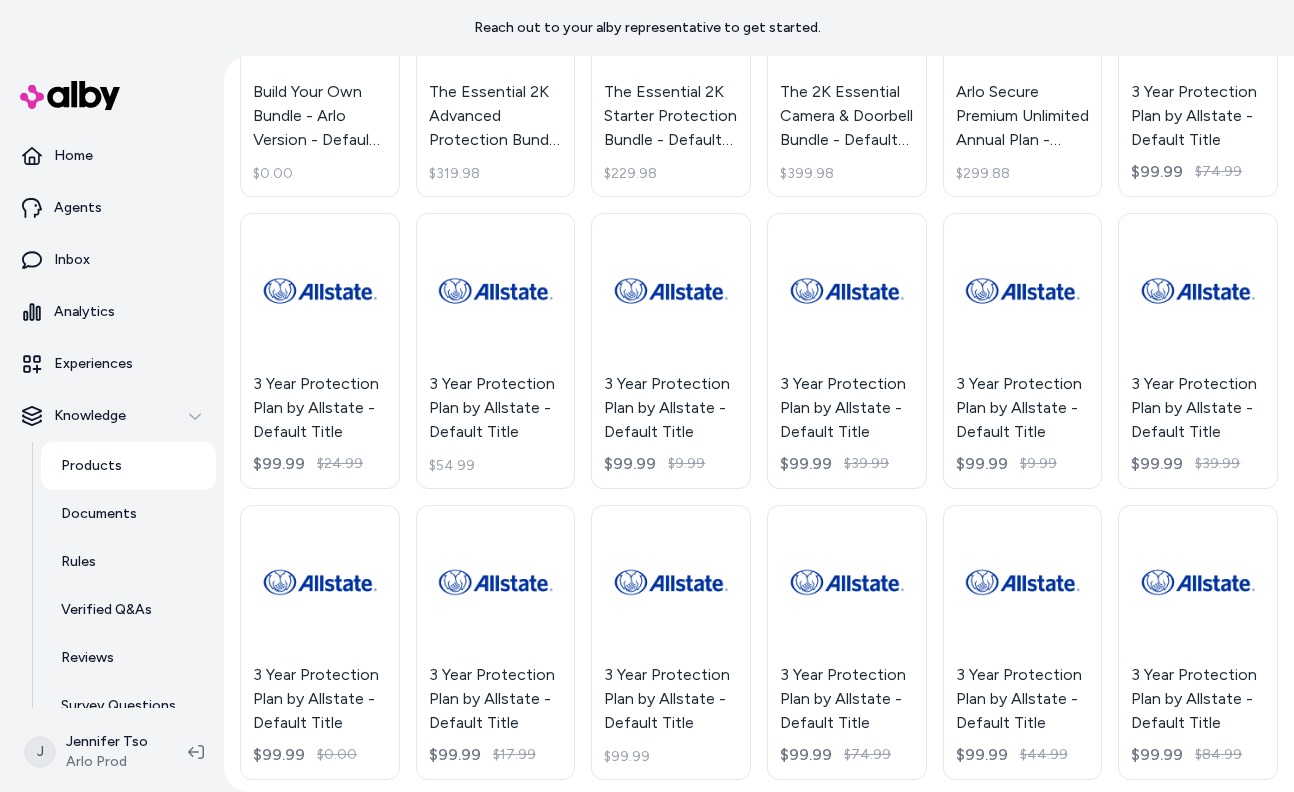 scroll, scrollTop: 1498, scrollLeft: 0, axis: vertical 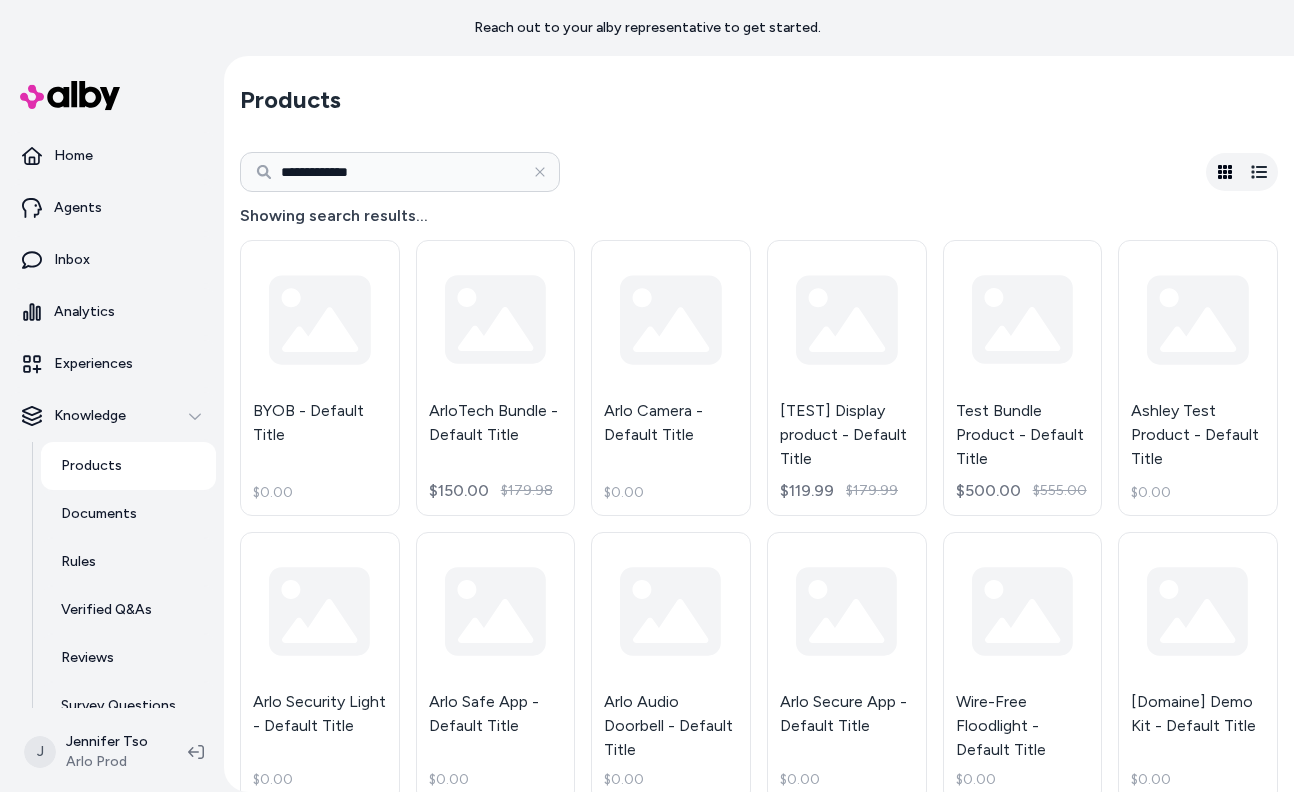 type on "**********" 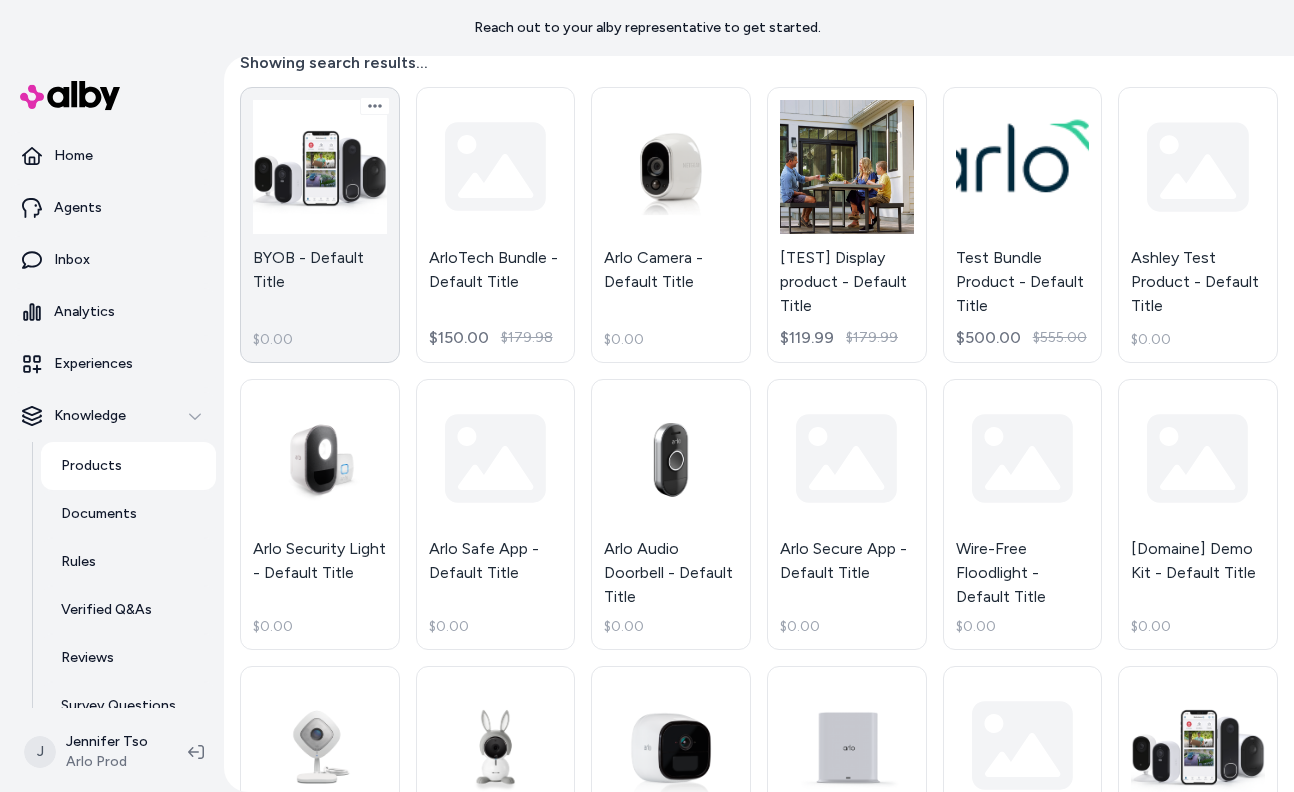scroll, scrollTop: 0, scrollLeft: 0, axis: both 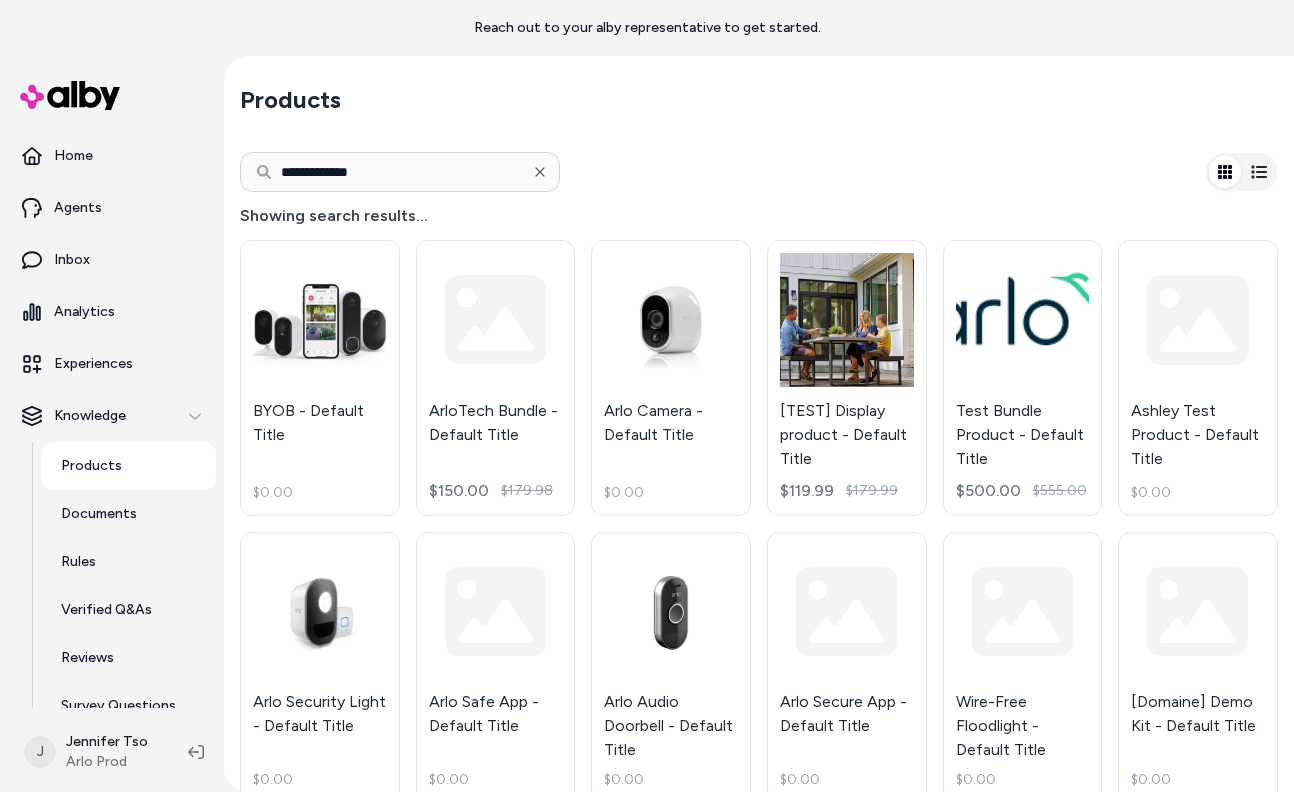 click 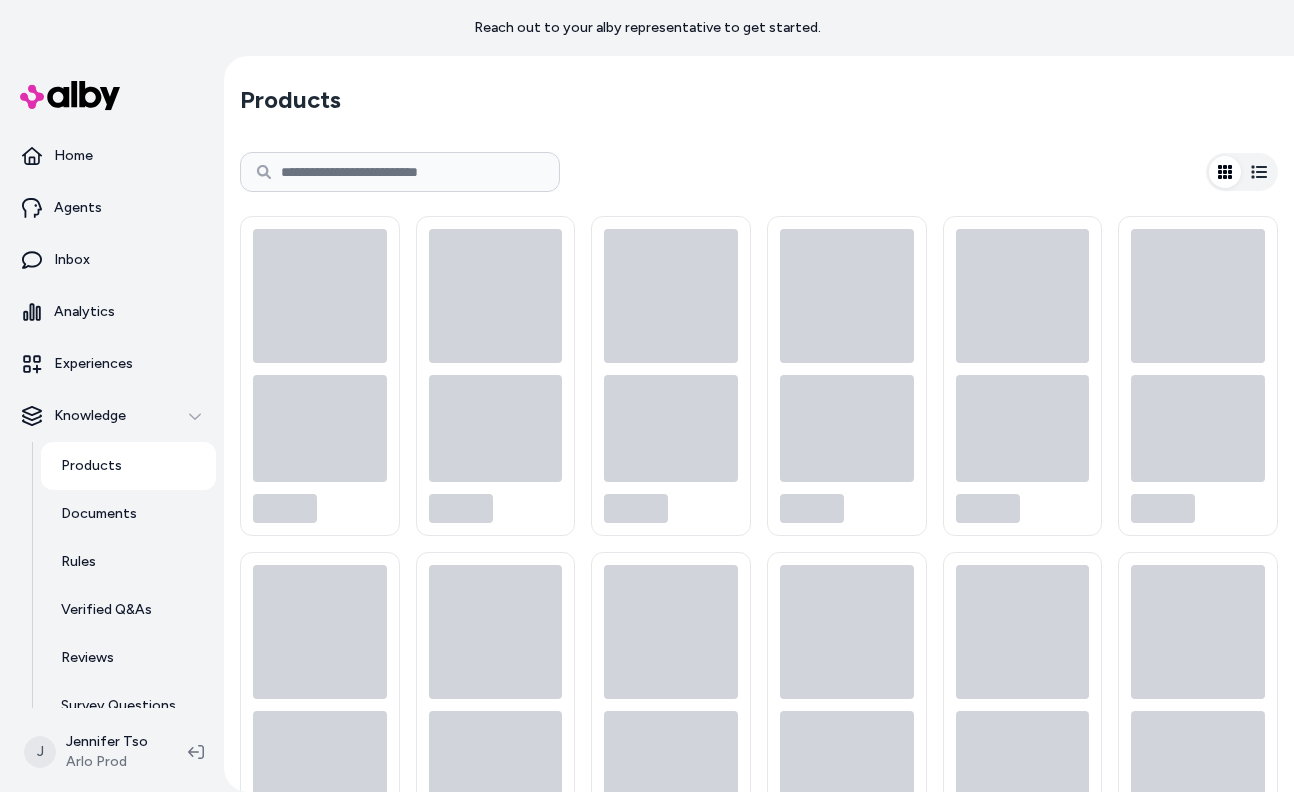 click at bounding box center (400, 172) 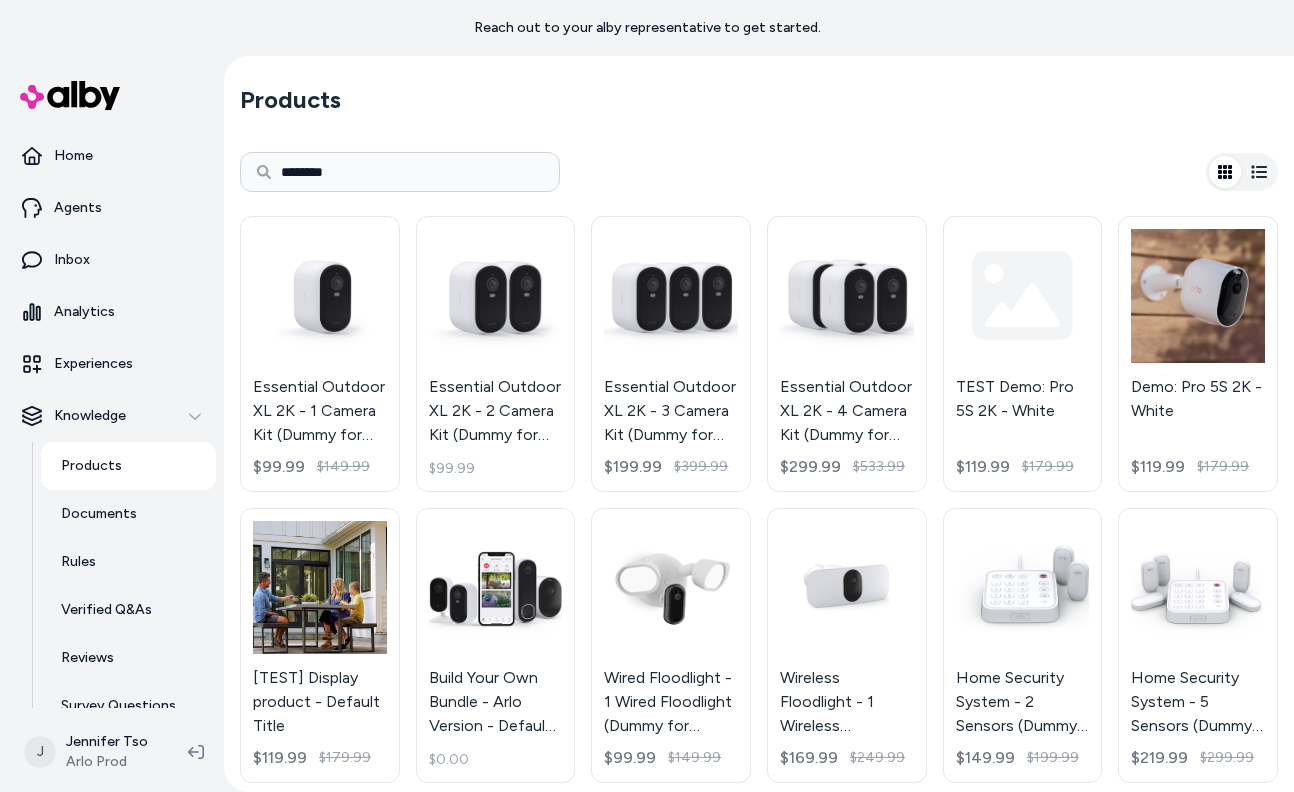 type on "********" 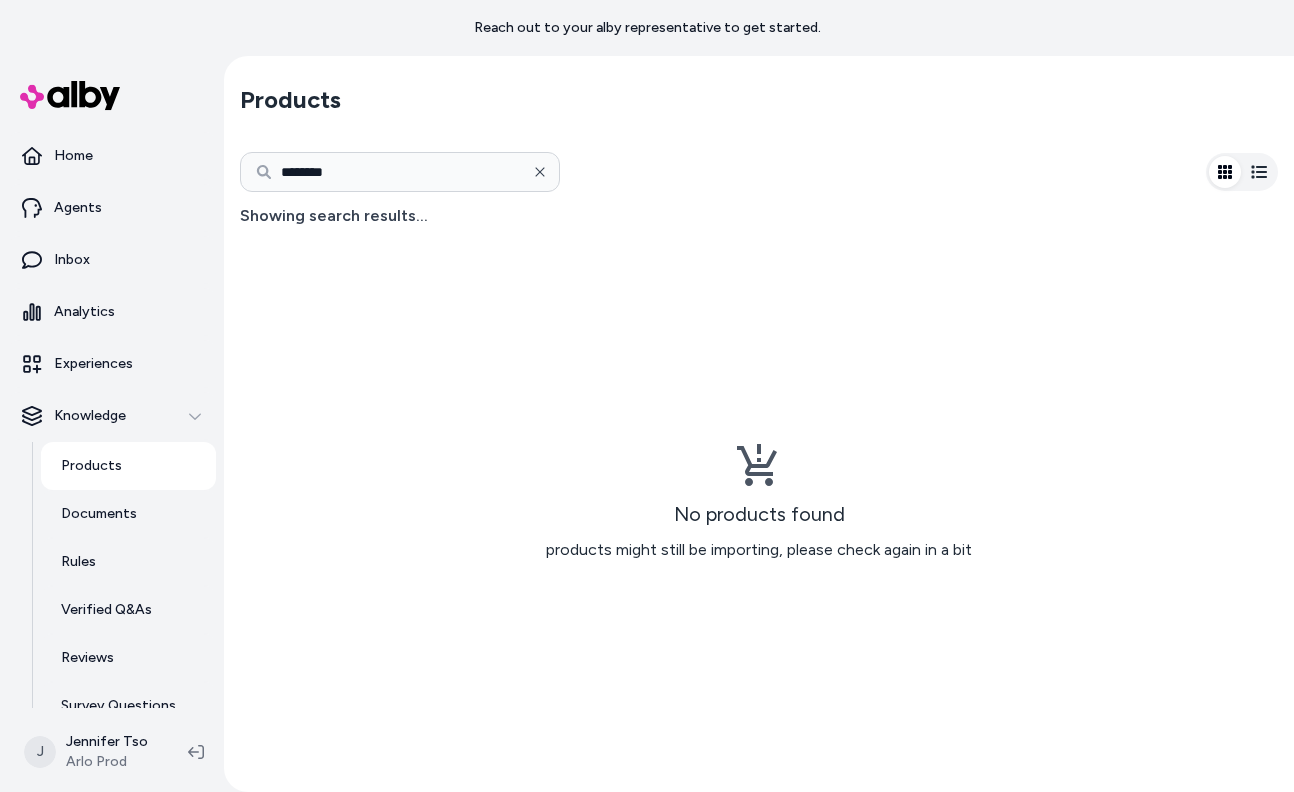 click 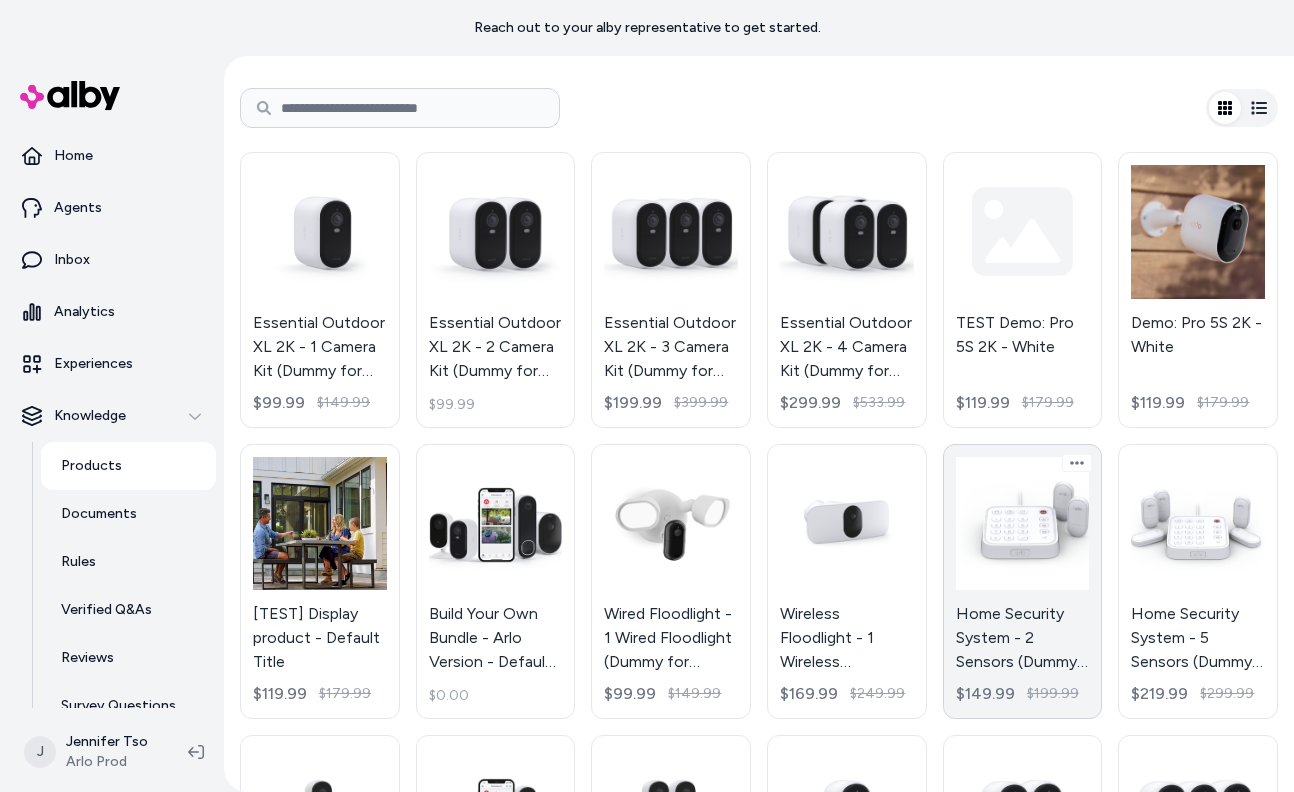 scroll, scrollTop: 63, scrollLeft: 0, axis: vertical 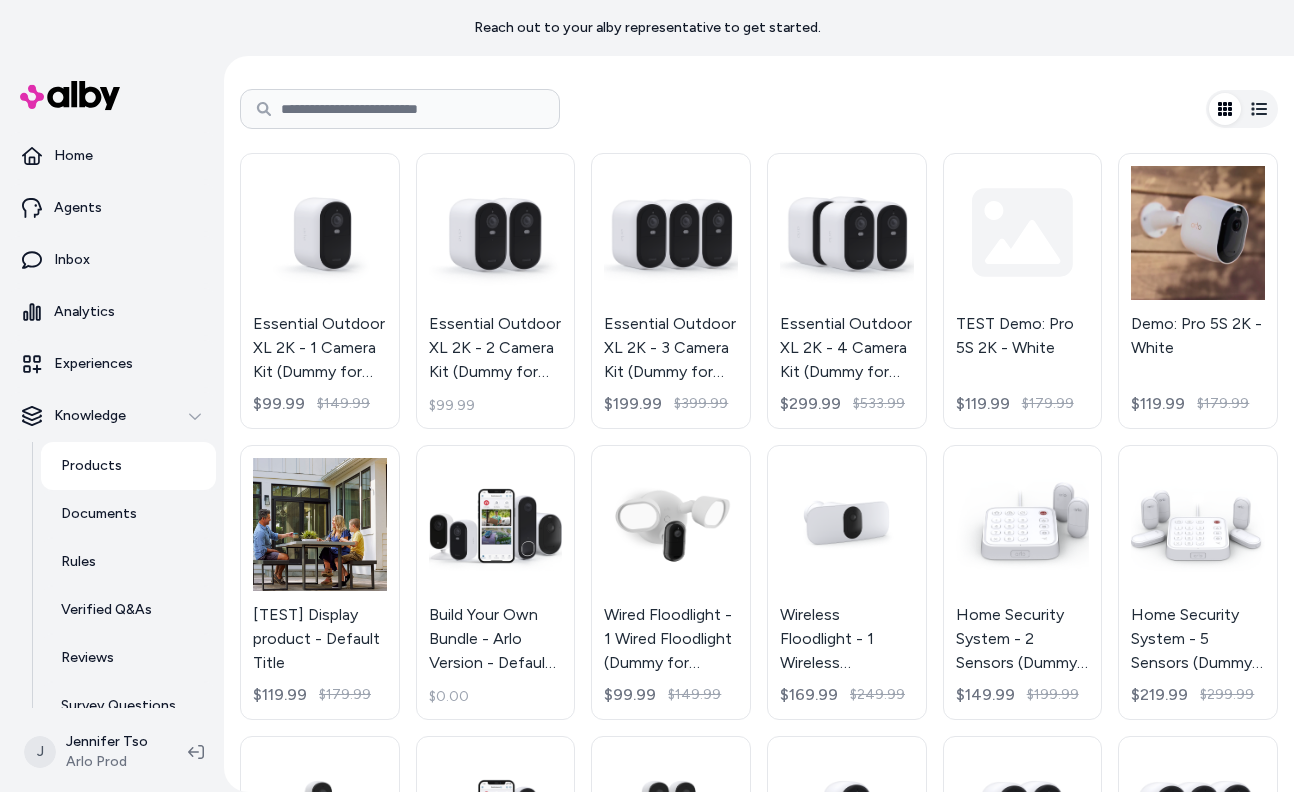 click at bounding box center (400, 109) 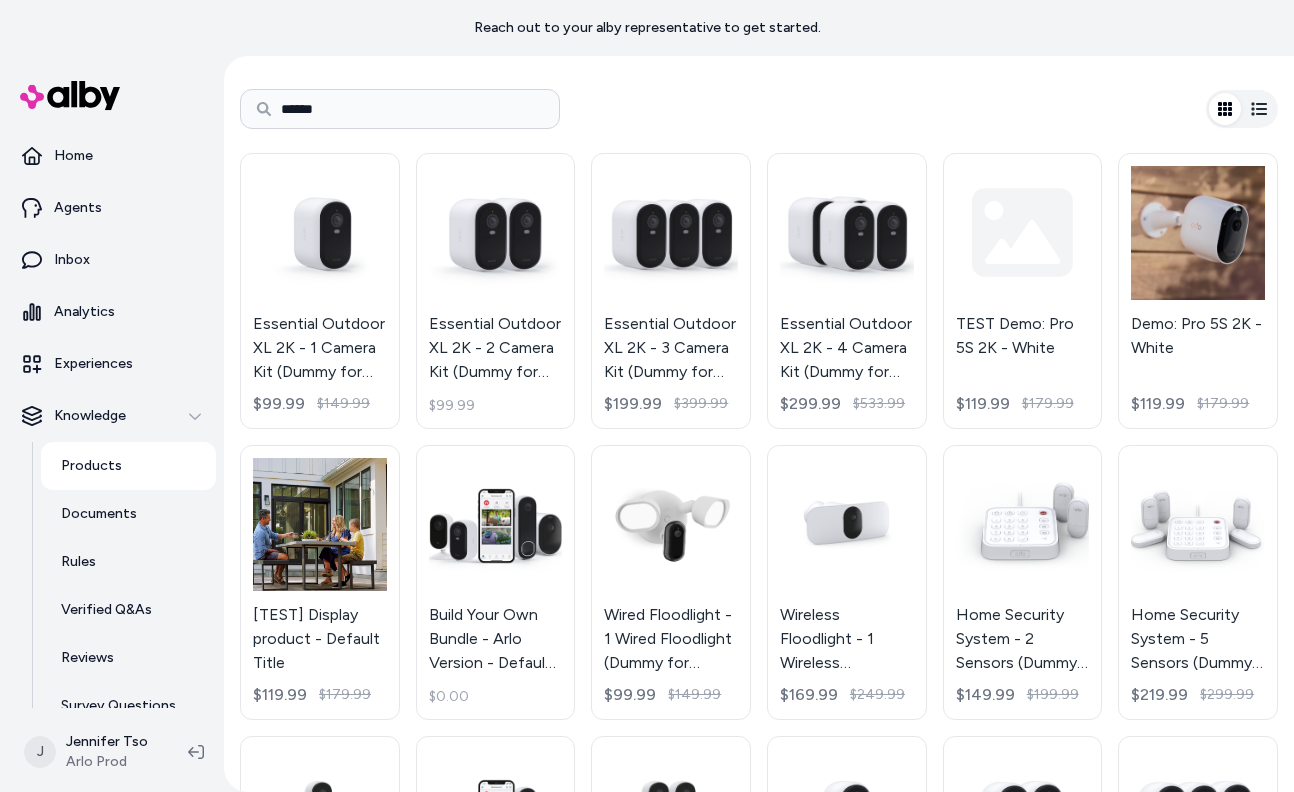 type on "******" 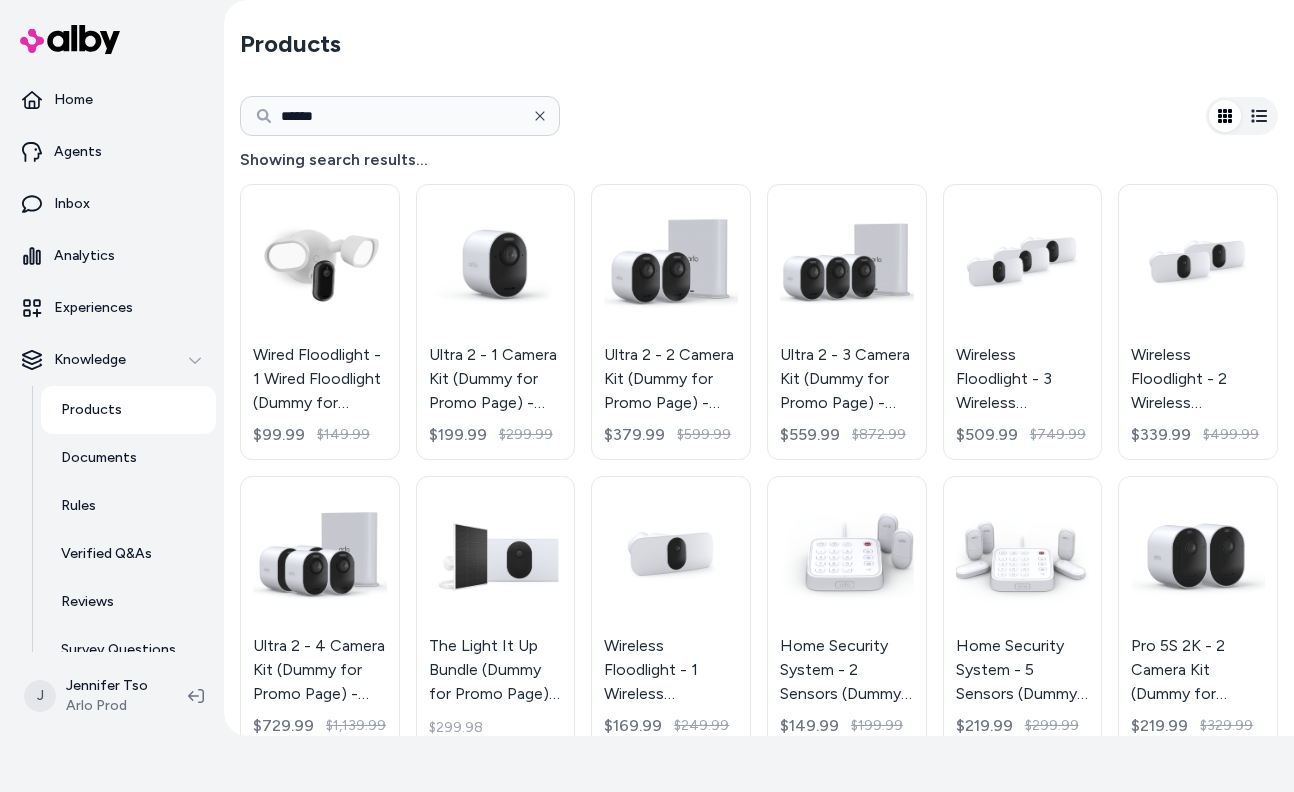click 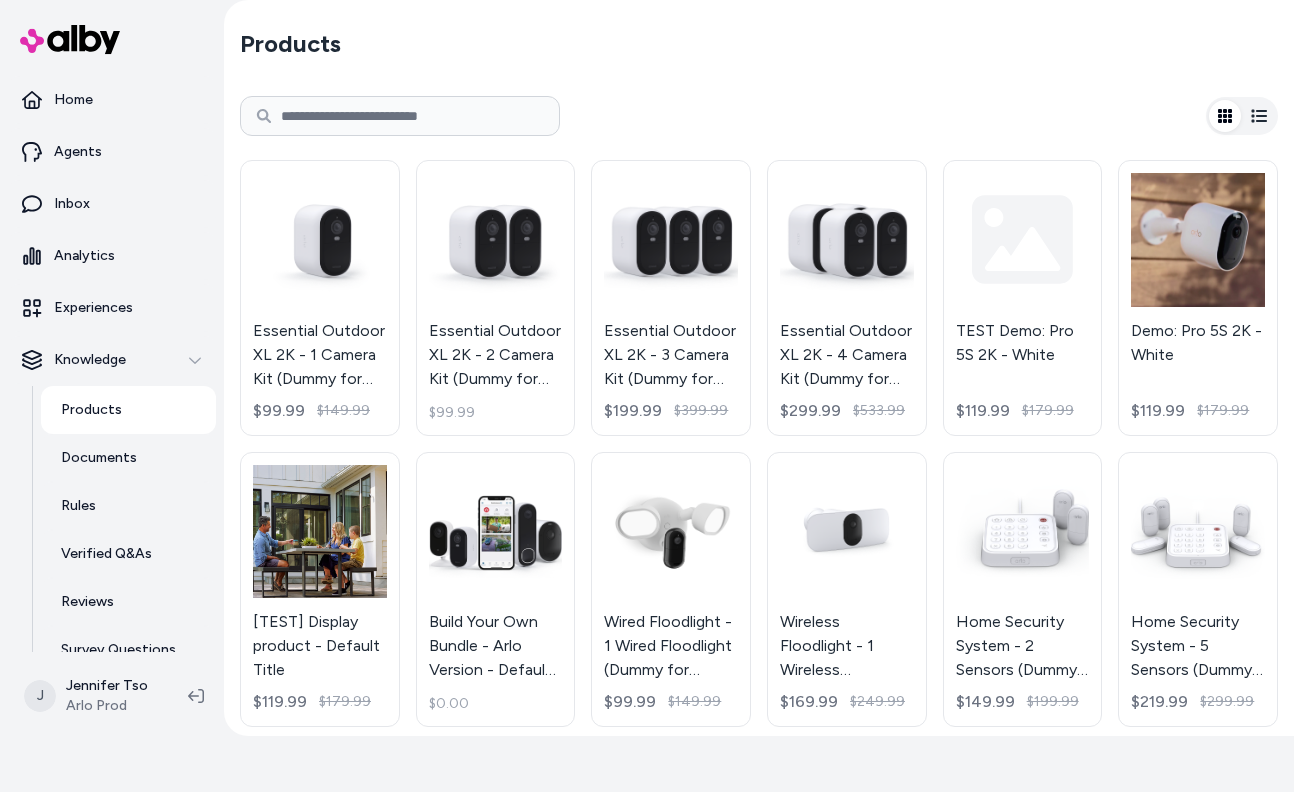 click at bounding box center [400, 116] 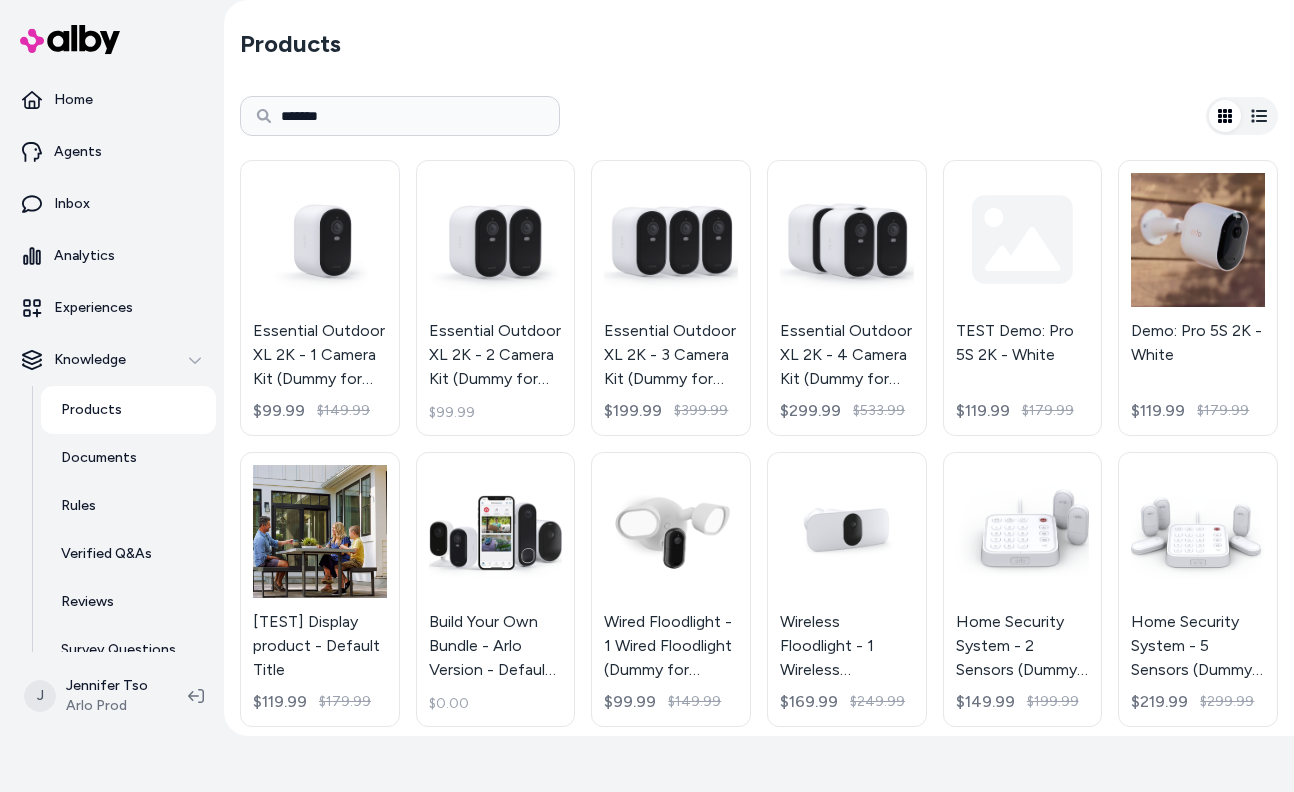 type on "*******" 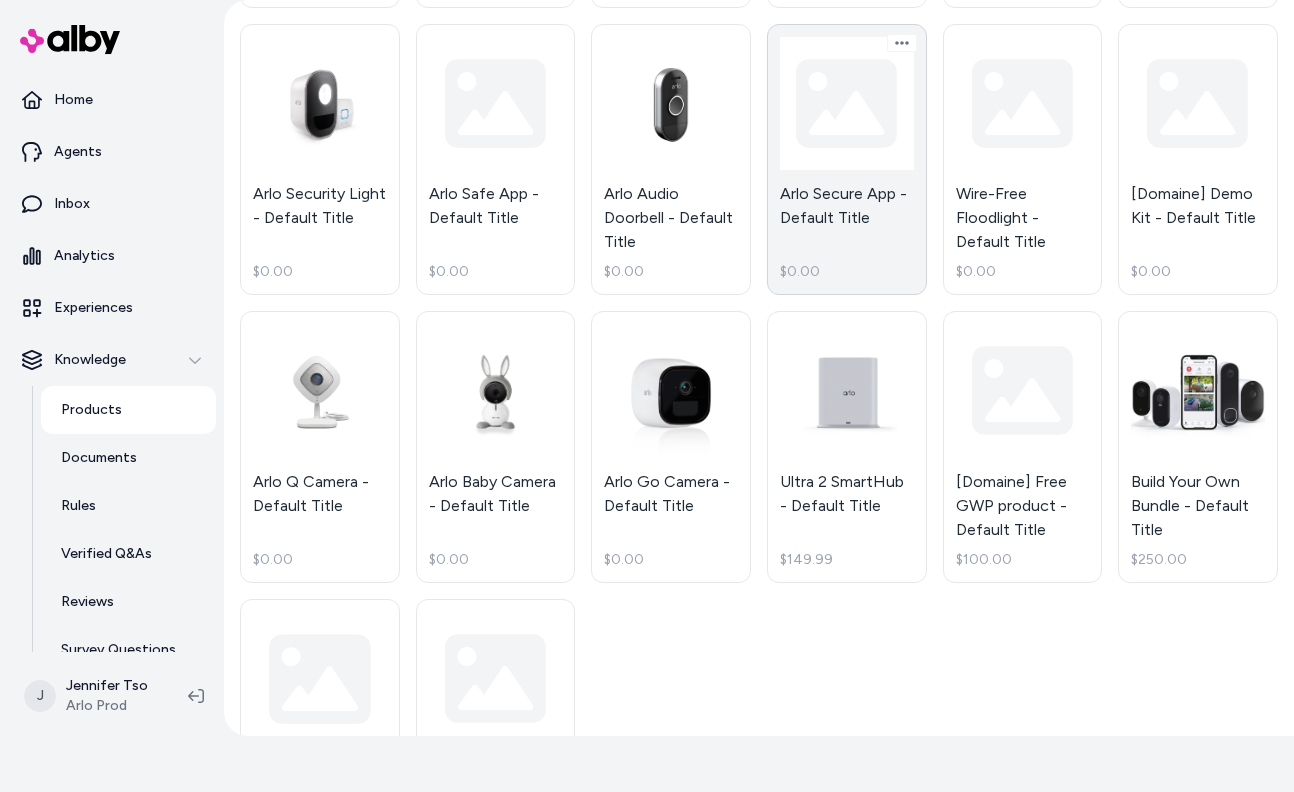 scroll, scrollTop: 459, scrollLeft: 0, axis: vertical 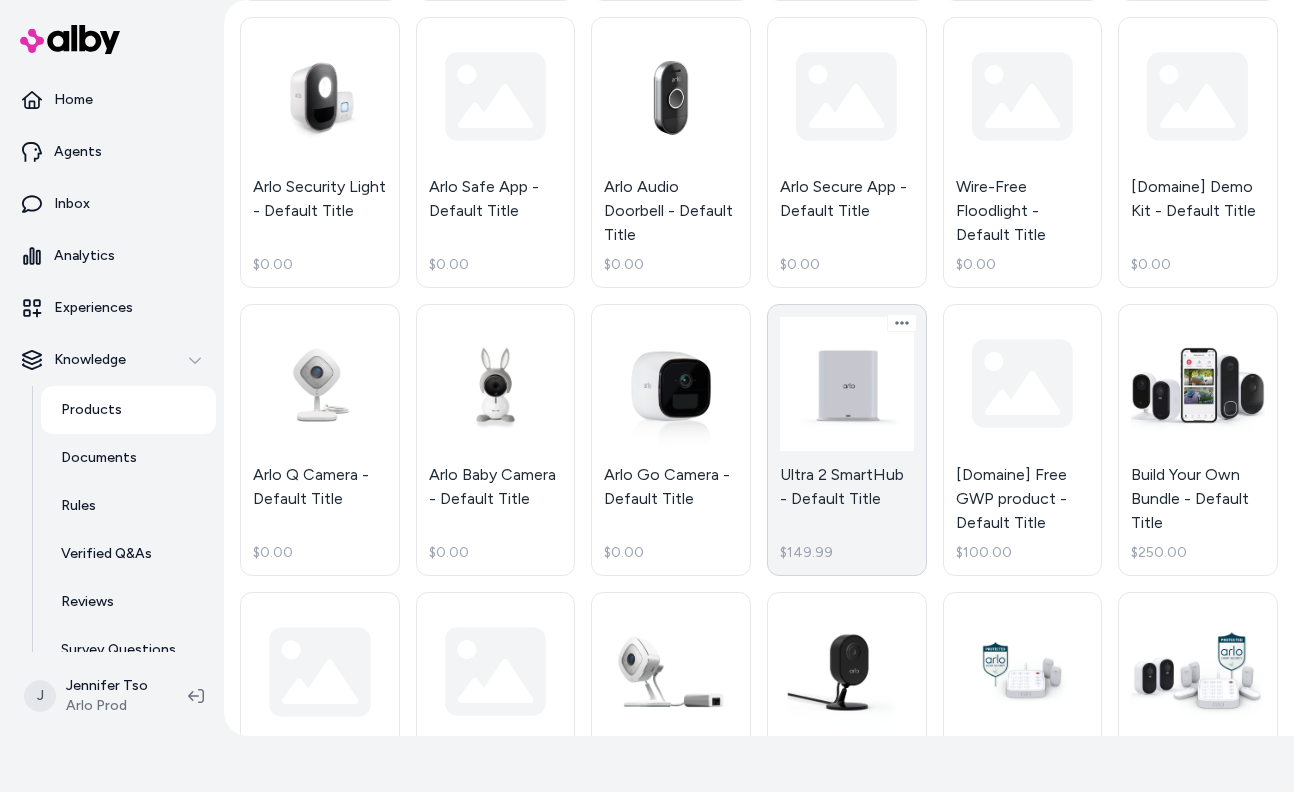 click on "Ultra 2 SmartHub - Default Title $149.99" at bounding box center [847, 440] 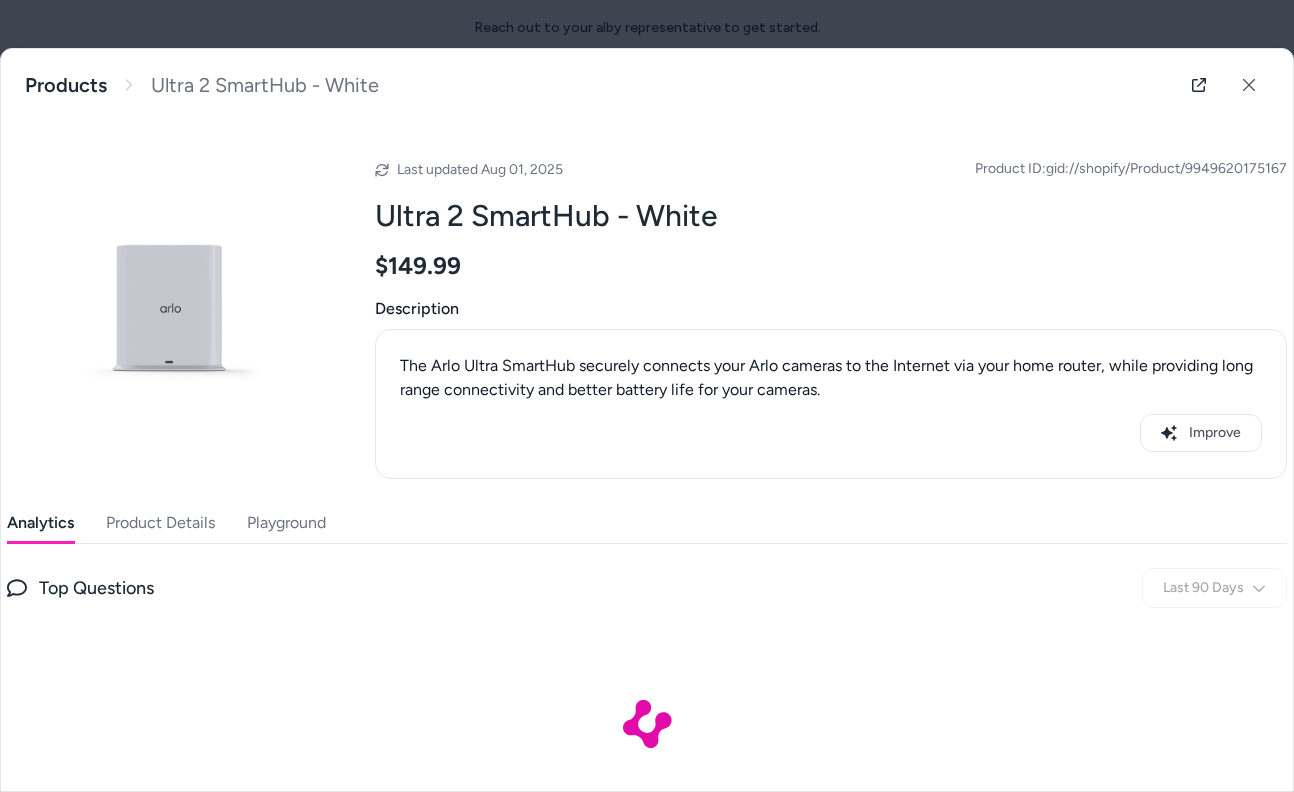 click on "Product Details" at bounding box center [160, 523] 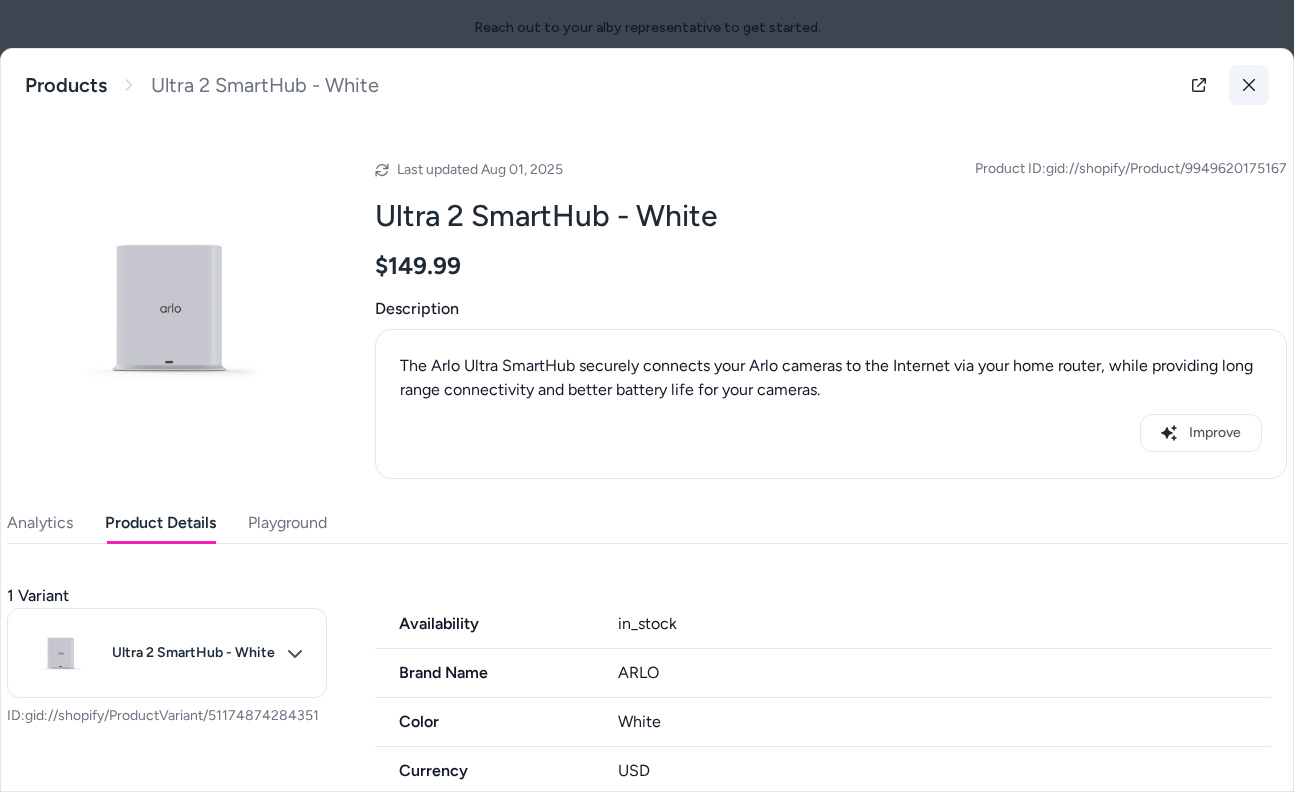 click at bounding box center [1249, 85] 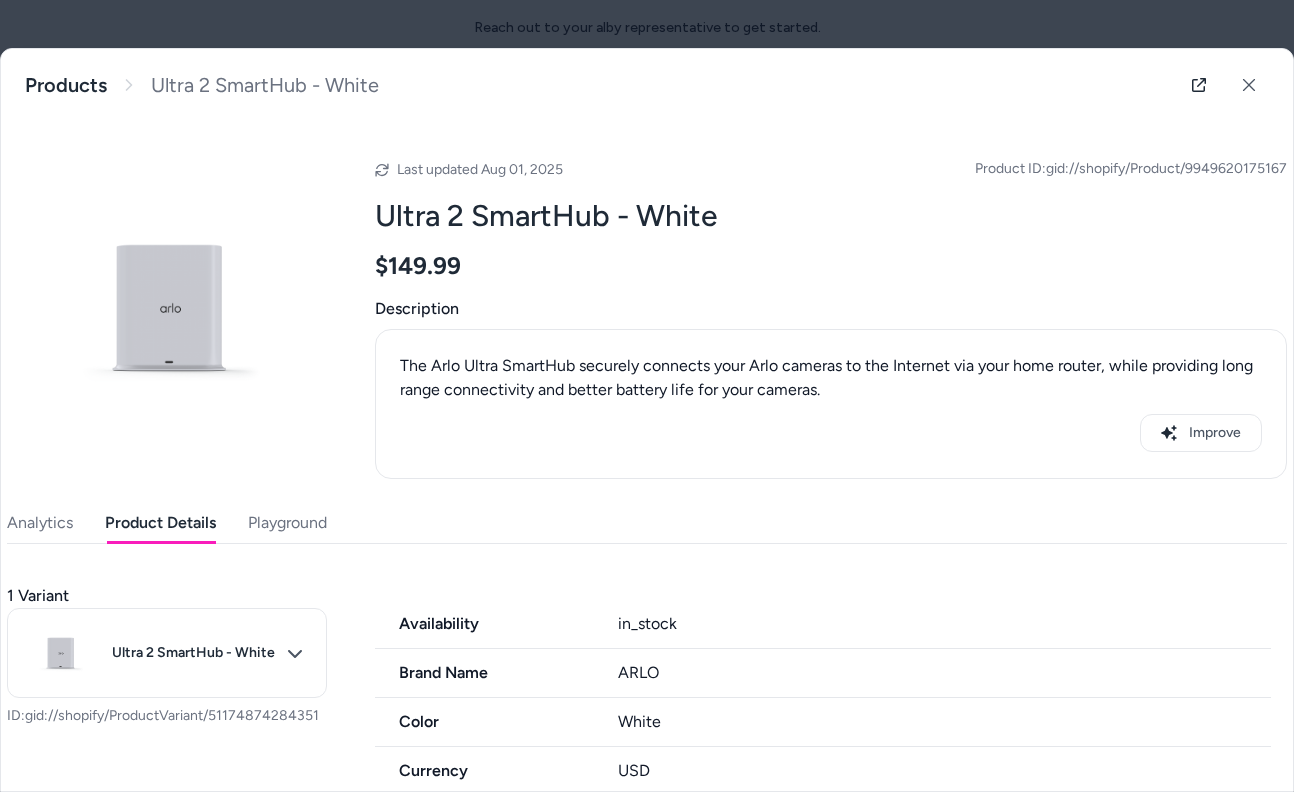 scroll, scrollTop: 56, scrollLeft: 0, axis: vertical 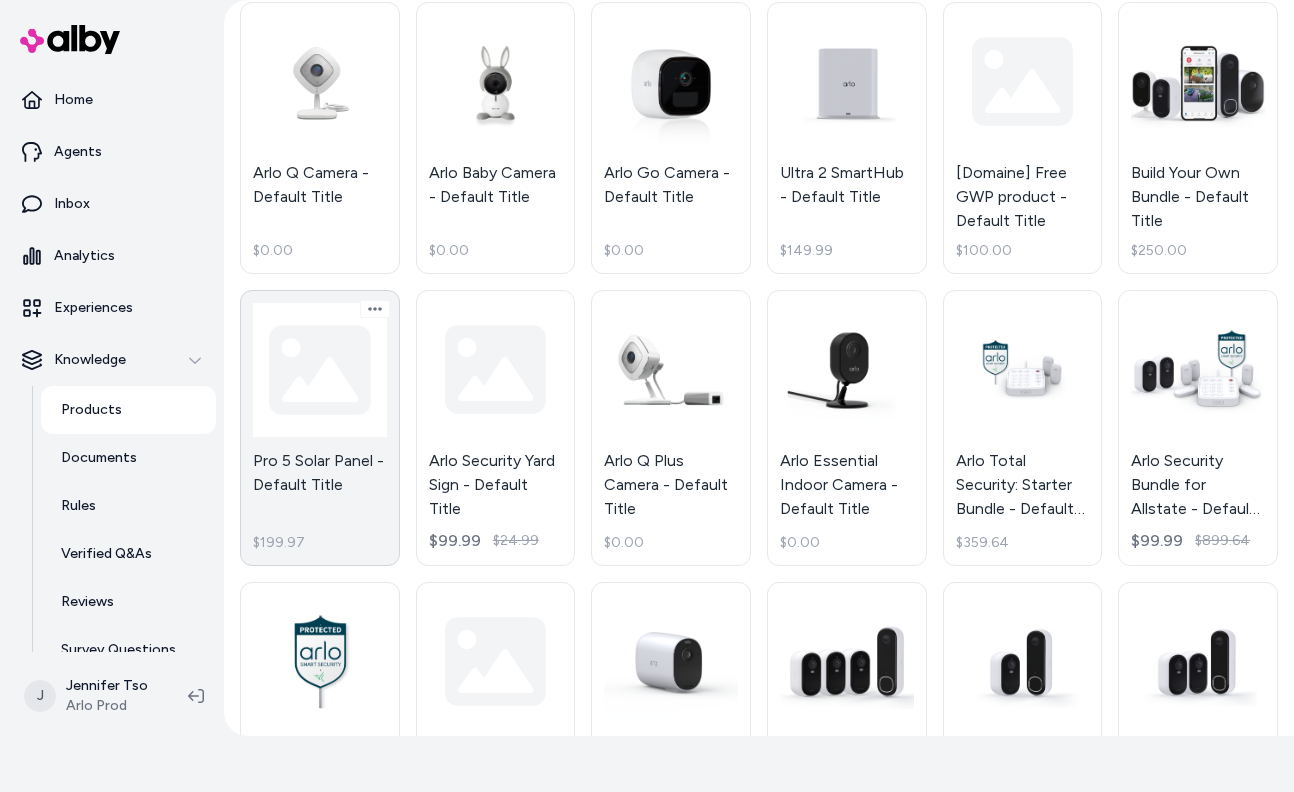 click on "Pro 5 Solar Panel - Default Title $199.97" at bounding box center (320, 428) 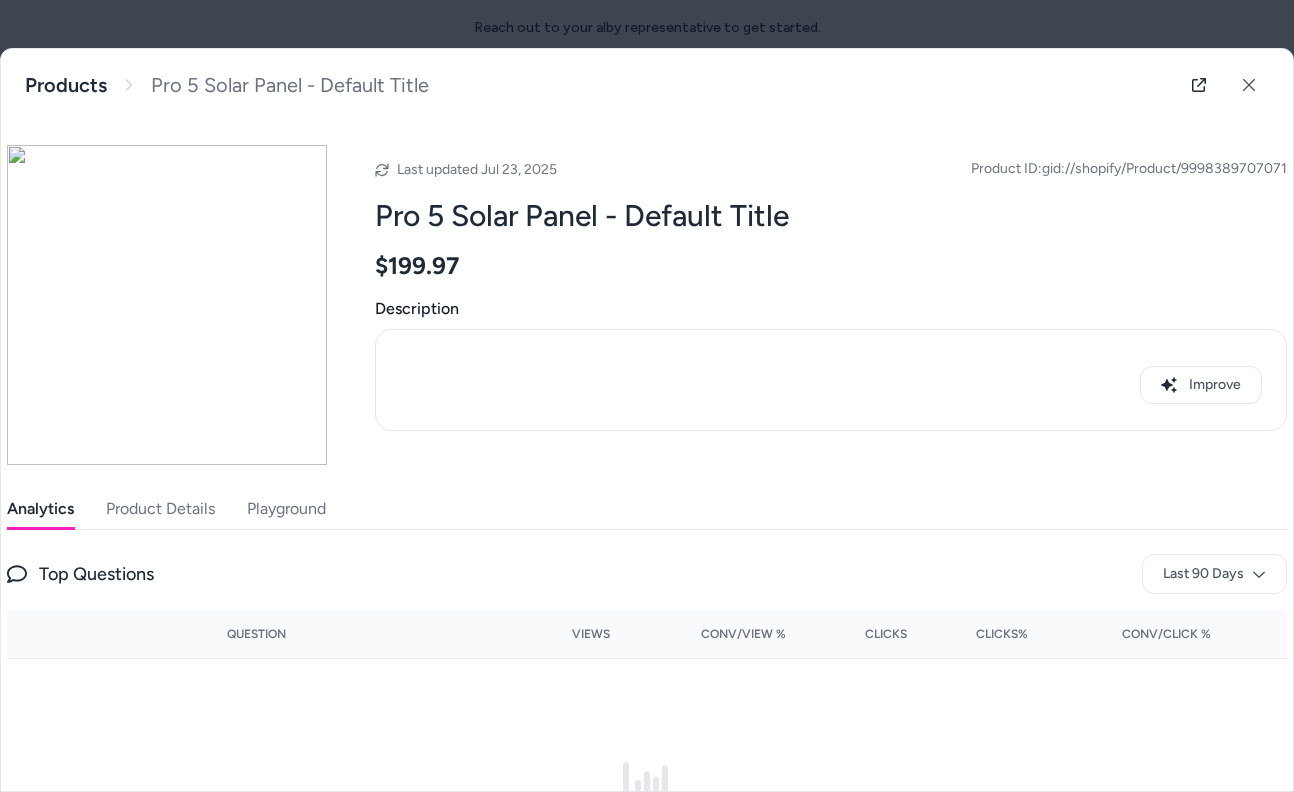 click on "Product Details" at bounding box center (160, 509) 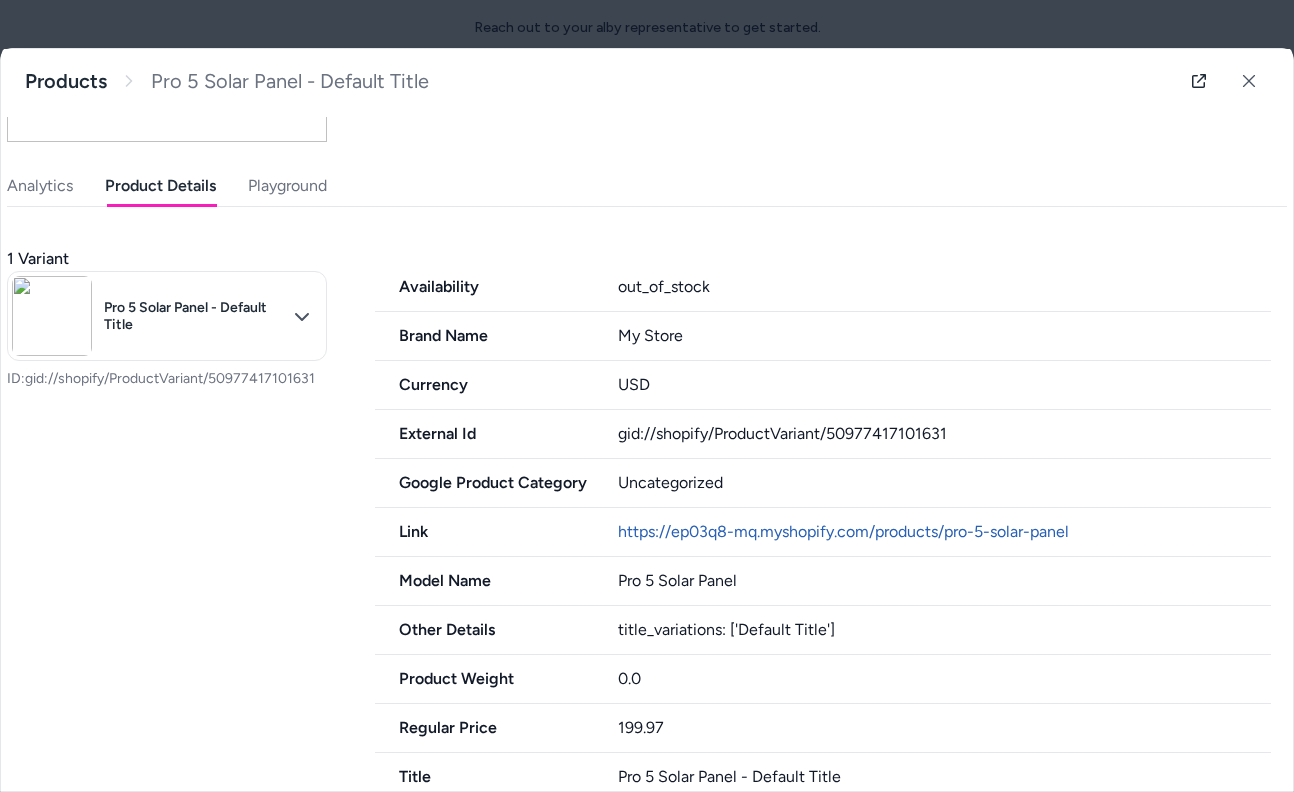 scroll, scrollTop: 366, scrollLeft: 0, axis: vertical 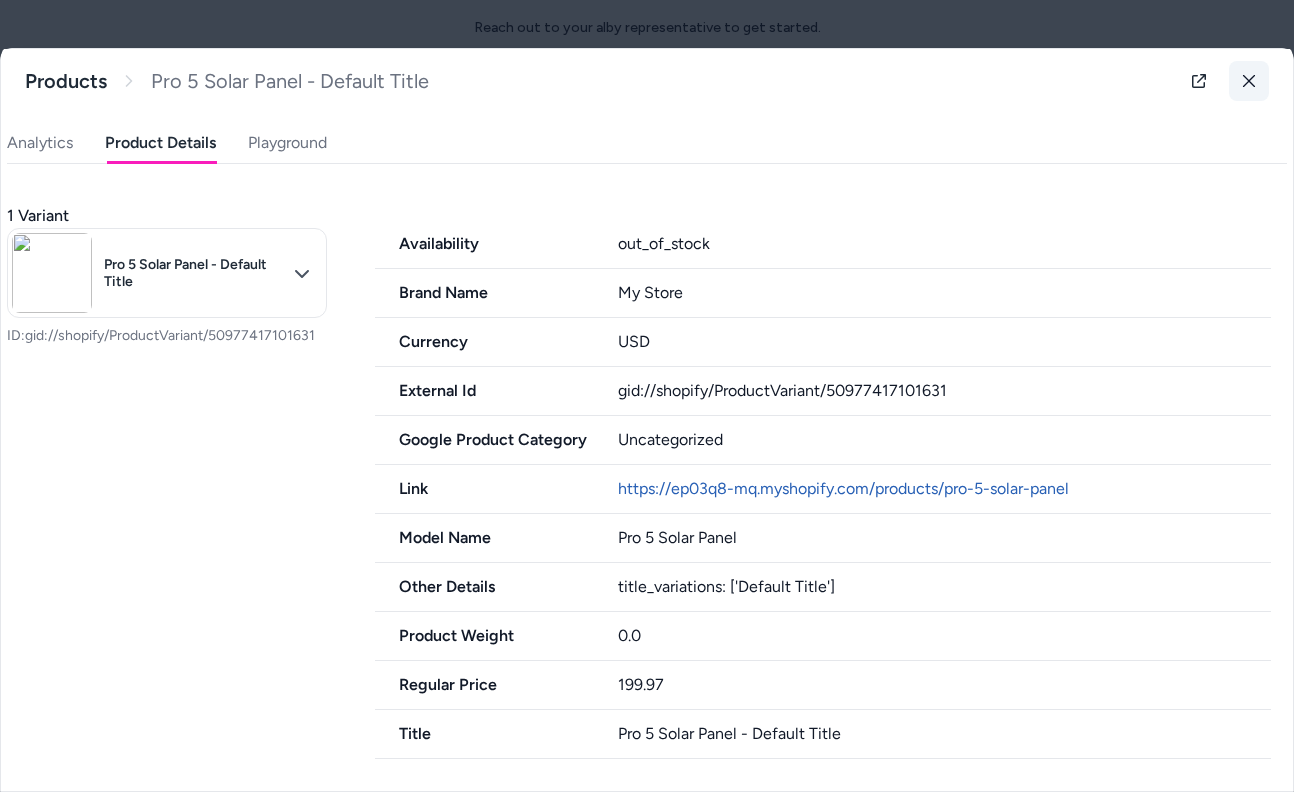 click 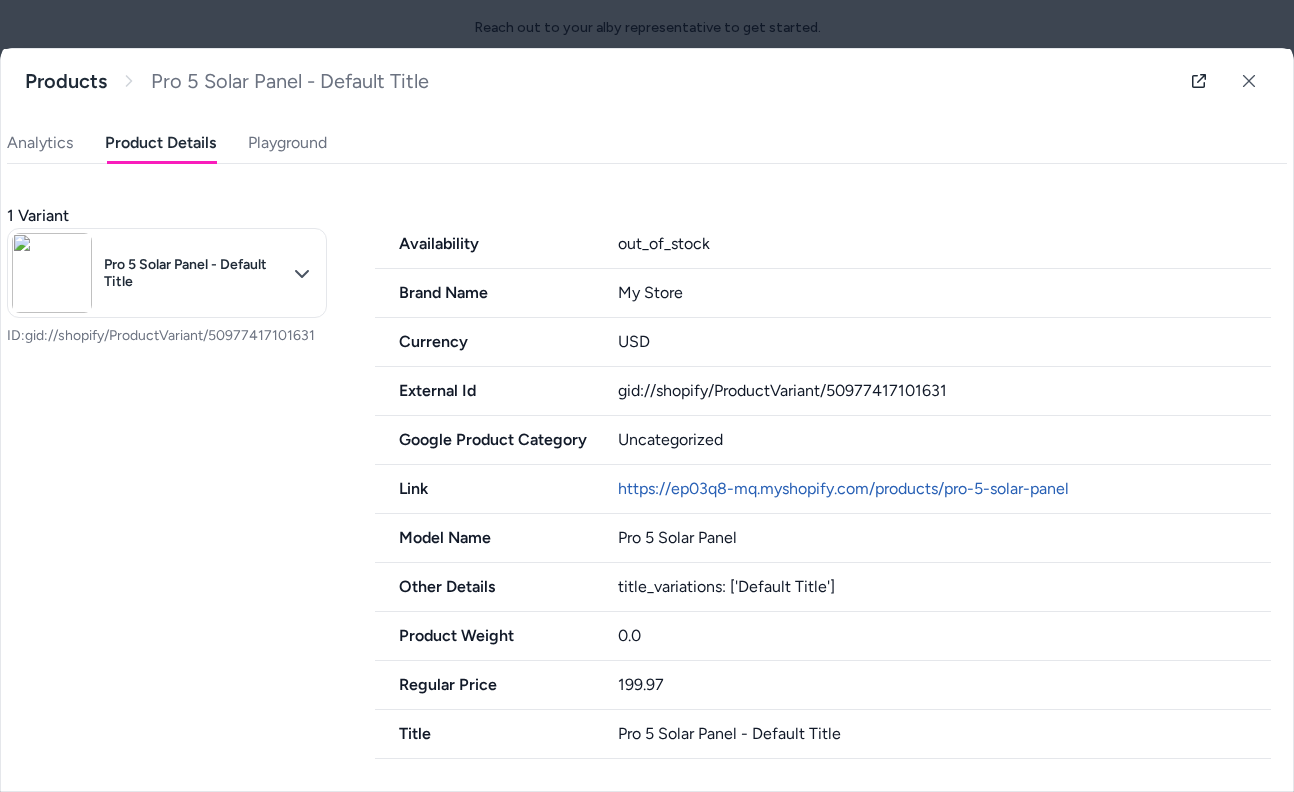 scroll, scrollTop: 56, scrollLeft: 0, axis: vertical 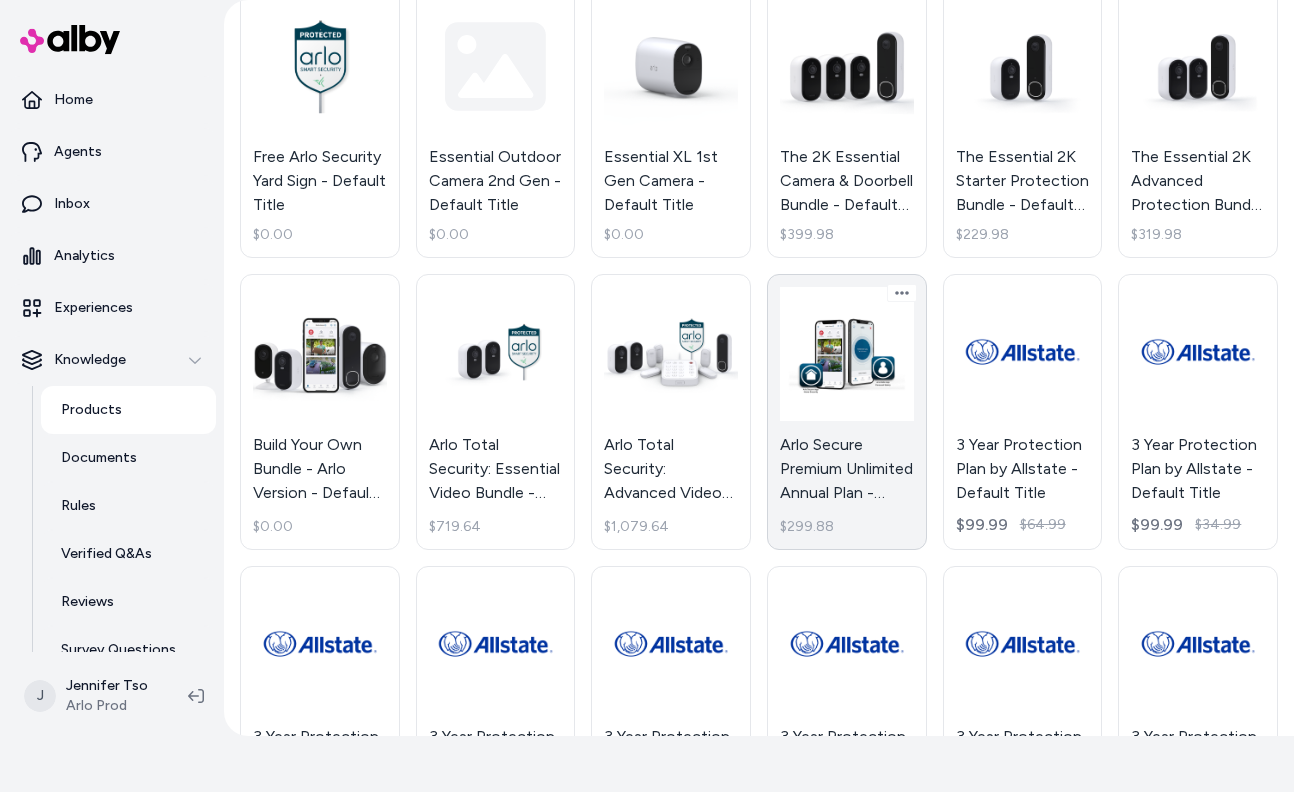 click on "Arlo Secure Premium Unlimited Annual Plan - Default Title $299.88" at bounding box center (847, 412) 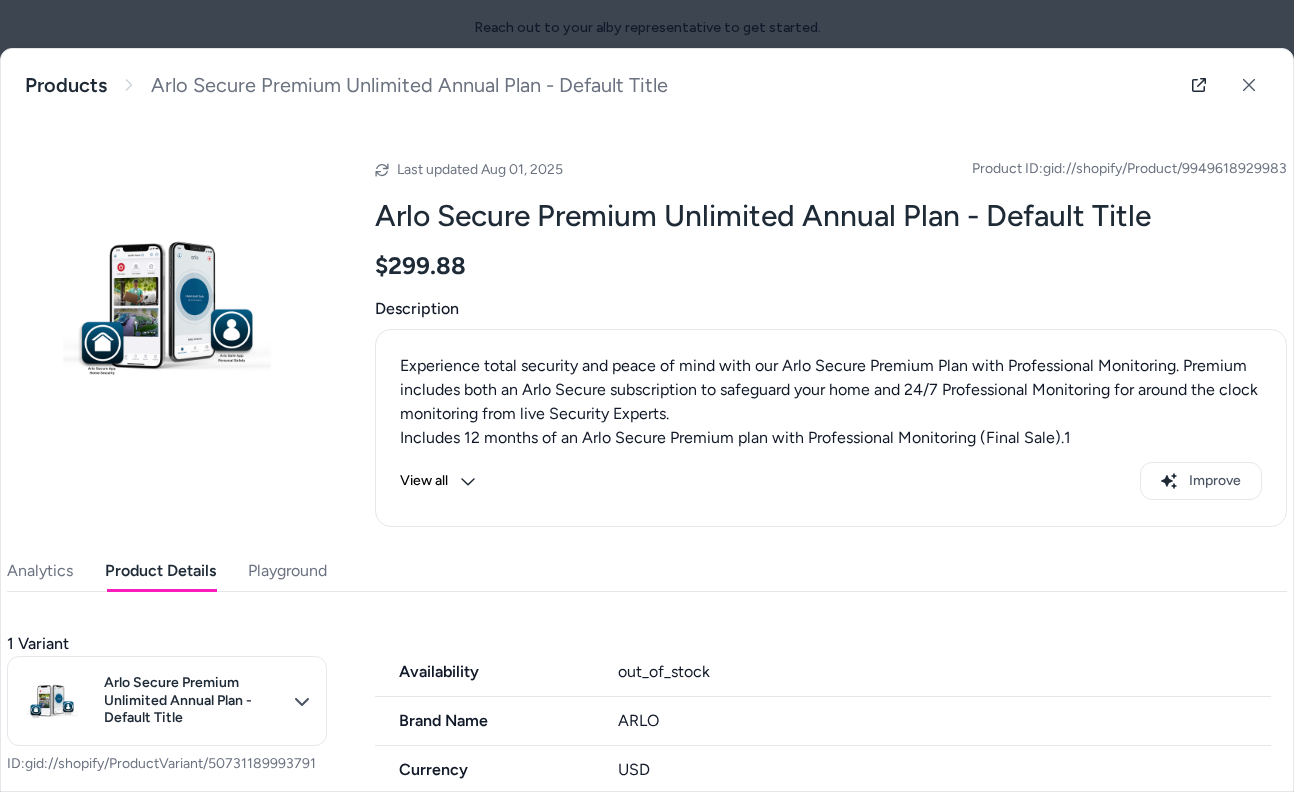 click on "Product Details" at bounding box center (160, 571) 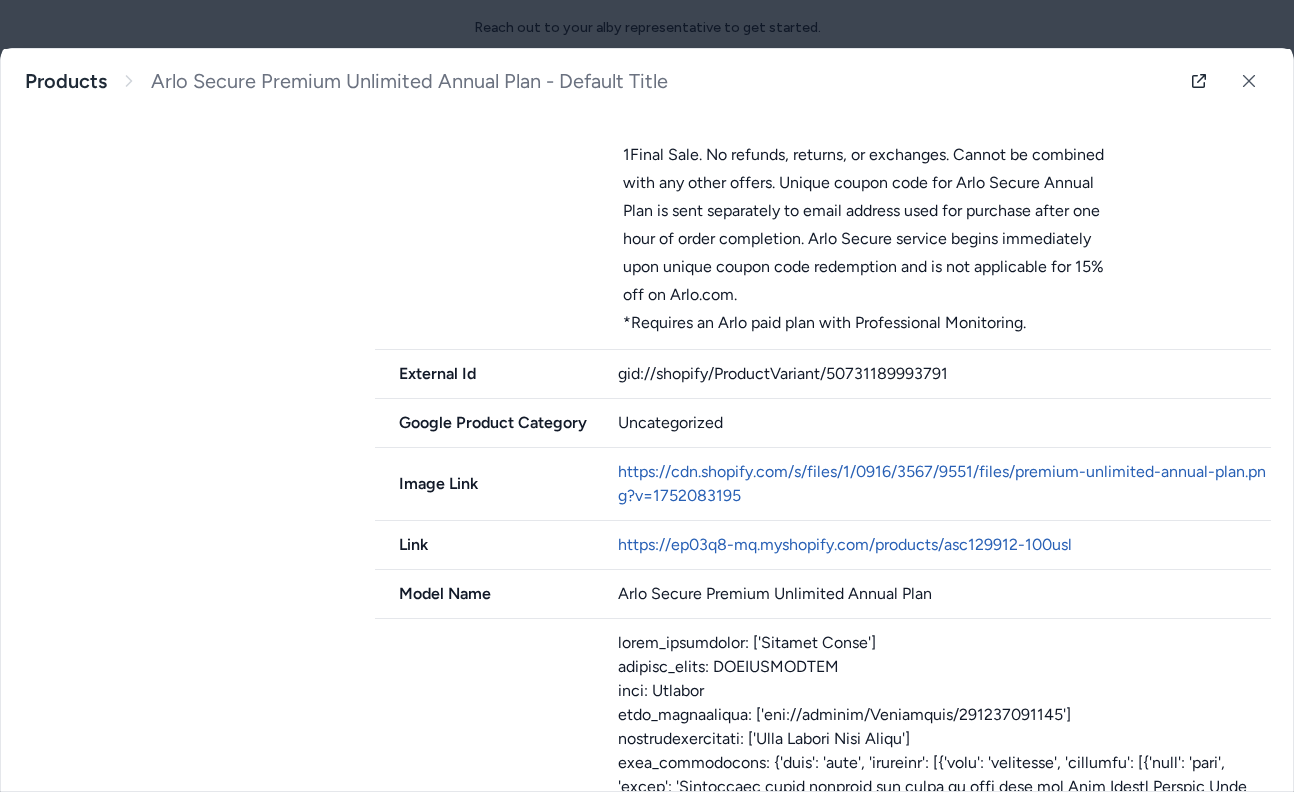 scroll, scrollTop: 1441, scrollLeft: 0, axis: vertical 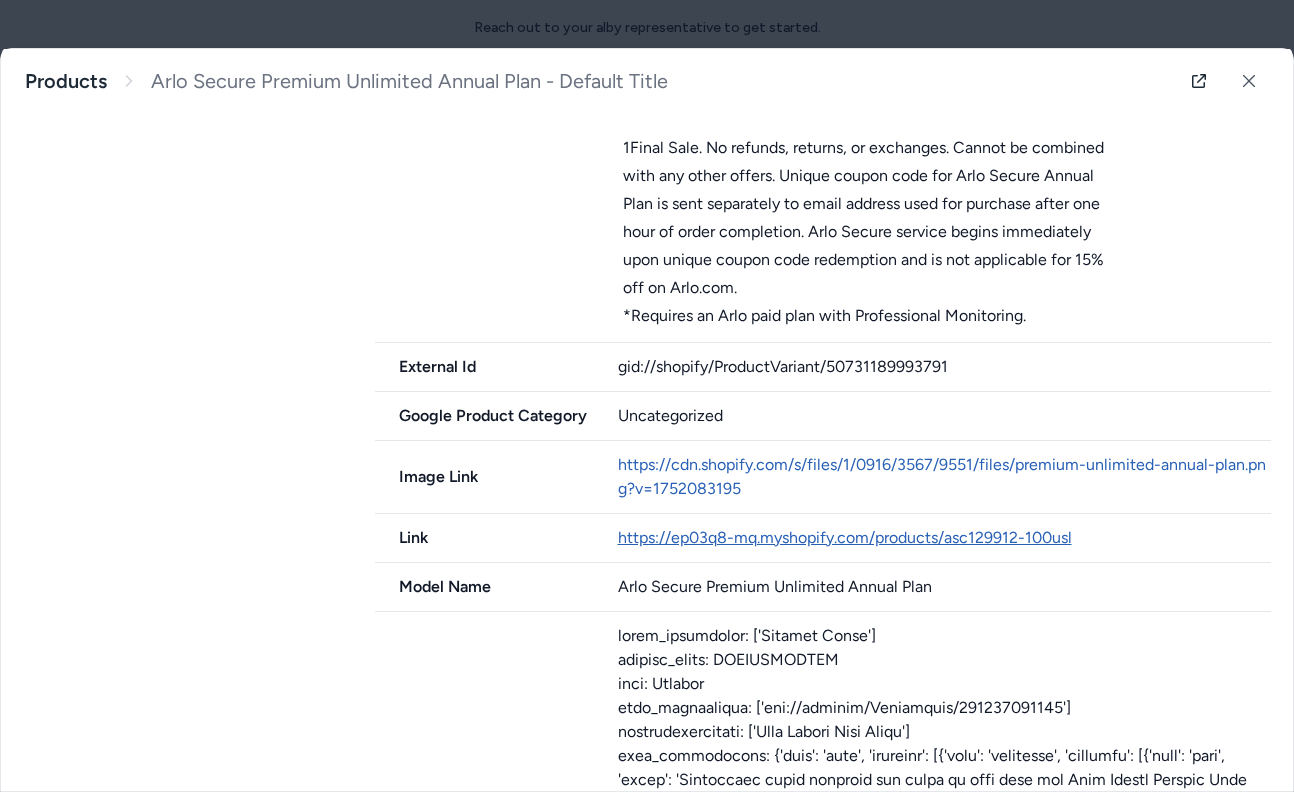 click on "https://ep03q8-mq.myshopify.com/products/asc129912-100usl" at bounding box center [845, 537] 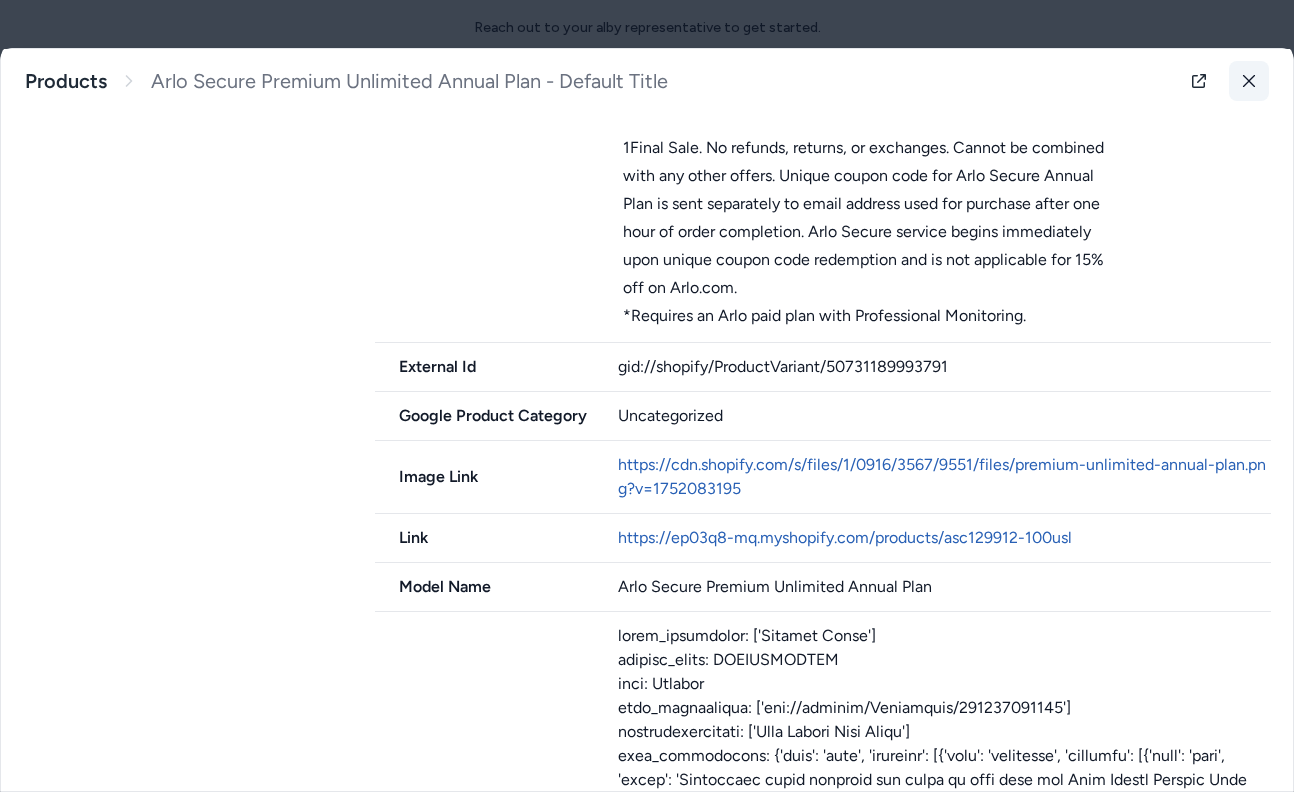 click 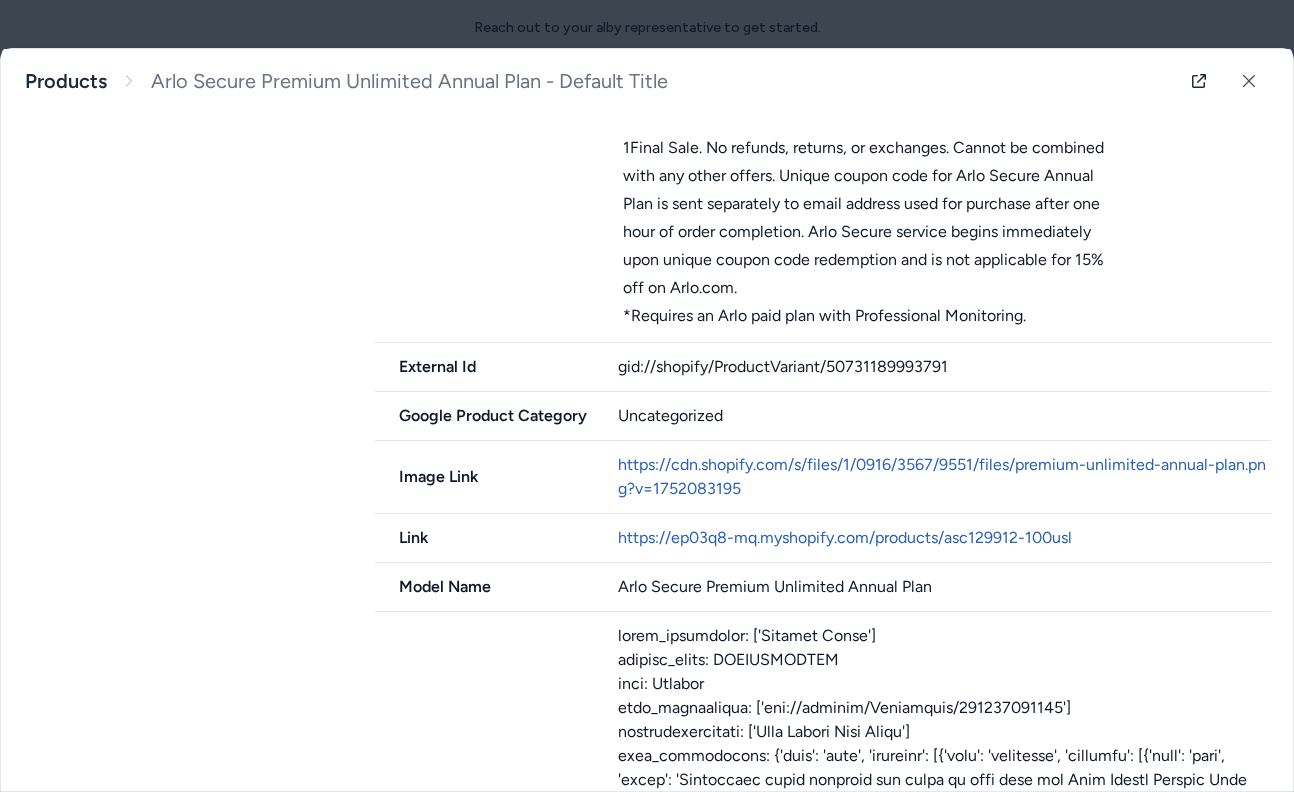 scroll, scrollTop: 56, scrollLeft: 0, axis: vertical 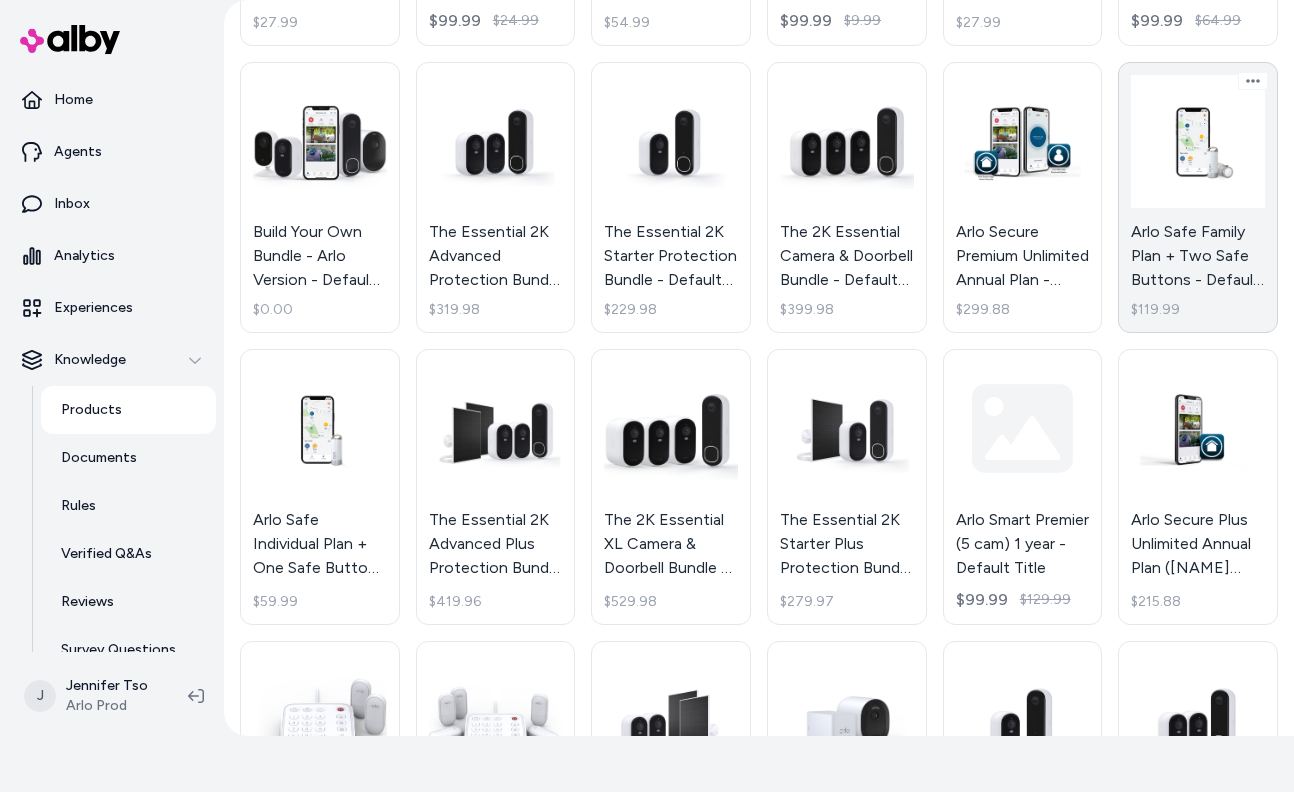 click on "Arlo Safe Family Plan + Two Safe Buttons - Default Title $119.99" at bounding box center [1198, 198] 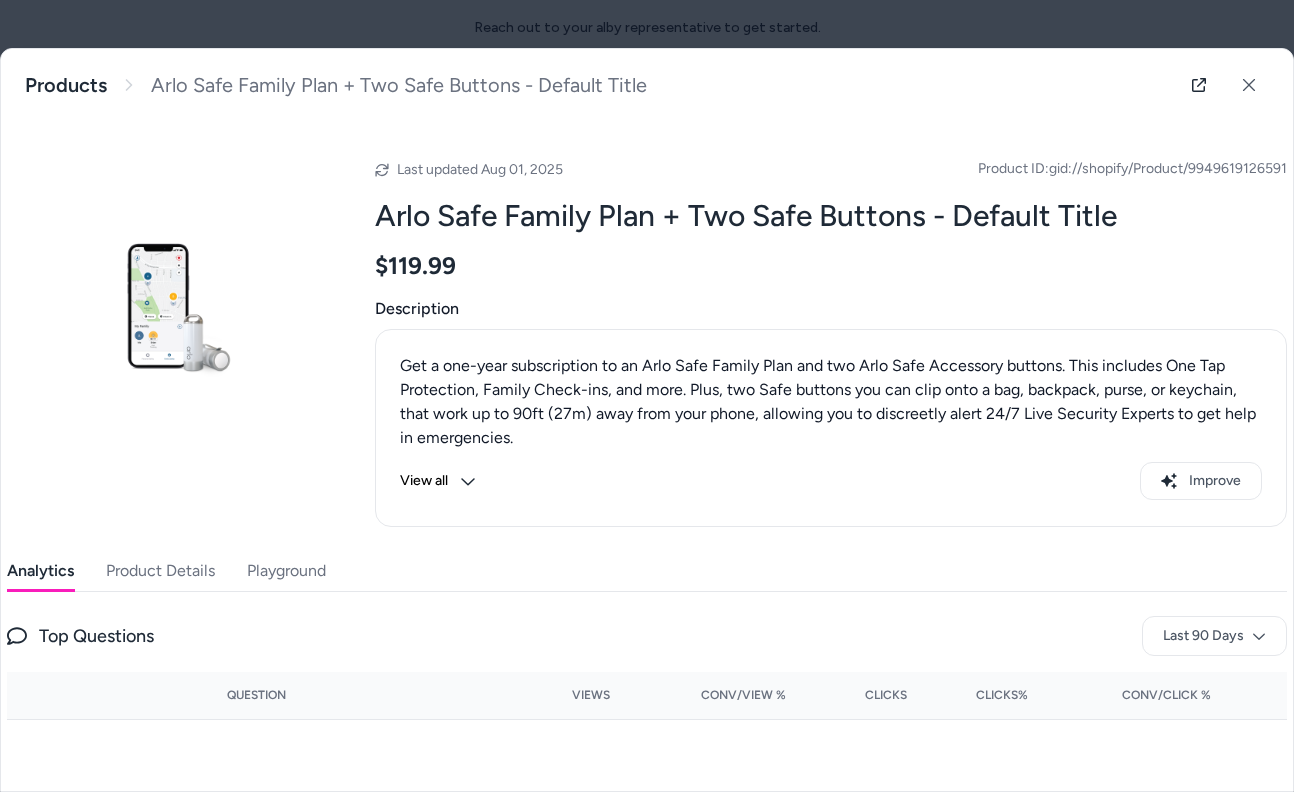 click on "Product Details" at bounding box center [160, 571] 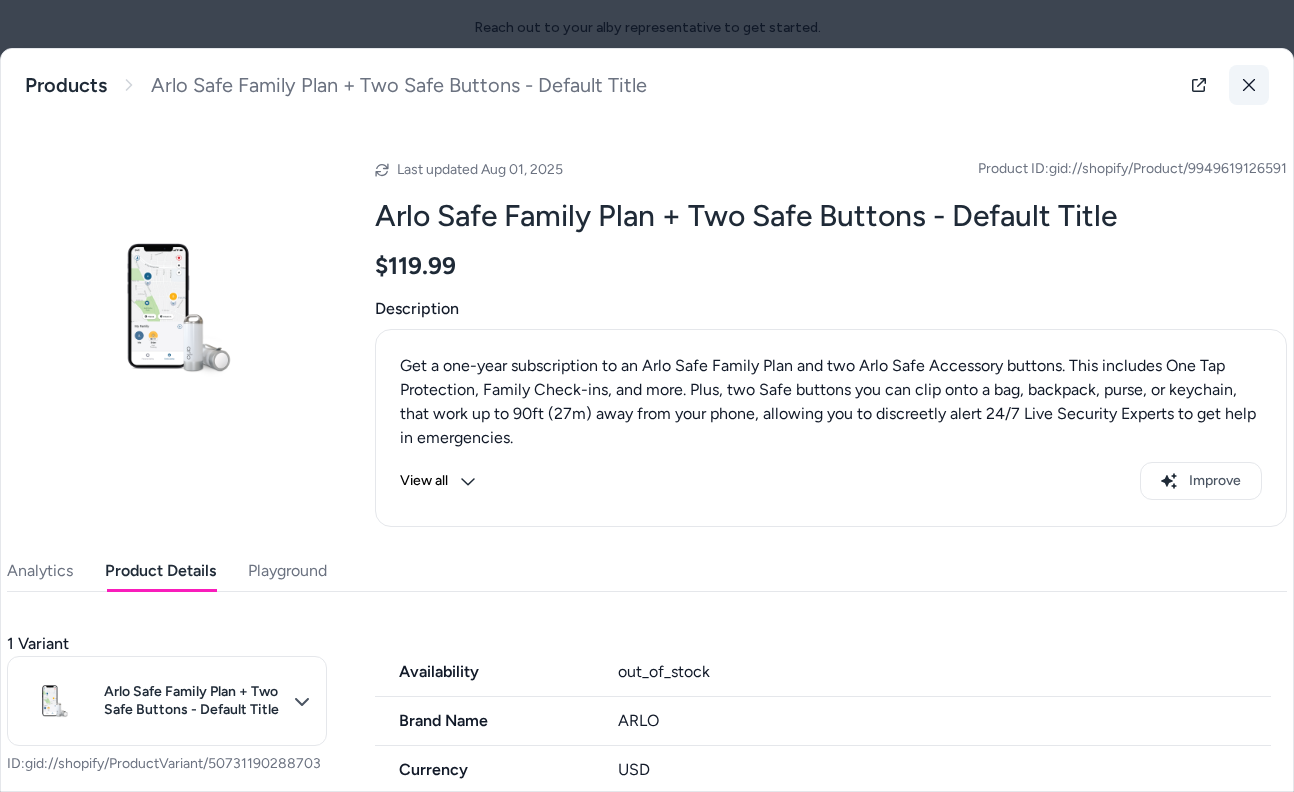 click 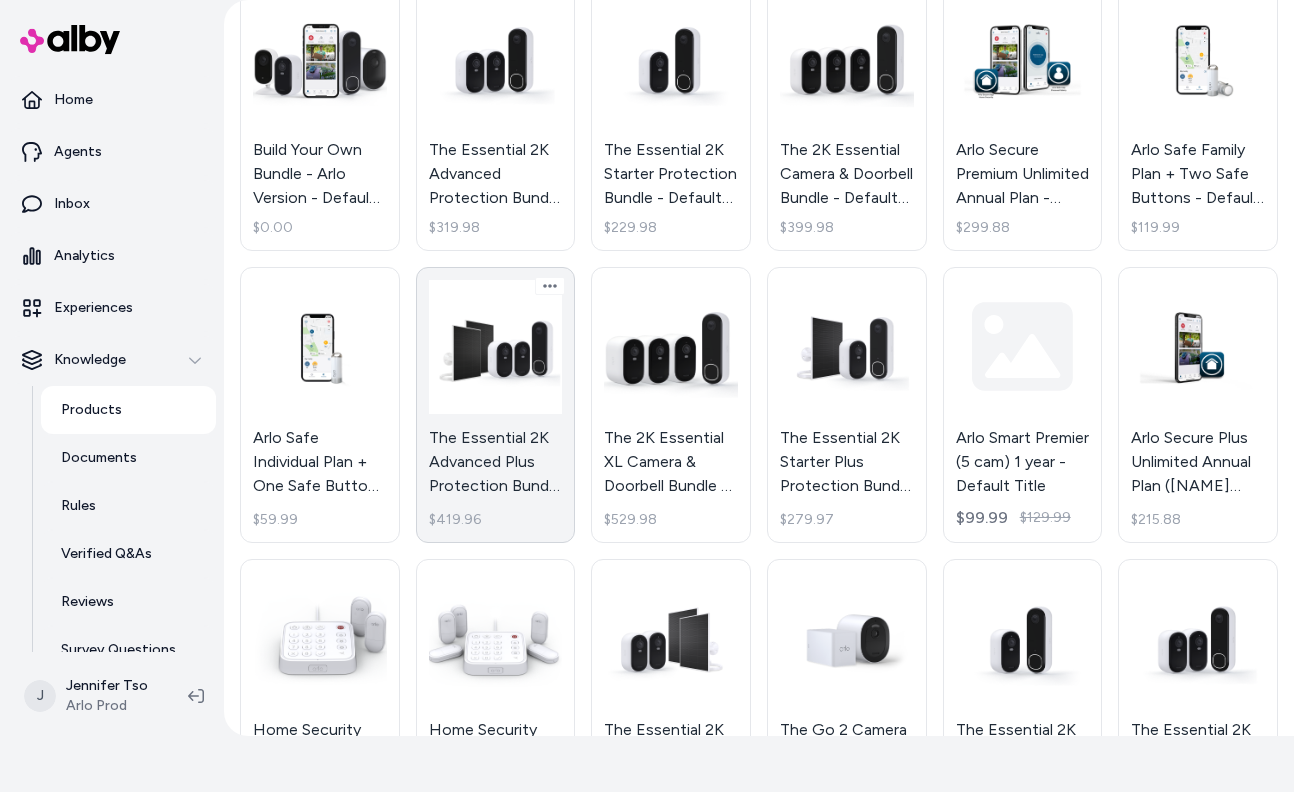scroll, scrollTop: 2238, scrollLeft: 0, axis: vertical 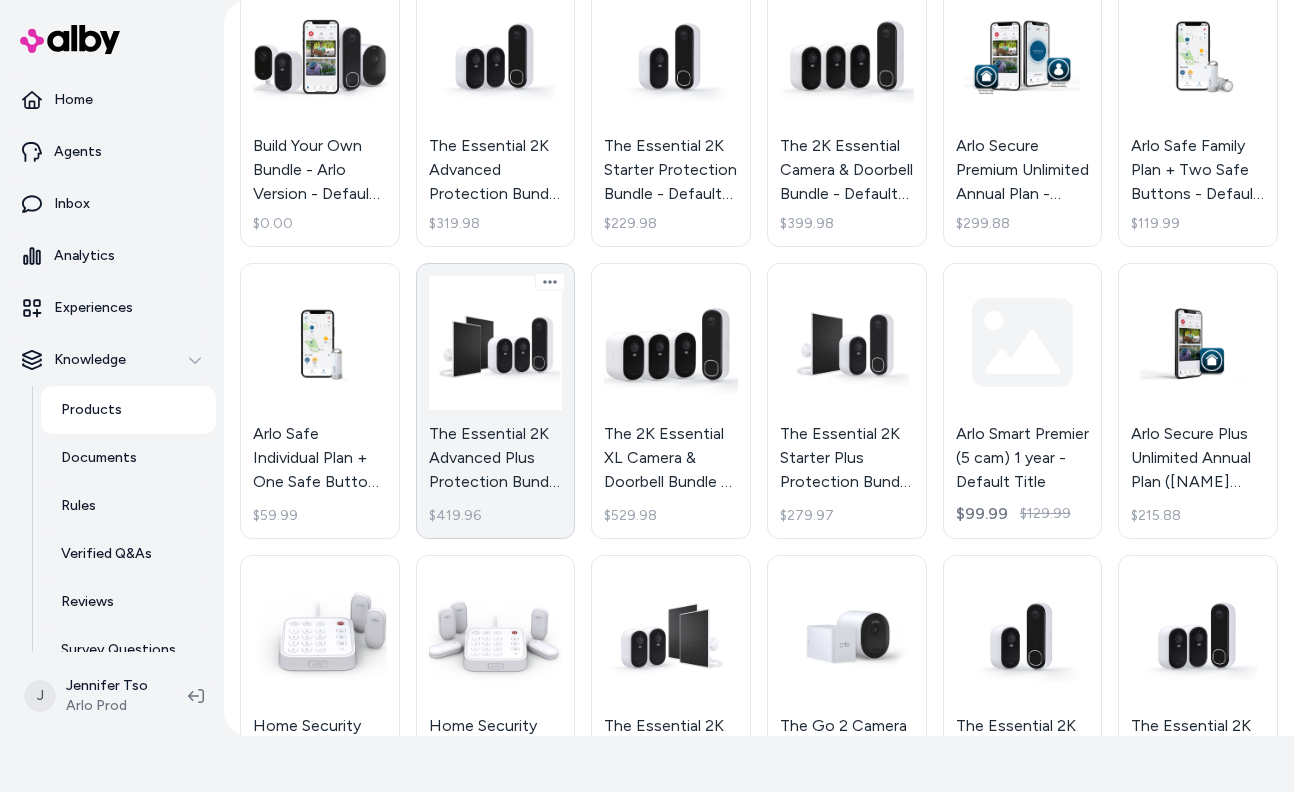 click on "The Essential 2K Advanced Plus Protection Bundle - Default Title $419.96" at bounding box center (496, 401) 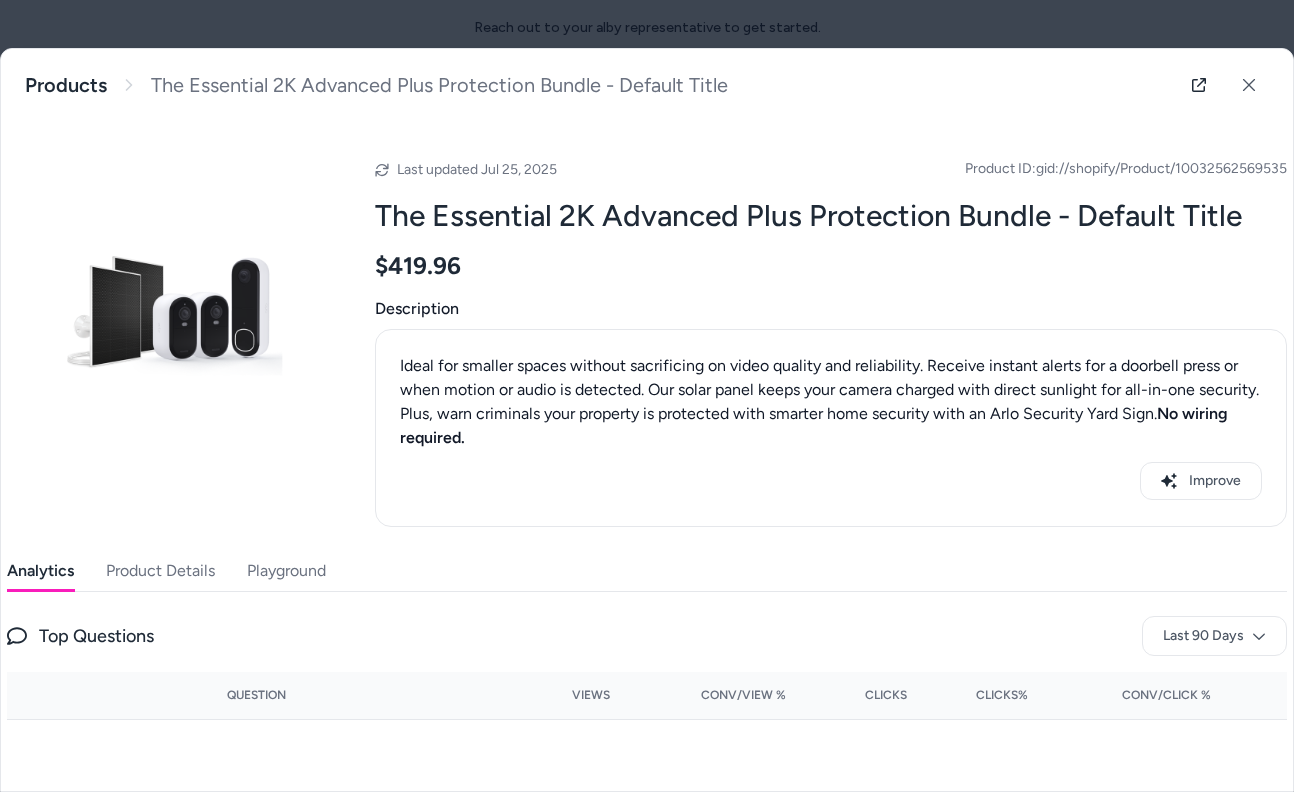 click on "Product Details" at bounding box center [160, 571] 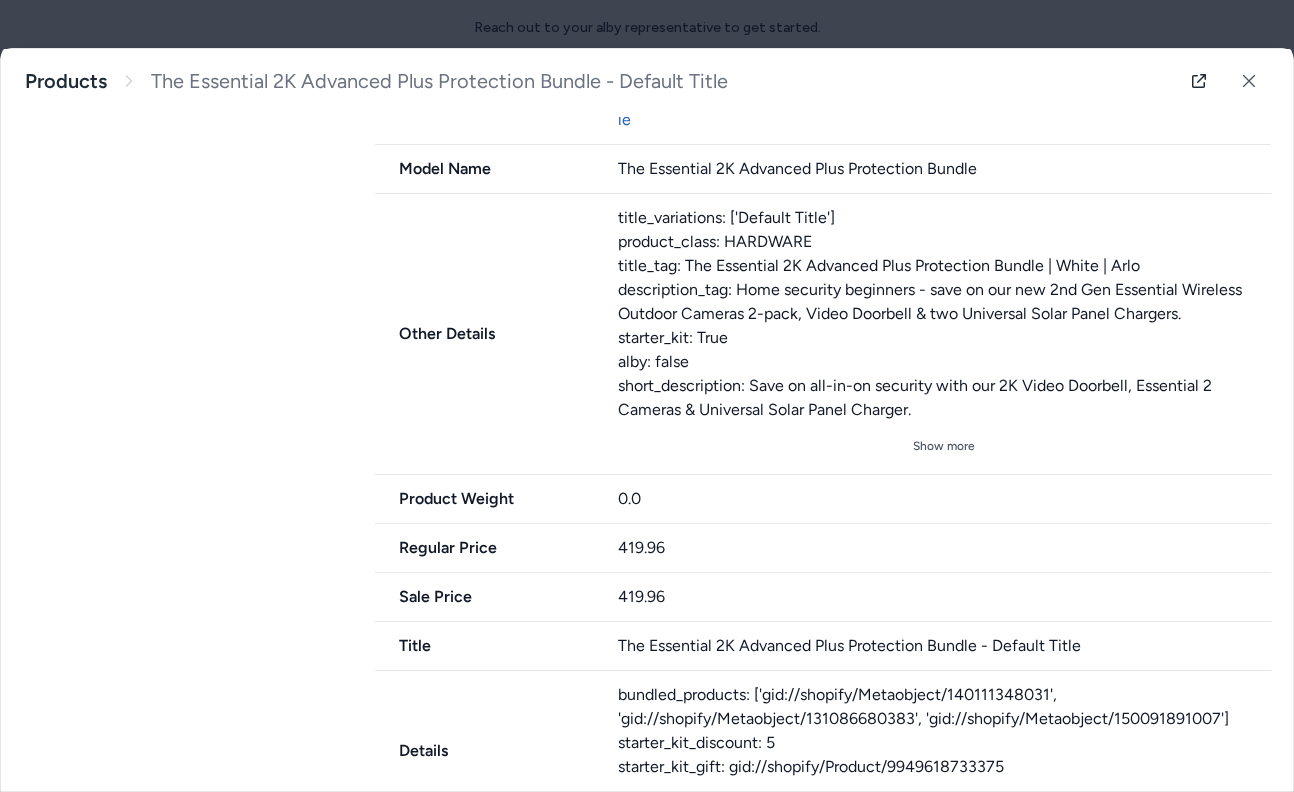 scroll, scrollTop: 1159, scrollLeft: 0, axis: vertical 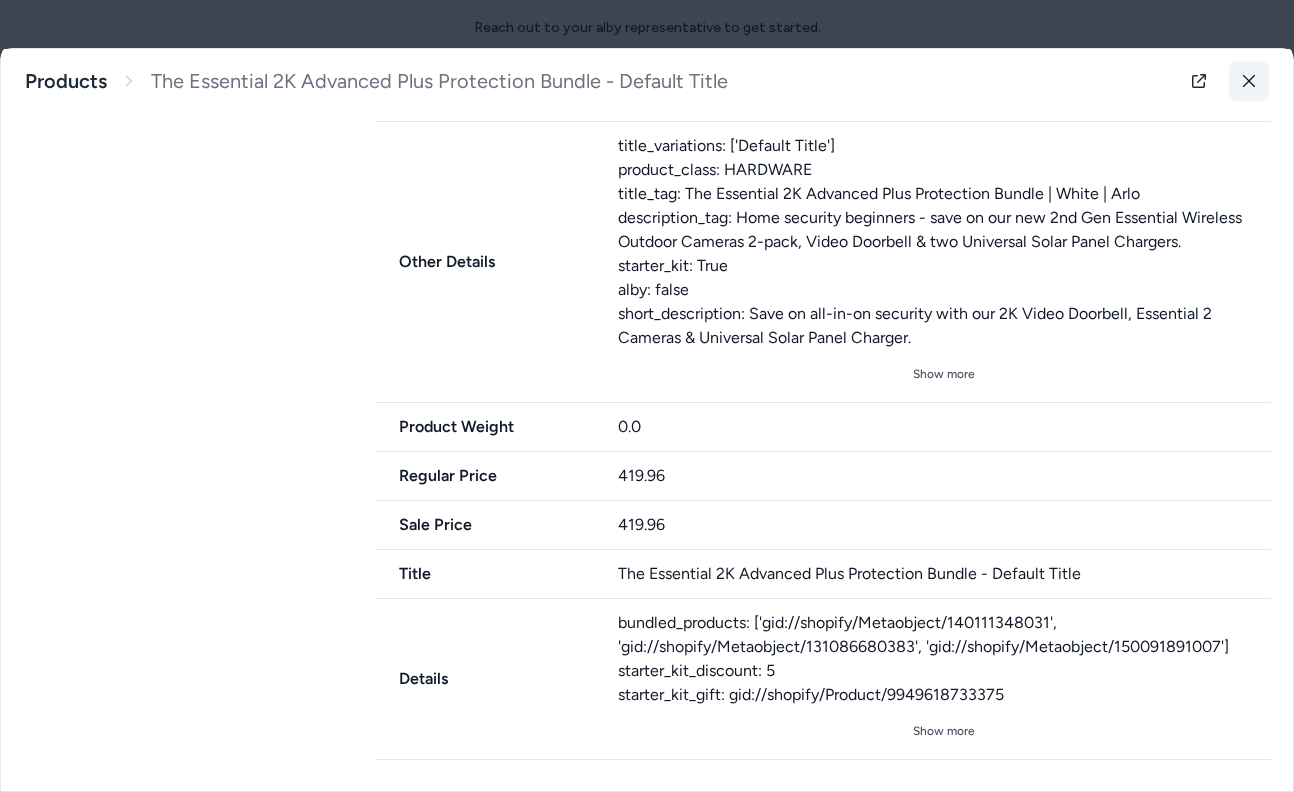 click at bounding box center [1249, 81] 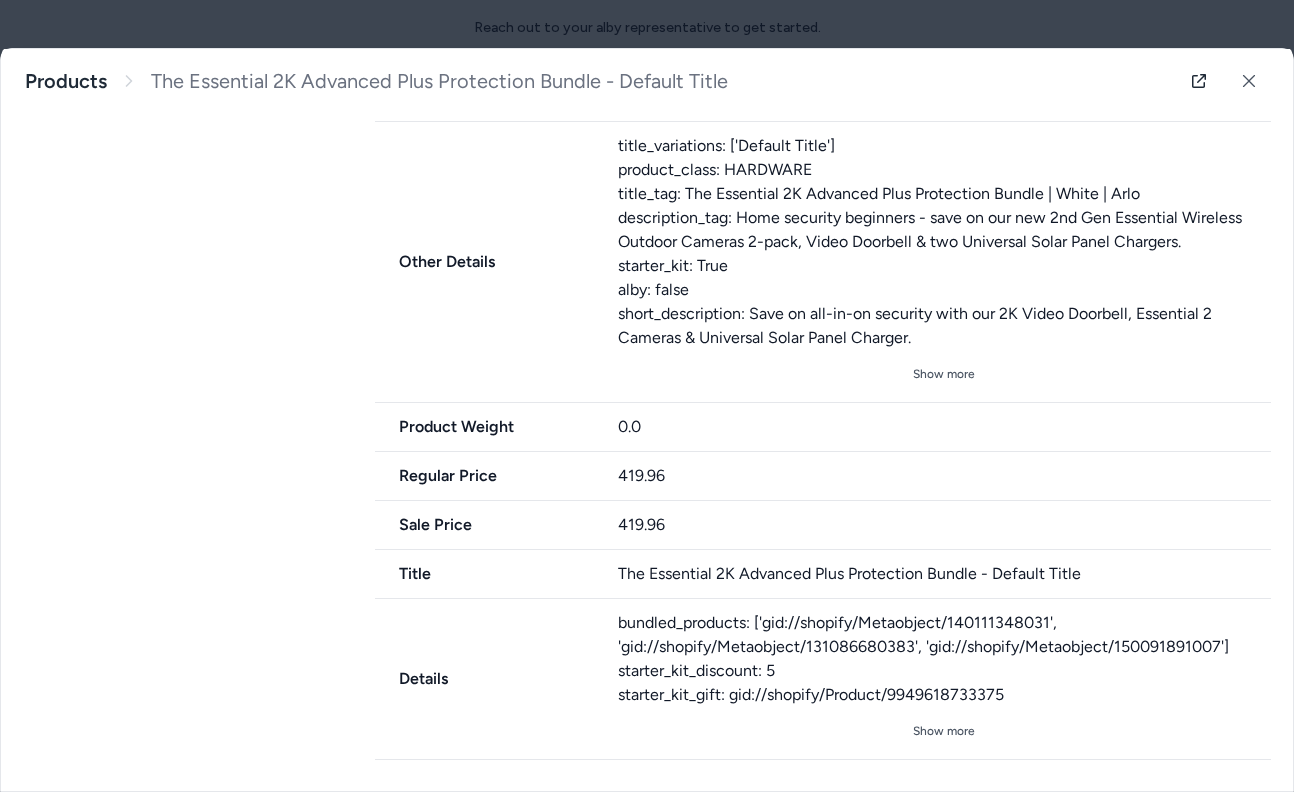 scroll, scrollTop: 56, scrollLeft: 0, axis: vertical 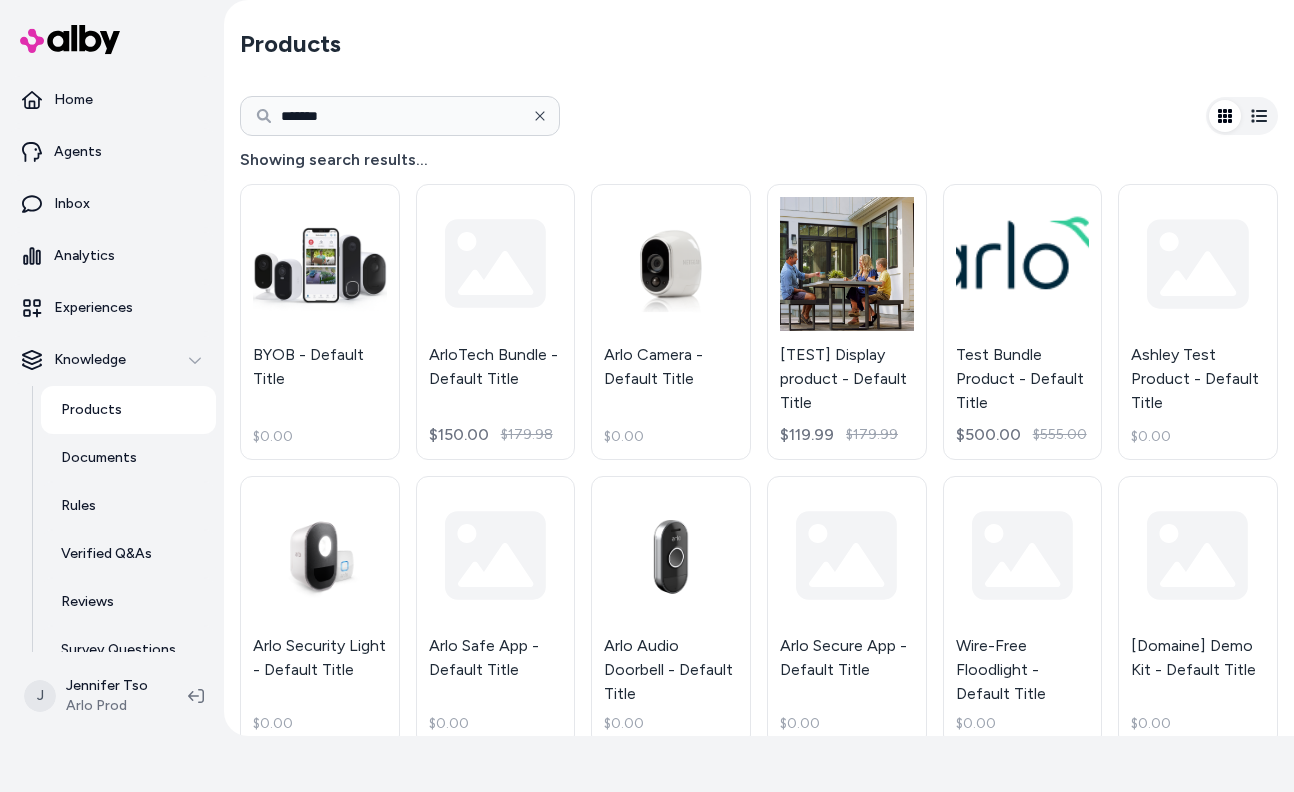 click at bounding box center [540, 116] 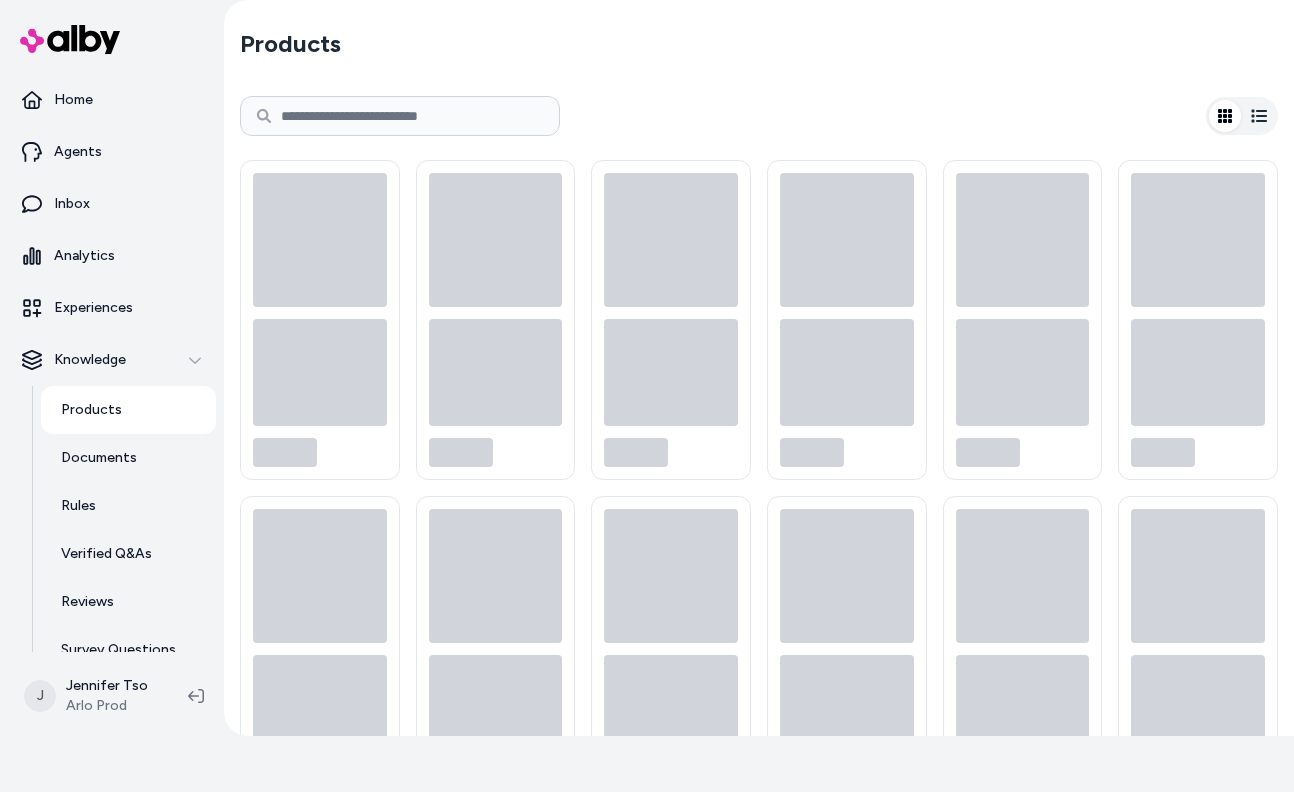 click at bounding box center (400, 116) 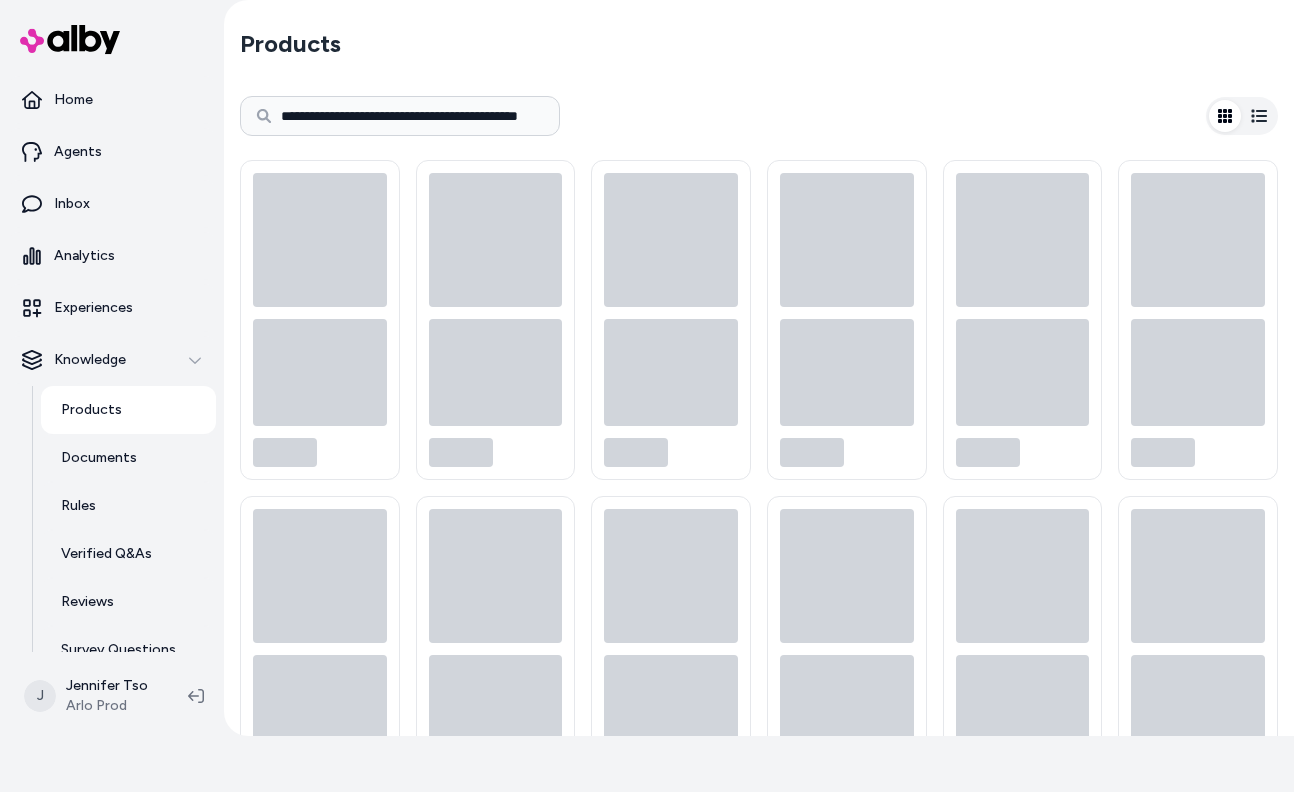 scroll, scrollTop: 0, scrollLeft: 53, axis: horizontal 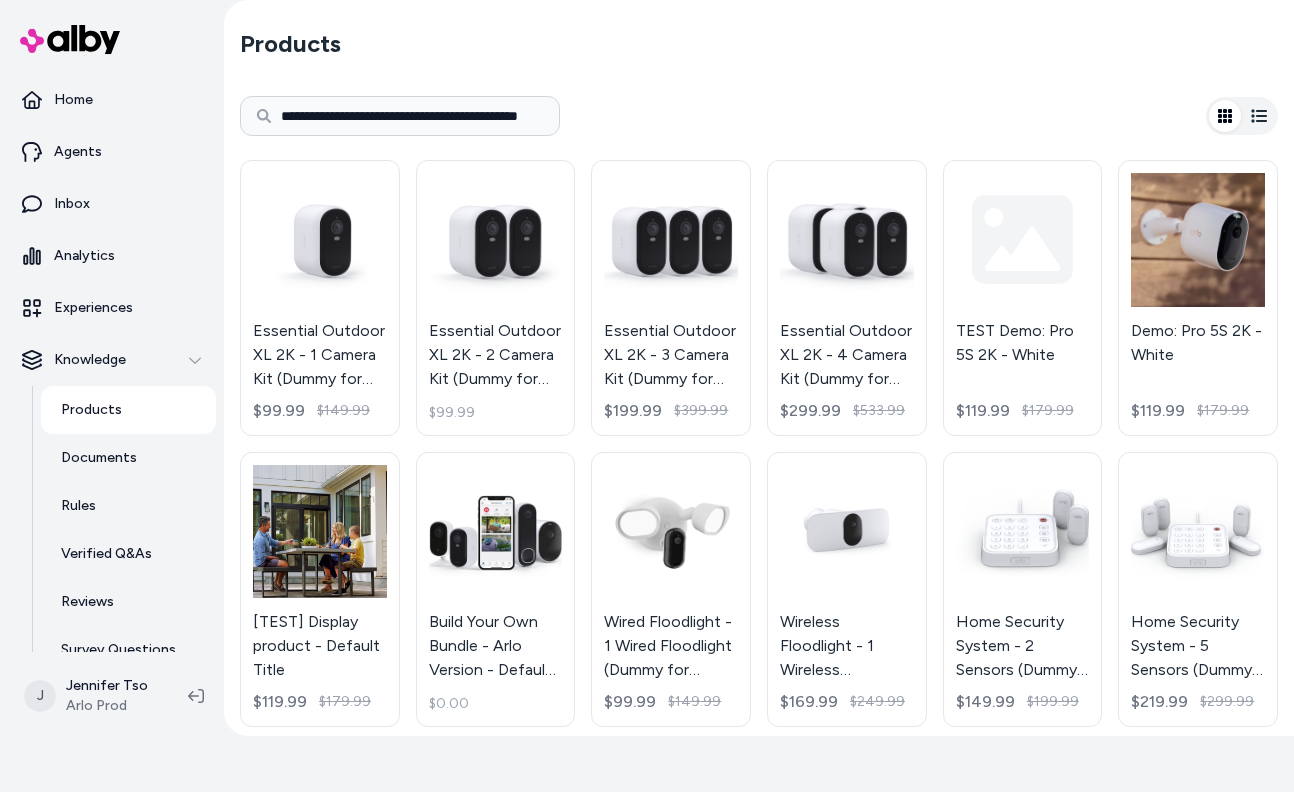 type on "**********" 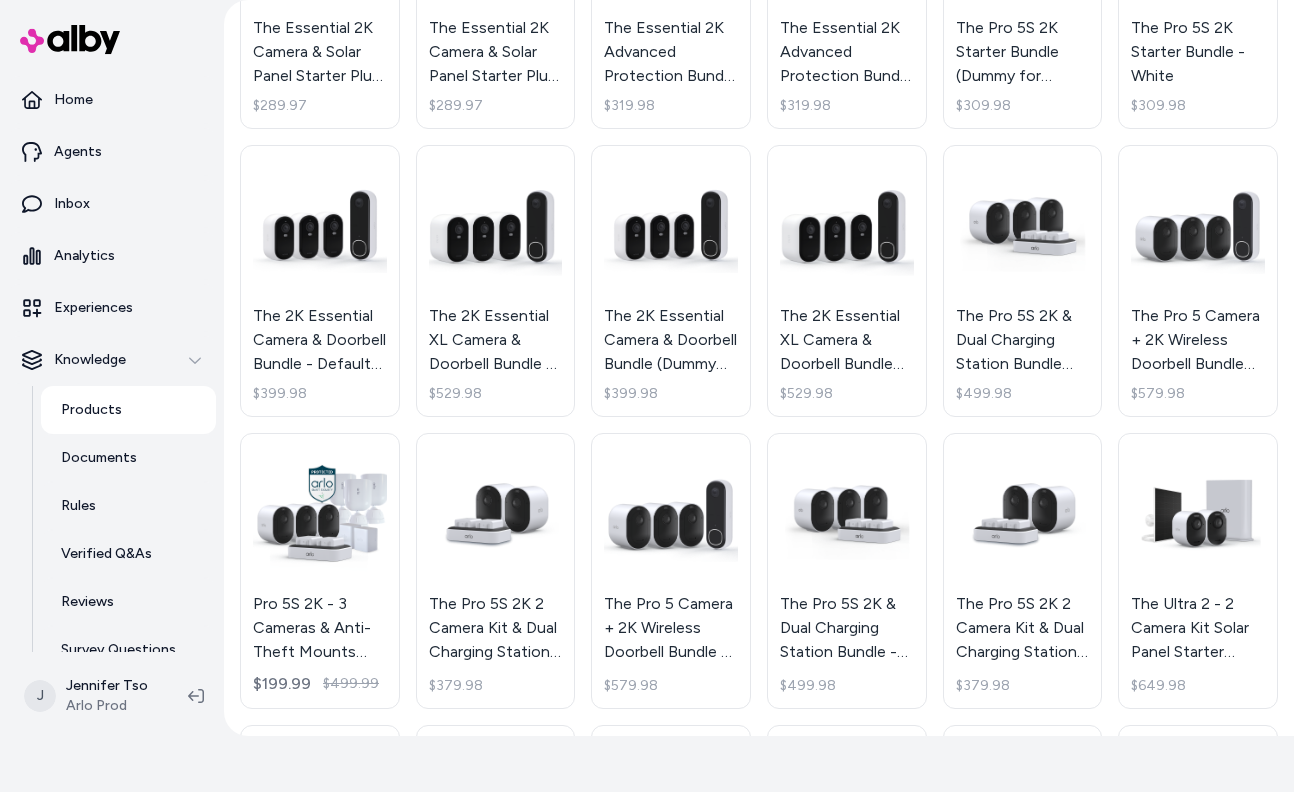 scroll, scrollTop: 0, scrollLeft: 0, axis: both 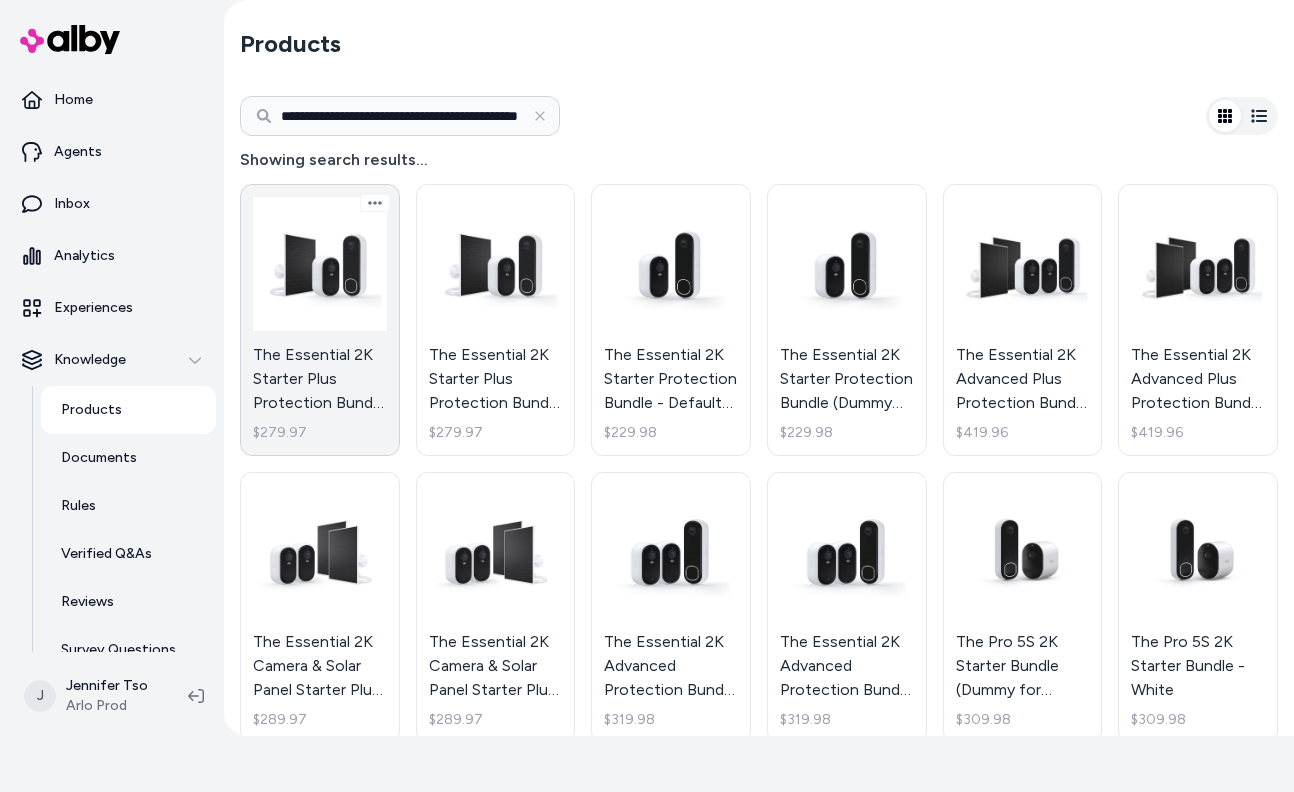 click on "The Essential 2K Starter Plus Protection Bundle - Default Title $279.97" at bounding box center (320, 320) 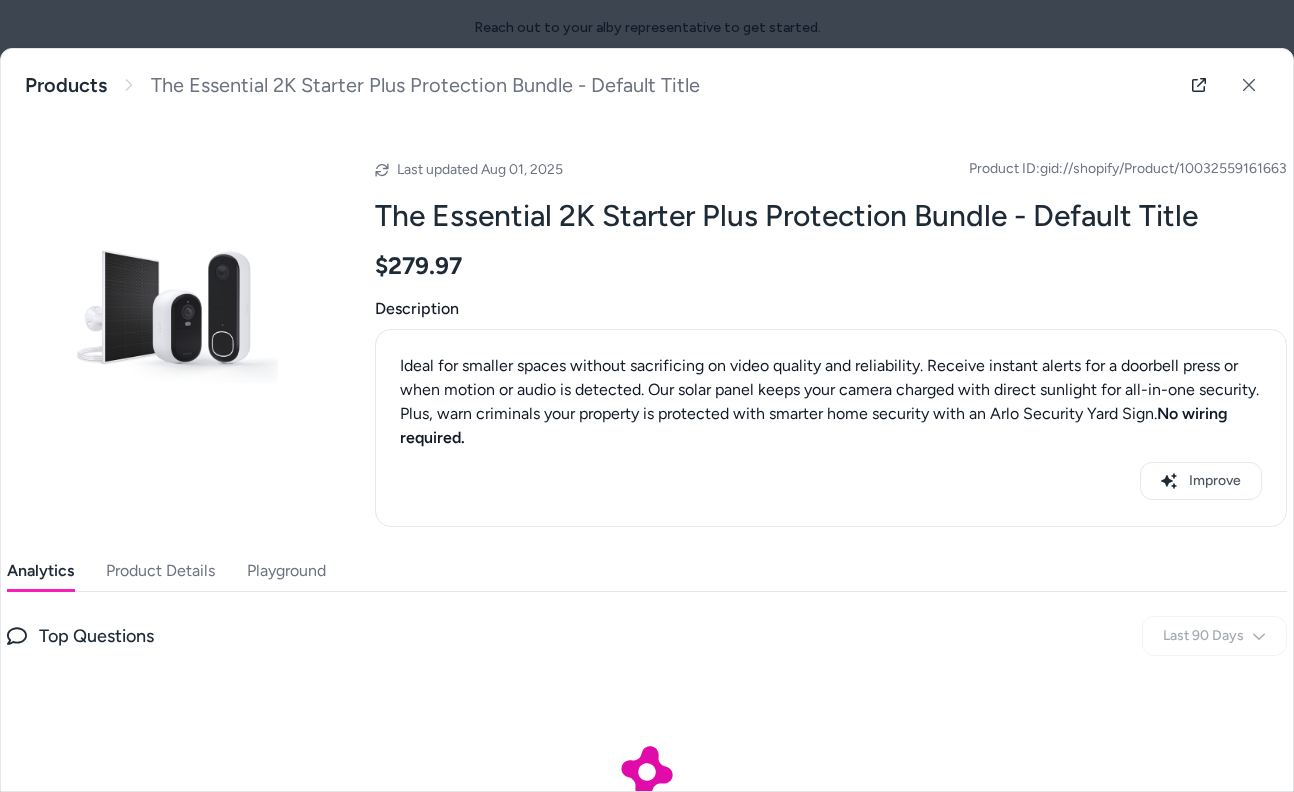 click on "Product Details" at bounding box center [160, 571] 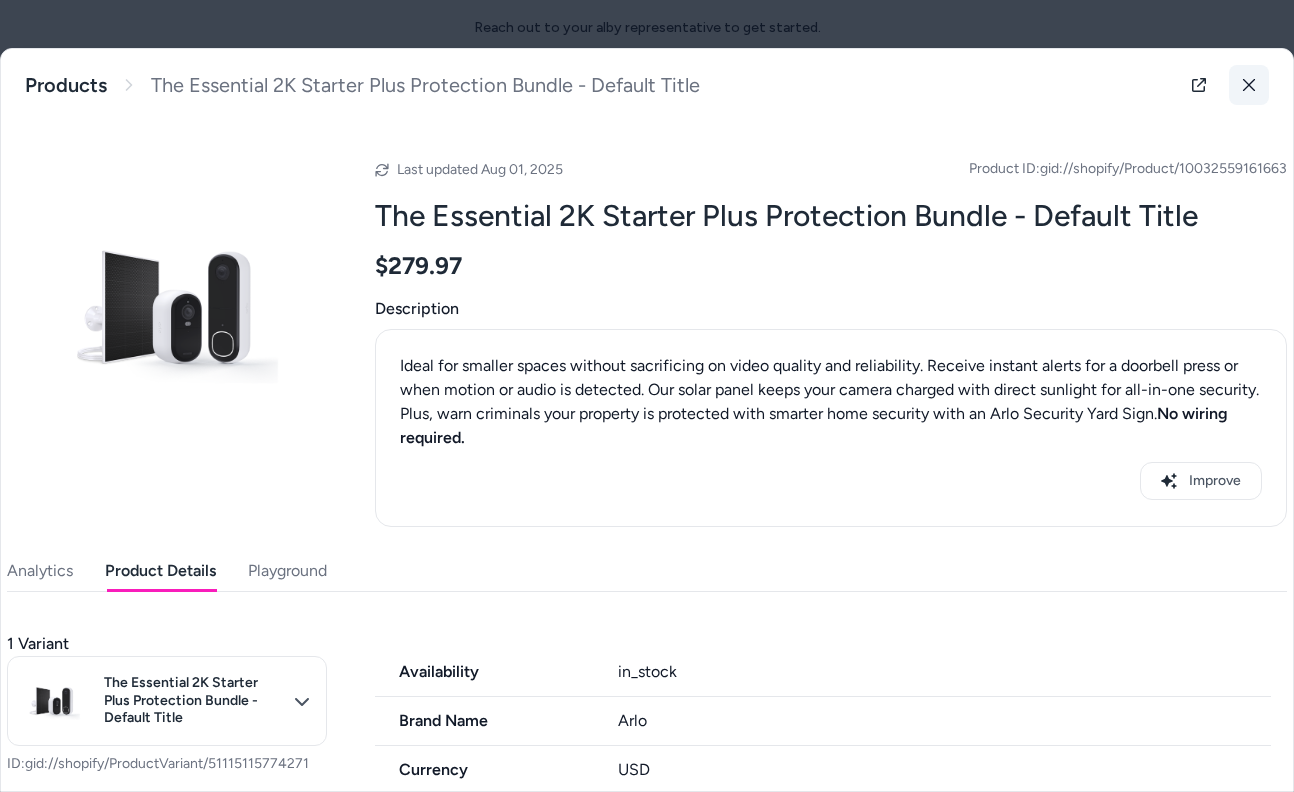 click 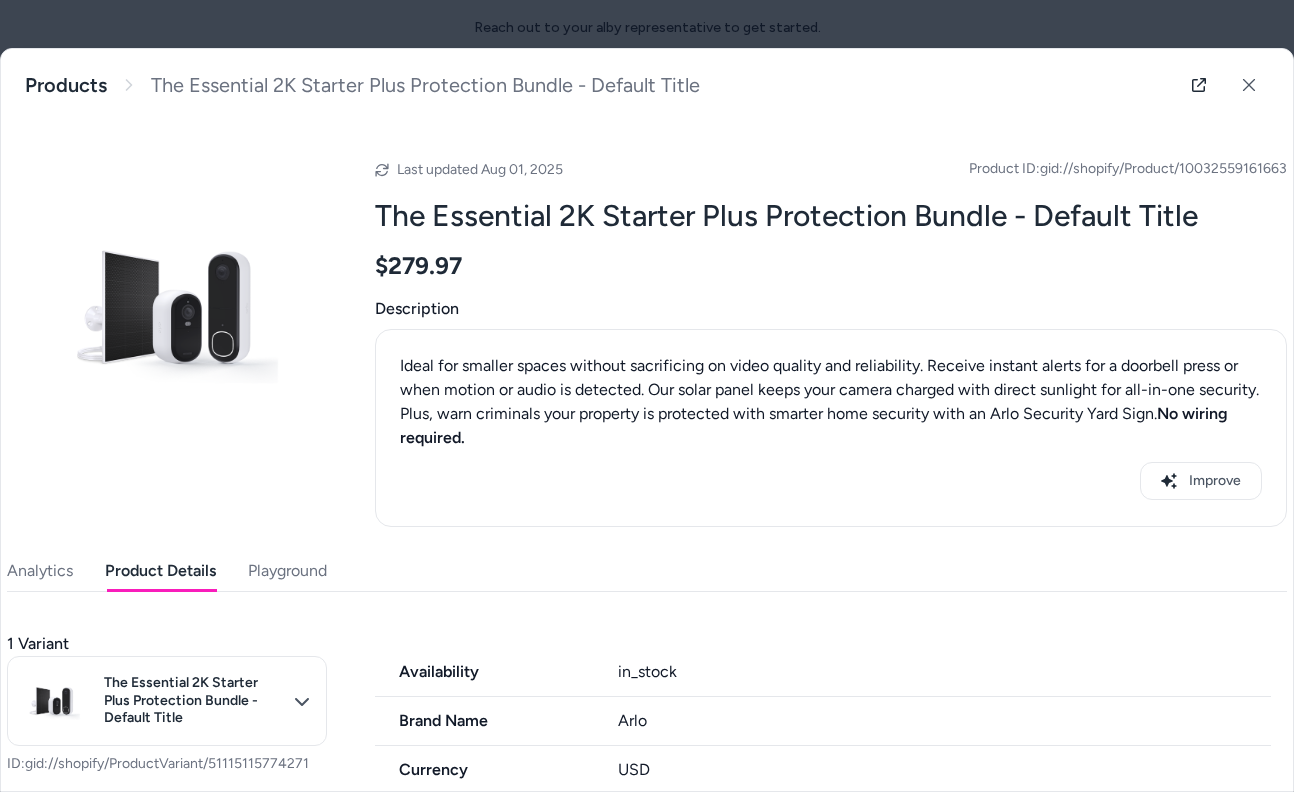 scroll, scrollTop: 56, scrollLeft: 0, axis: vertical 